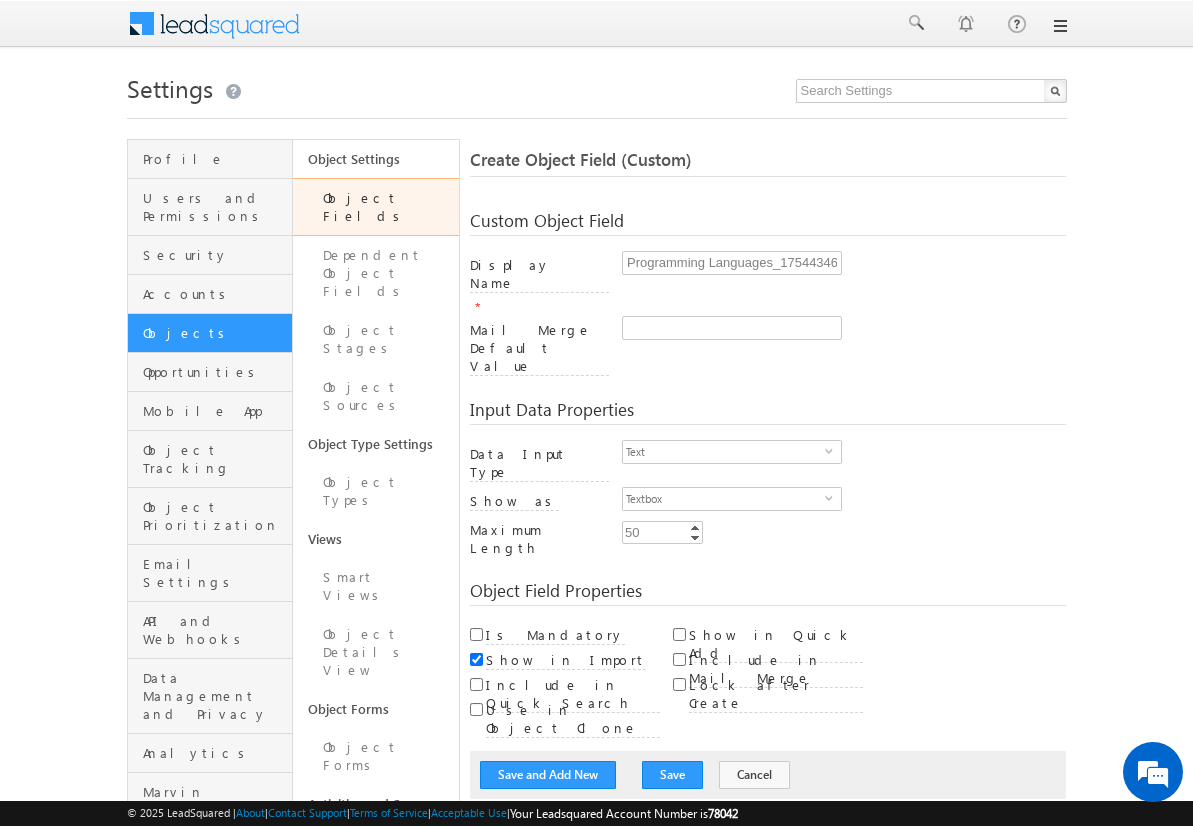 scroll, scrollTop: 0, scrollLeft: 0, axis: both 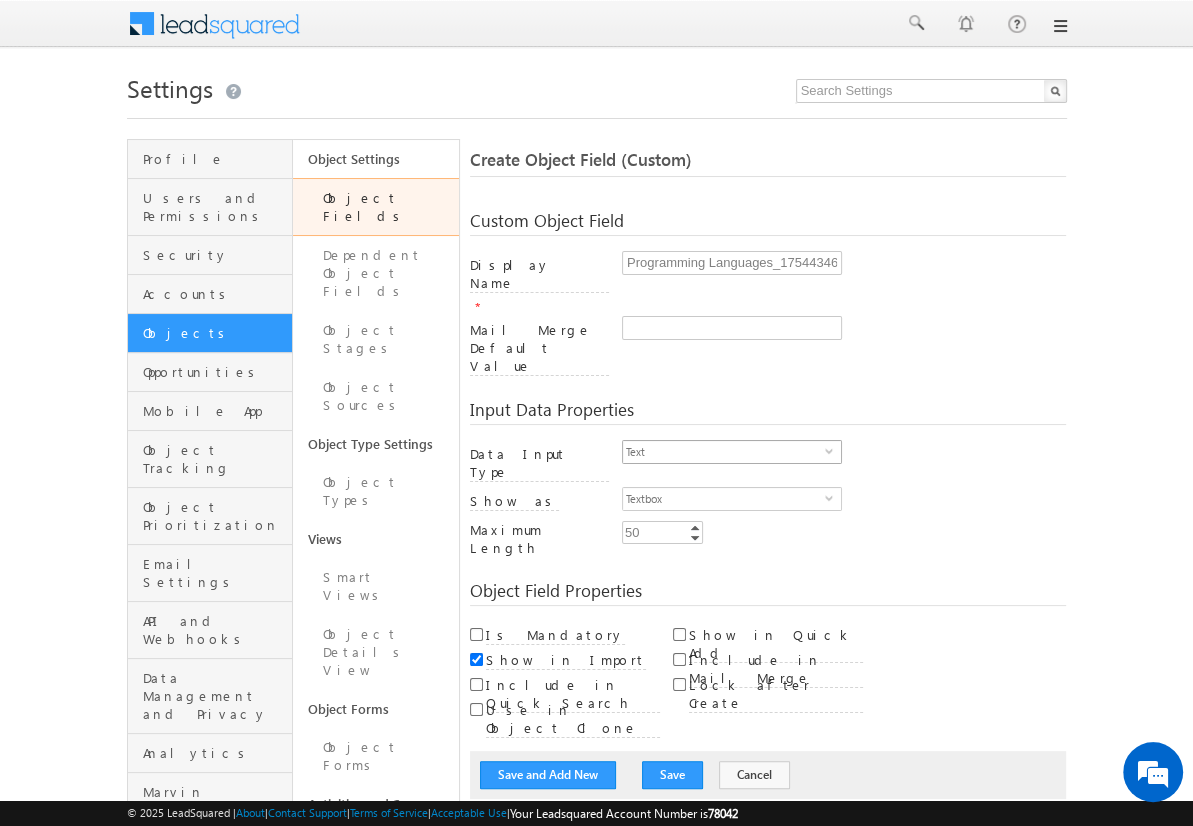 type on "Programming Languages_1754434688" 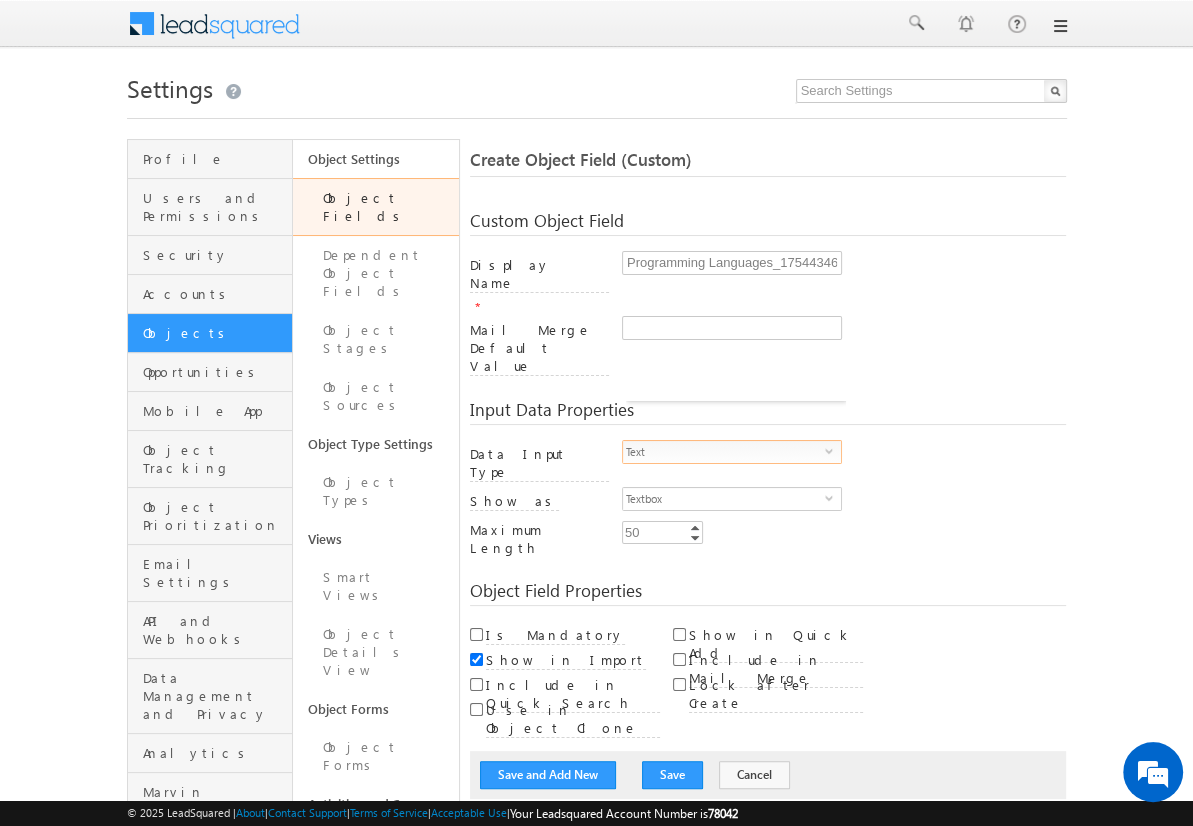 scroll, scrollTop: 0, scrollLeft: 0, axis: both 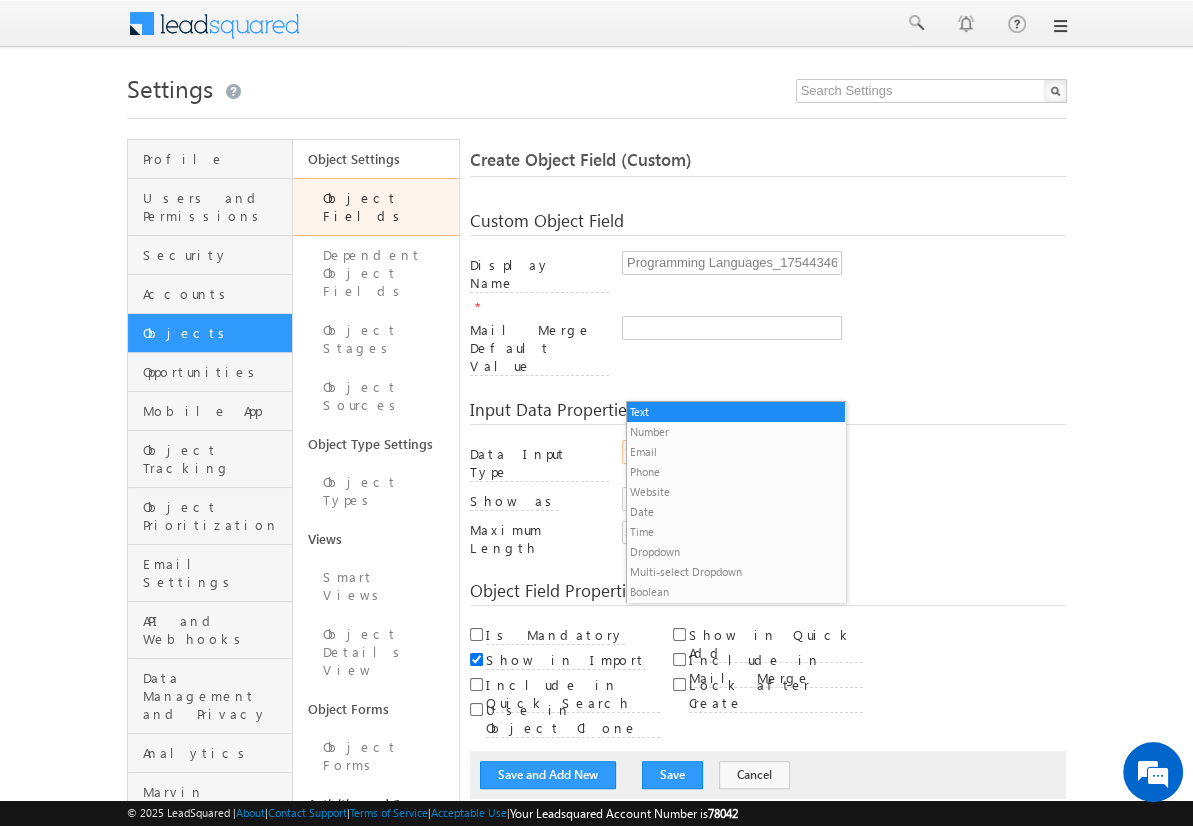 click on "Multi-select Dropdown" at bounding box center (736, 572) 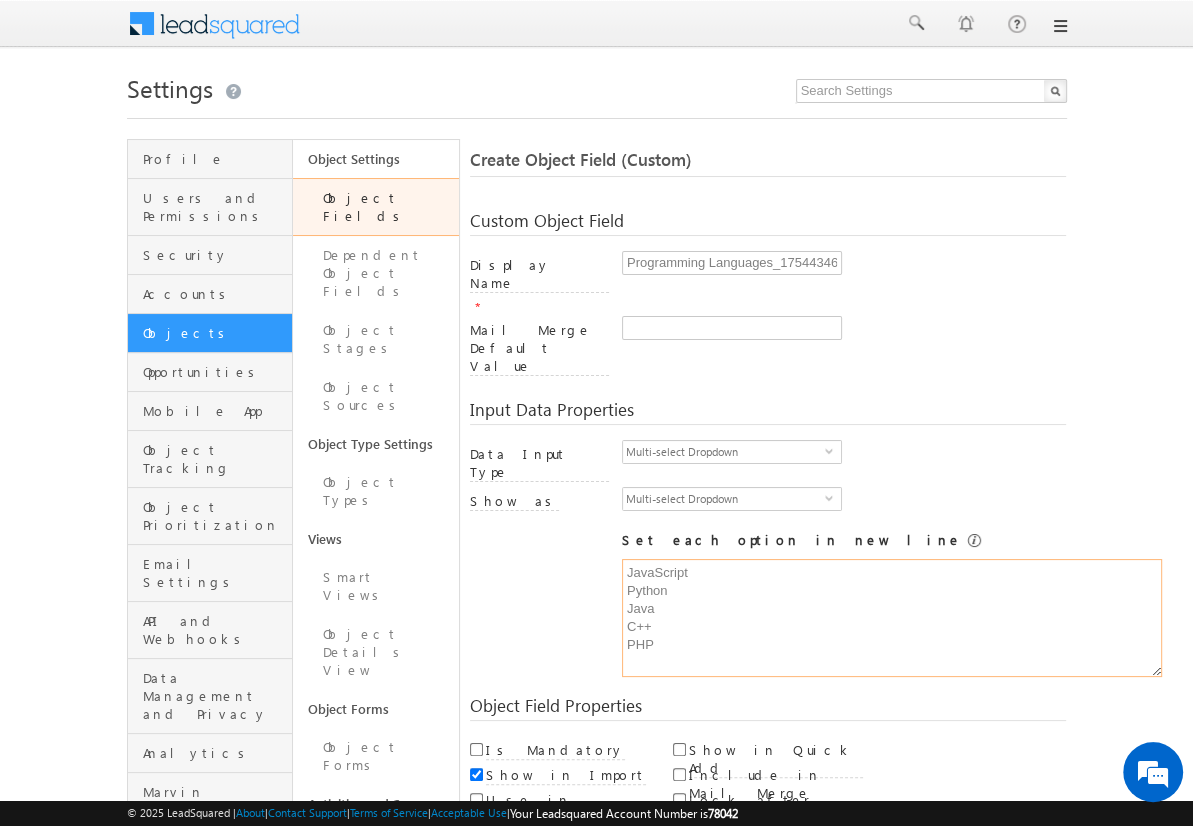 type on "JavaScript
Python
Java
C++
PHP" 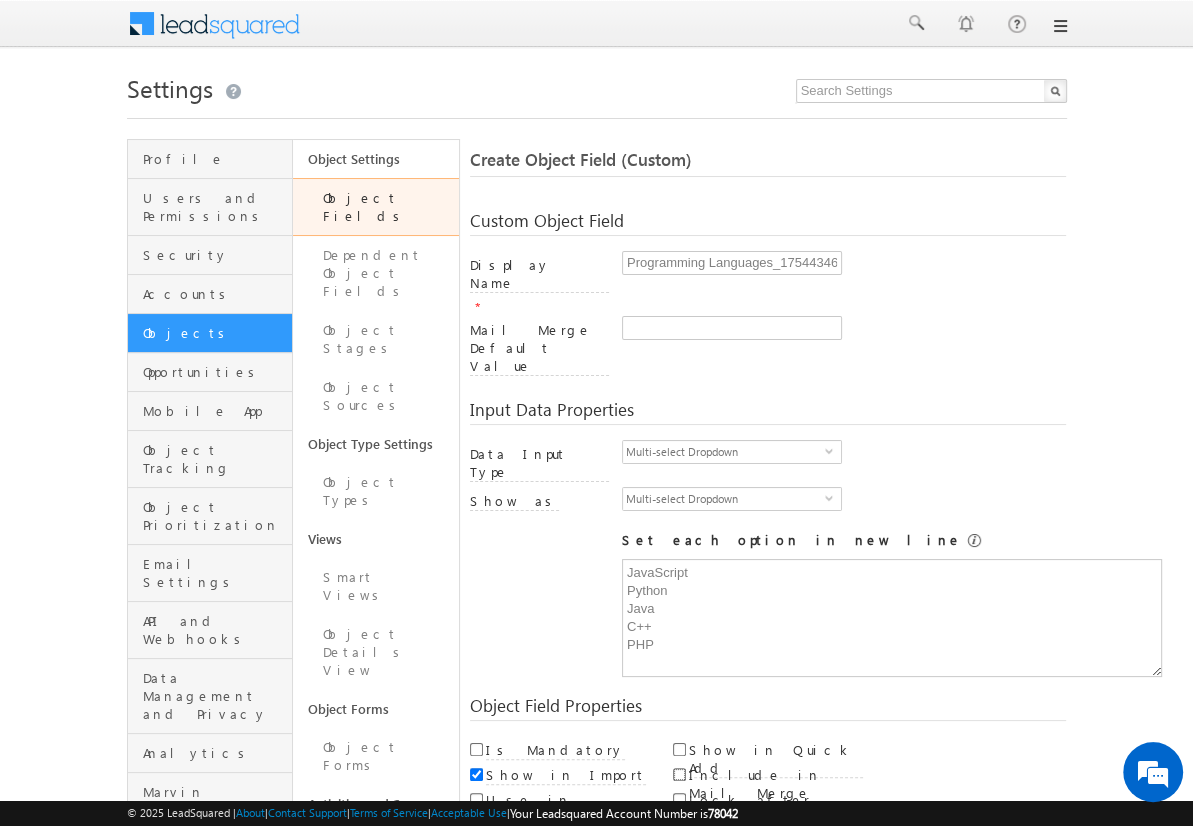 click on "Include in Mail Merge" at bounding box center [679, 774] 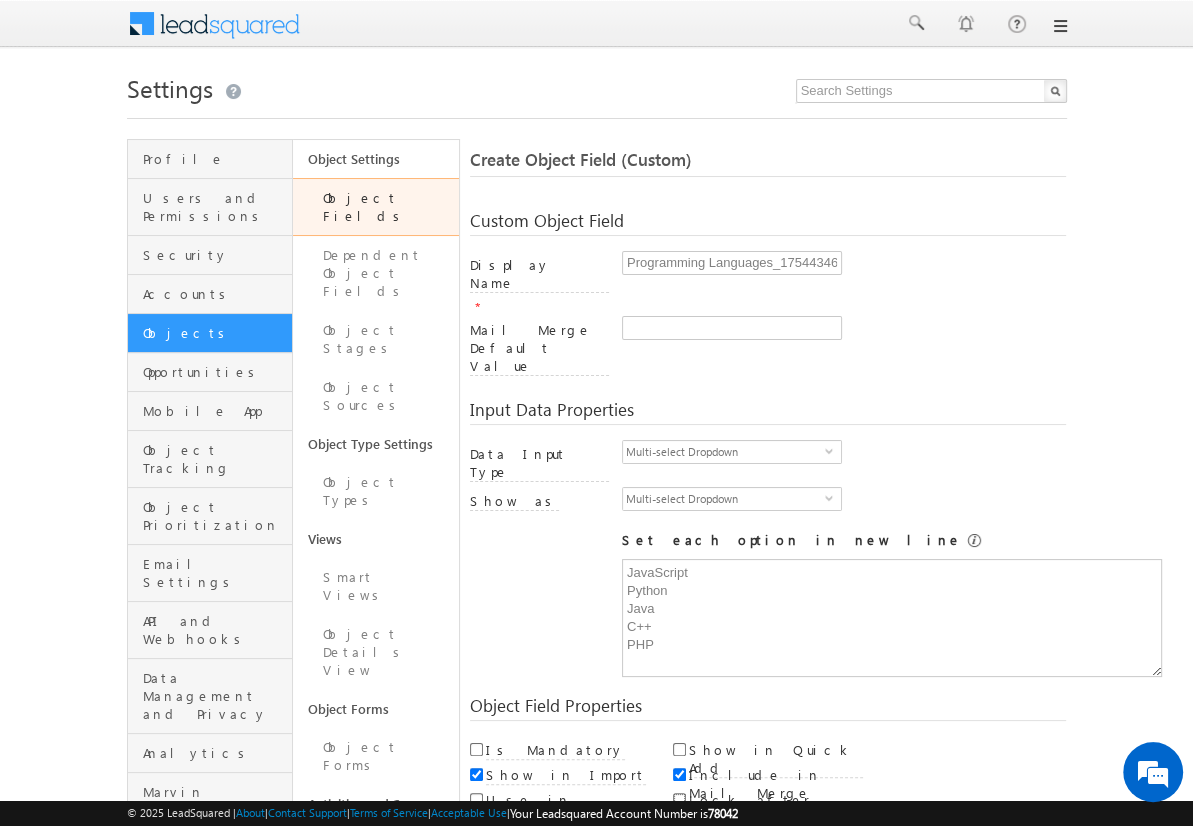 click on "Lock after Create" at bounding box center [679, 799] 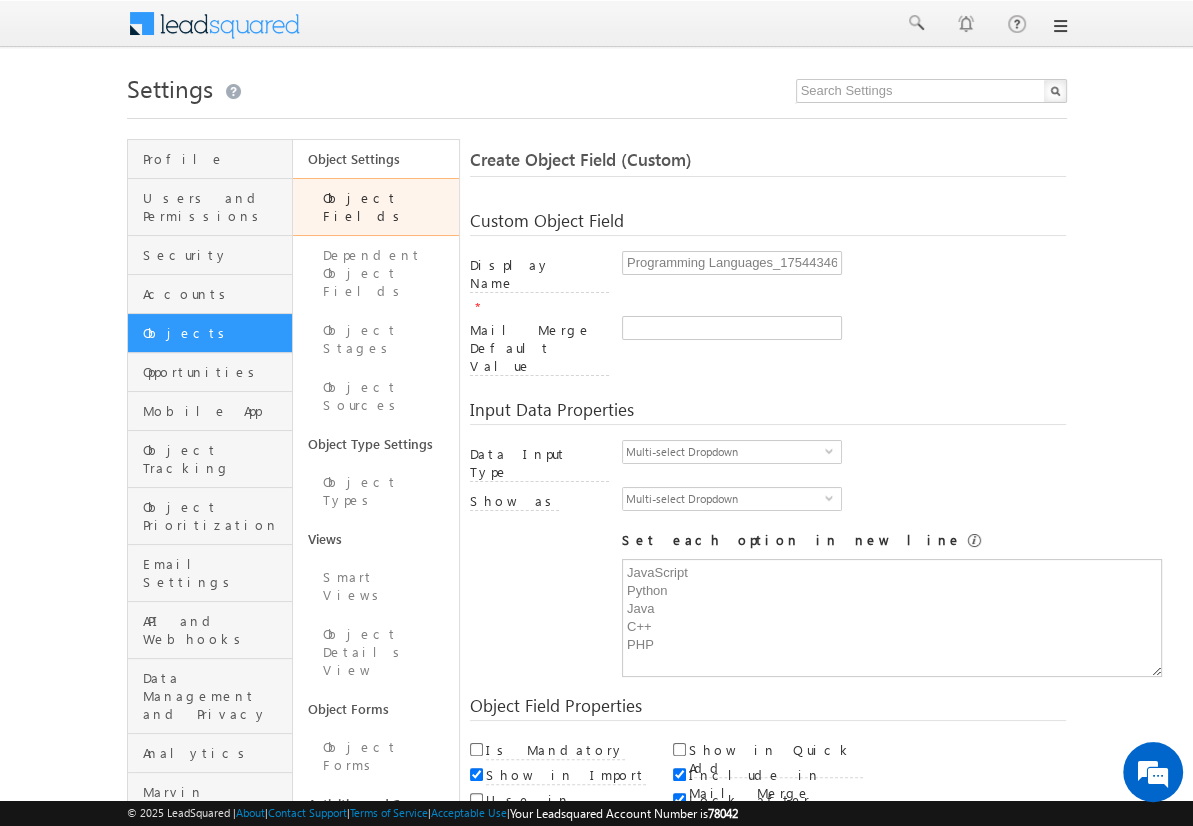 click on "Save and Add New" at bounding box center (548, 865) 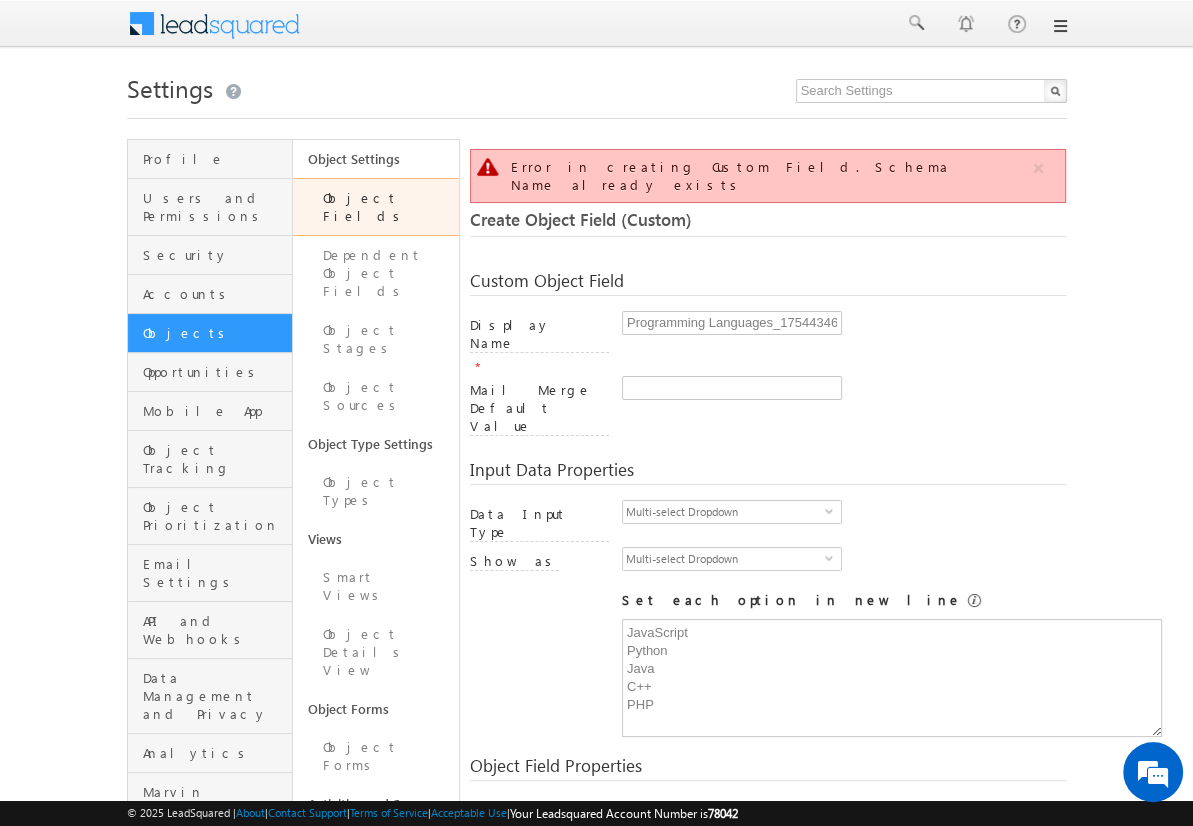 scroll, scrollTop: 149, scrollLeft: 0, axis: vertical 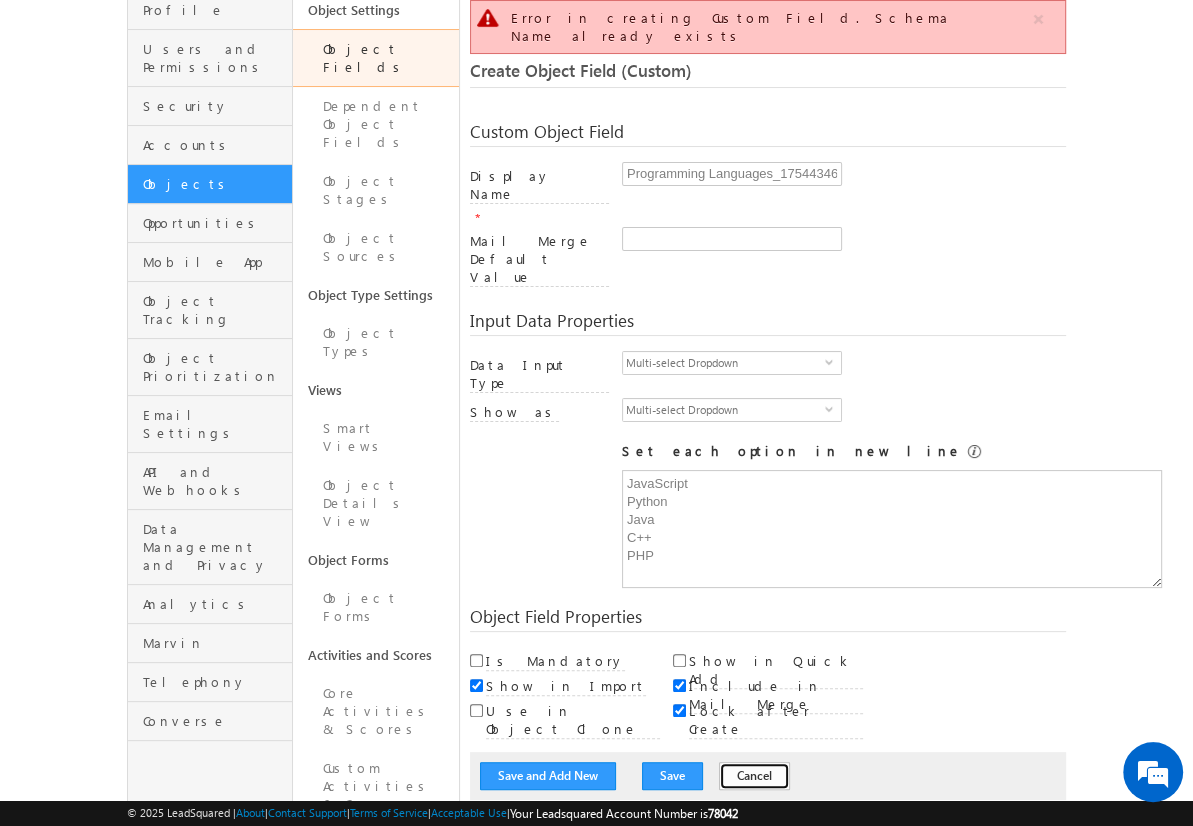 click on "Cancel" at bounding box center [754, 776] 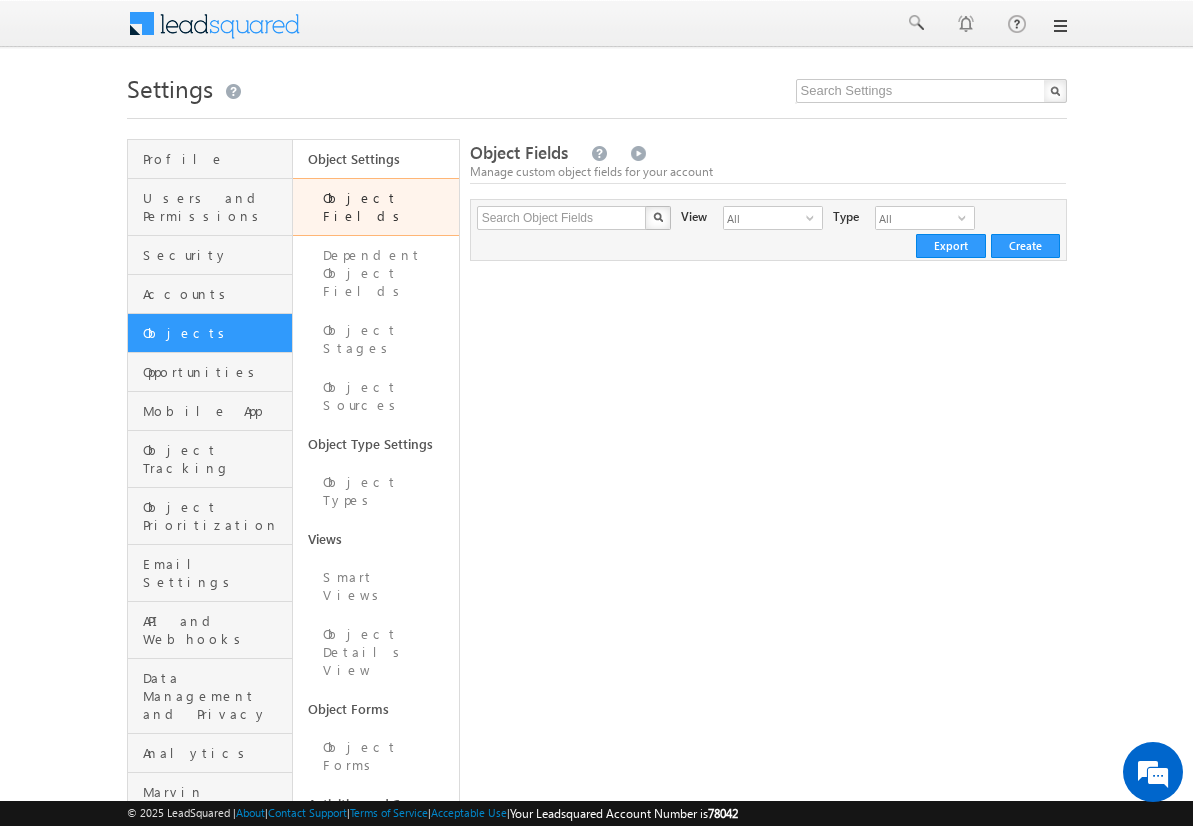 scroll, scrollTop: 0, scrollLeft: 0, axis: both 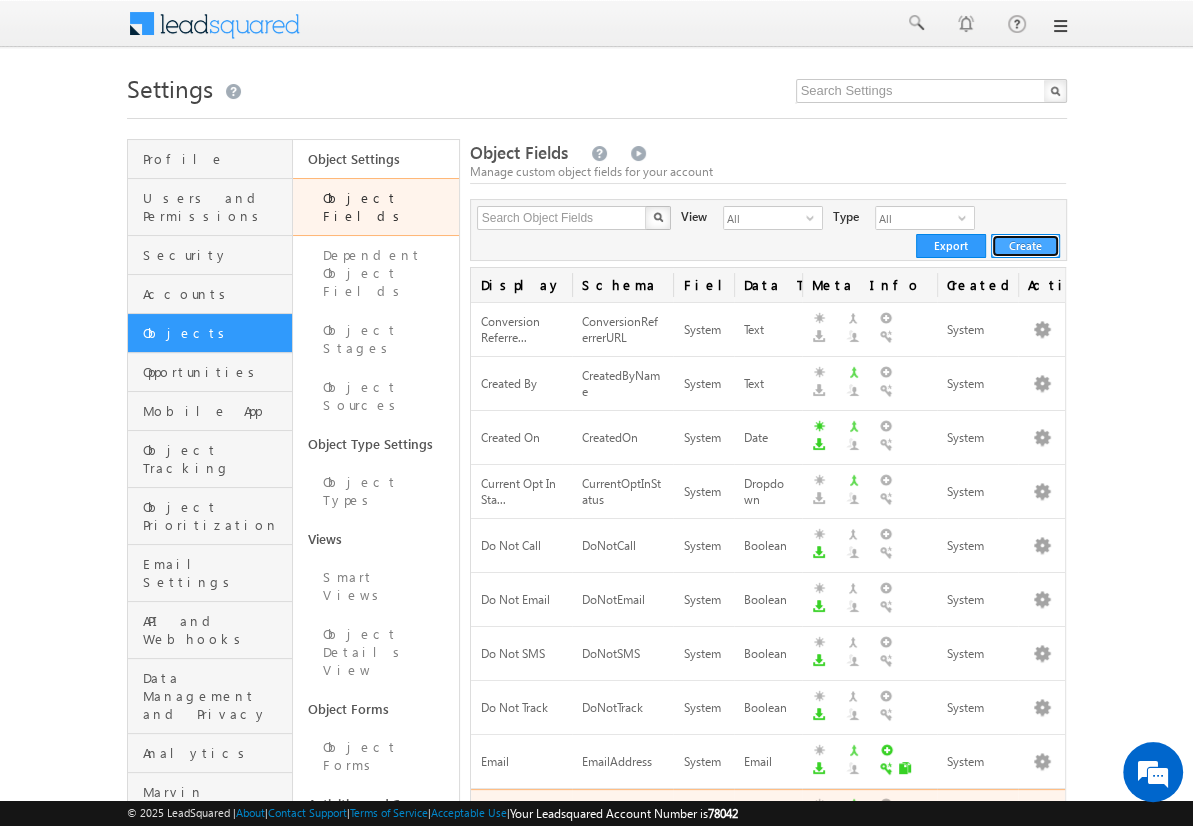 click on "Create" at bounding box center (1025, 246) 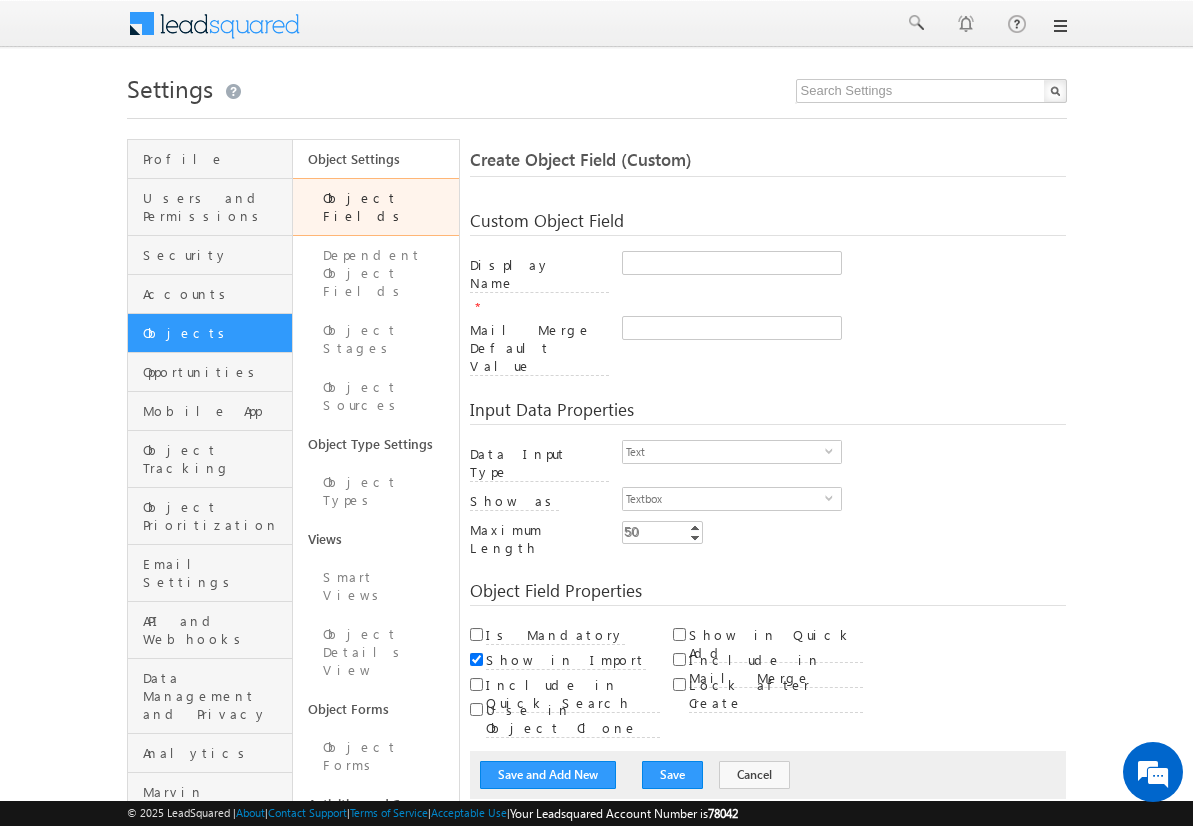 scroll, scrollTop: 0, scrollLeft: 0, axis: both 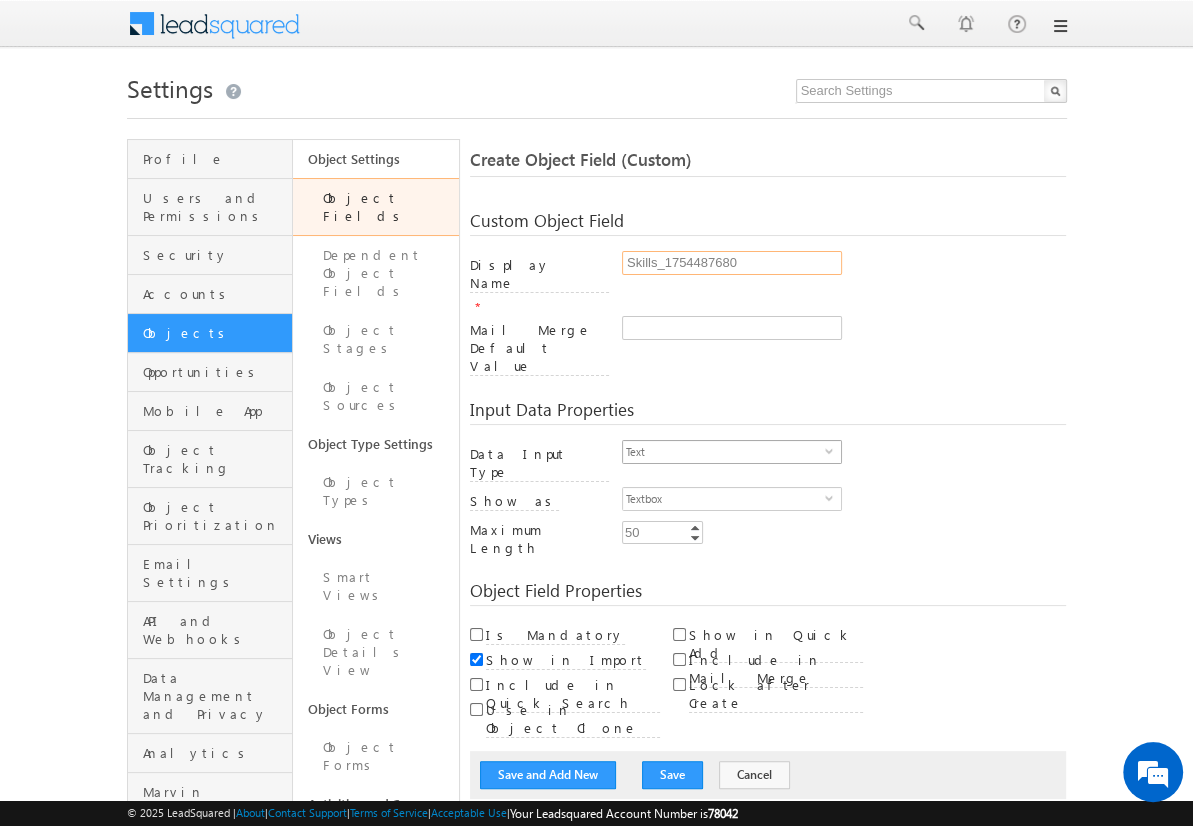 type on "Skills_1754487680" 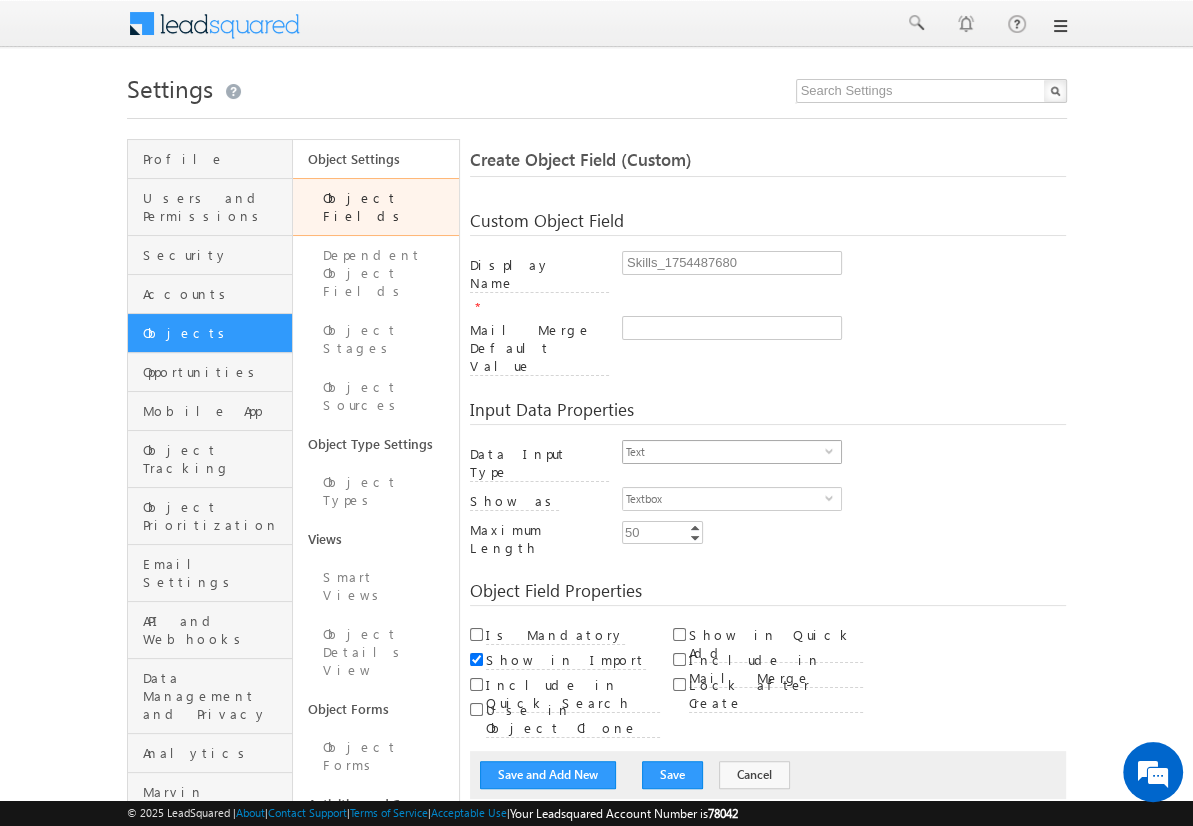click on "Text" at bounding box center [724, 452] 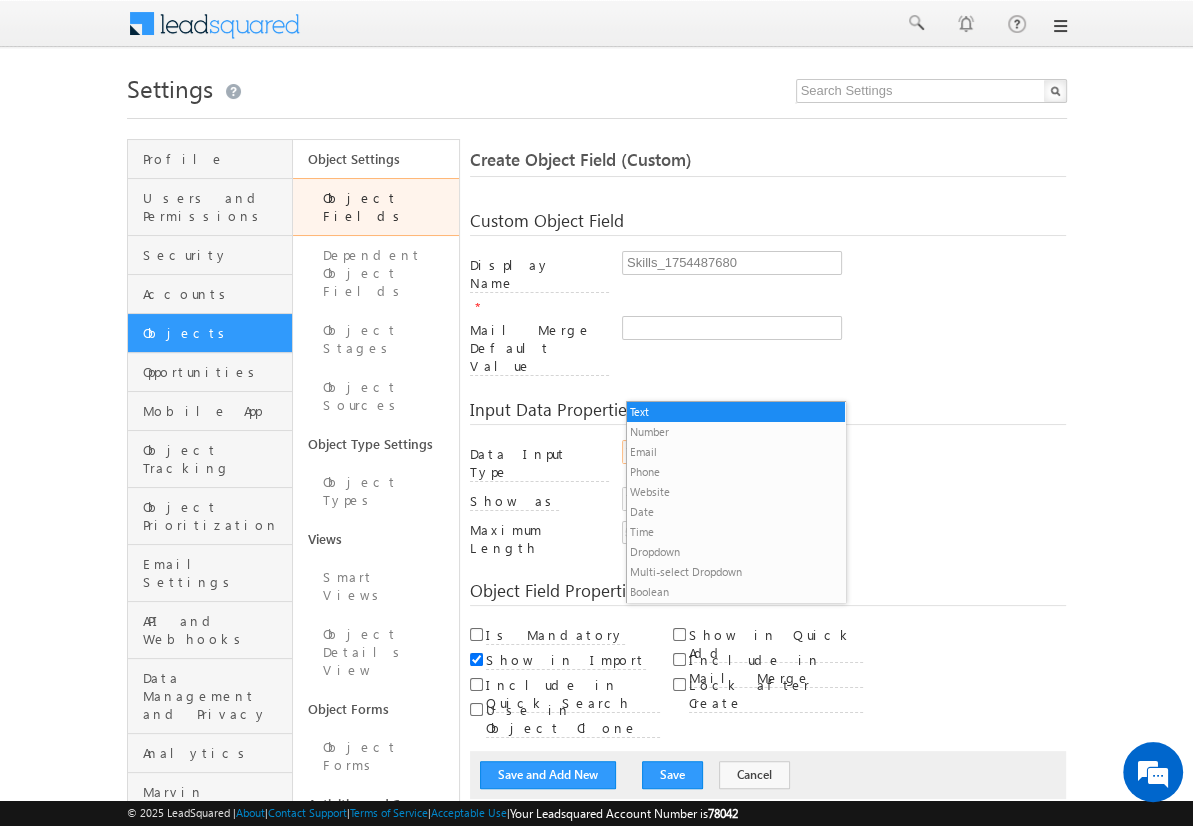 click on "Multi-select Dropdown" at bounding box center (736, 572) 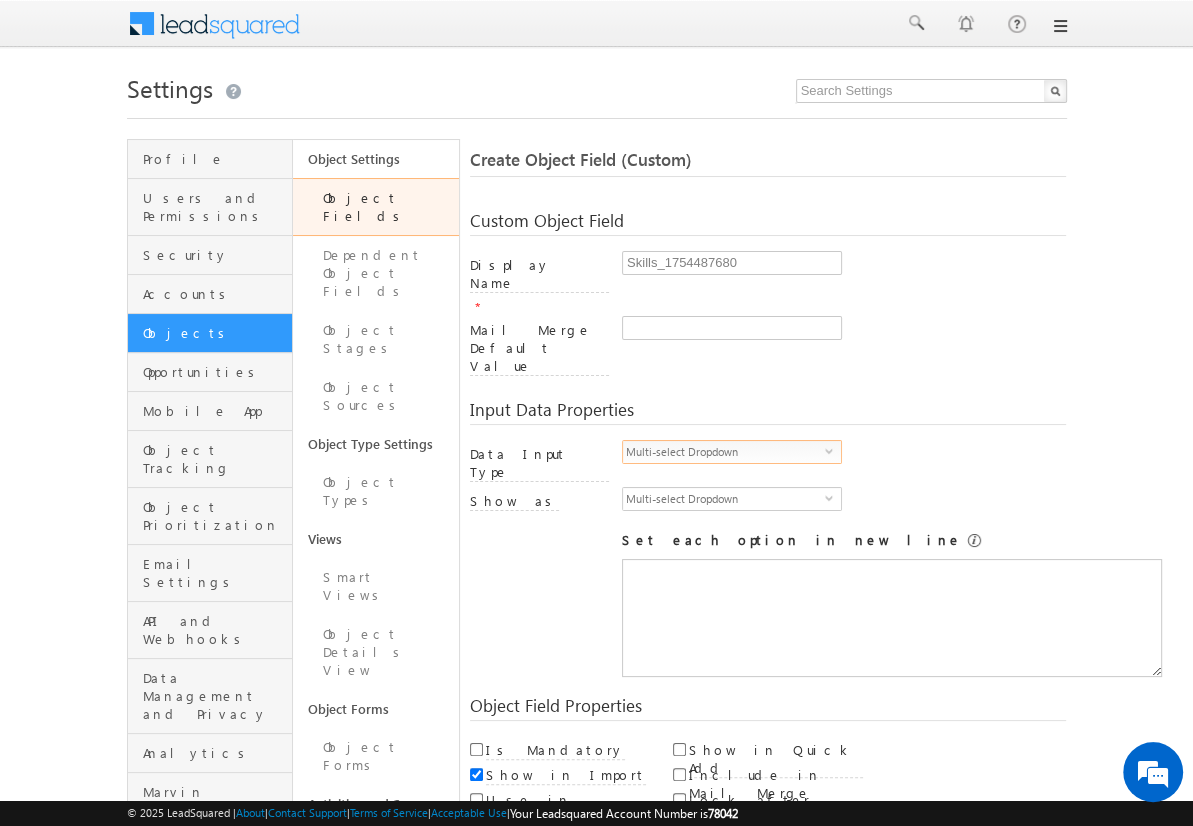 scroll, scrollTop: 0, scrollLeft: 0, axis: both 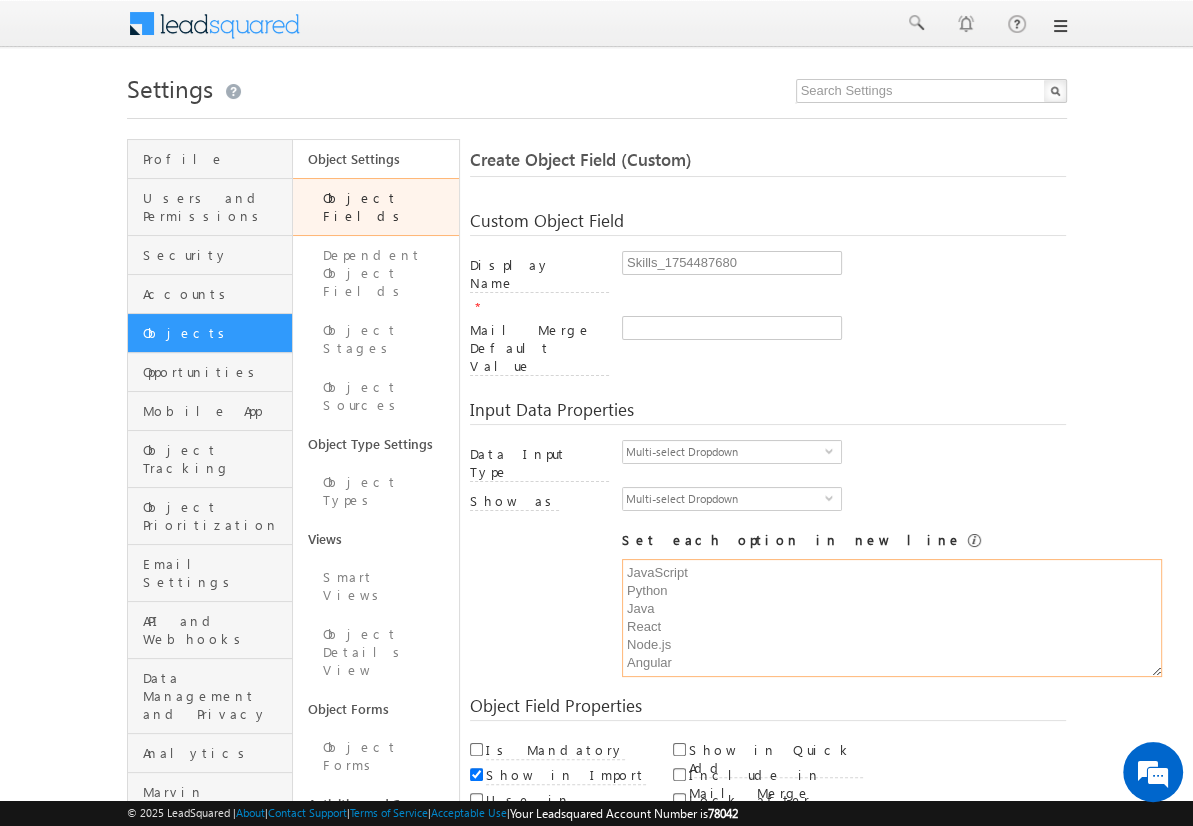 type on "JavaScript
Python
Java
React
Node.js
Angular" 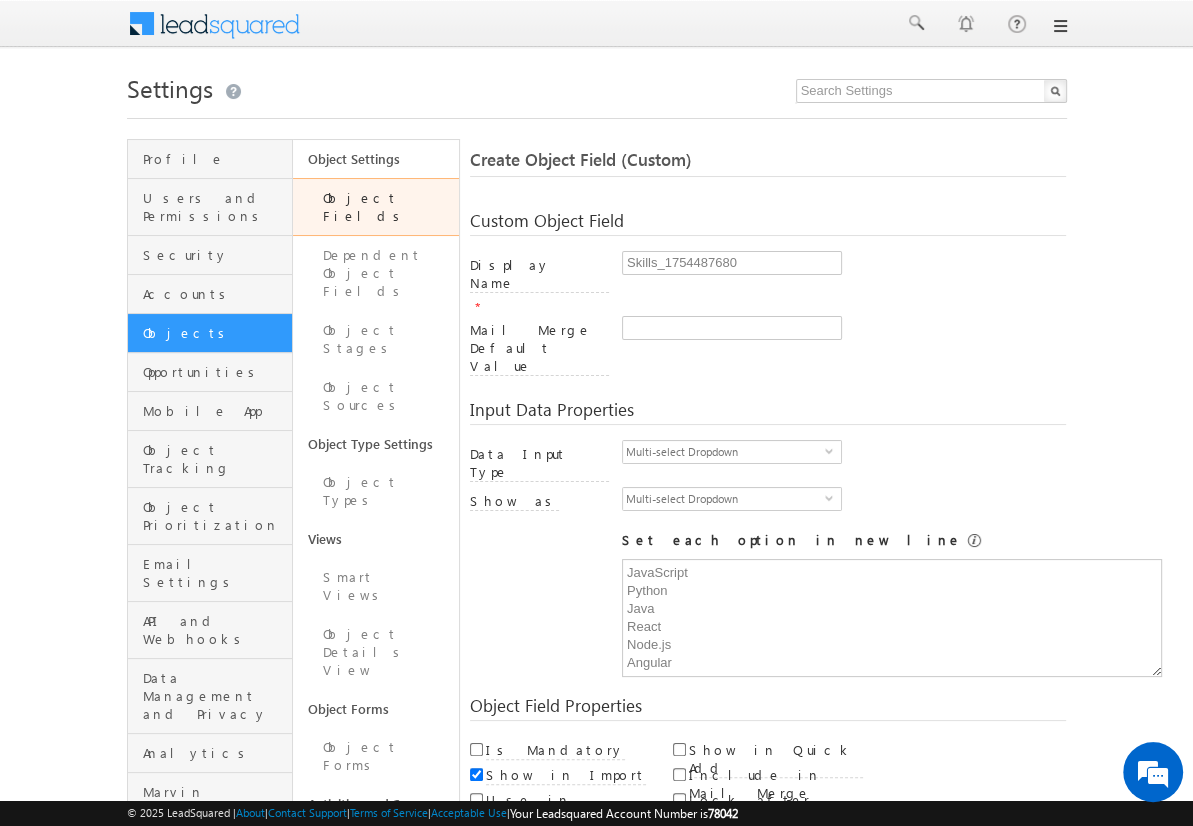 click on "Save and Add New" at bounding box center (548, 865) 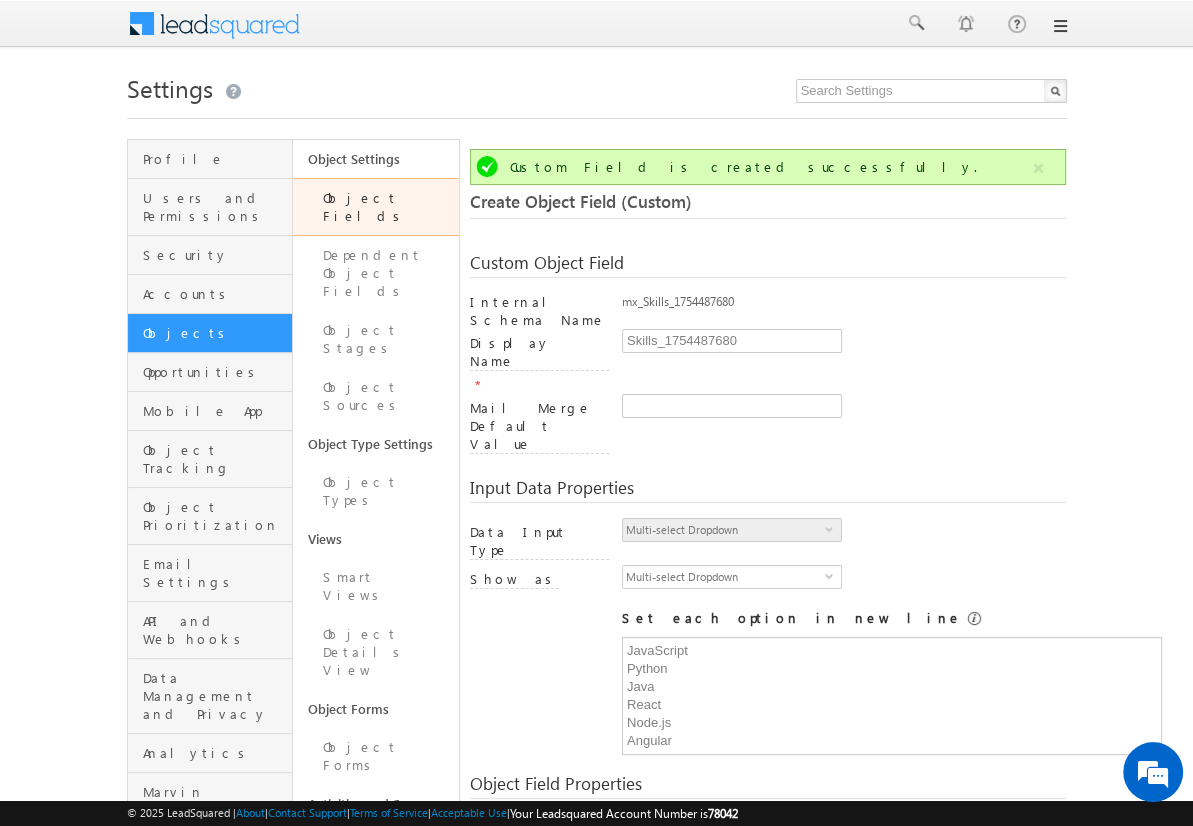 scroll, scrollTop: 149, scrollLeft: 0, axis: vertical 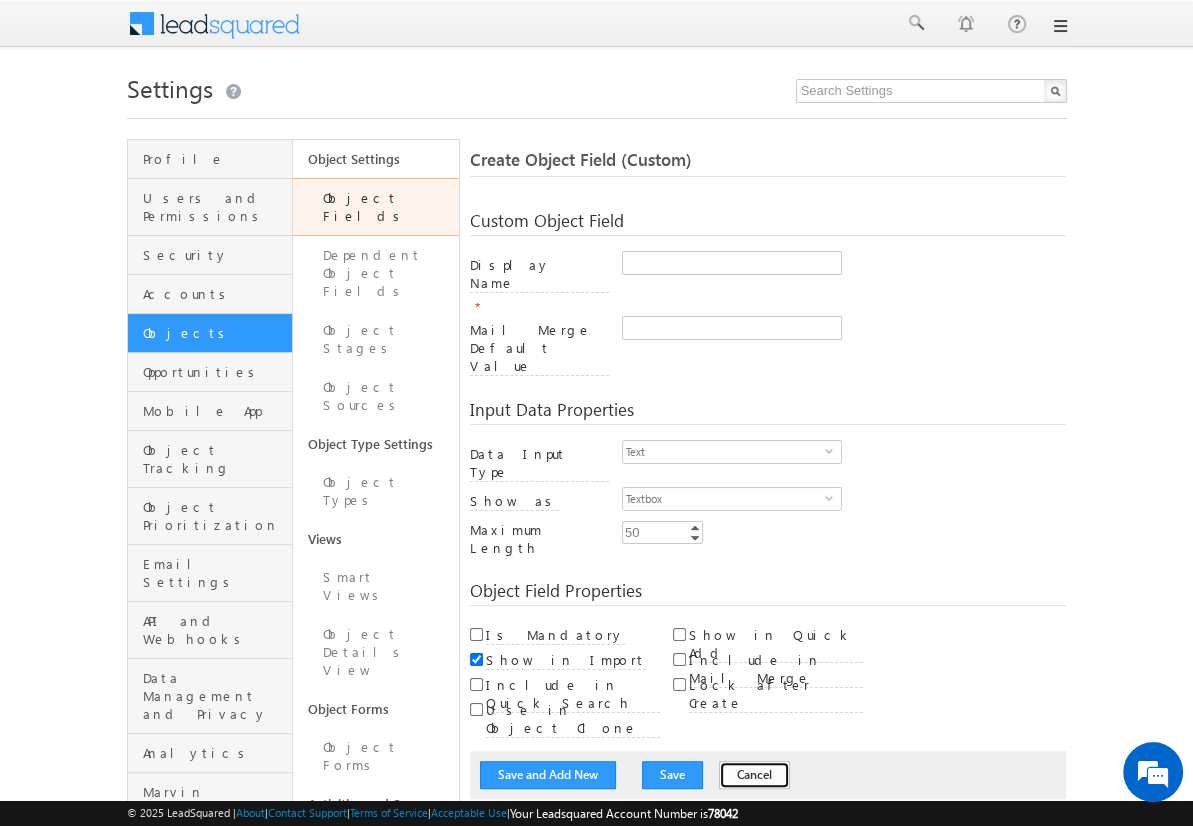 click on "Cancel" at bounding box center [754, 775] 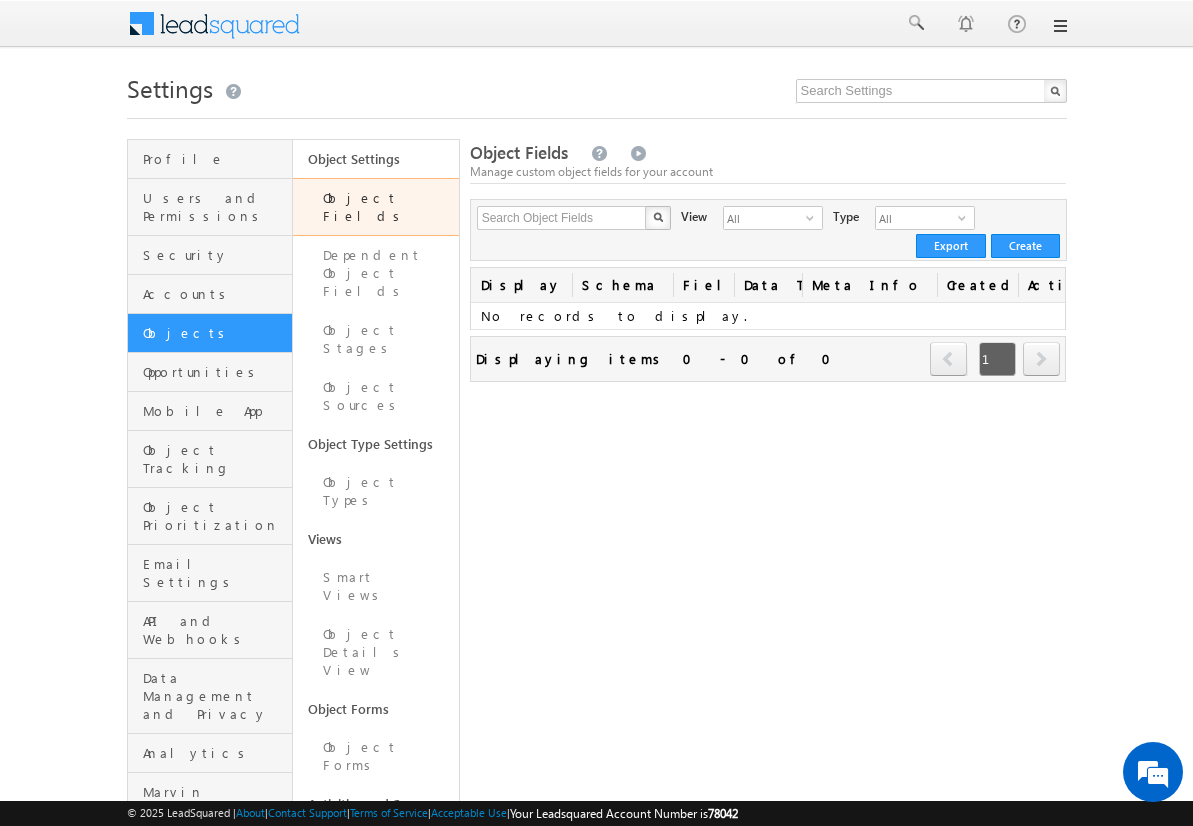 scroll, scrollTop: 0, scrollLeft: 0, axis: both 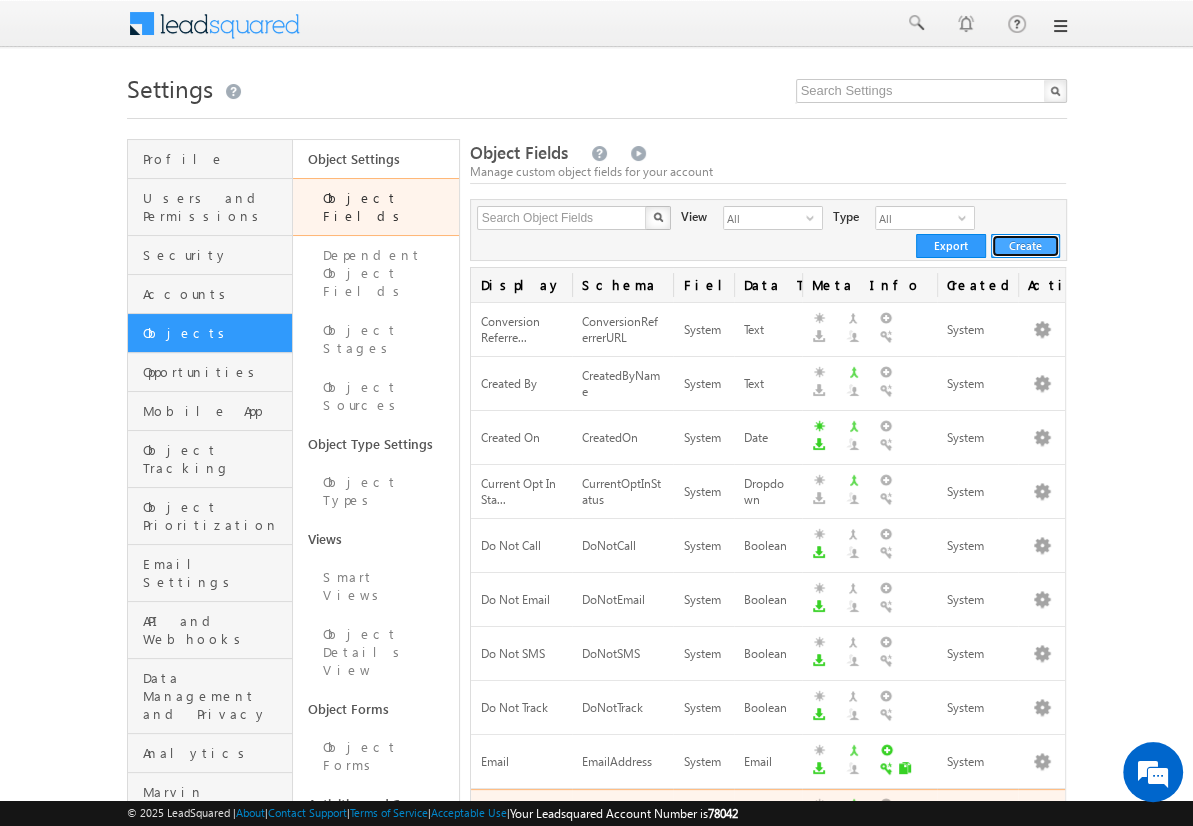 click on "Create" at bounding box center (1025, 246) 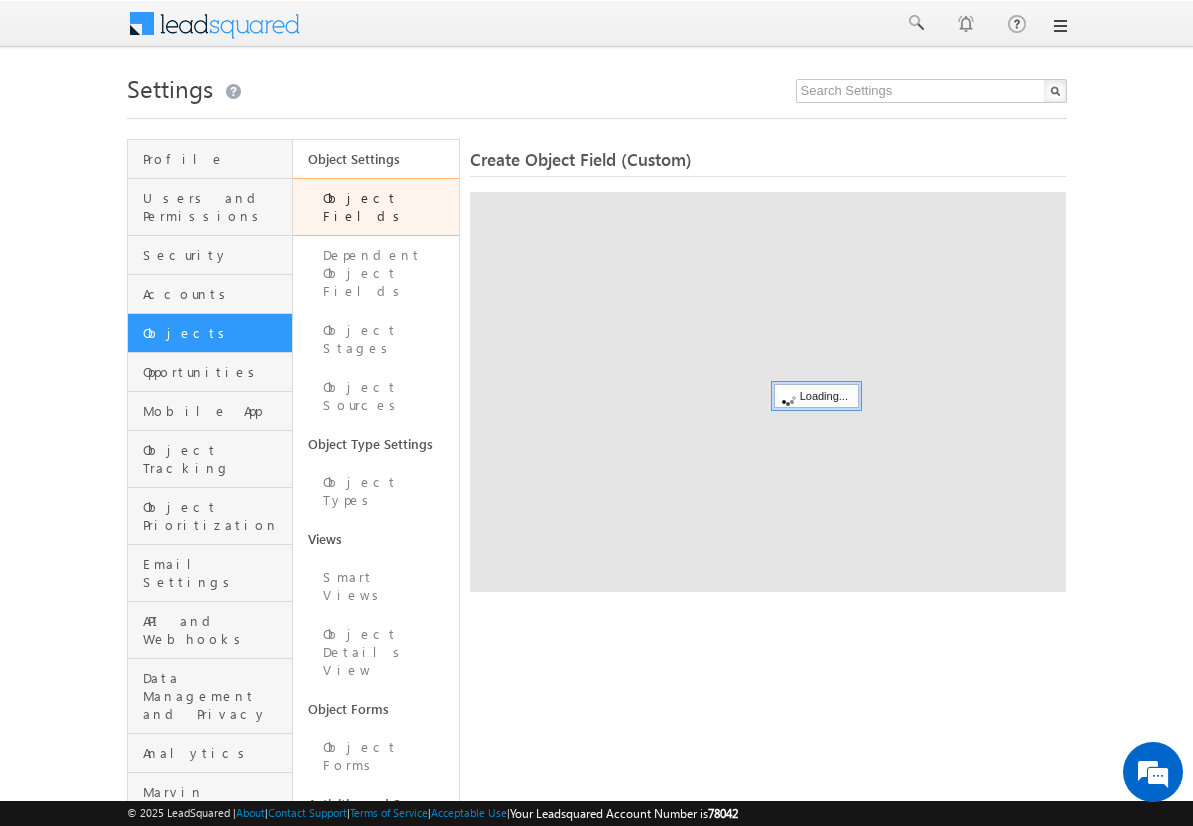 scroll, scrollTop: 0, scrollLeft: 0, axis: both 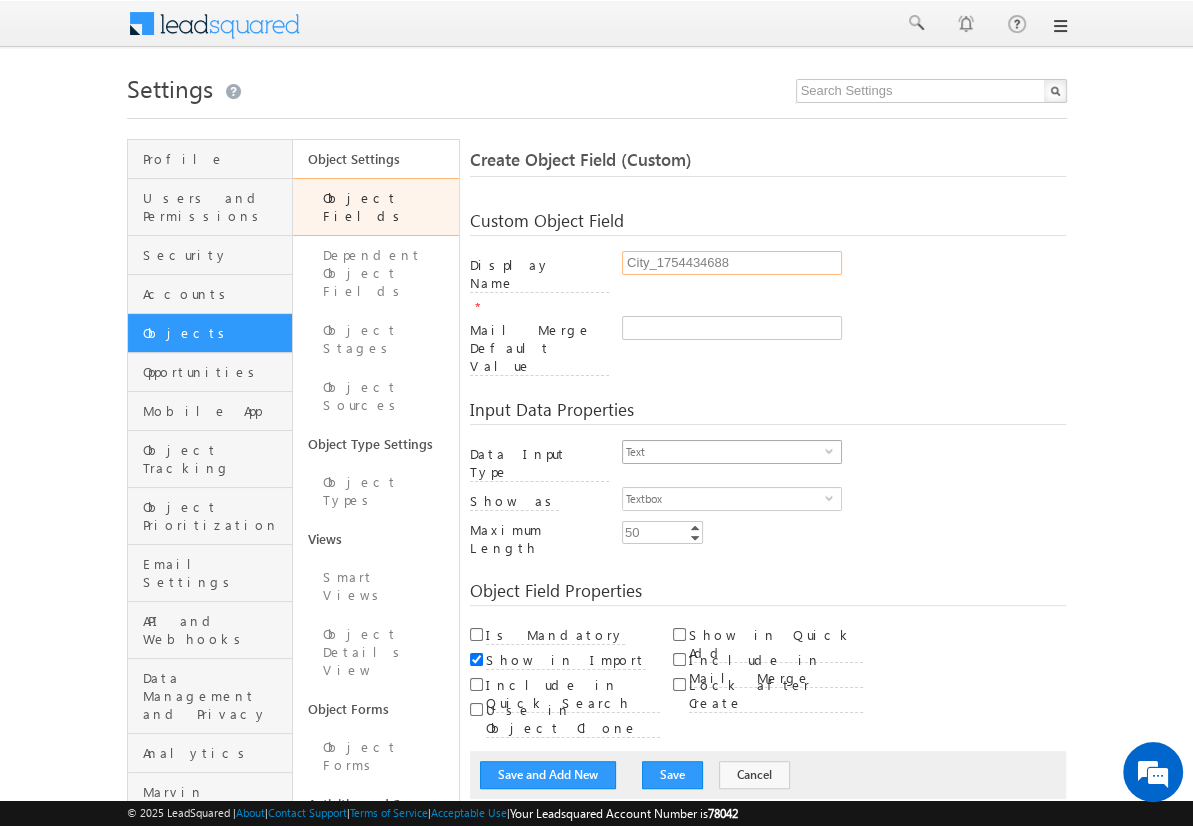 type on "City_1754434688" 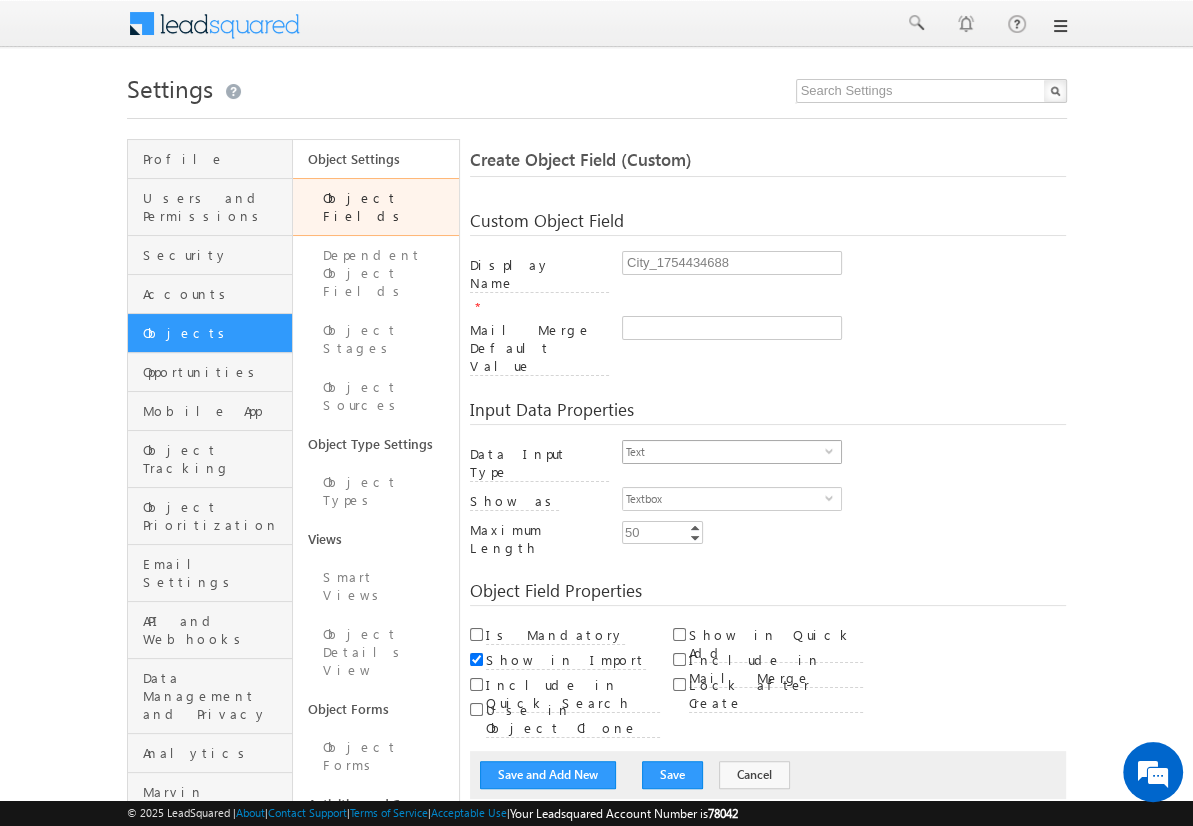 click on "Text" at bounding box center [724, 452] 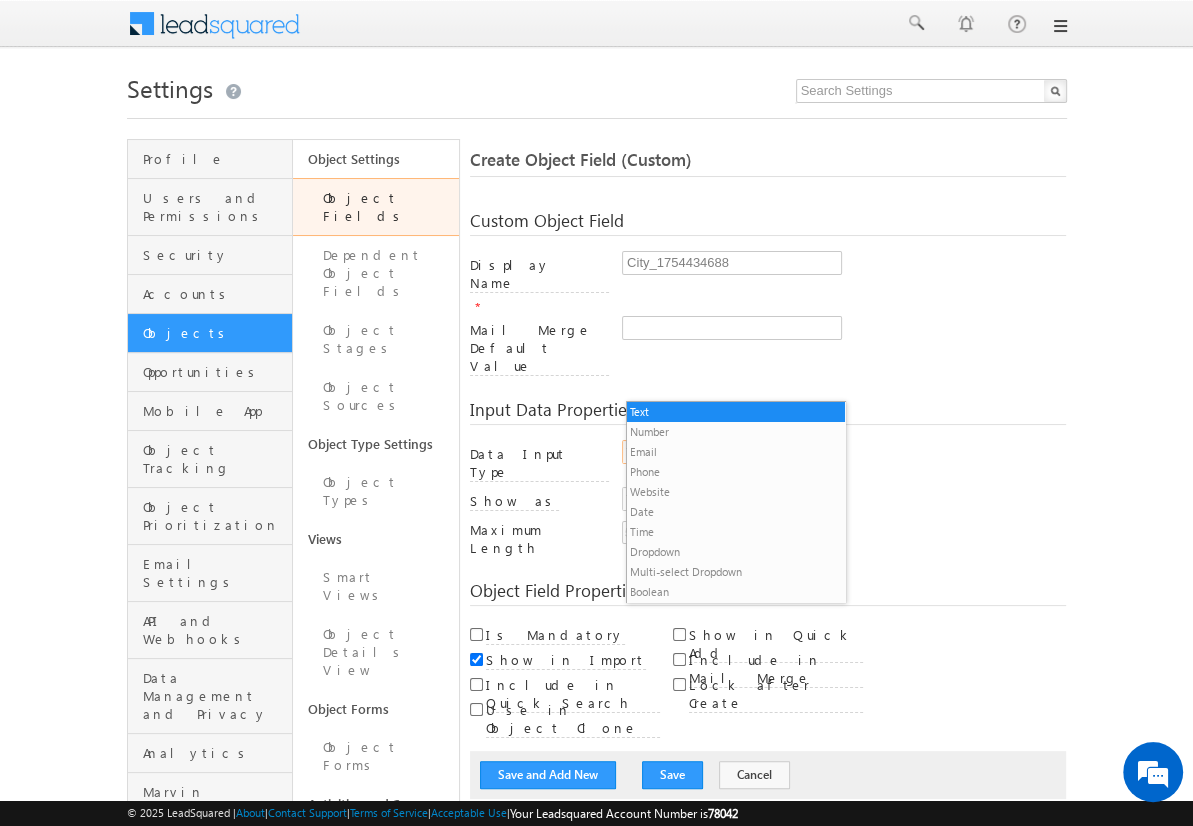 scroll, scrollTop: 0, scrollLeft: 0, axis: both 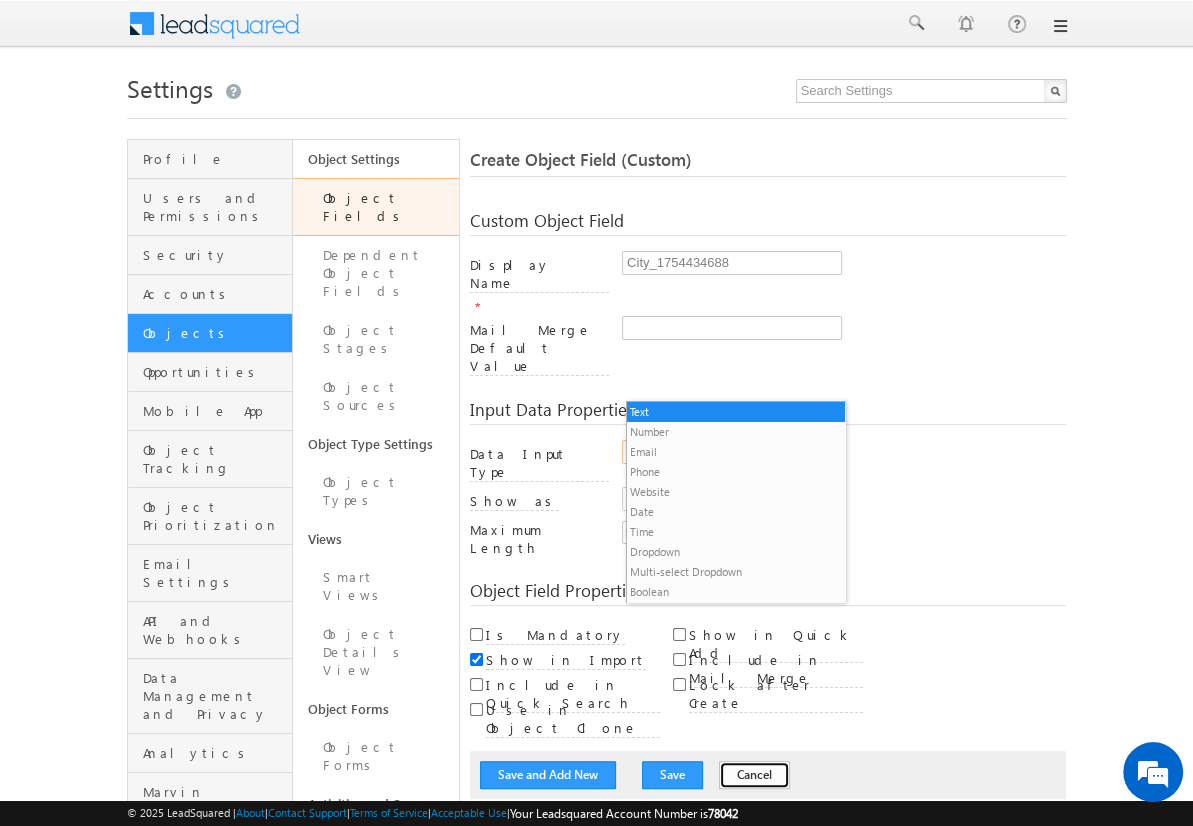 click on "Cancel" at bounding box center [754, 775] 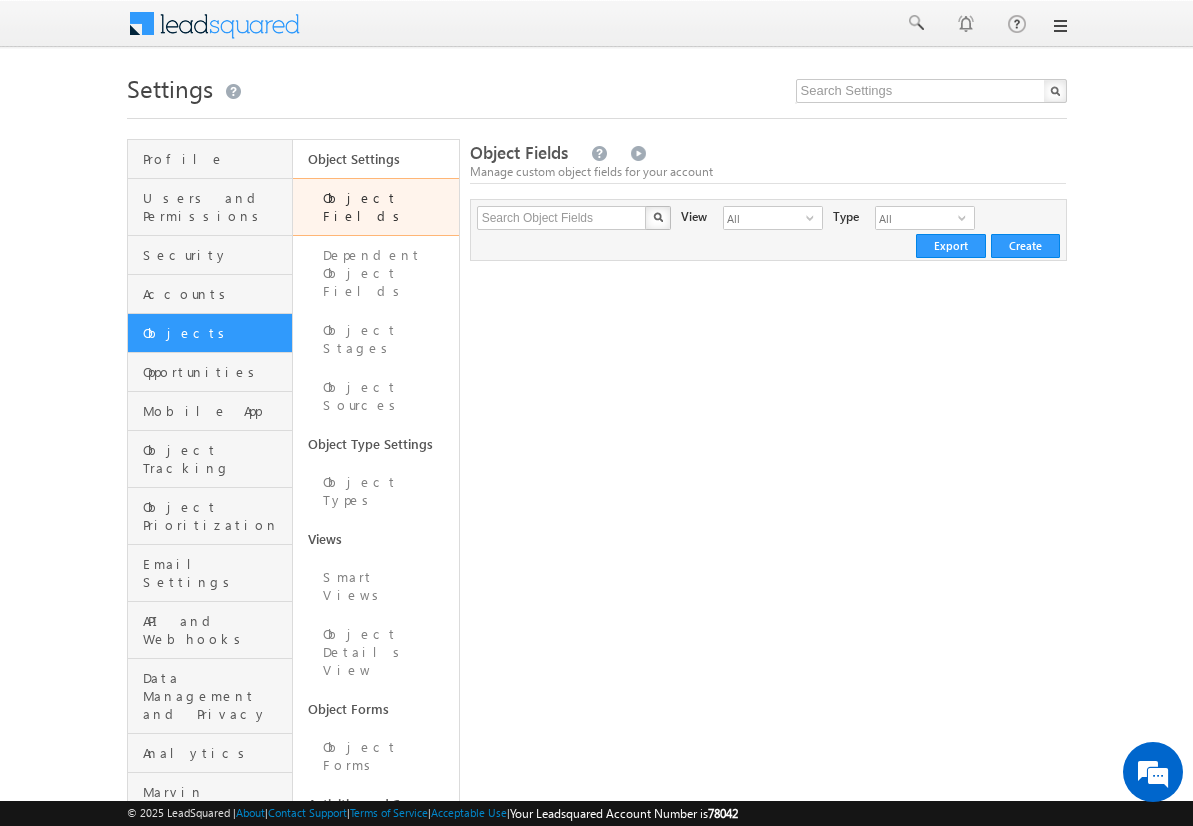 scroll, scrollTop: 0, scrollLeft: 0, axis: both 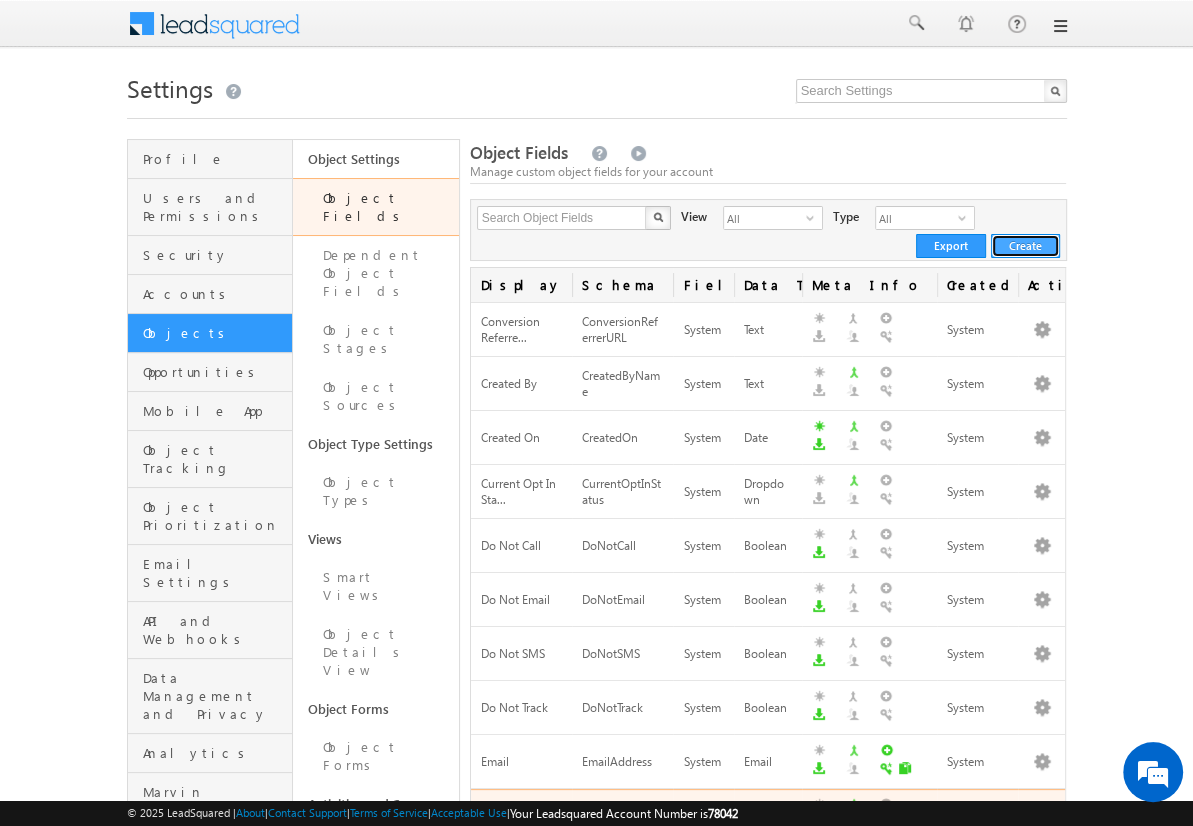 click on "Create" at bounding box center (1025, 246) 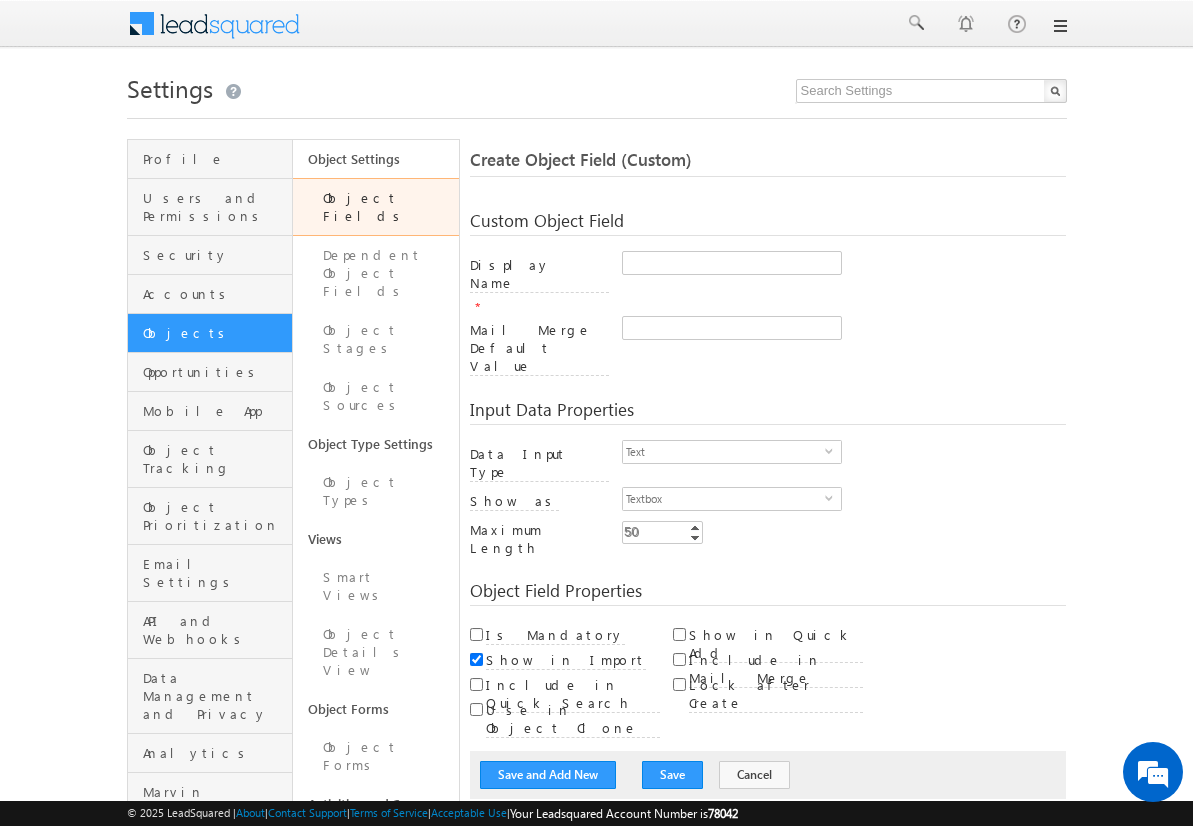 scroll, scrollTop: 0, scrollLeft: 0, axis: both 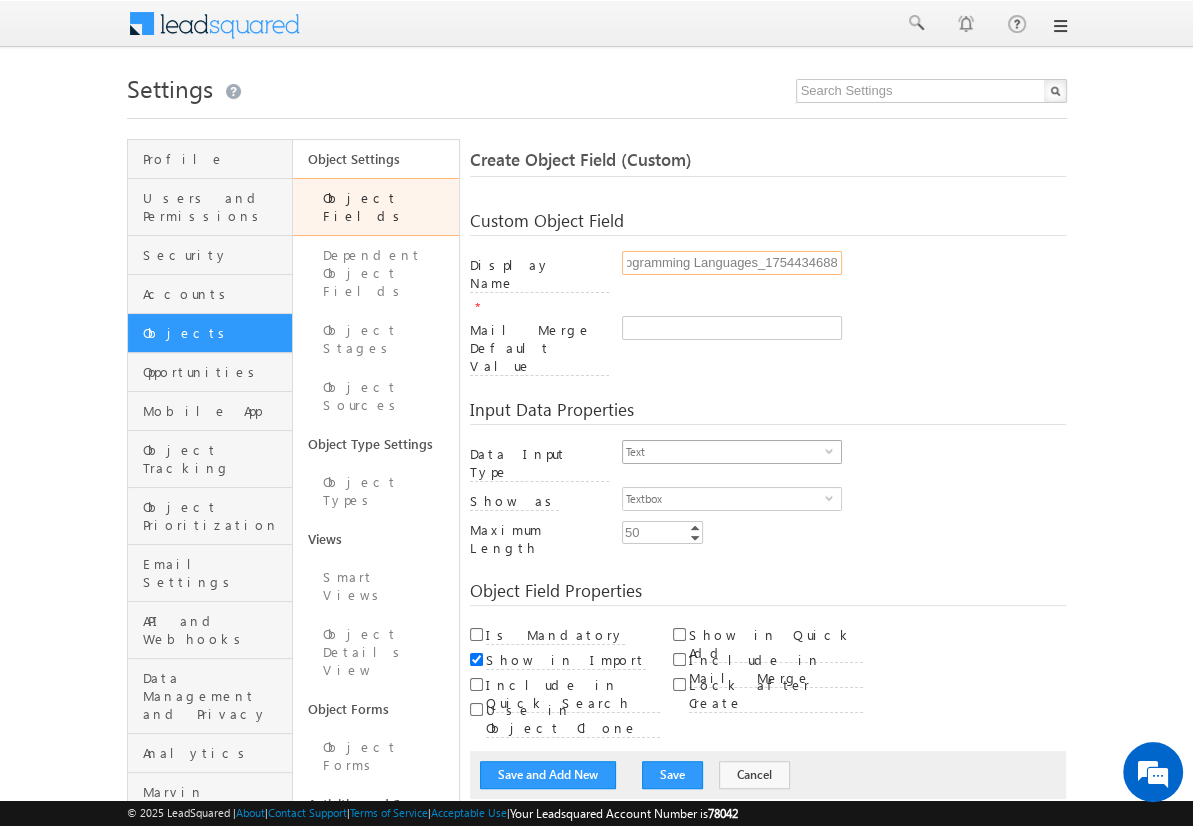 type on "Programming Languages_1754434688" 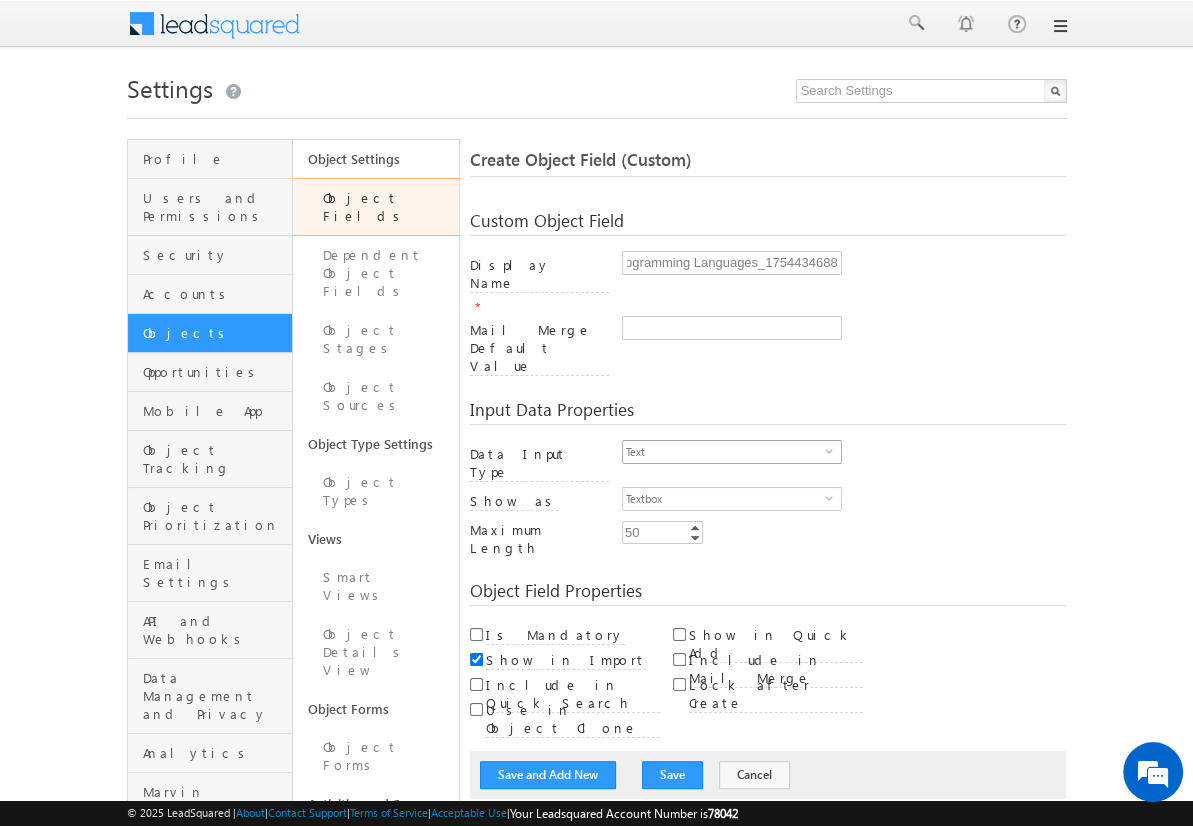 click on "Text" at bounding box center [724, 452] 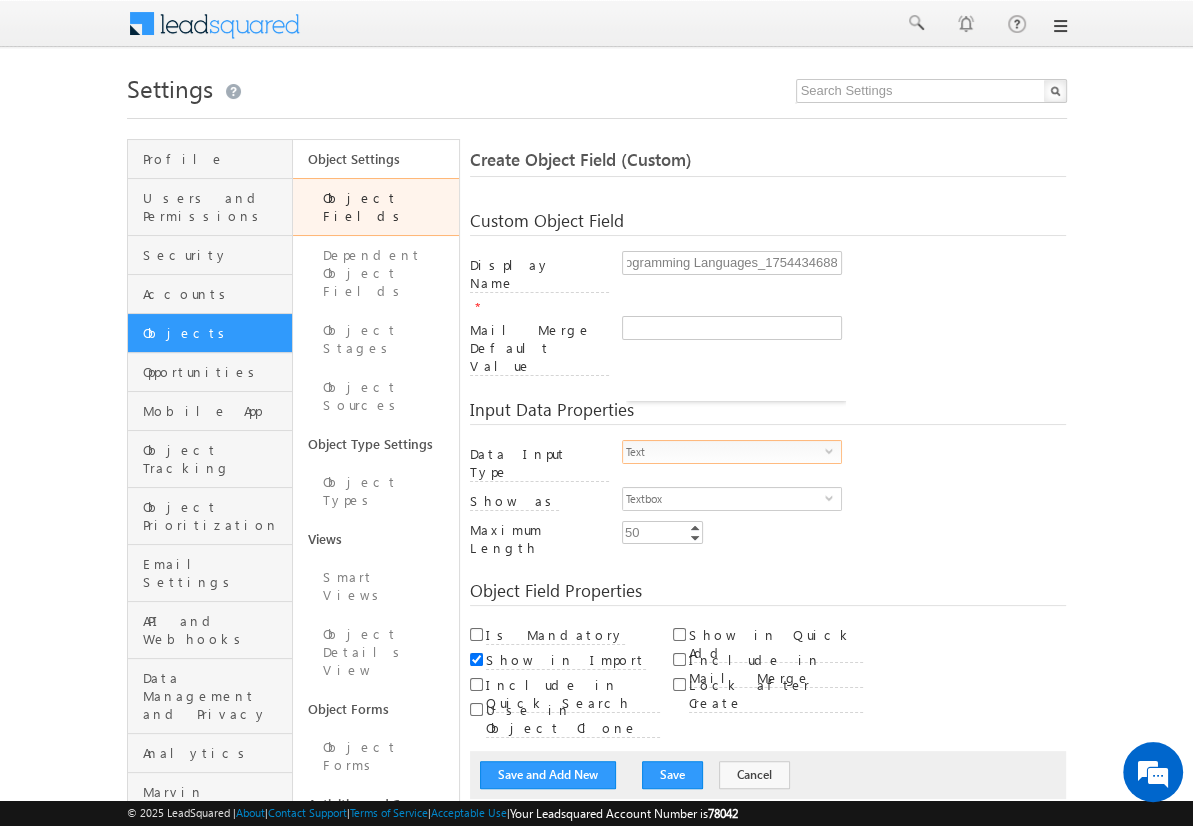 scroll, scrollTop: 0, scrollLeft: 0, axis: both 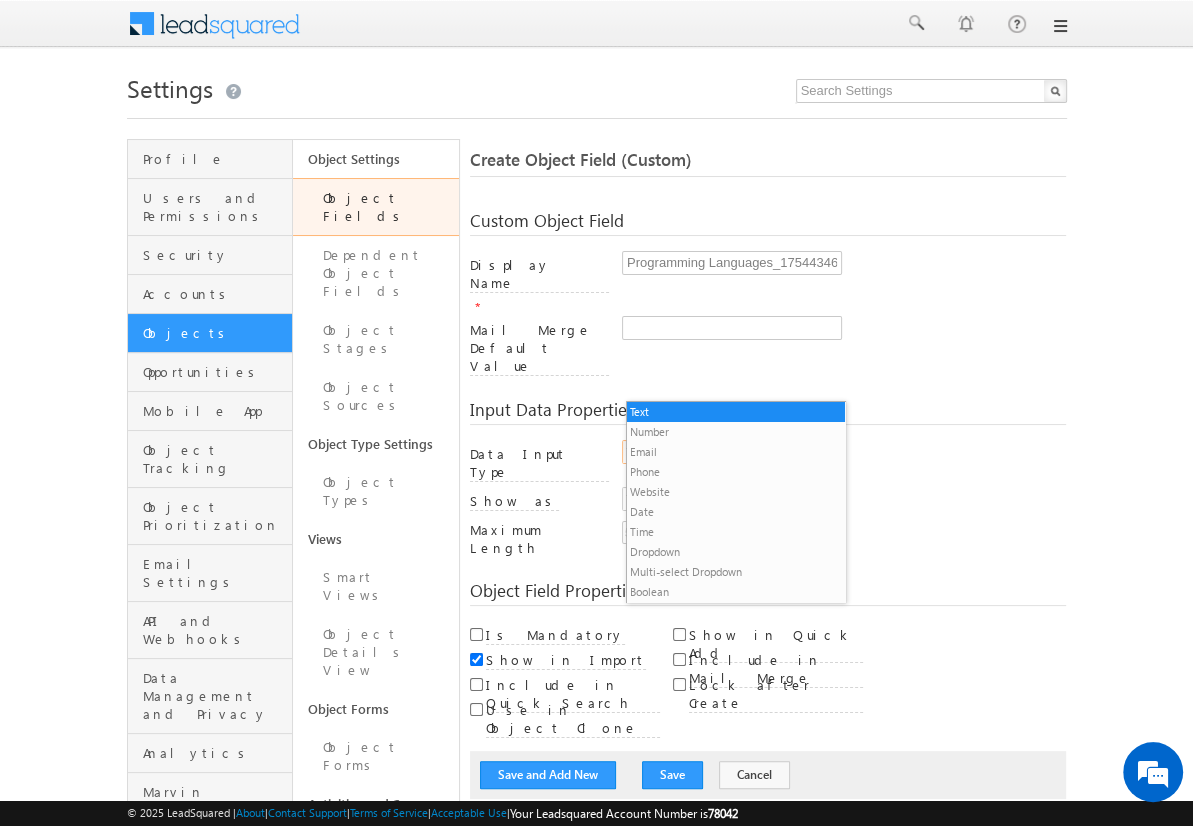 click on "Multi-select Dropdown" at bounding box center [736, 572] 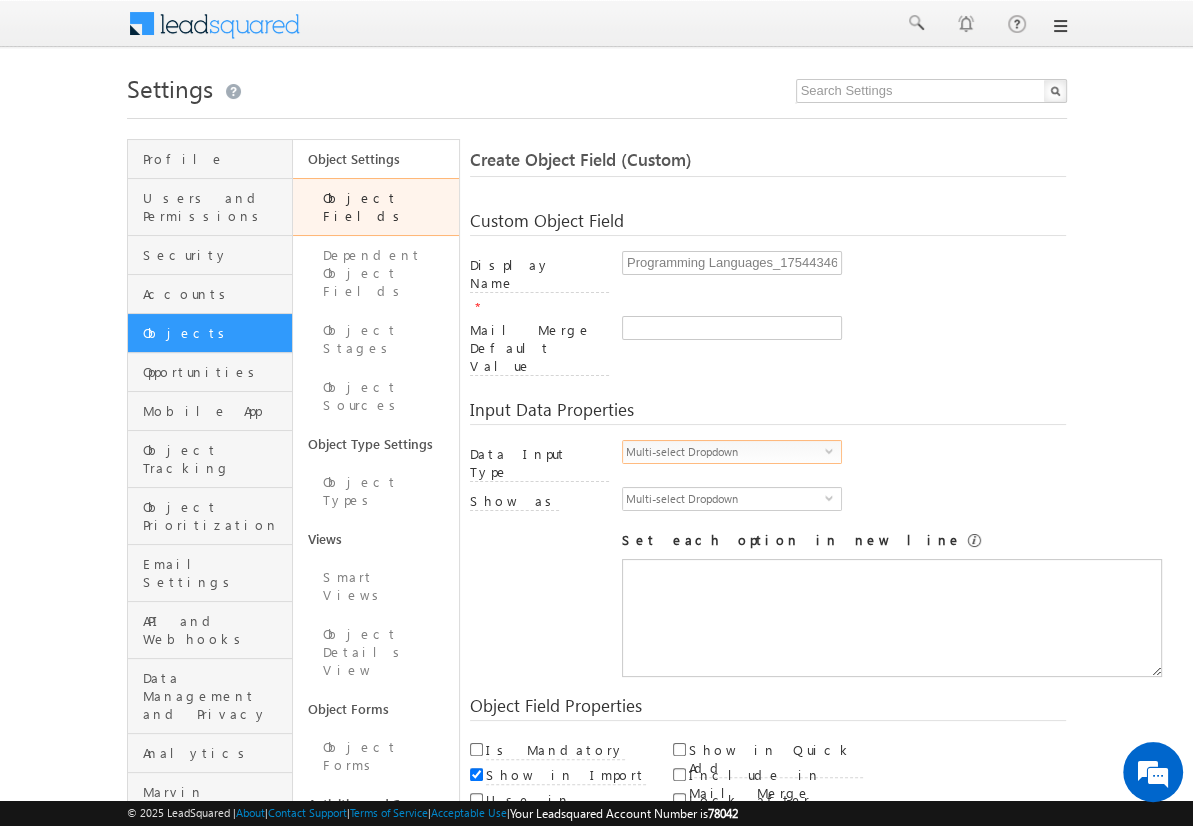 scroll, scrollTop: 0, scrollLeft: 0, axis: both 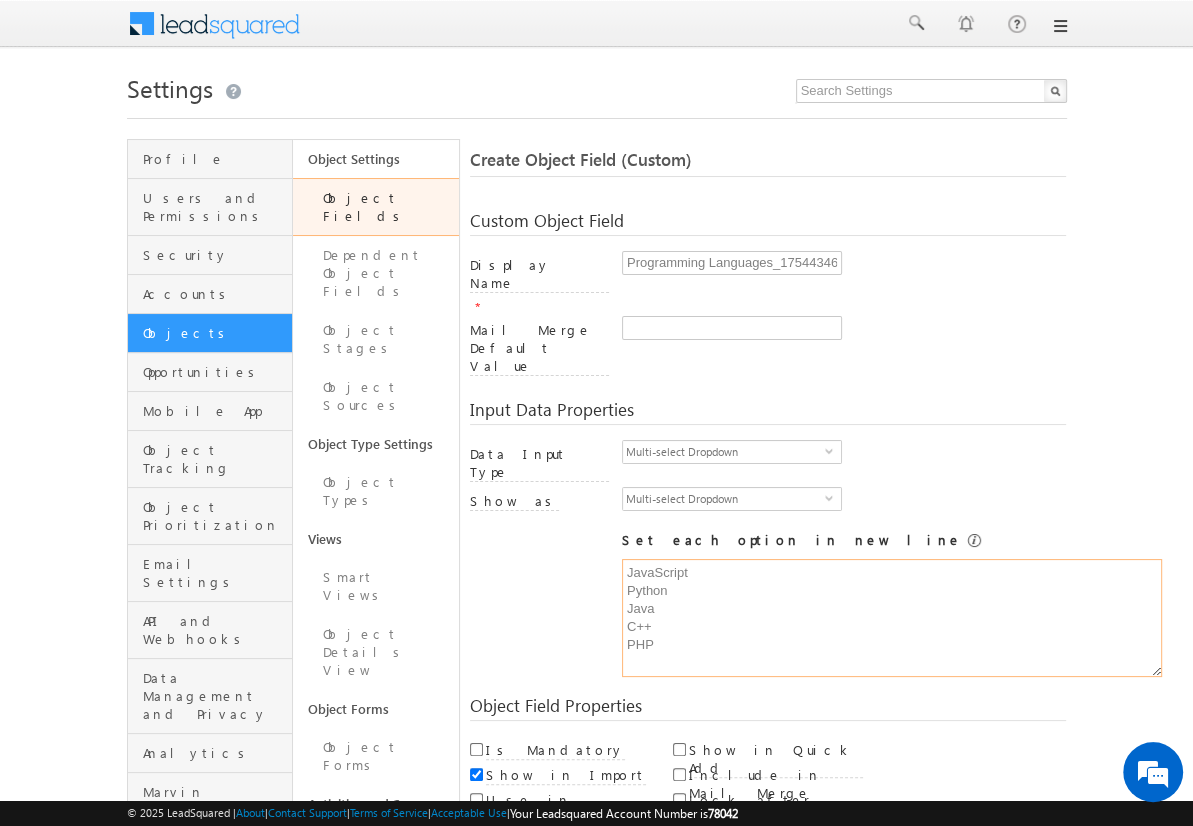 type on "JavaScript
Python
Java
C++
PHP" 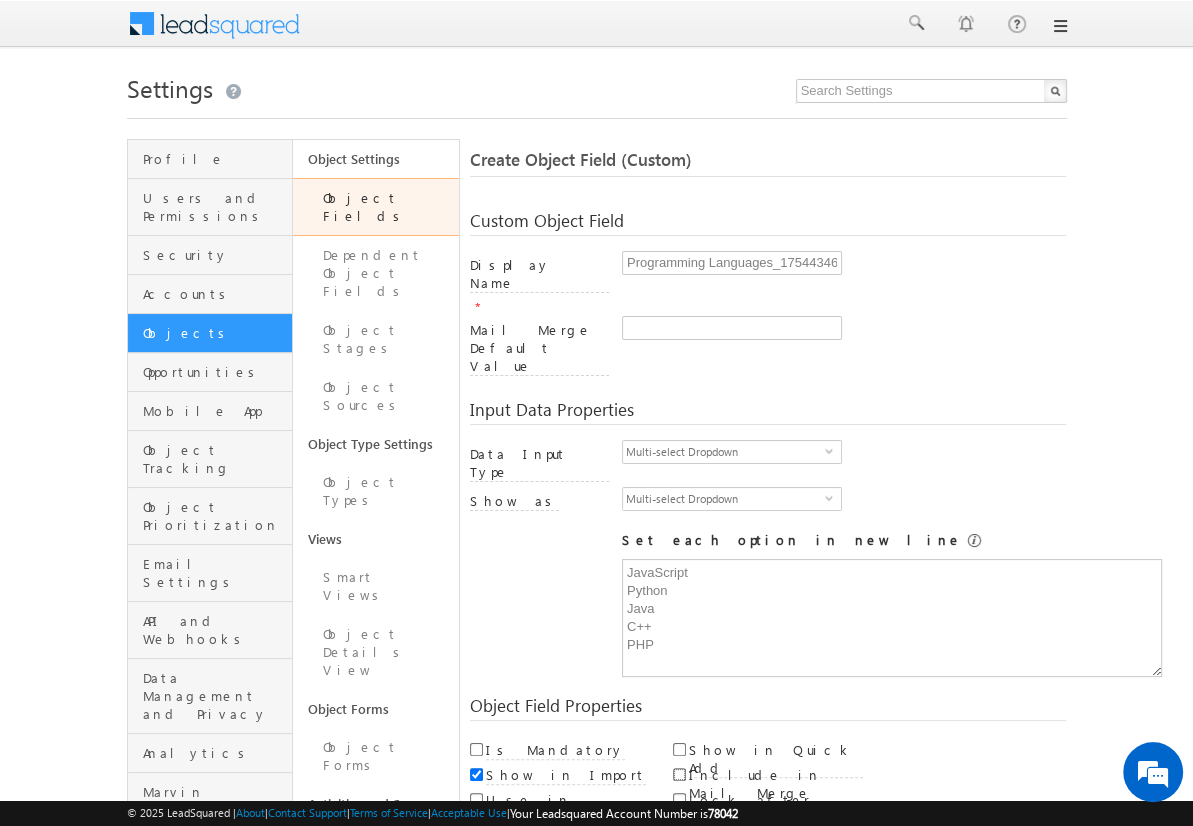 click on "Include in Mail Merge" at bounding box center (679, 774) 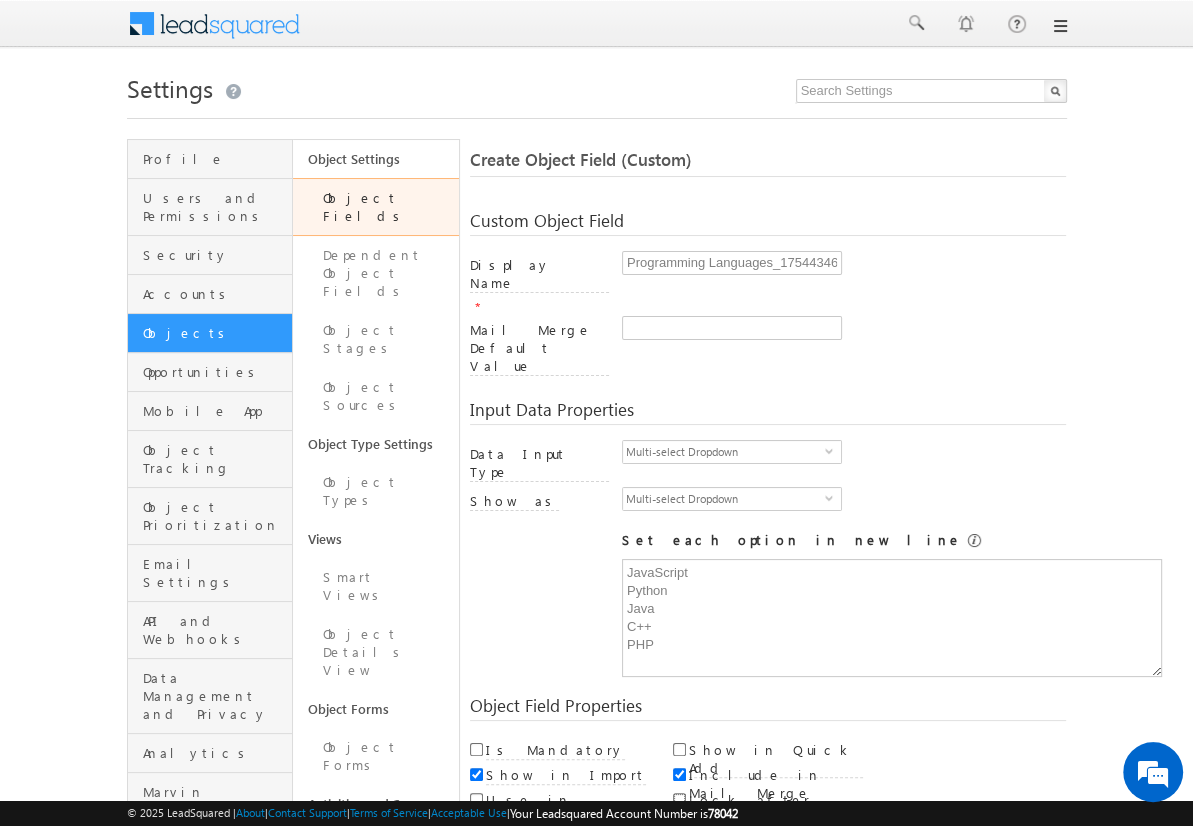 click on "Lock after Create" at bounding box center [679, 799] 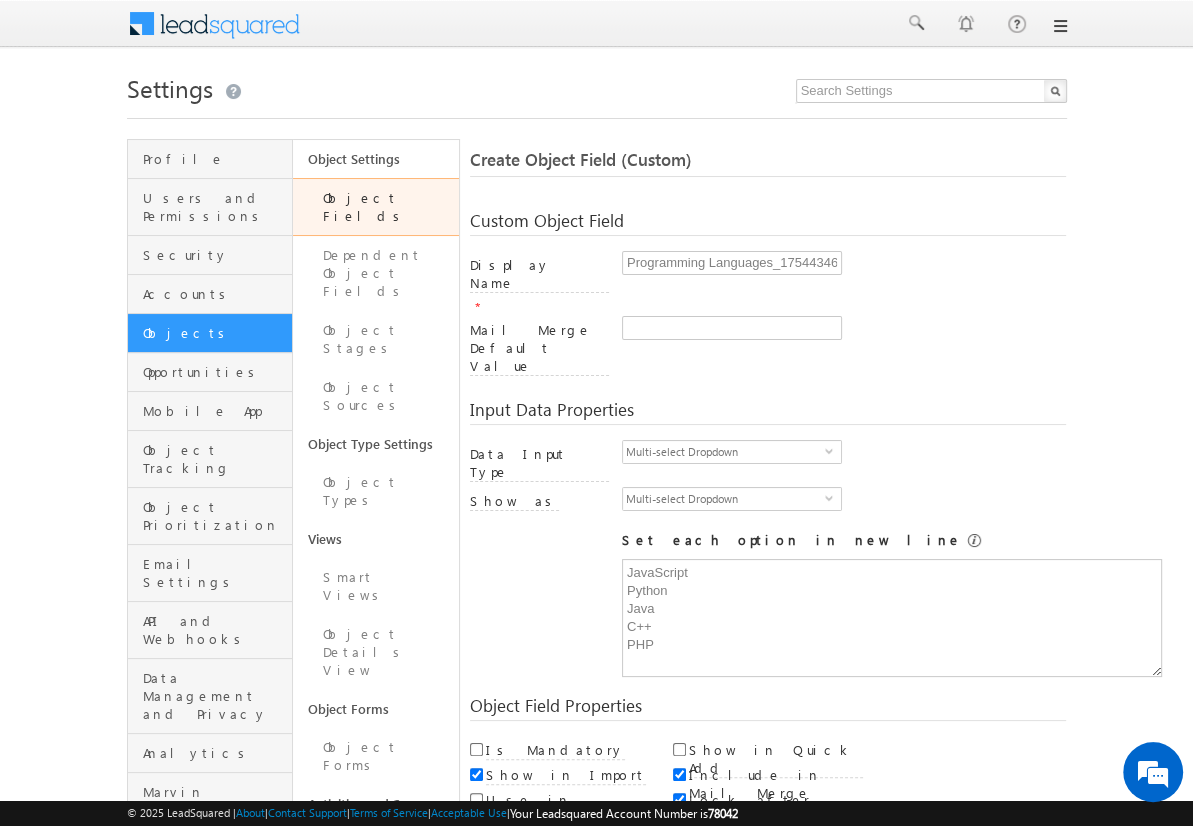 click on "Save and Add New" at bounding box center (548, 865) 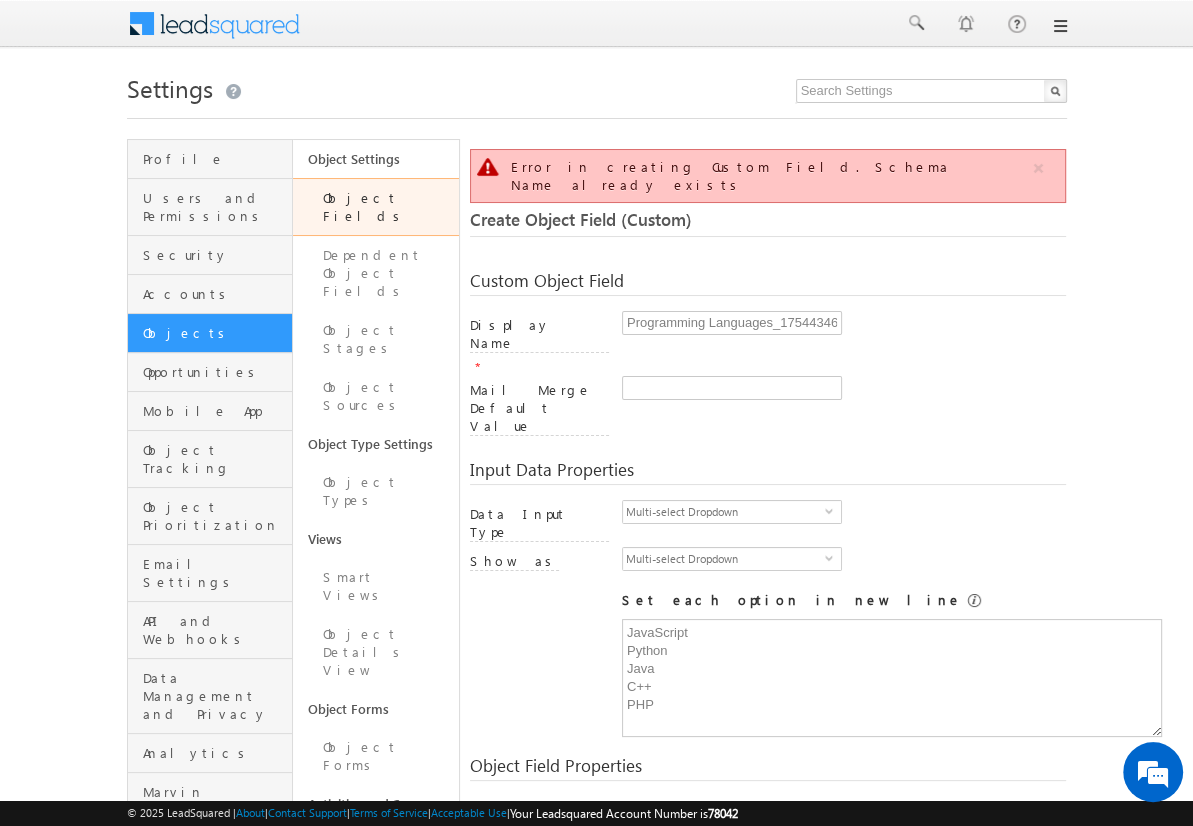 scroll, scrollTop: 149, scrollLeft: 0, axis: vertical 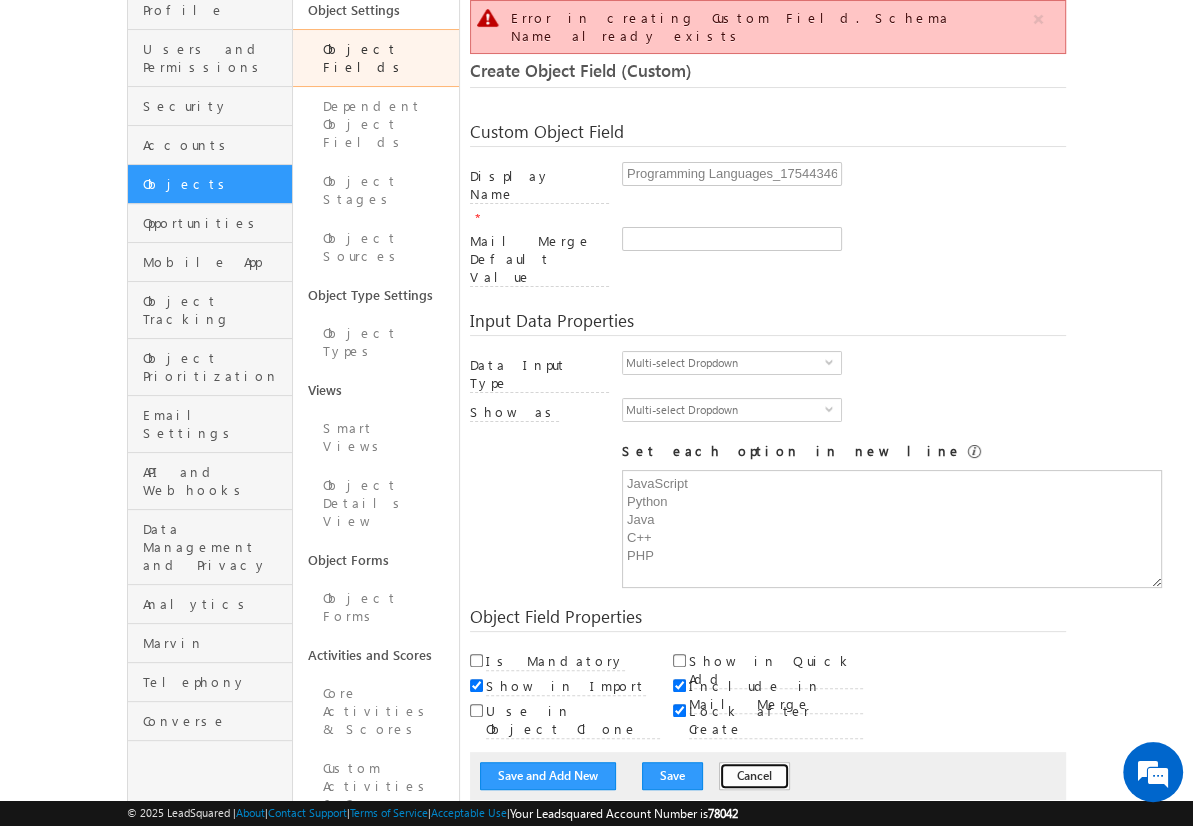 click on "Cancel" at bounding box center [754, 776] 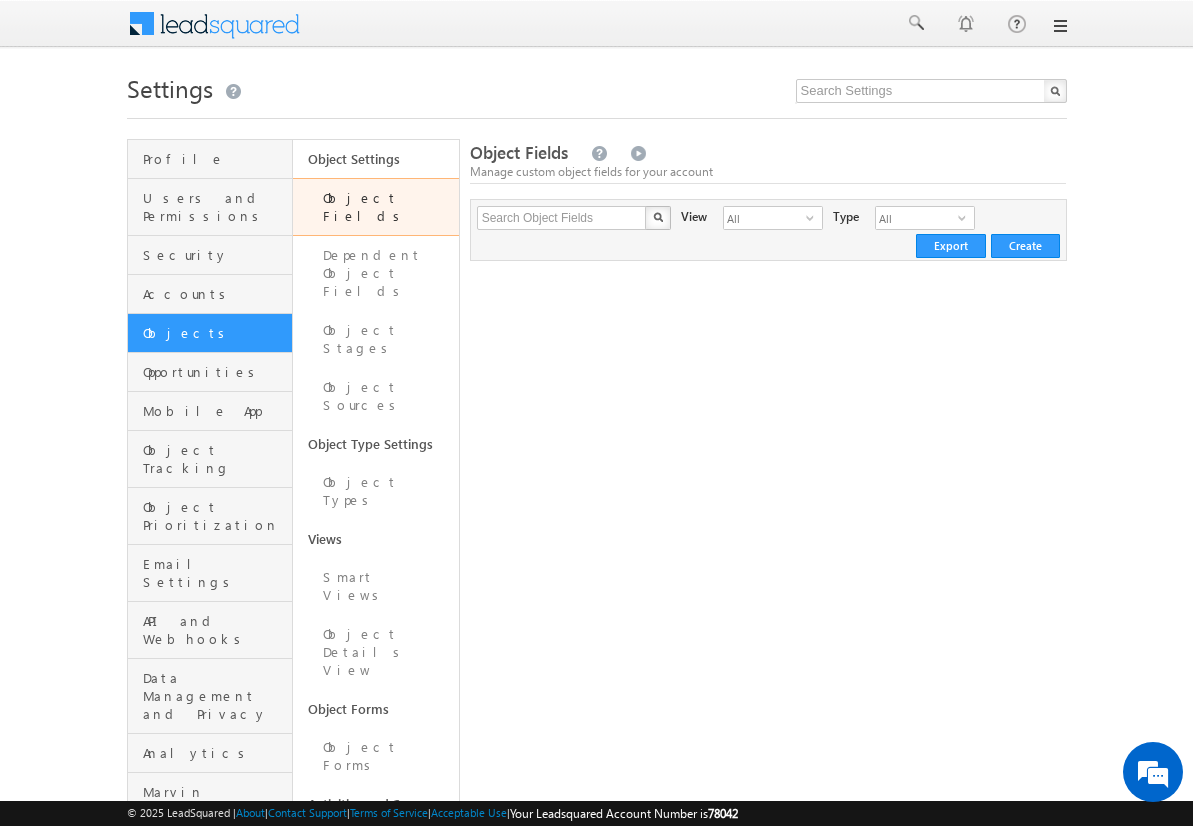 scroll, scrollTop: 0, scrollLeft: 0, axis: both 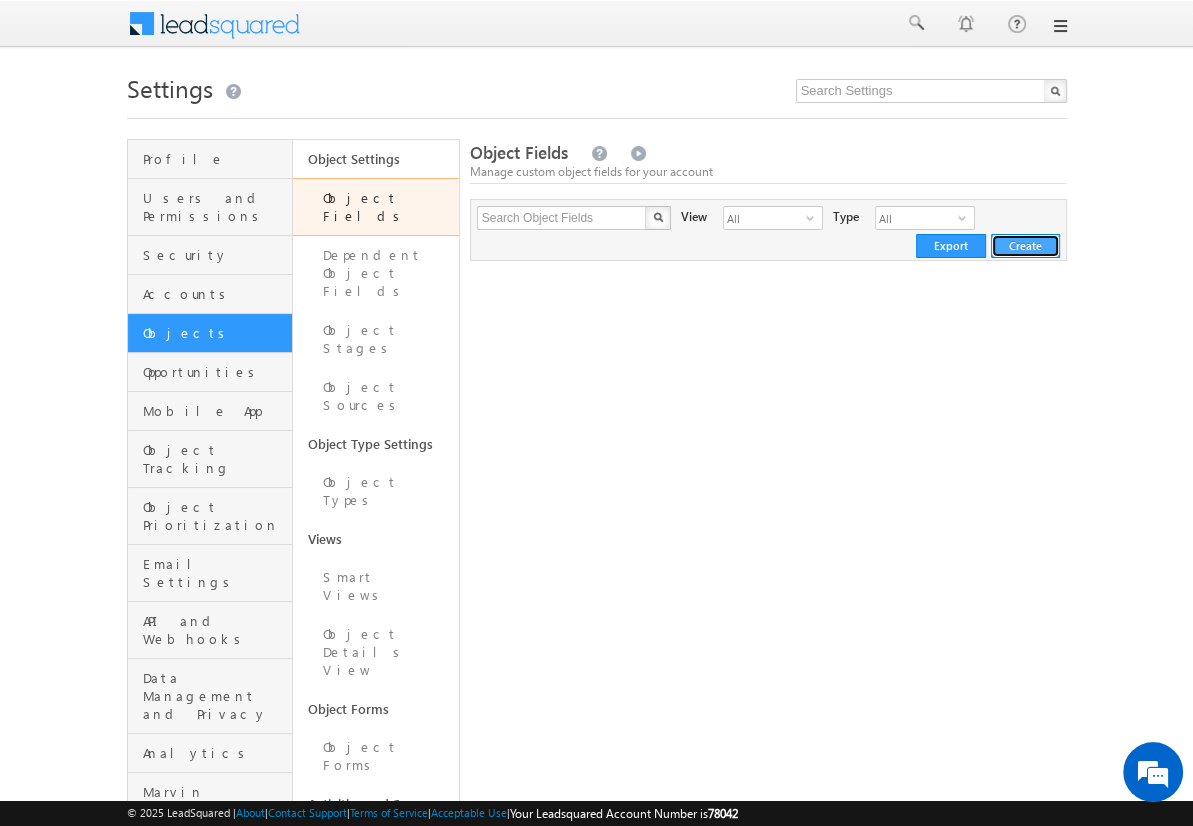 click on "Create" at bounding box center (1025, 246) 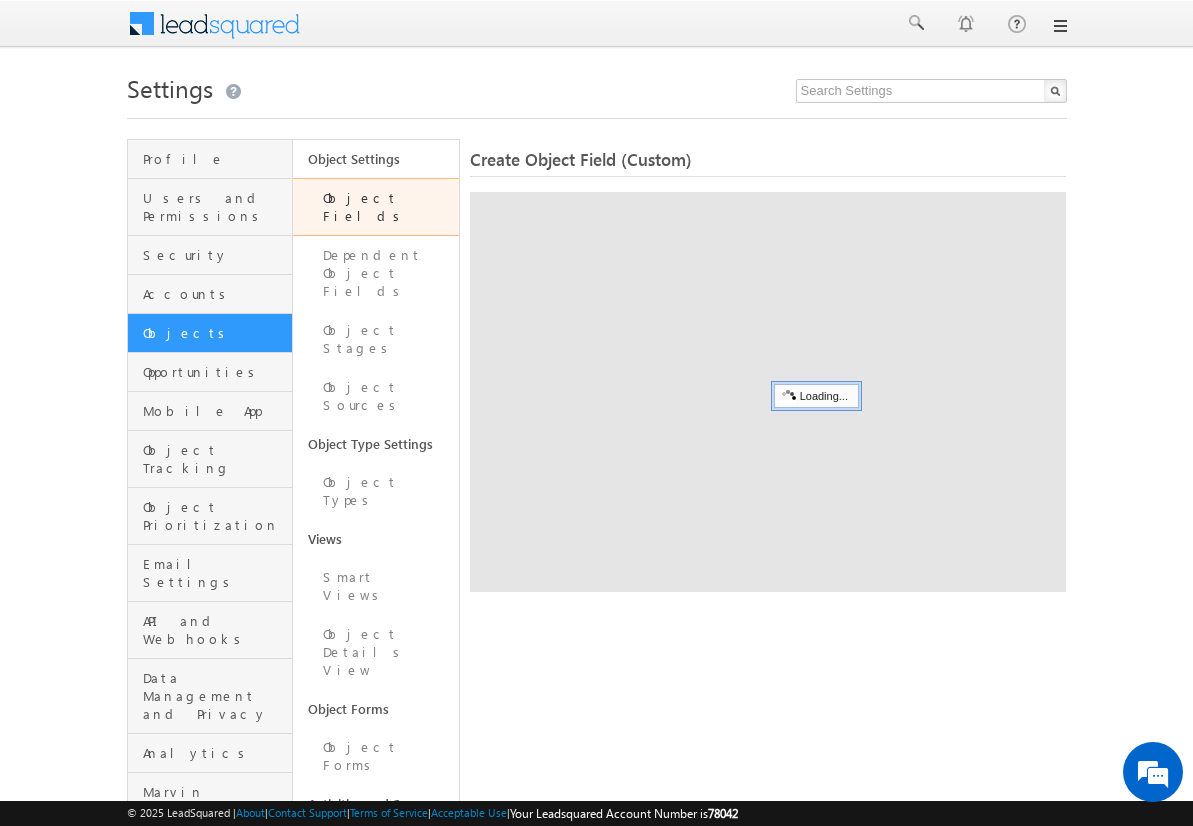 scroll, scrollTop: 0, scrollLeft: 0, axis: both 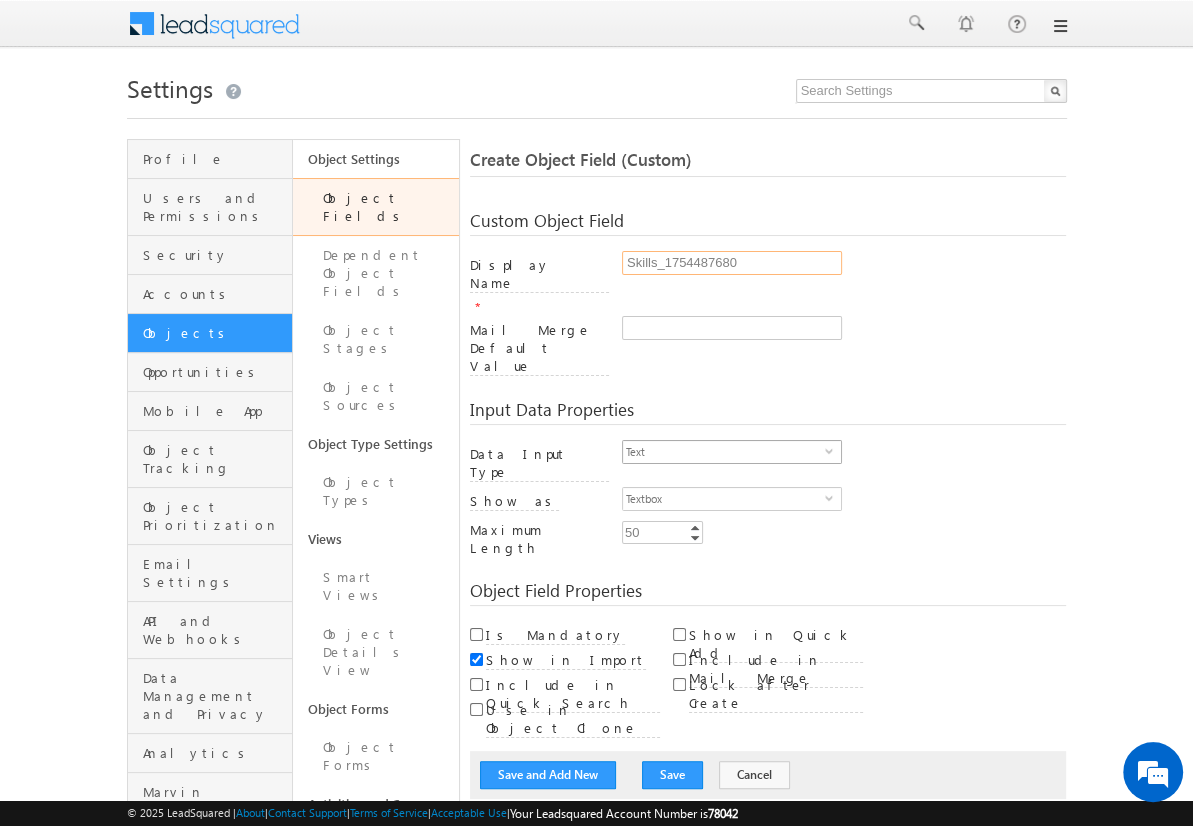 type on "Skills_1754487680" 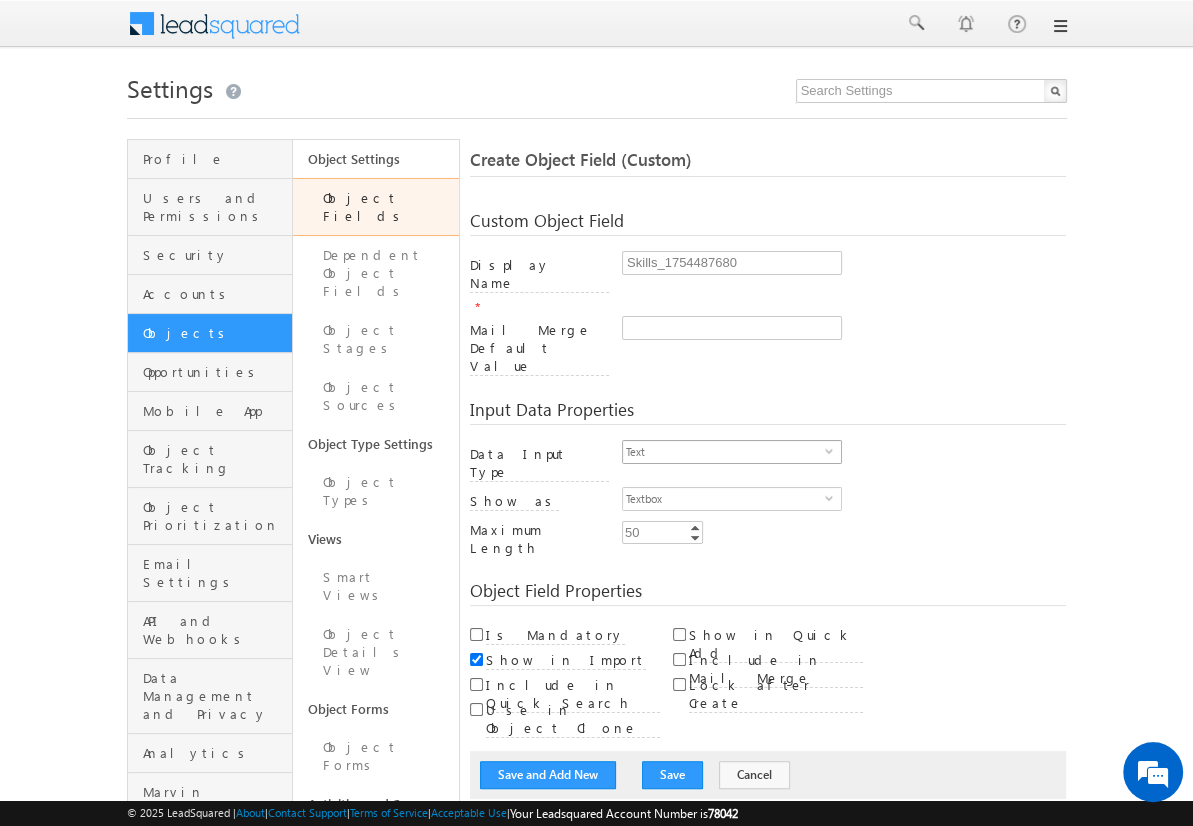click on "Text" at bounding box center [724, 452] 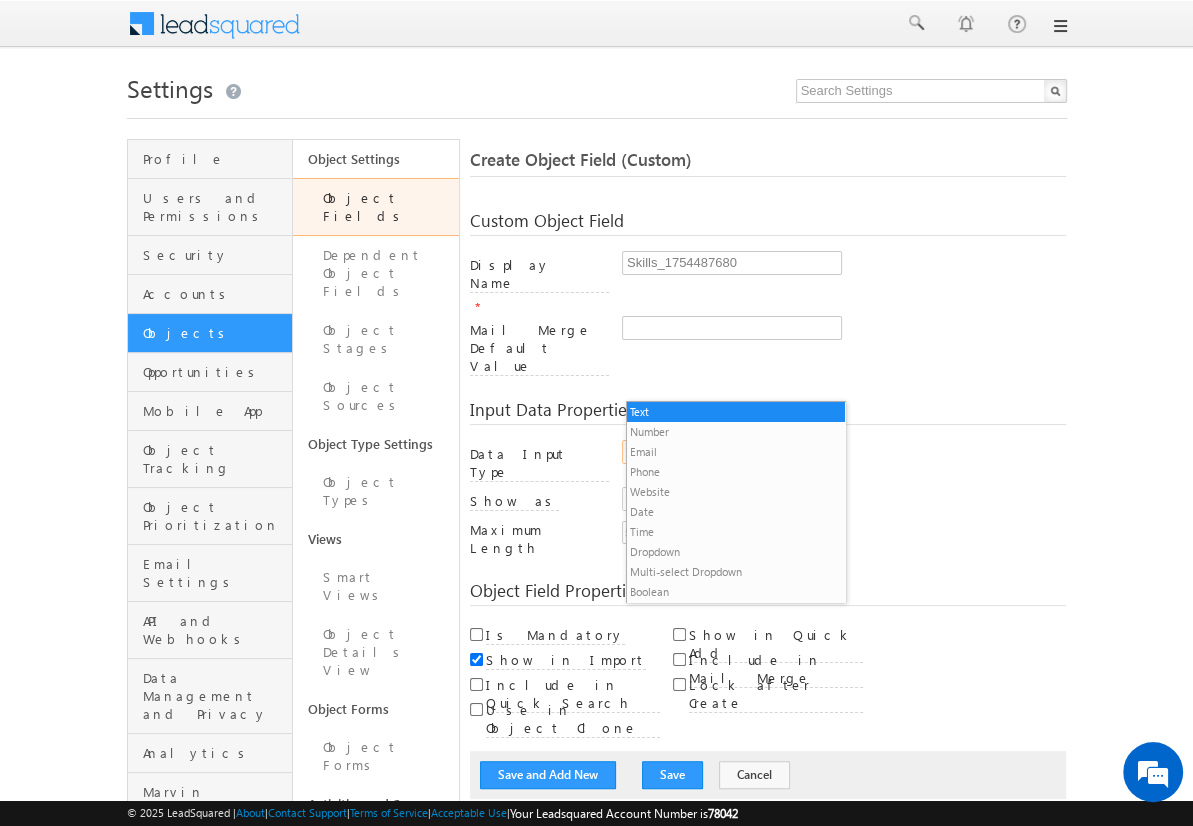 click on "Multi-select Dropdown" at bounding box center [736, 572] 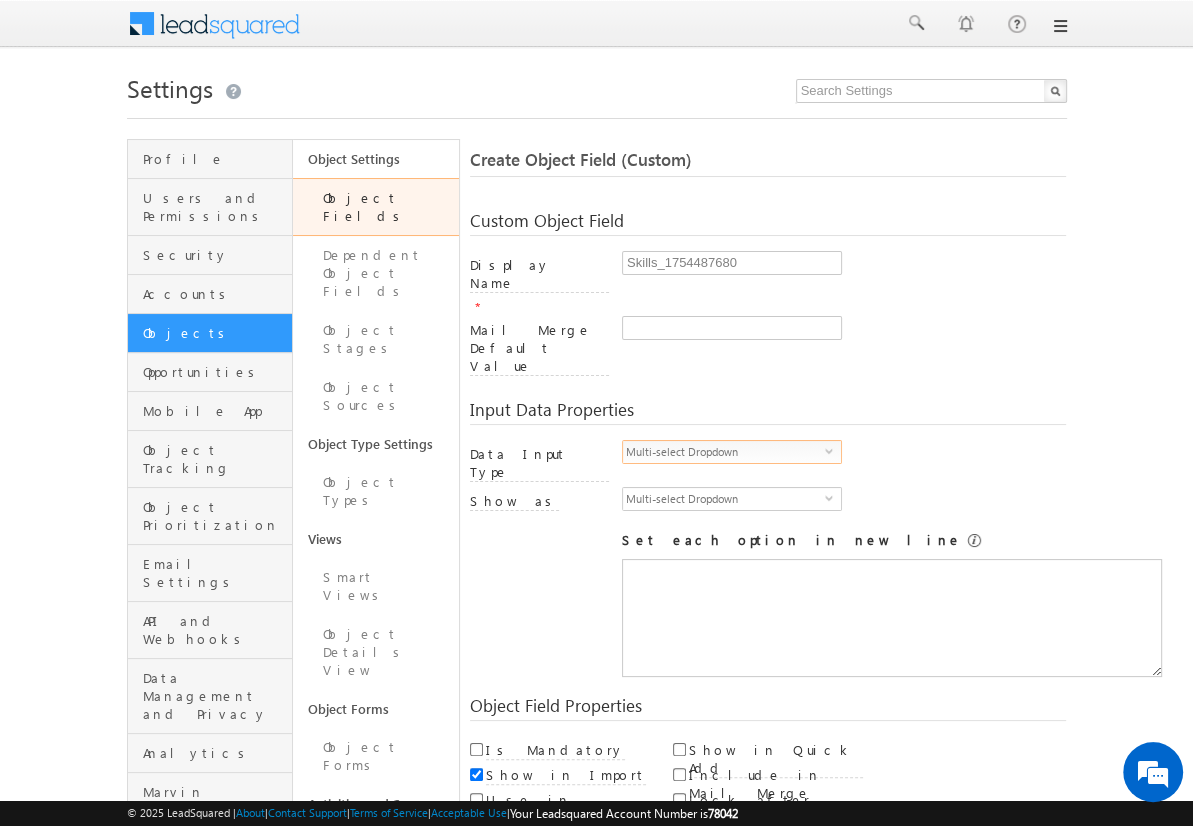 scroll, scrollTop: 0, scrollLeft: 0, axis: both 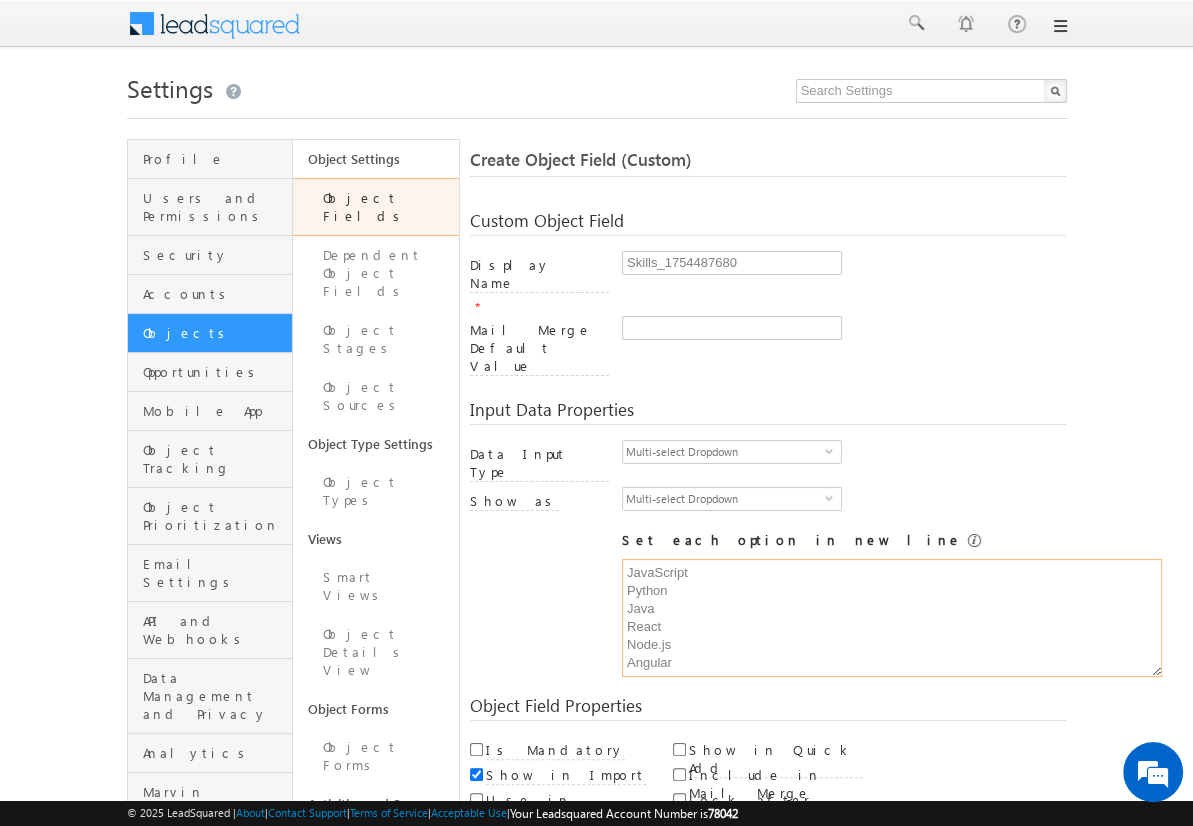 type on "JavaScript
Python
Java
React
Node.js
Angular" 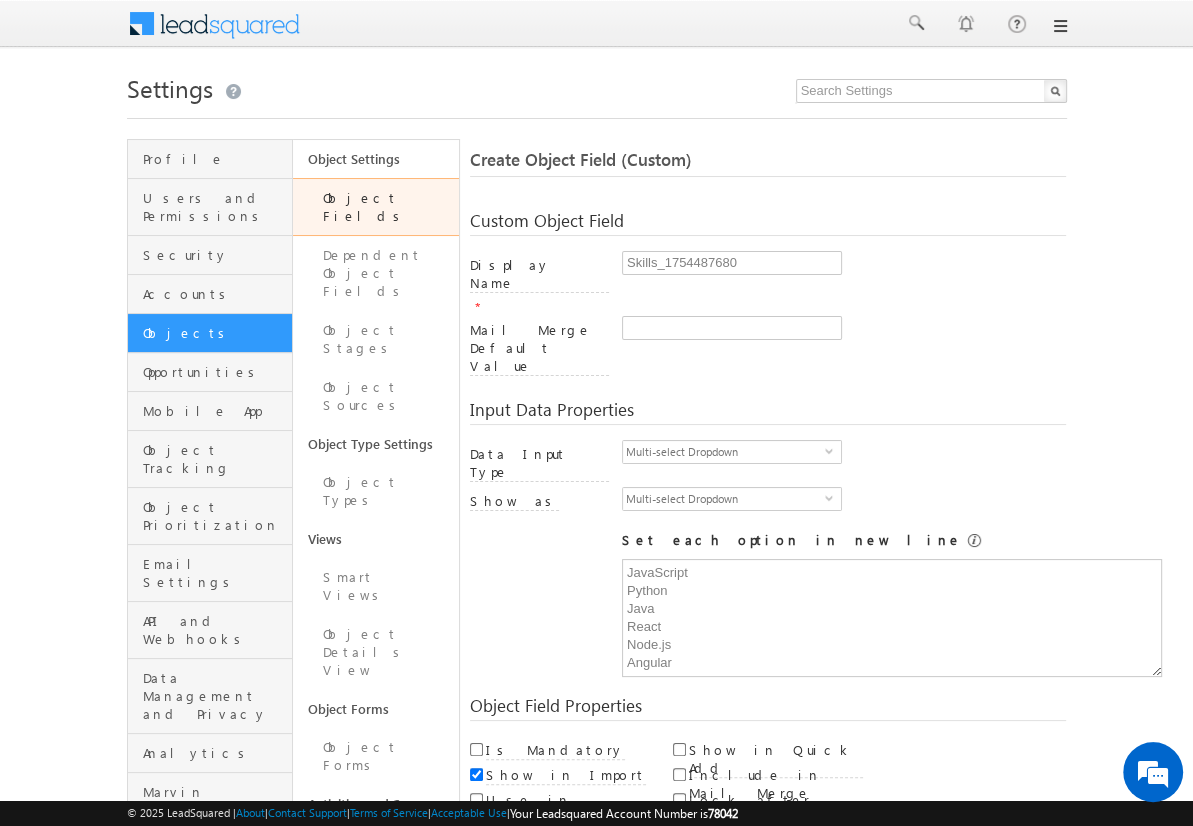 click on "Save and Add New" at bounding box center (548, 865) 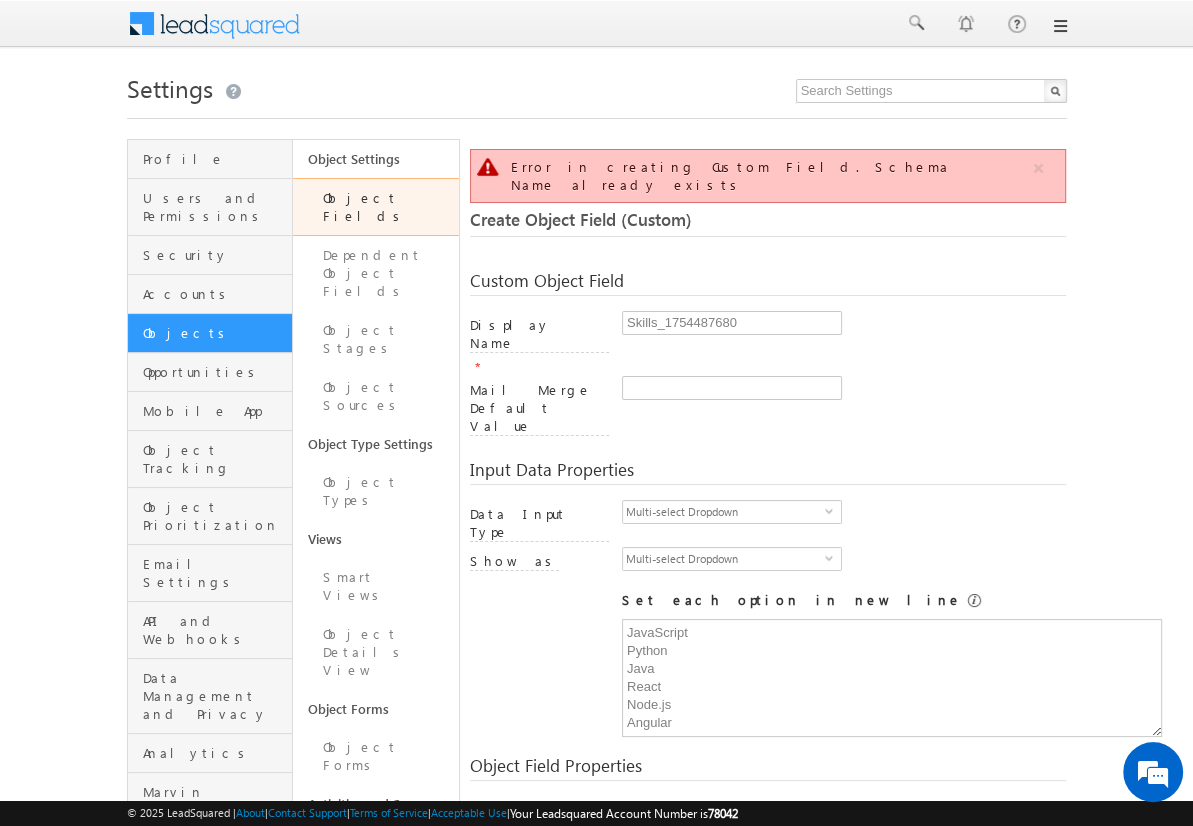 scroll, scrollTop: 149, scrollLeft: 0, axis: vertical 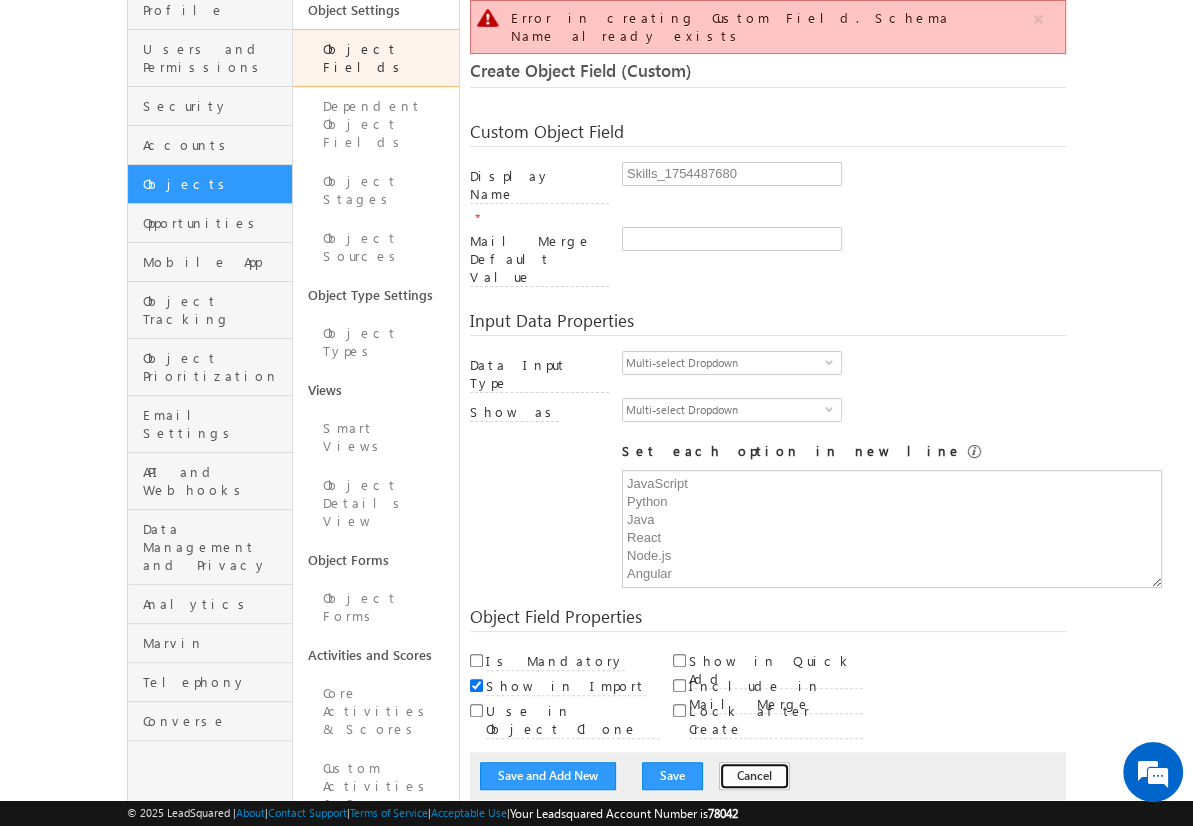 click on "Cancel" at bounding box center (754, 776) 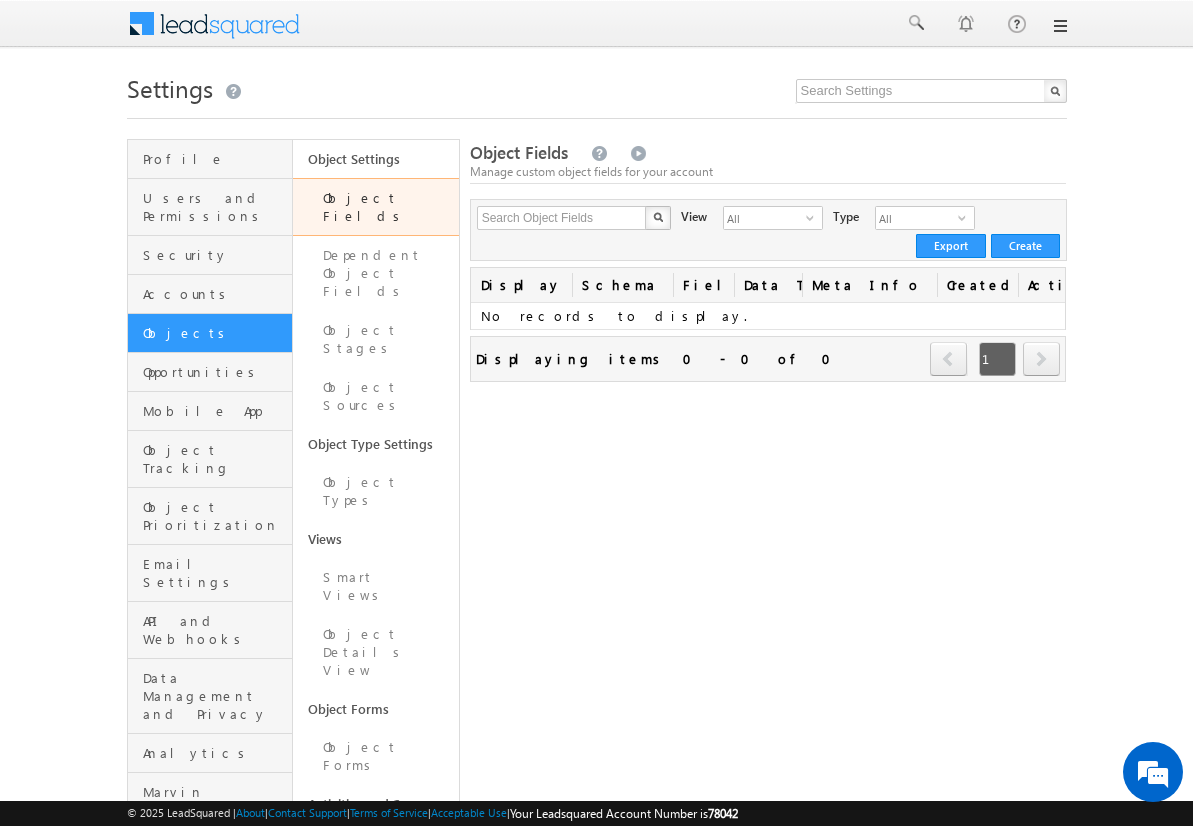 scroll, scrollTop: 0, scrollLeft: 0, axis: both 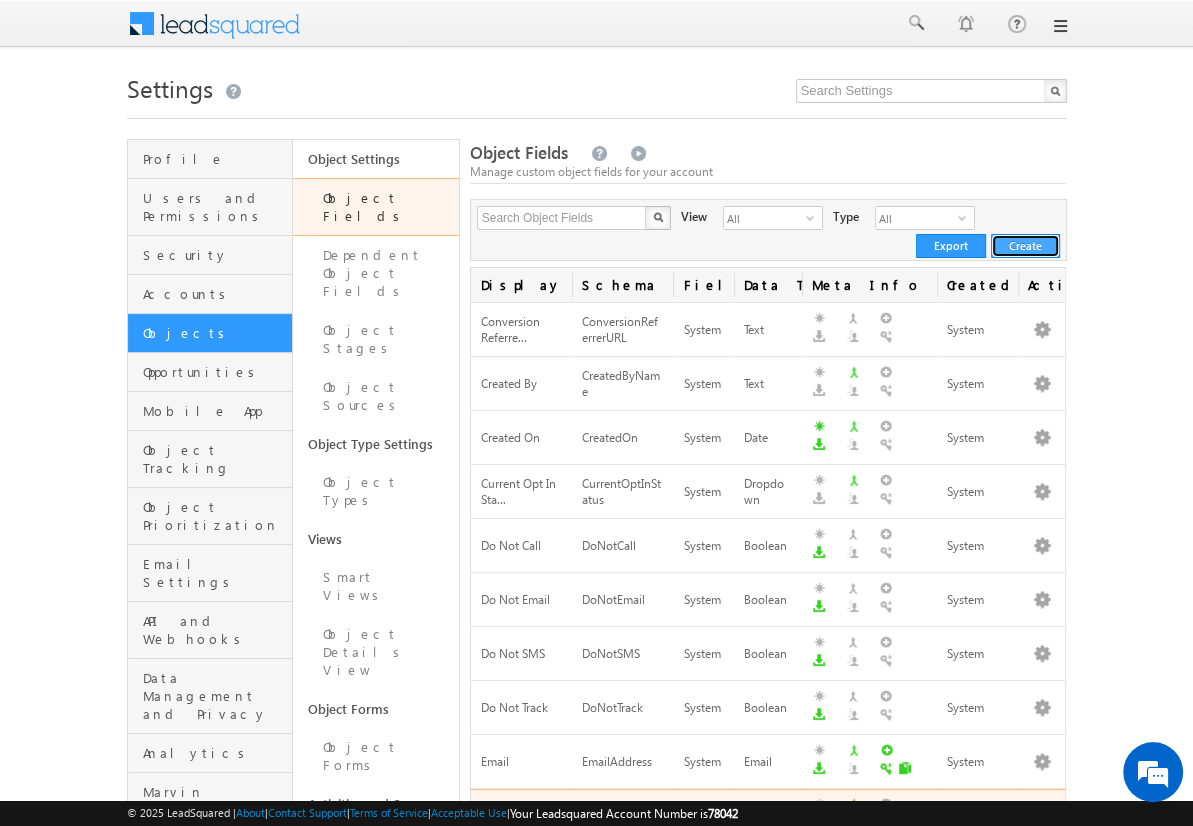 click on "Create" at bounding box center [1025, 246] 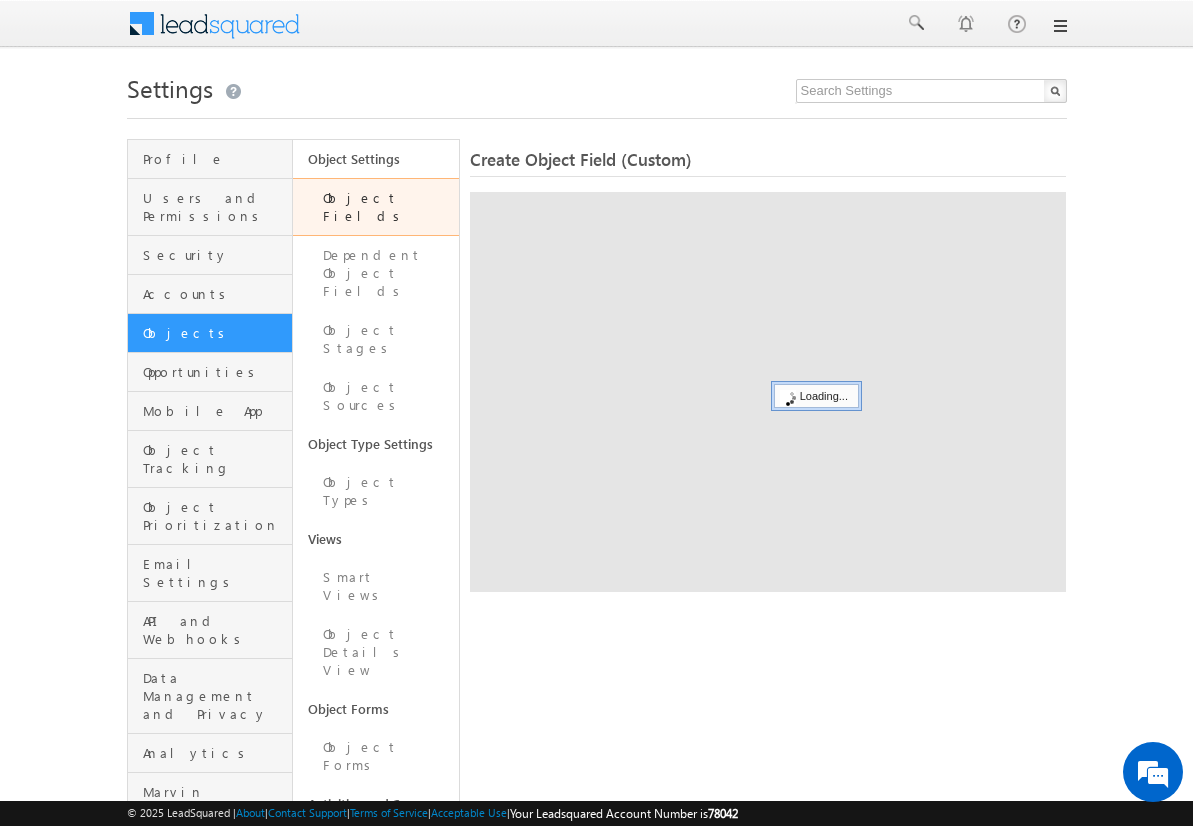 scroll, scrollTop: 0, scrollLeft: 0, axis: both 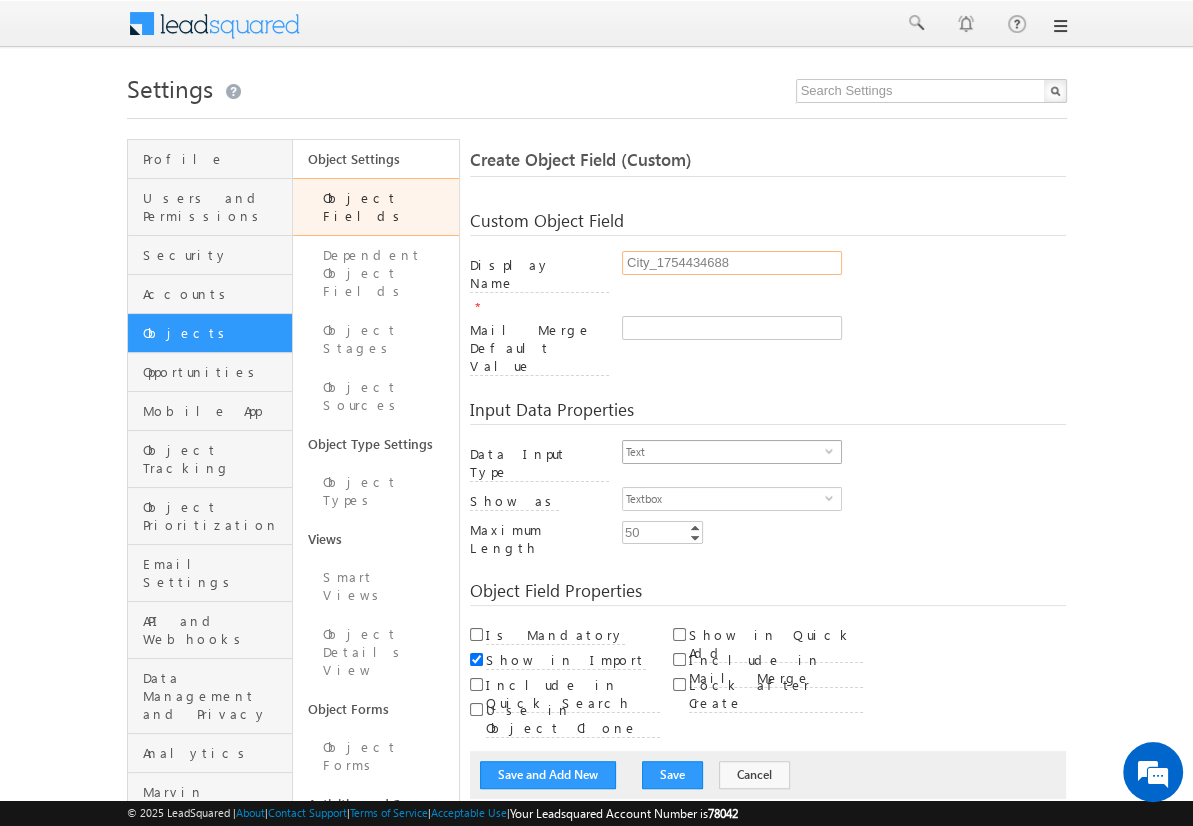 type on "City_1754434688" 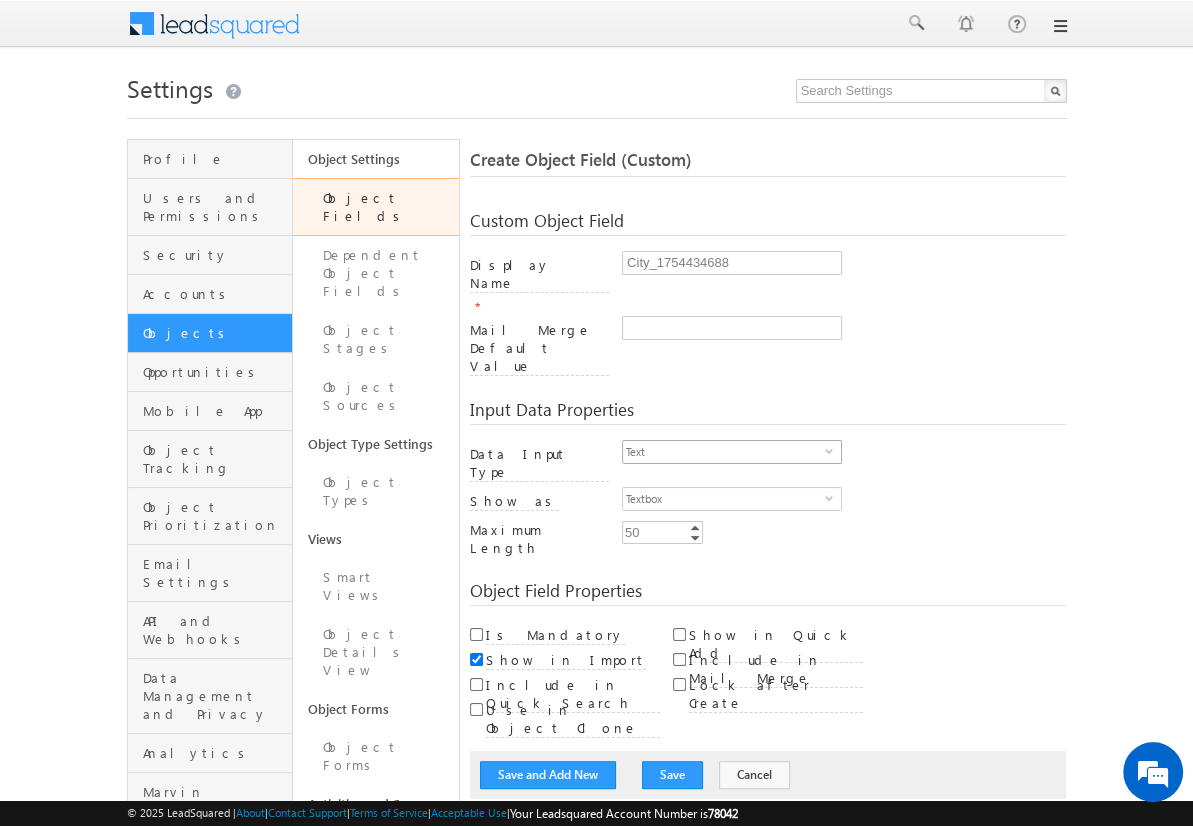 click on "Text" at bounding box center (724, 452) 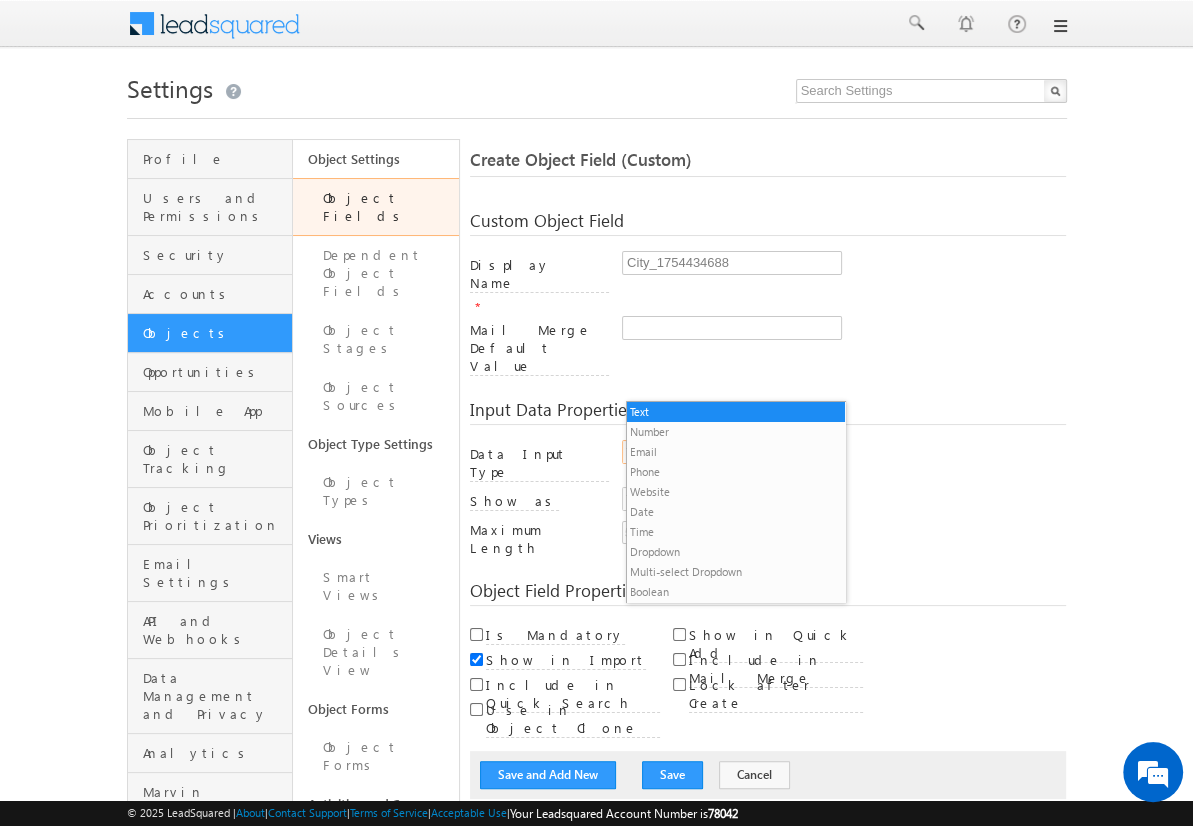 click on "Dropdown" at bounding box center [736, 552] 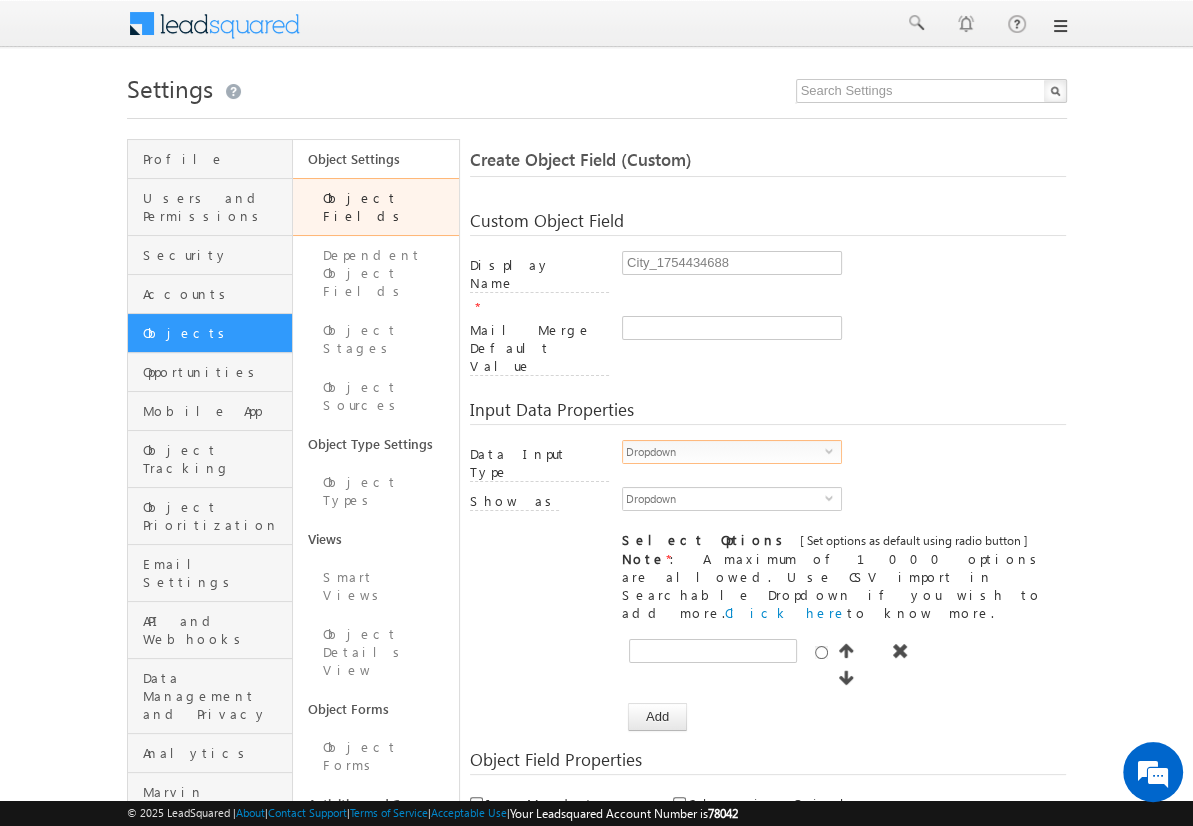 scroll, scrollTop: 0, scrollLeft: 0, axis: both 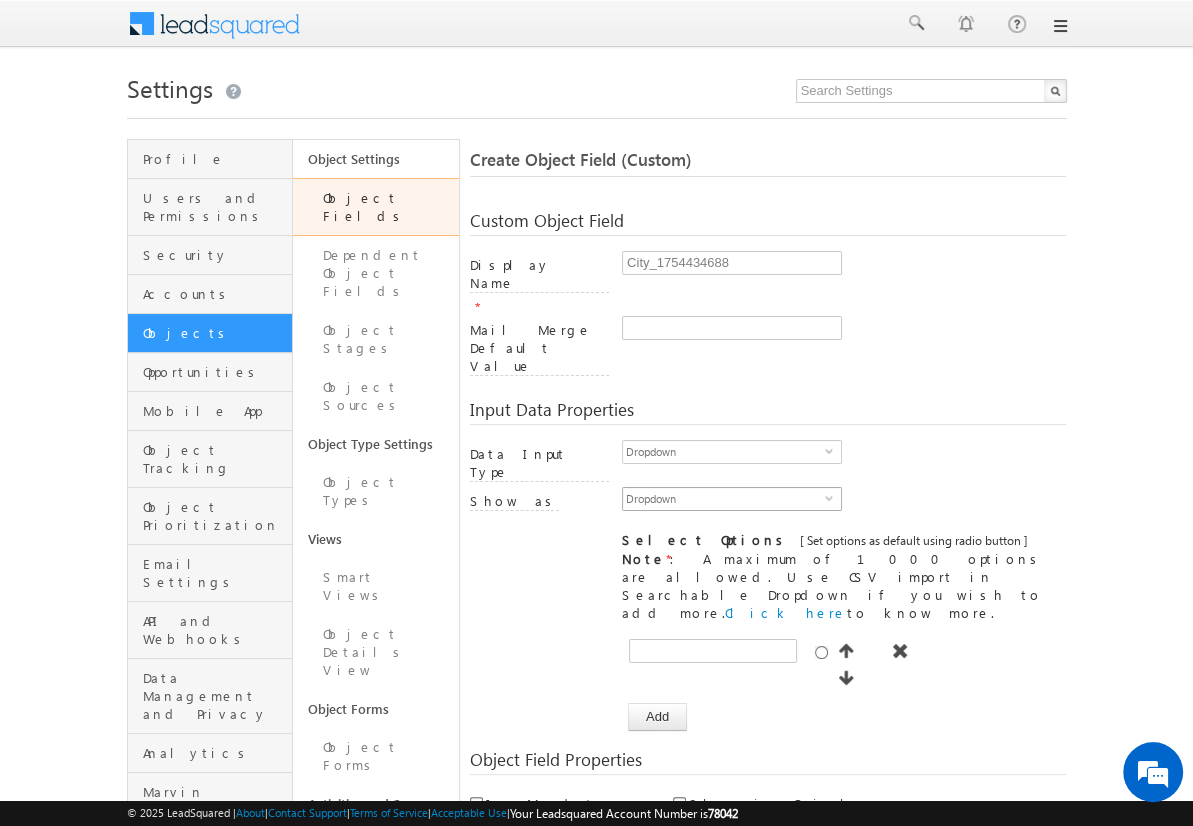 click on "Dropdown" at bounding box center (724, 499) 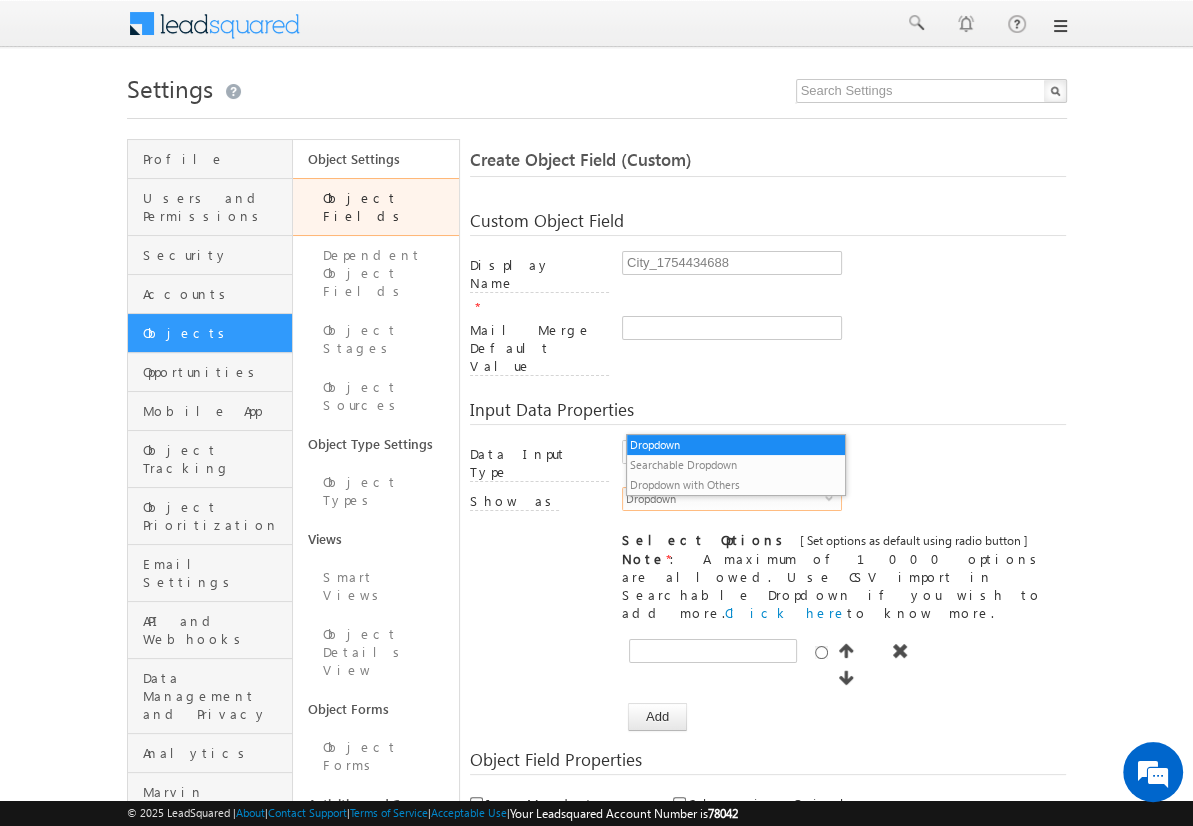 click on "Searchable Dropdown" at bounding box center (736, 465) 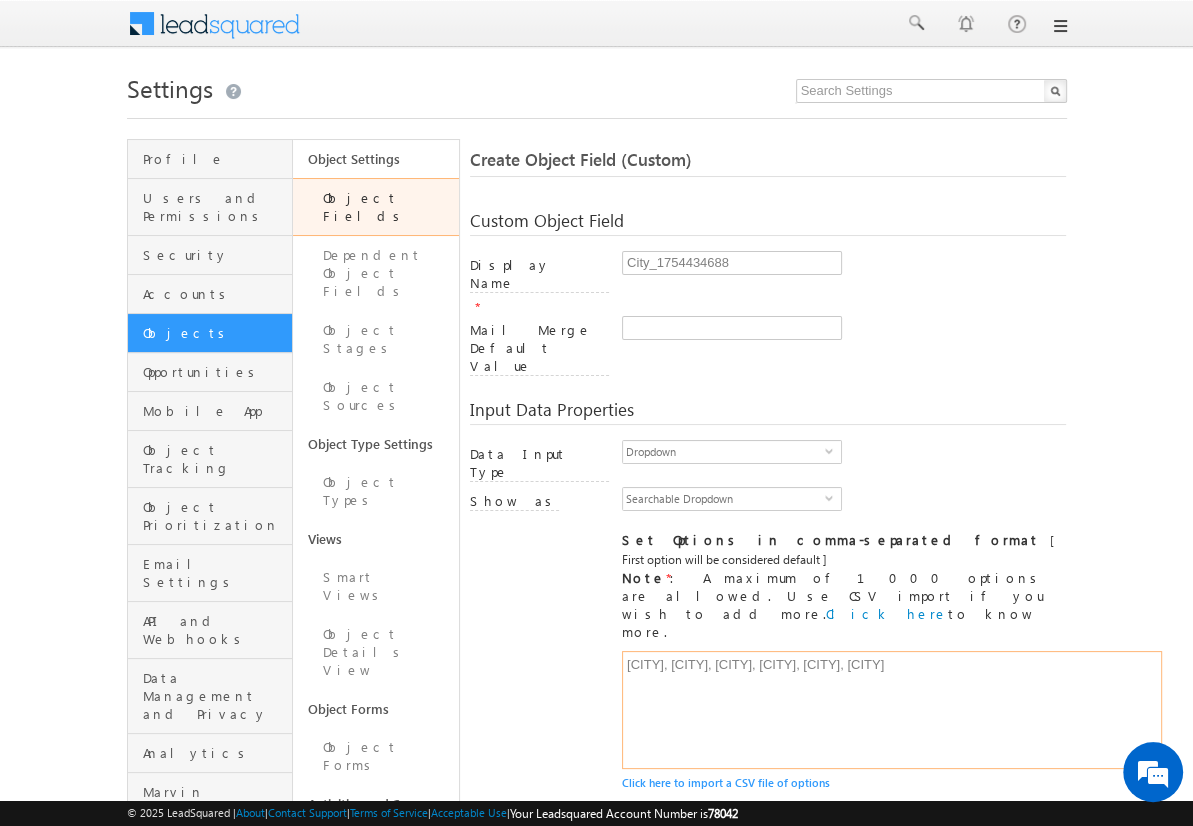 type on "Mumbai, Delhi, Bangalore, Chennai, Pune, Hyderabad" 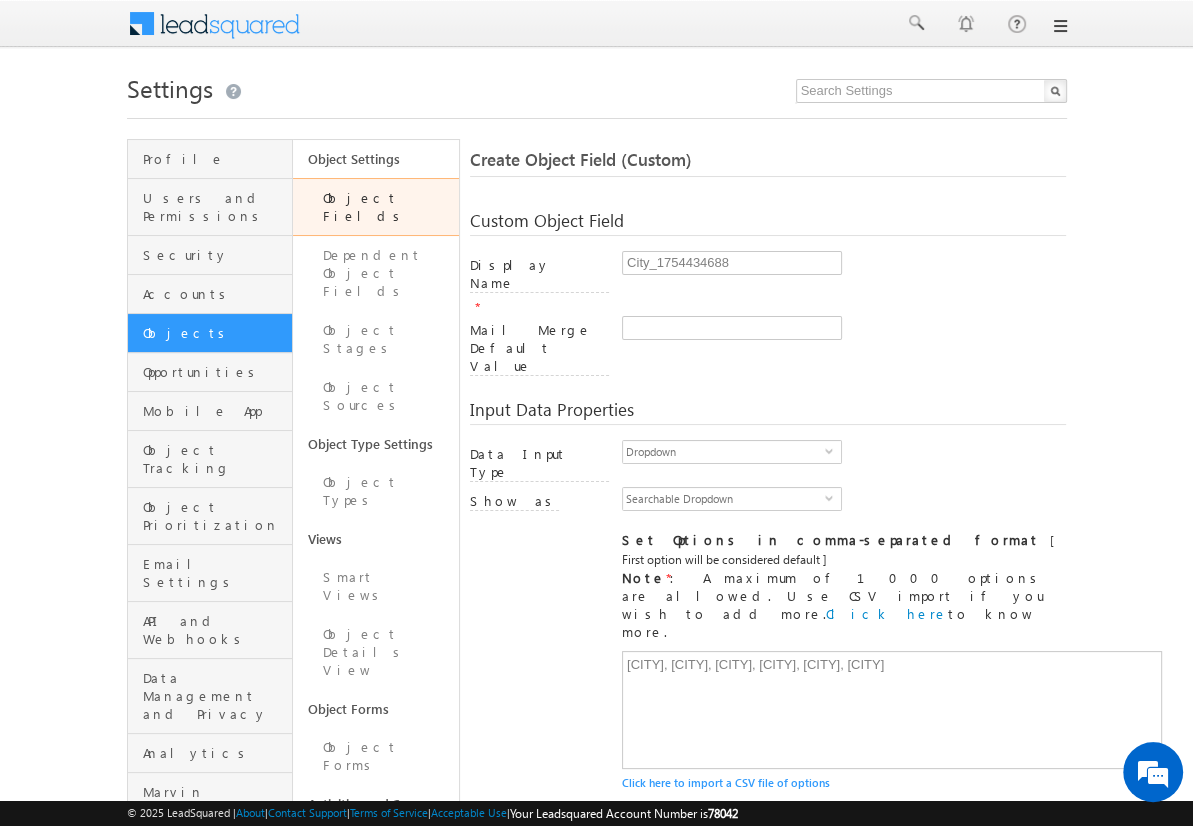 click on "Include in Mail Merge" at bounding box center (679, 899) 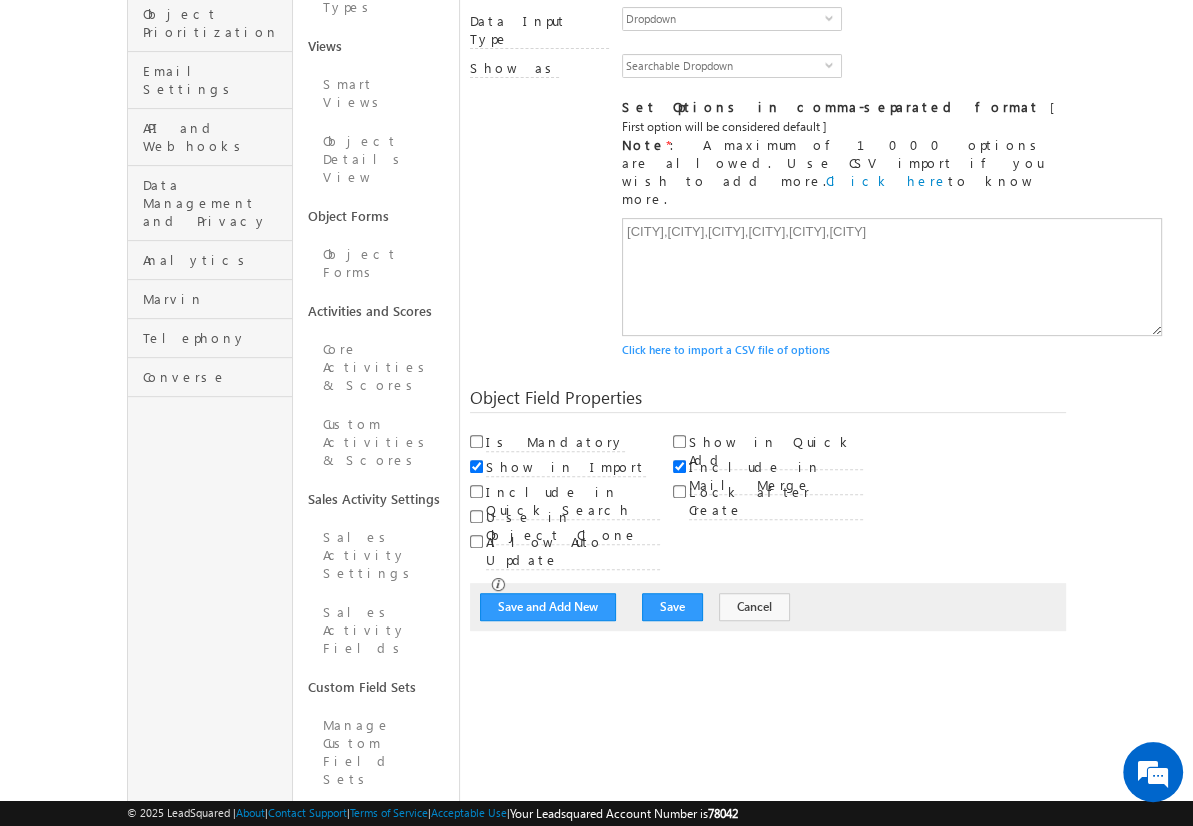scroll, scrollTop: 149, scrollLeft: 0, axis: vertical 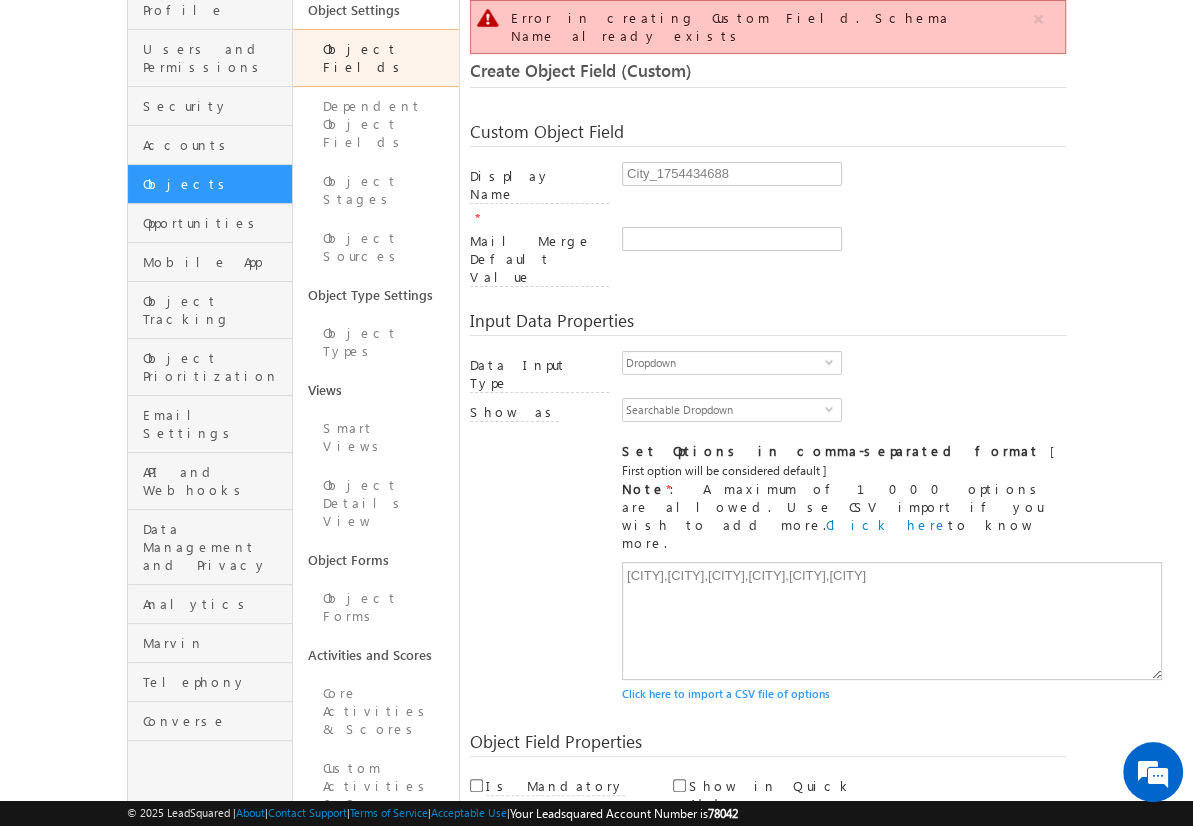 click on "Cancel" at bounding box center [754, 951] 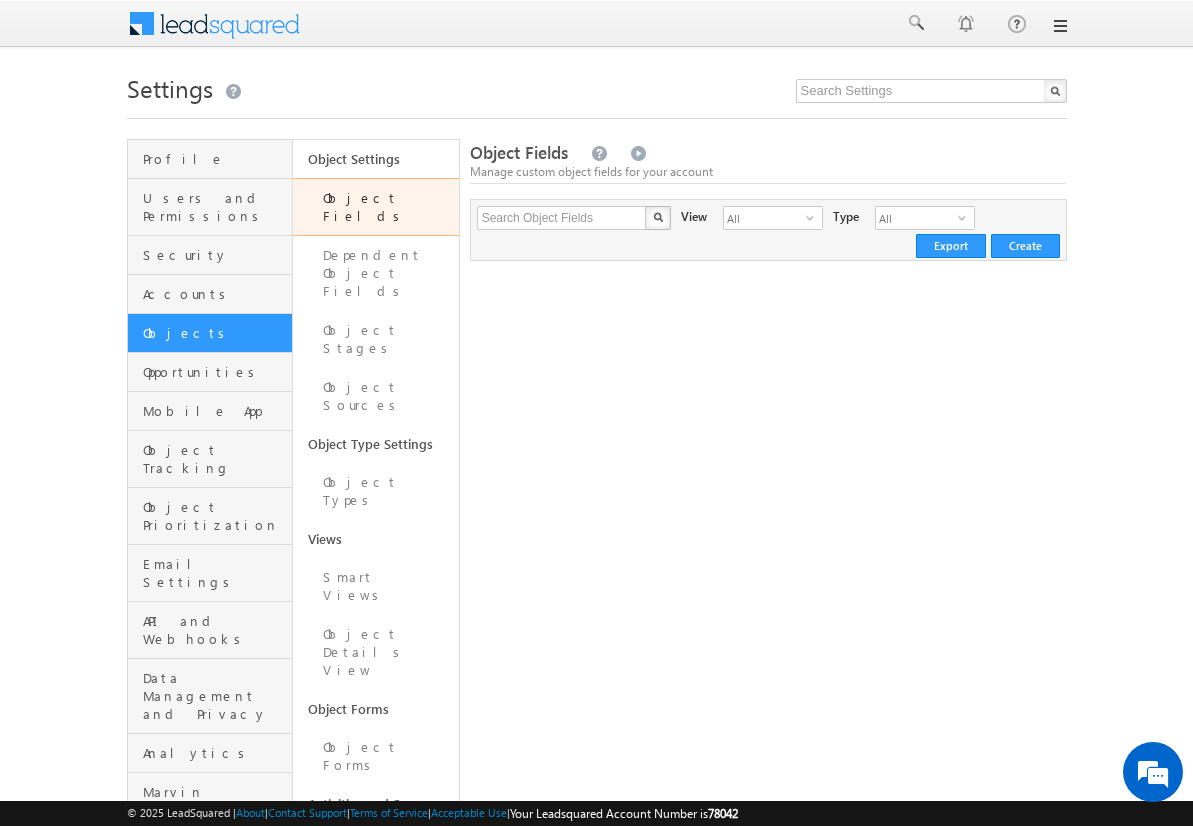 scroll, scrollTop: 0, scrollLeft: 0, axis: both 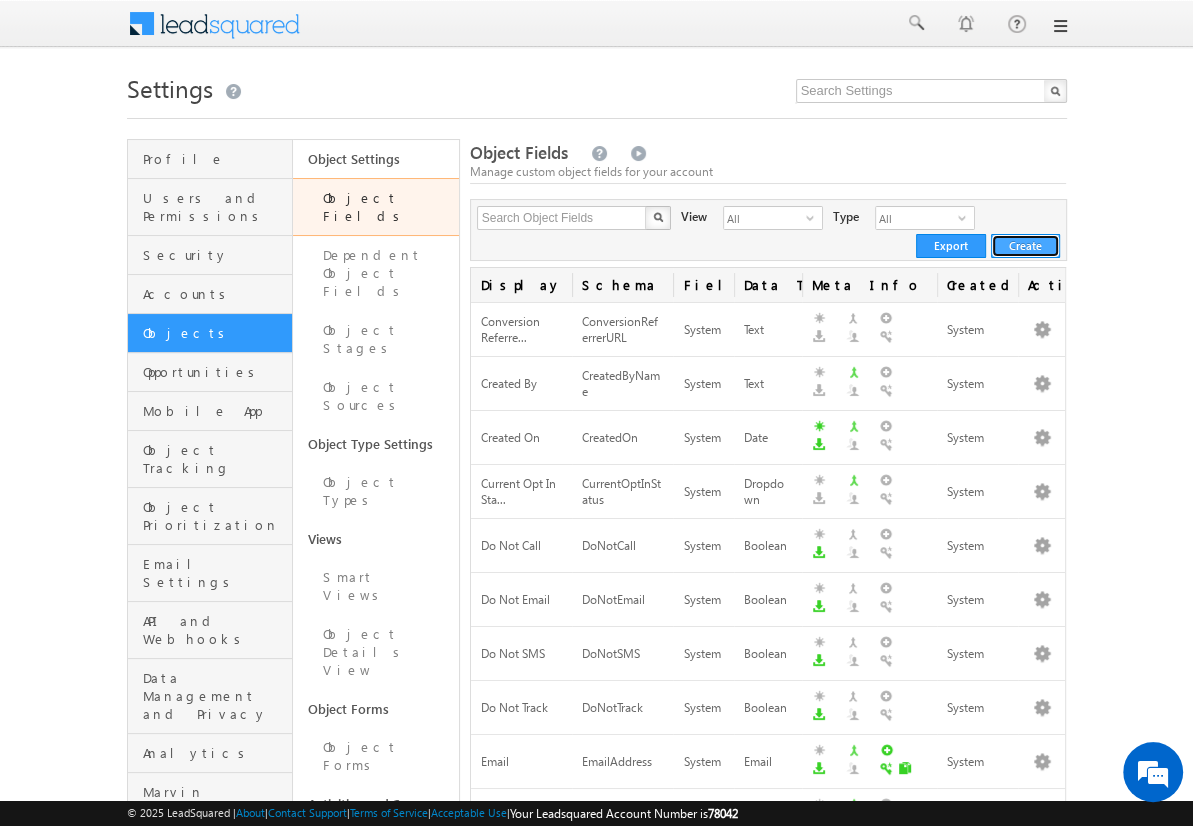 click on "Create" at bounding box center (1025, 246) 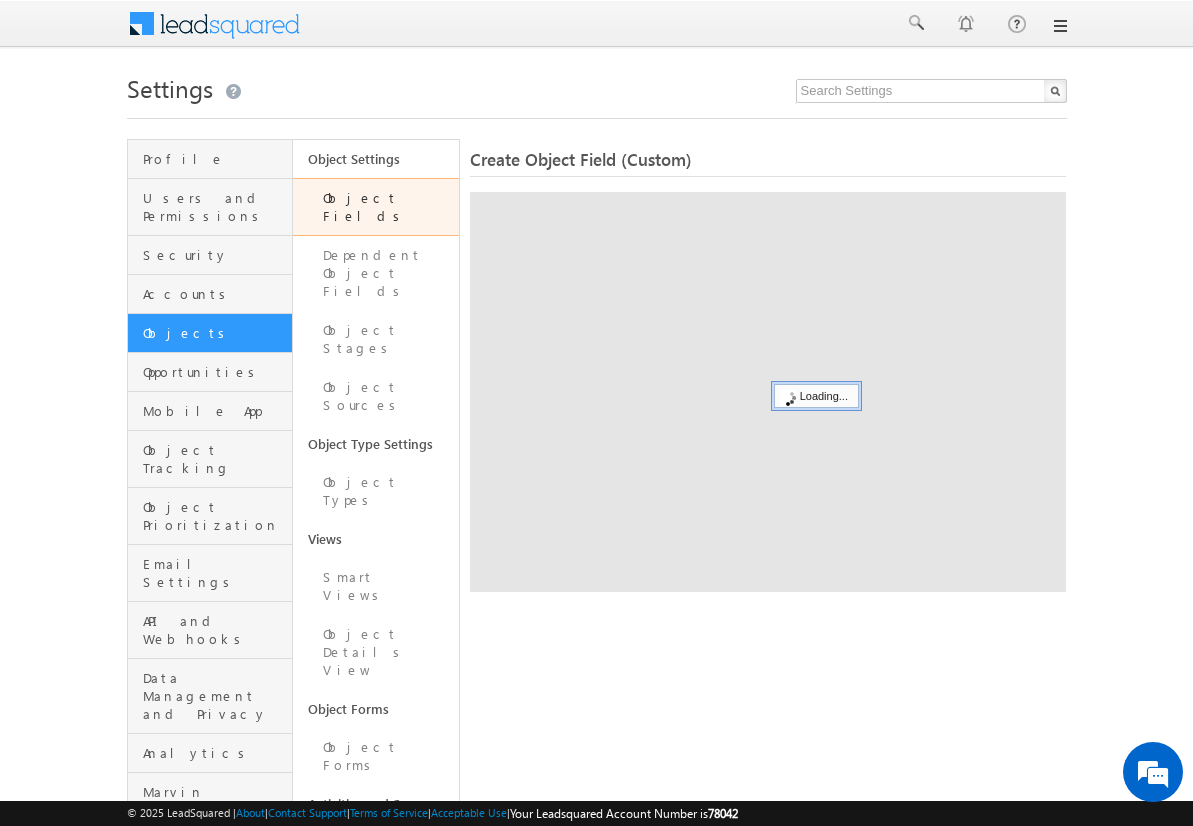scroll, scrollTop: 0, scrollLeft: 0, axis: both 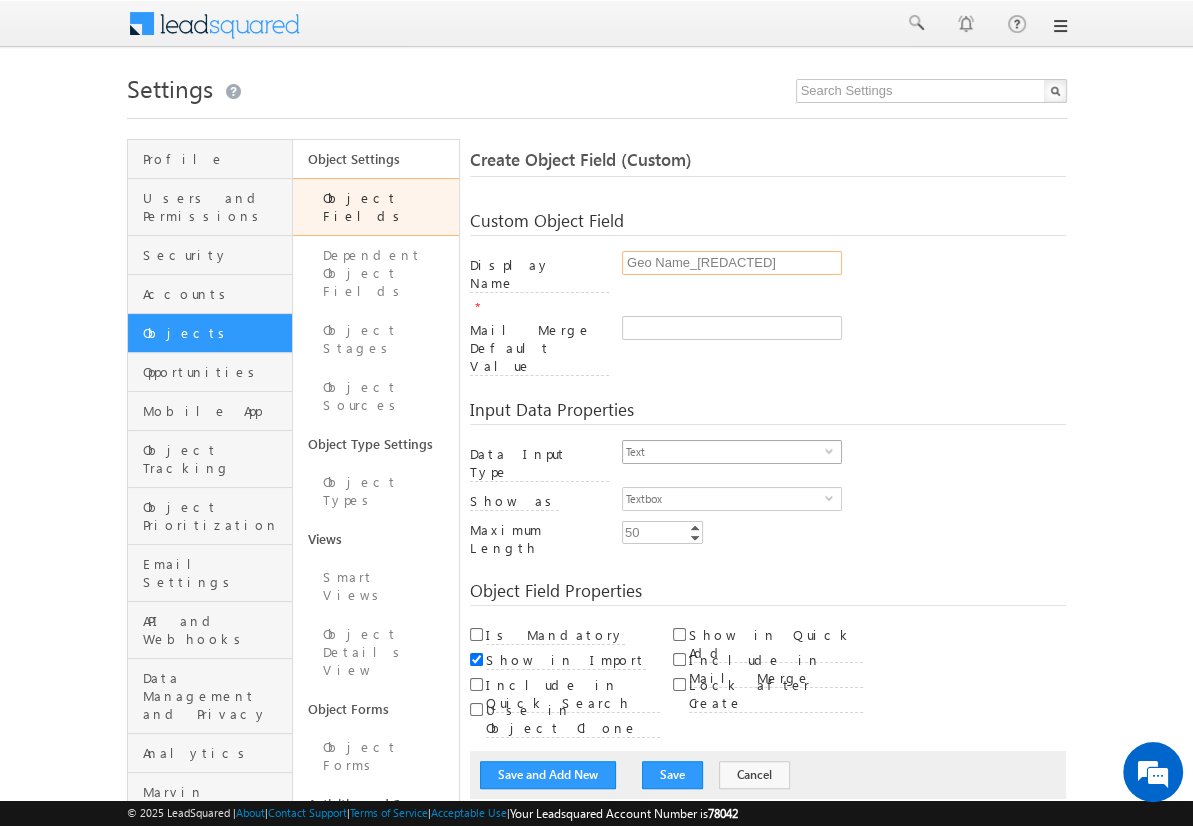 type on "Geo Name_[REDACTED]" 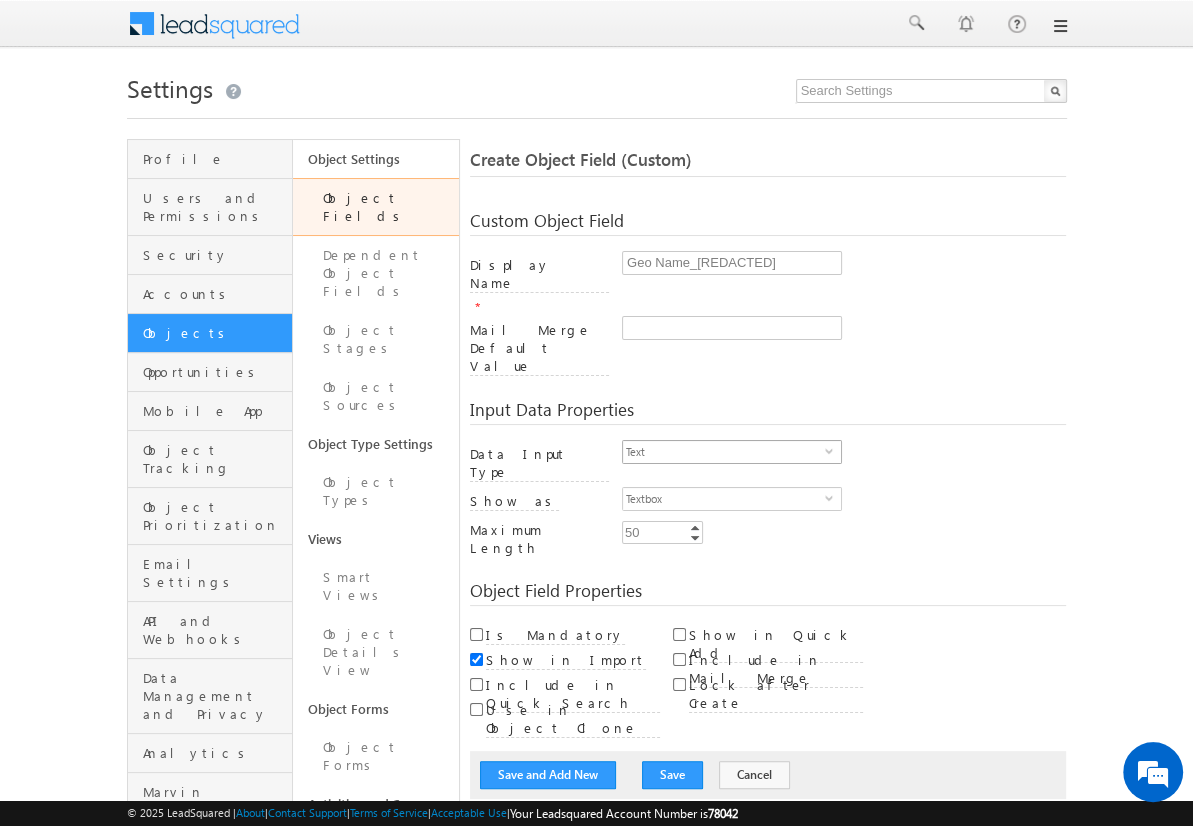 click on "Text" at bounding box center [724, 452] 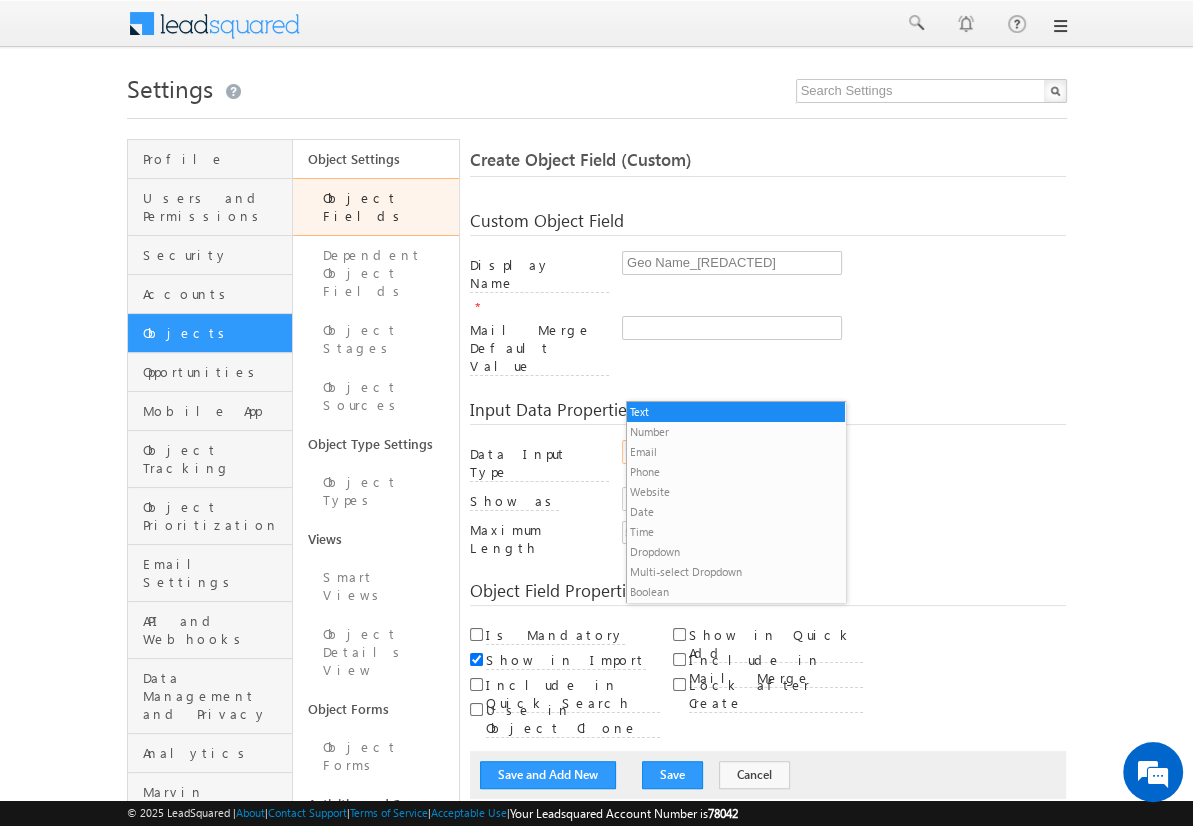 scroll, scrollTop: 0, scrollLeft: 0, axis: both 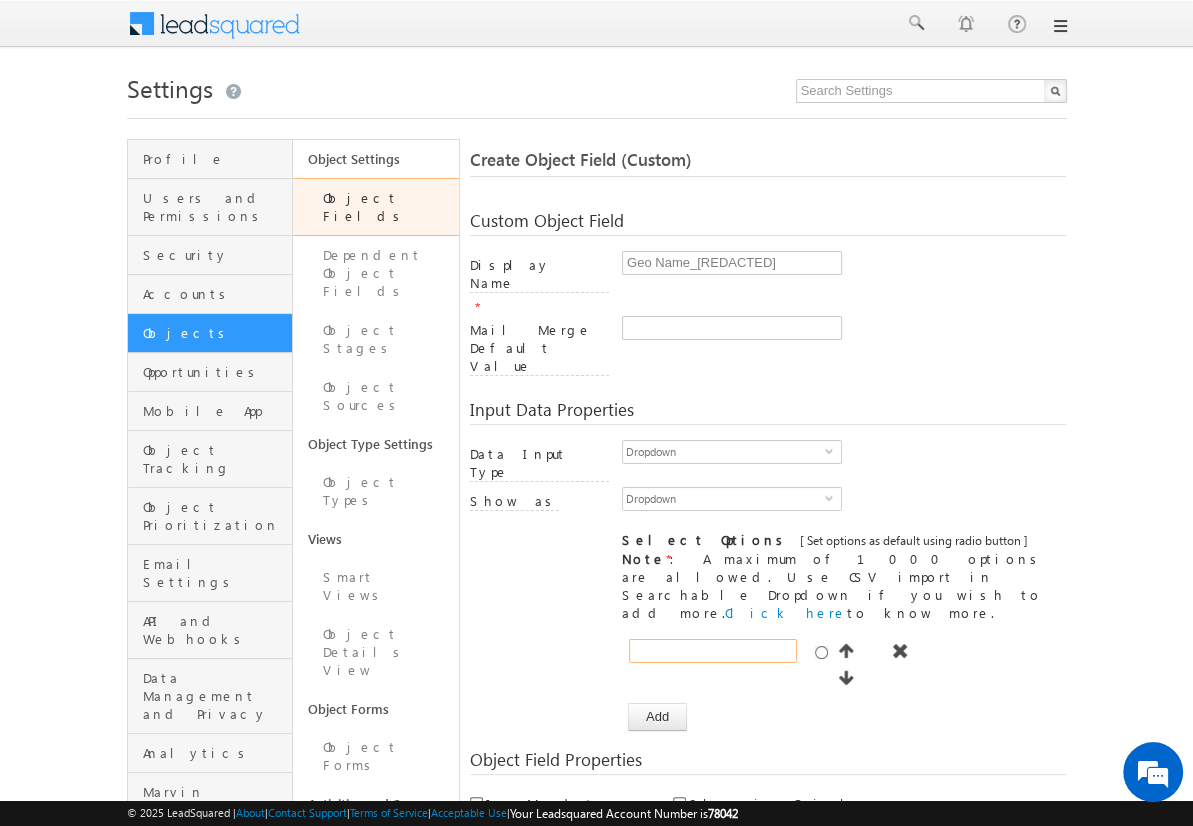 type on "Mumbai" 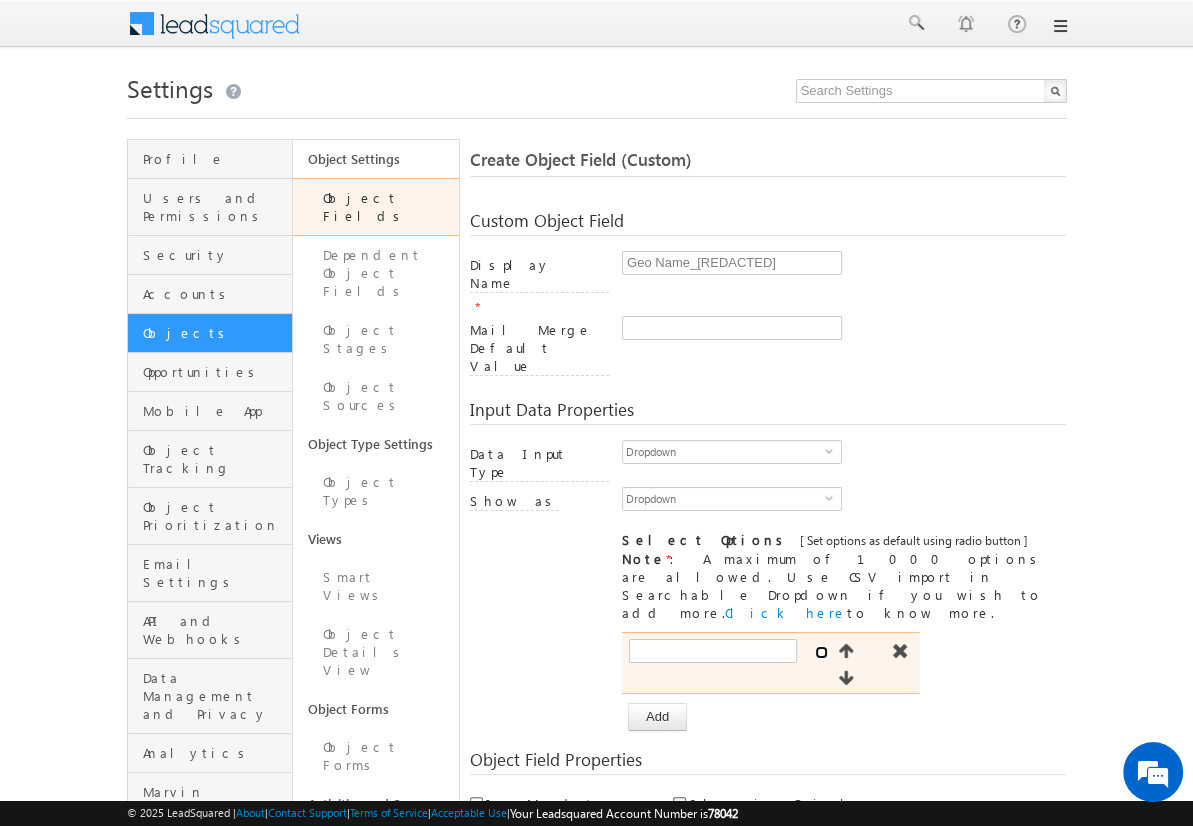 click at bounding box center (821, 652) 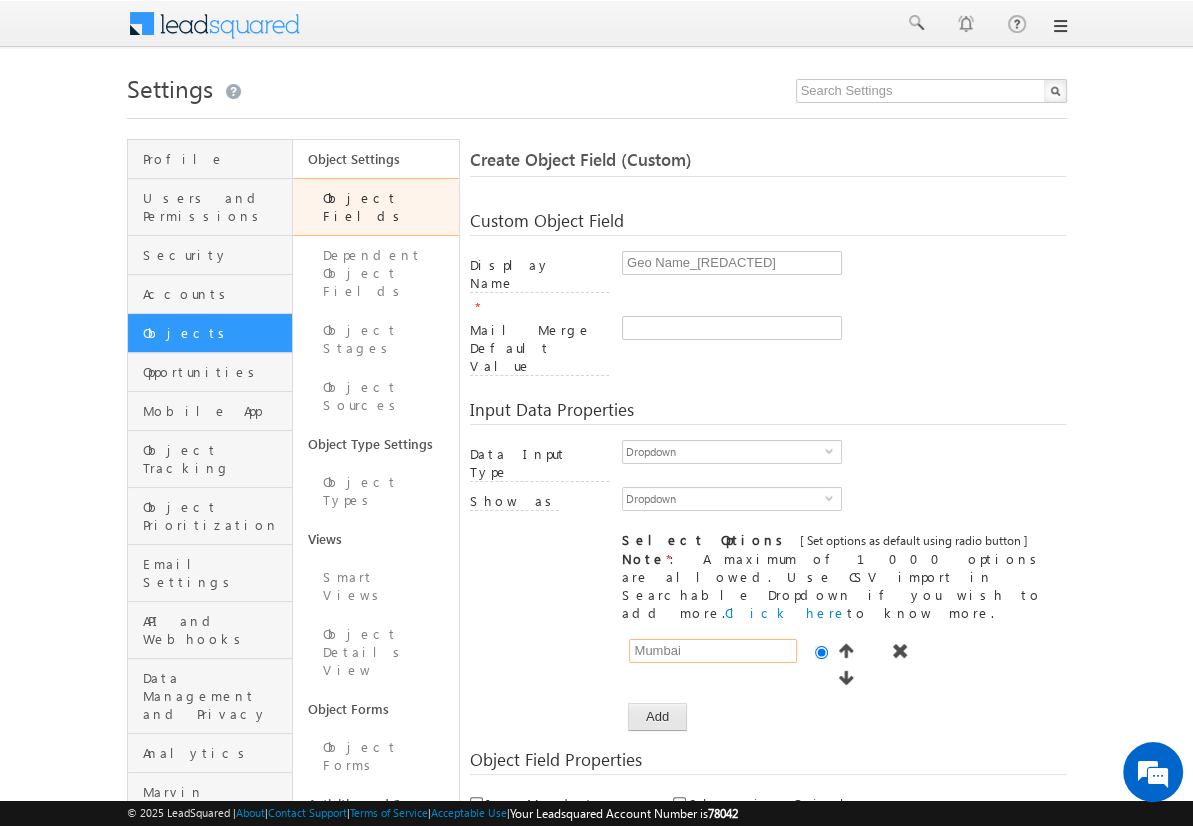 type on "Mumbai" 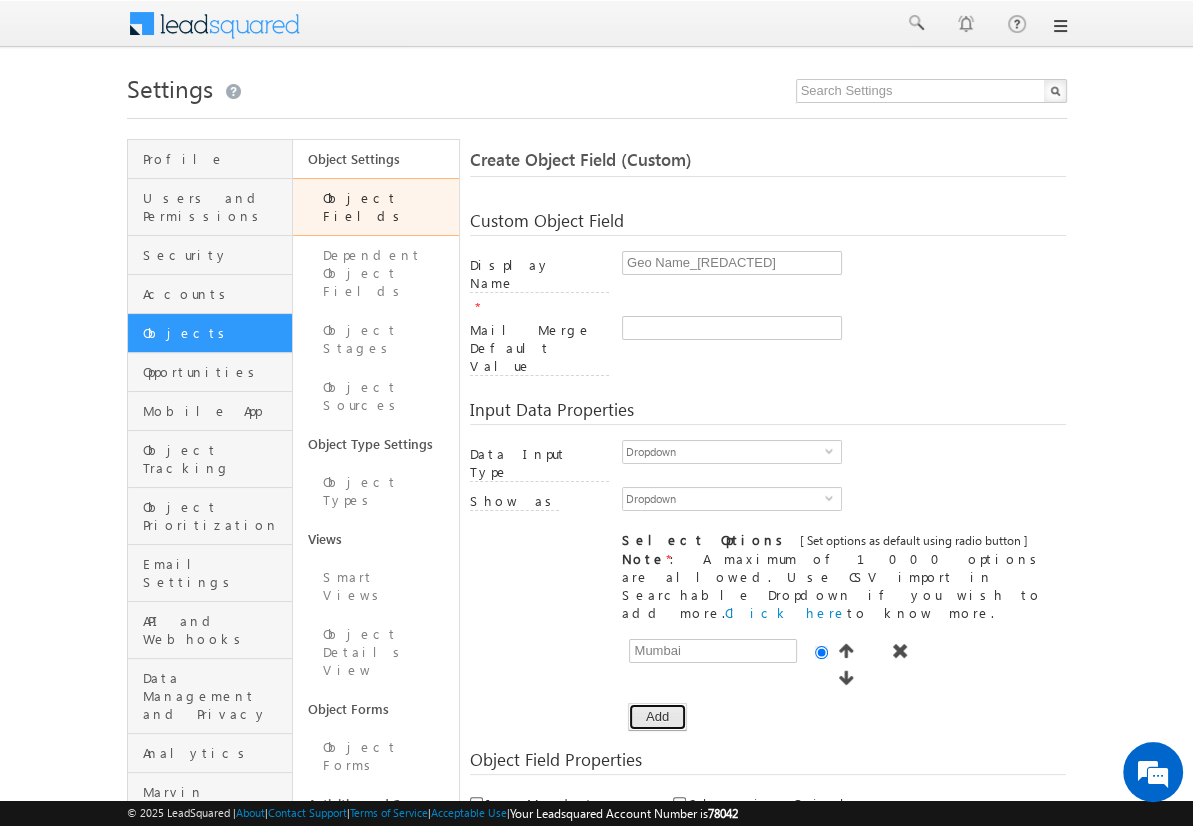 click on "Add" at bounding box center [657, 717] 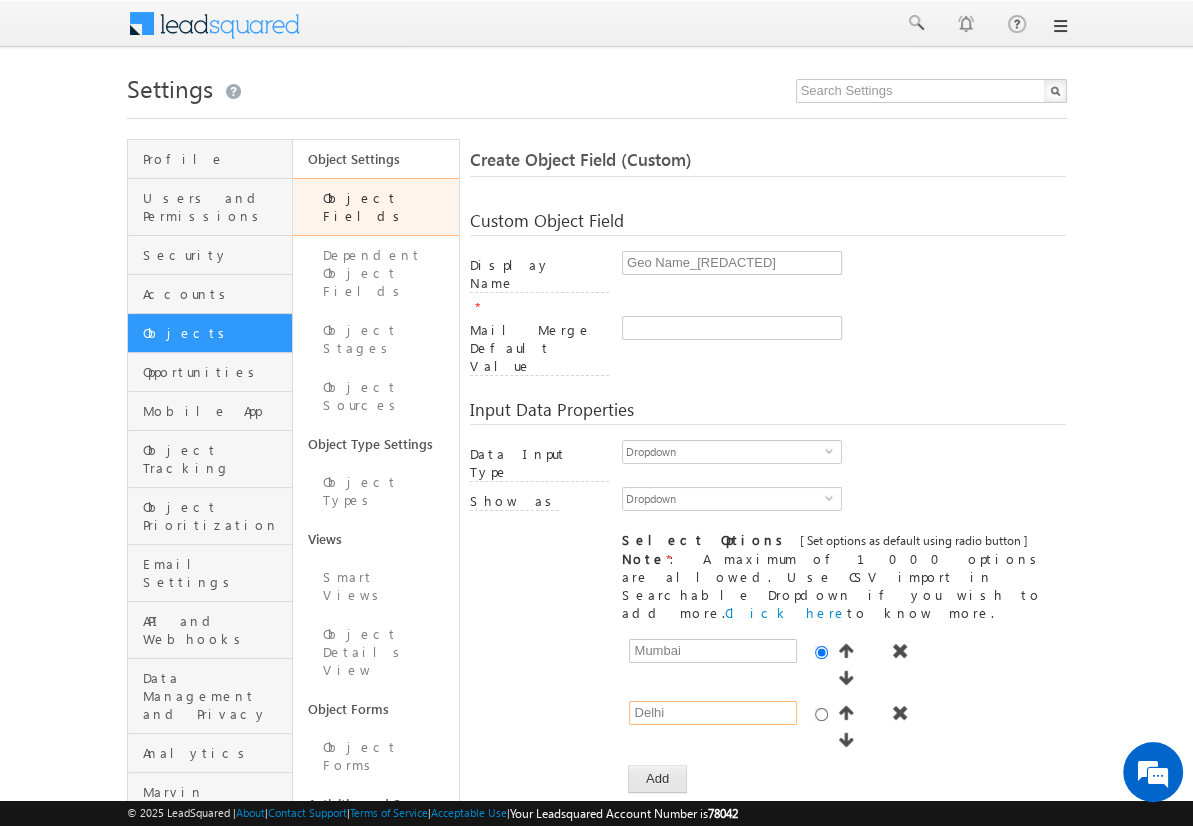 type on "Delhi" 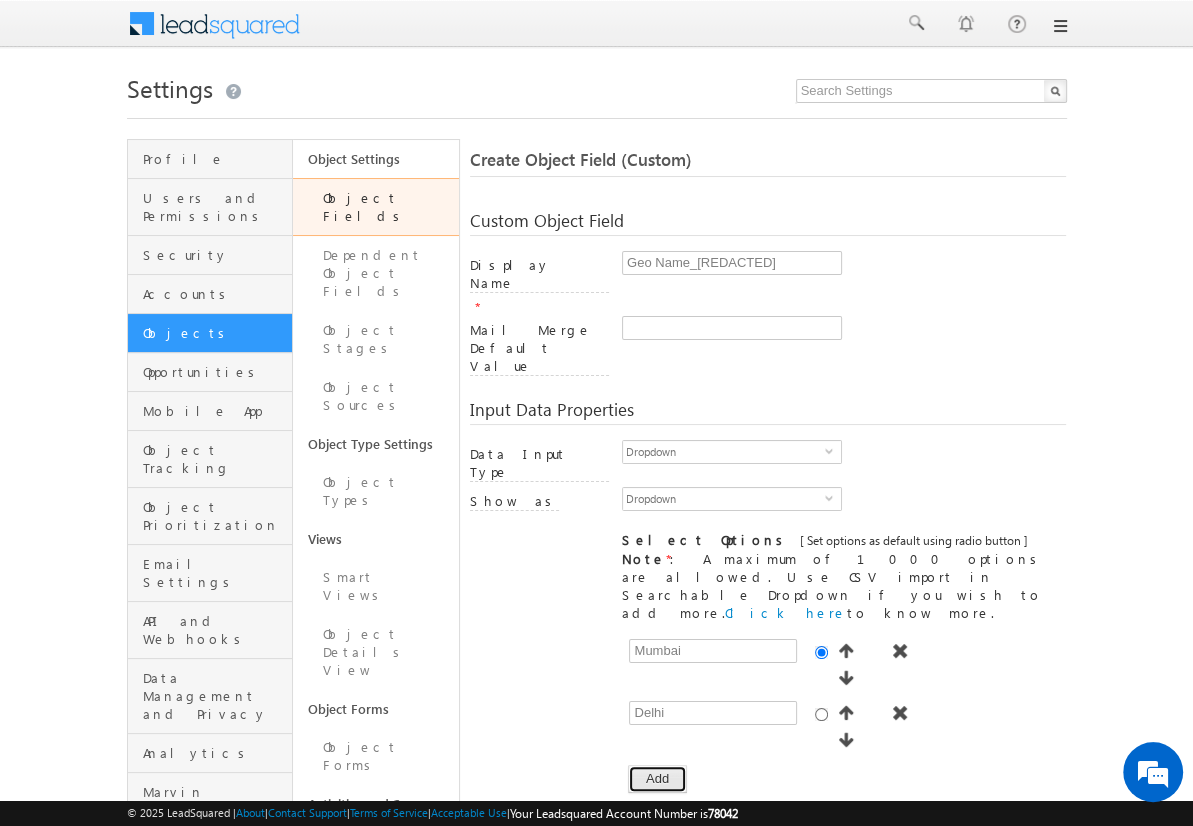 click on "Add" at bounding box center [657, 779] 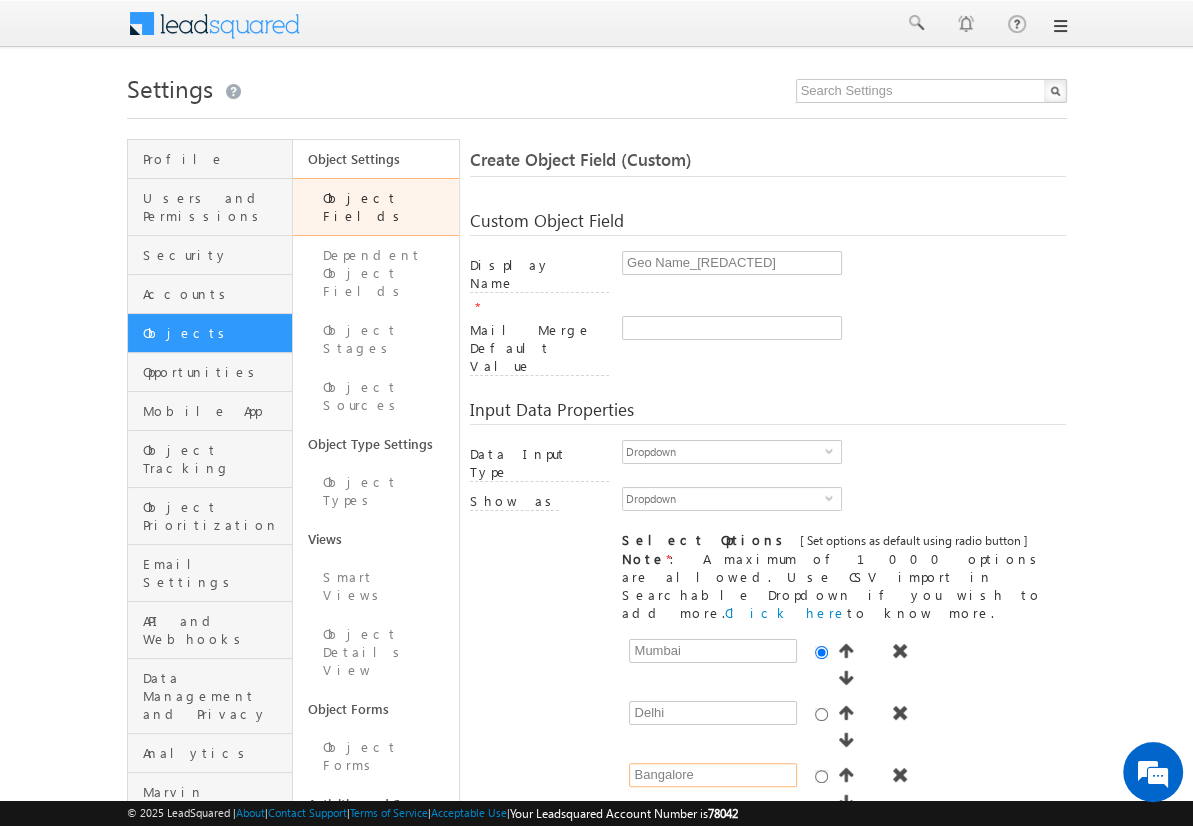 type on "Bangalore" 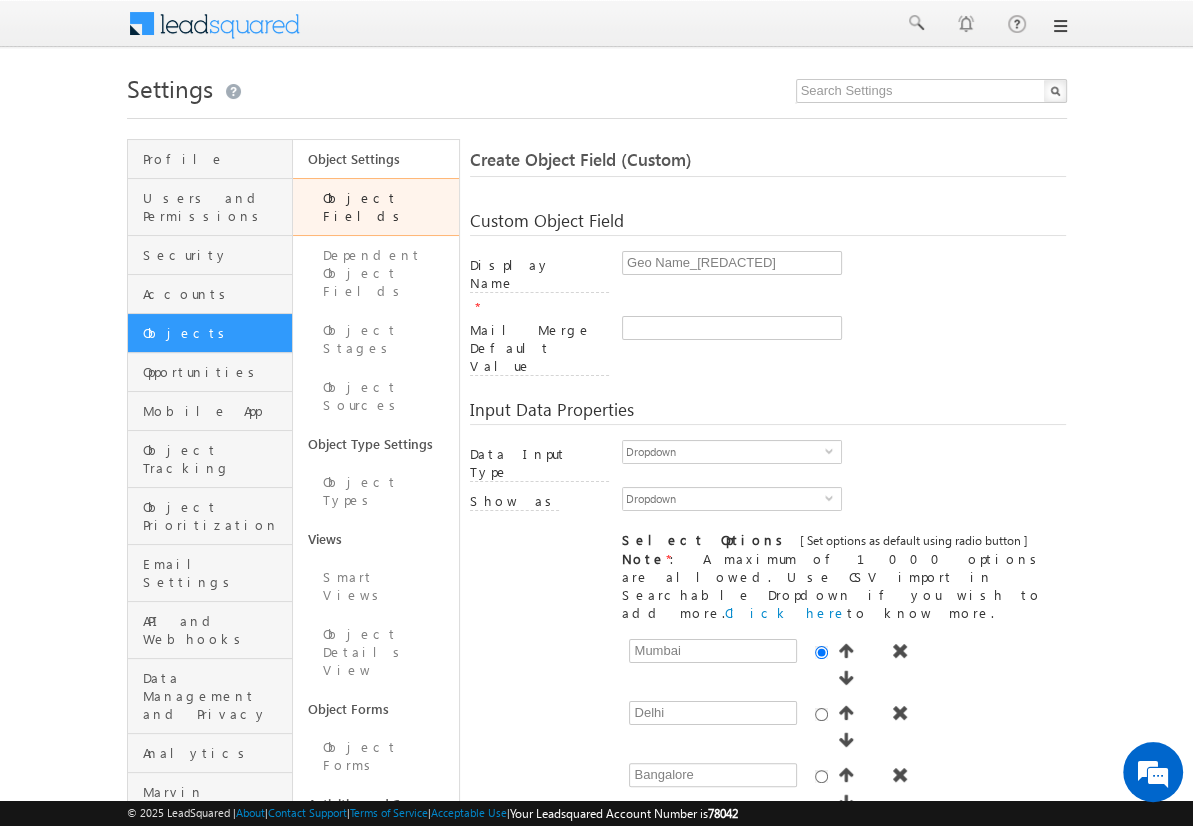 click on "Add" at bounding box center (657, 841) 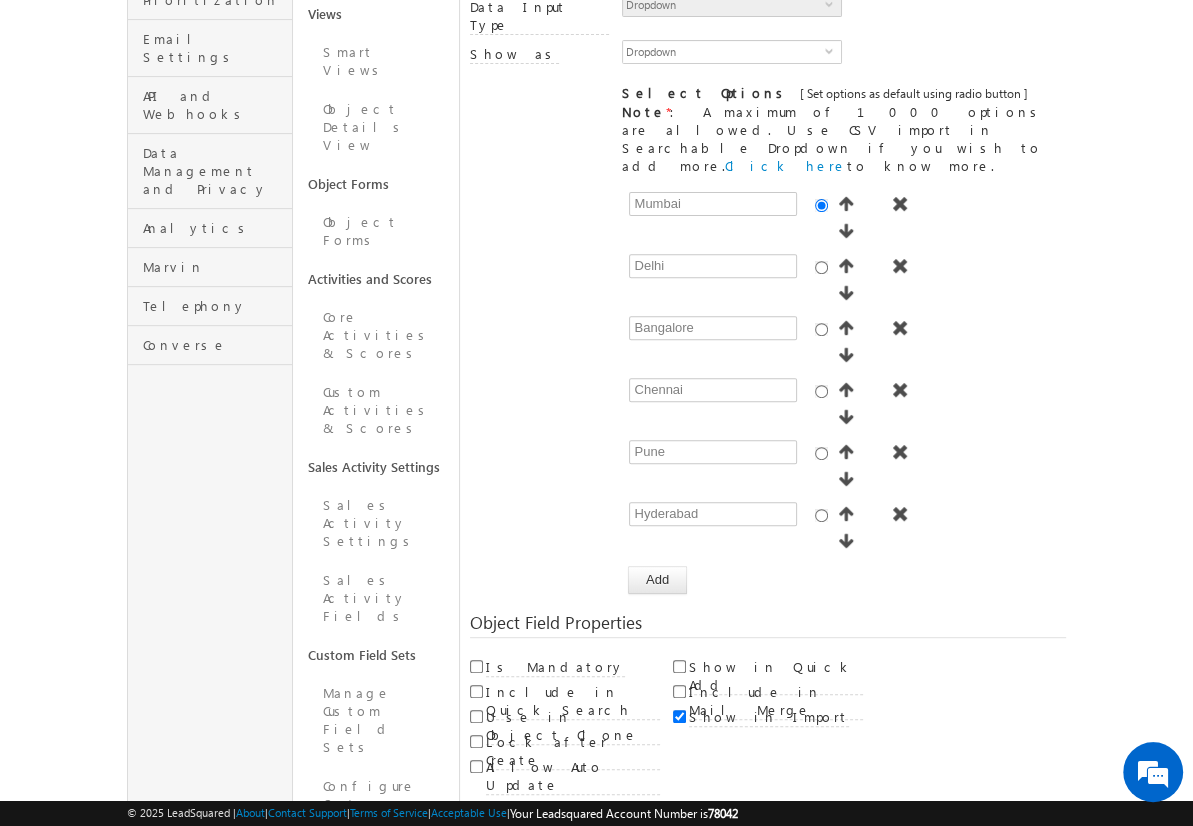 scroll, scrollTop: 149, scrollLeft: 0, axis: vertical 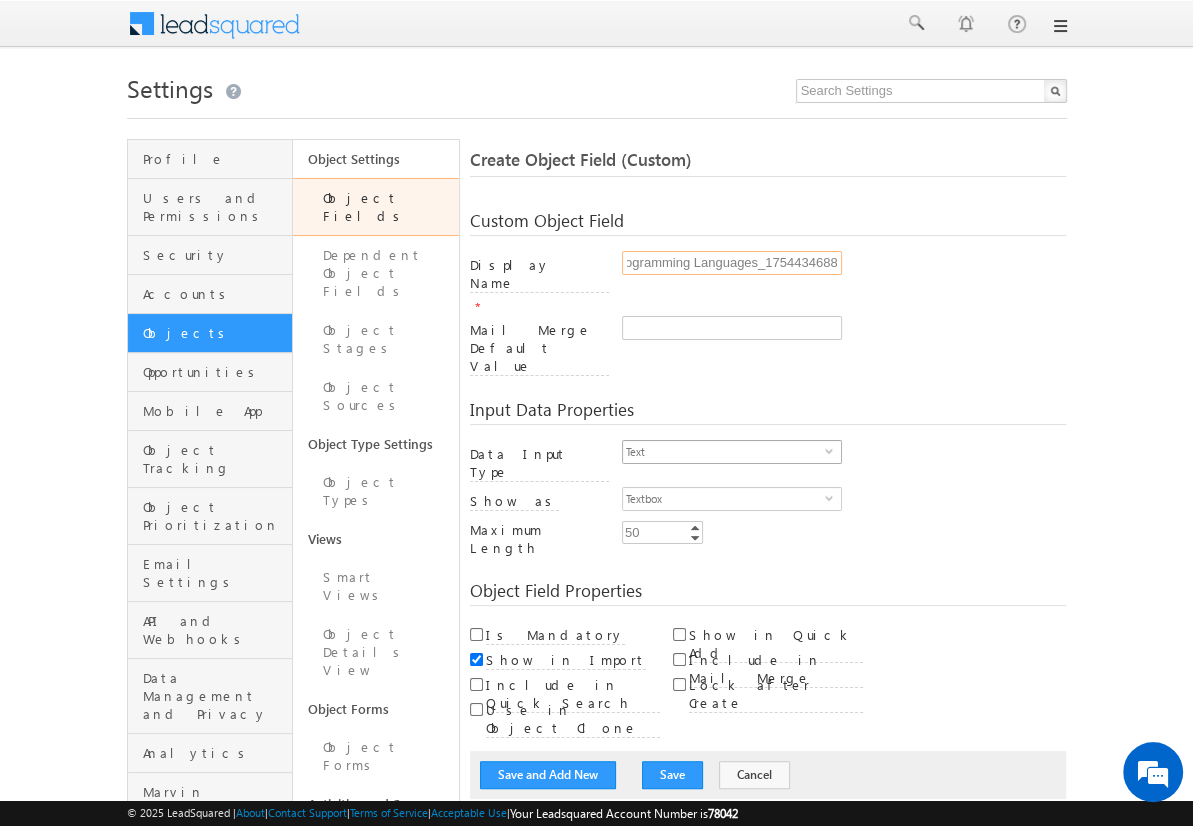 type on "Programming Languages_1754434688" 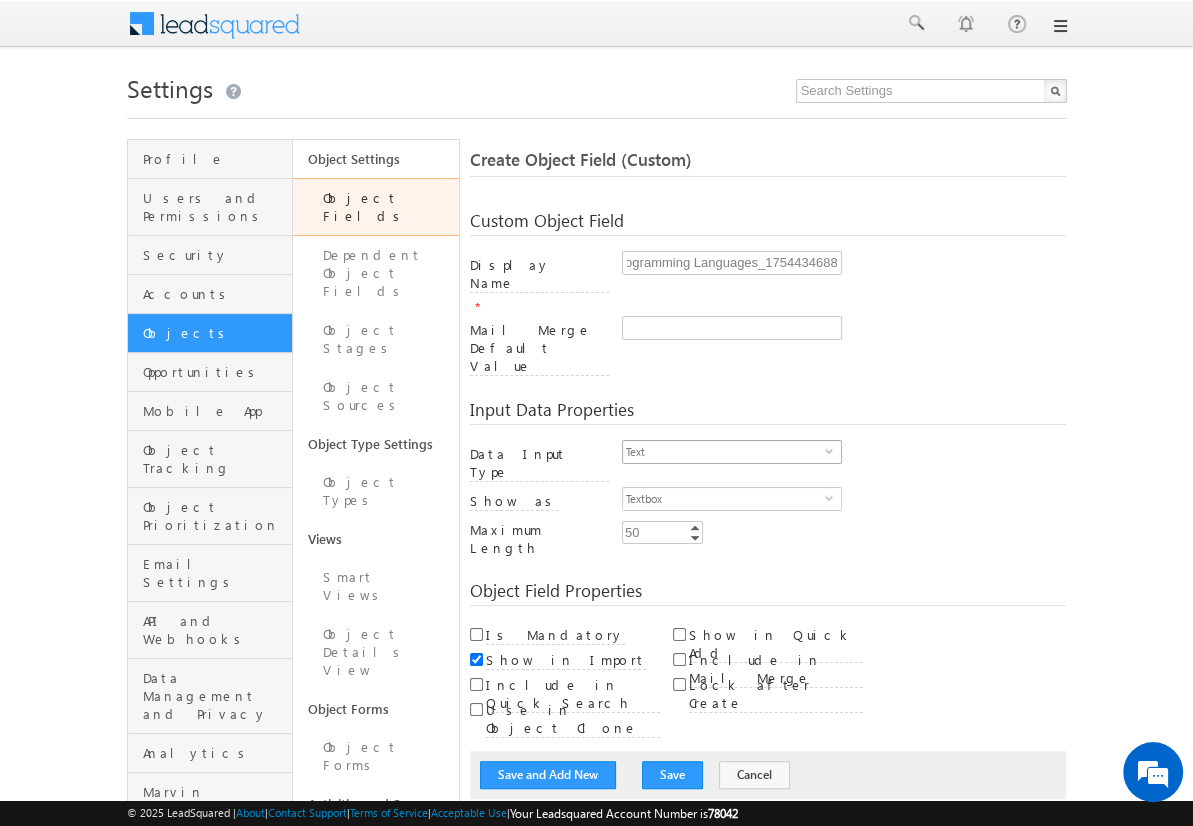 click on "Text" at bounding box center [724, 452] 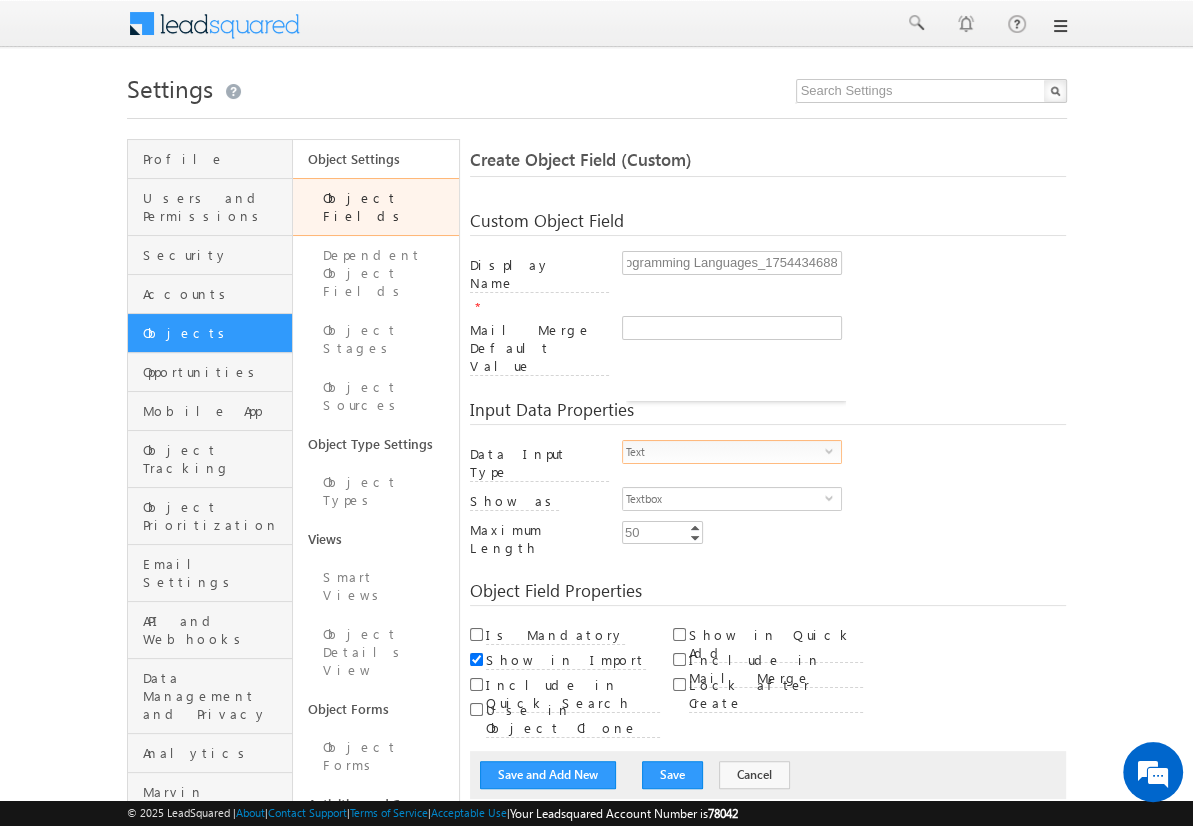 scroll, scrollTop: 0, scrollLeft: 0, axis: both 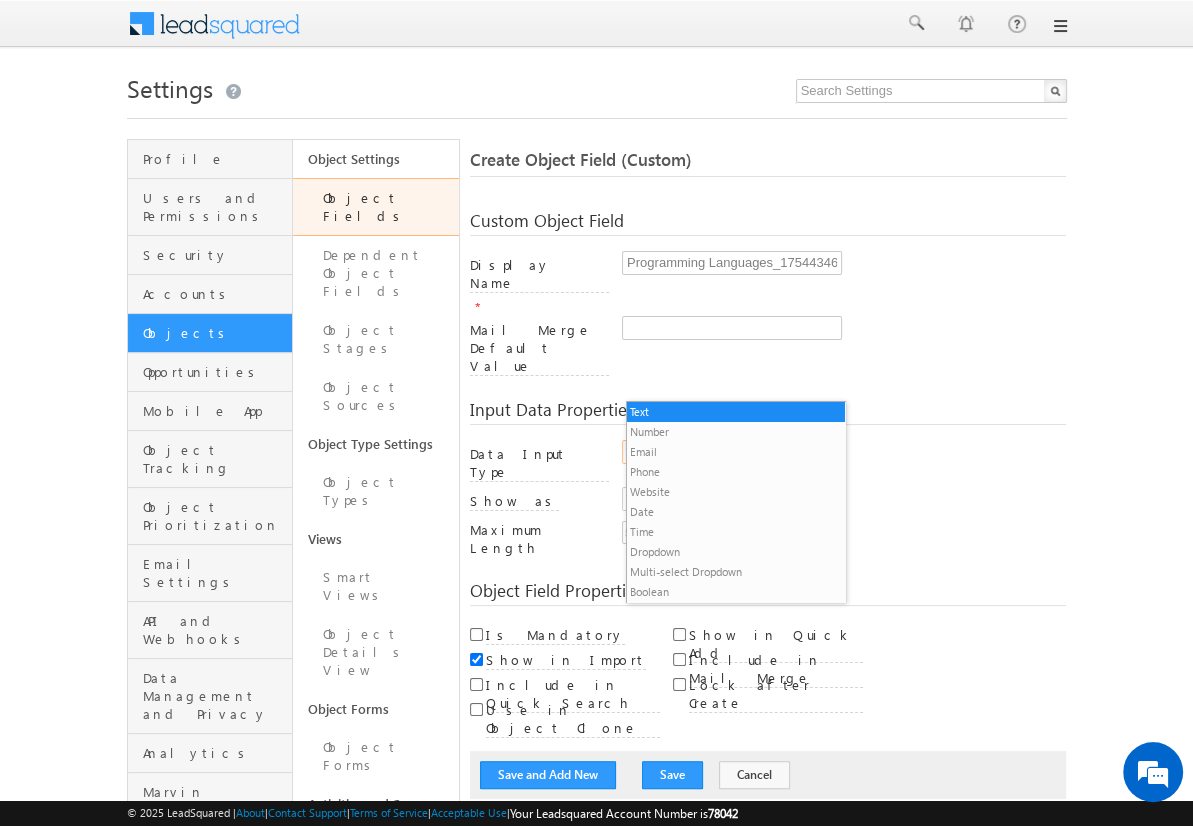 click on "Multi-select Dropdown" at bounding box center (736, 572) 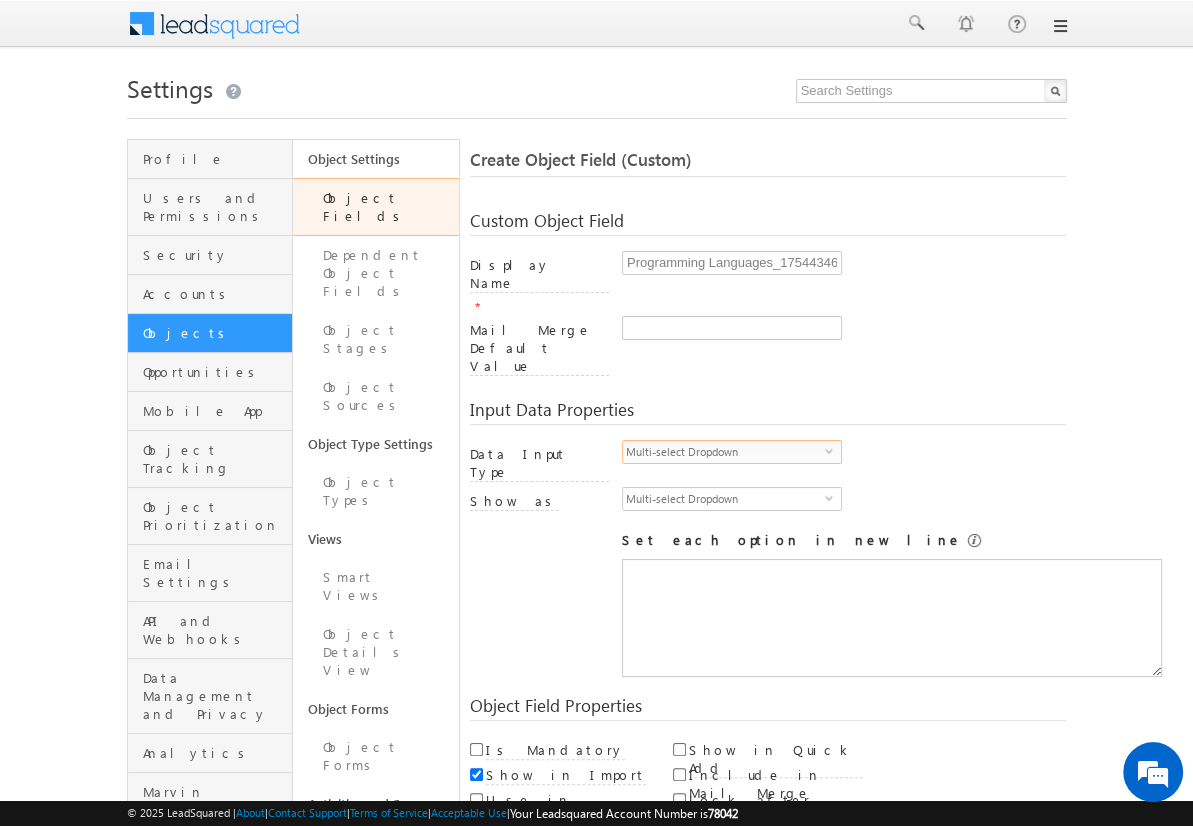 click on "Cancel" at bounding box center (754, 865) 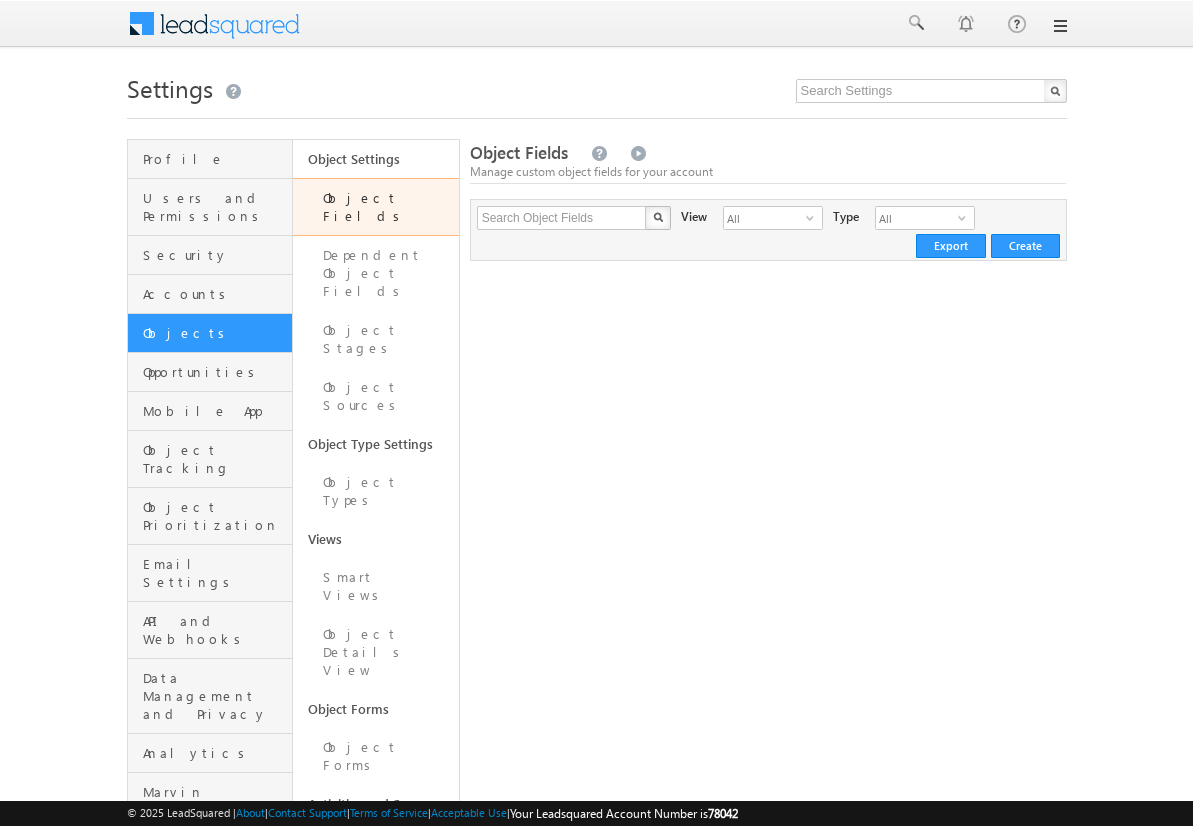 scroll, scrollTop: 0, scrollLeft: 0, axis: both 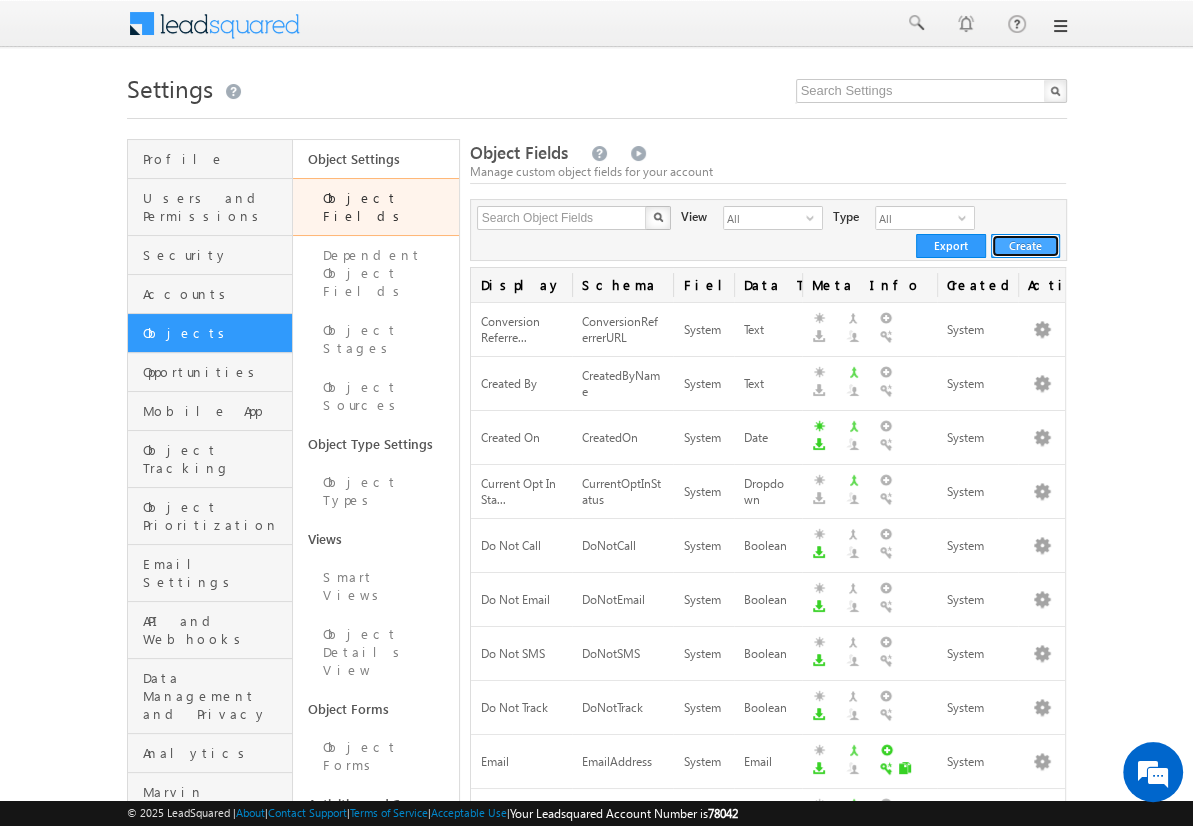 click on "Create" at bounding box center [1025, 246] 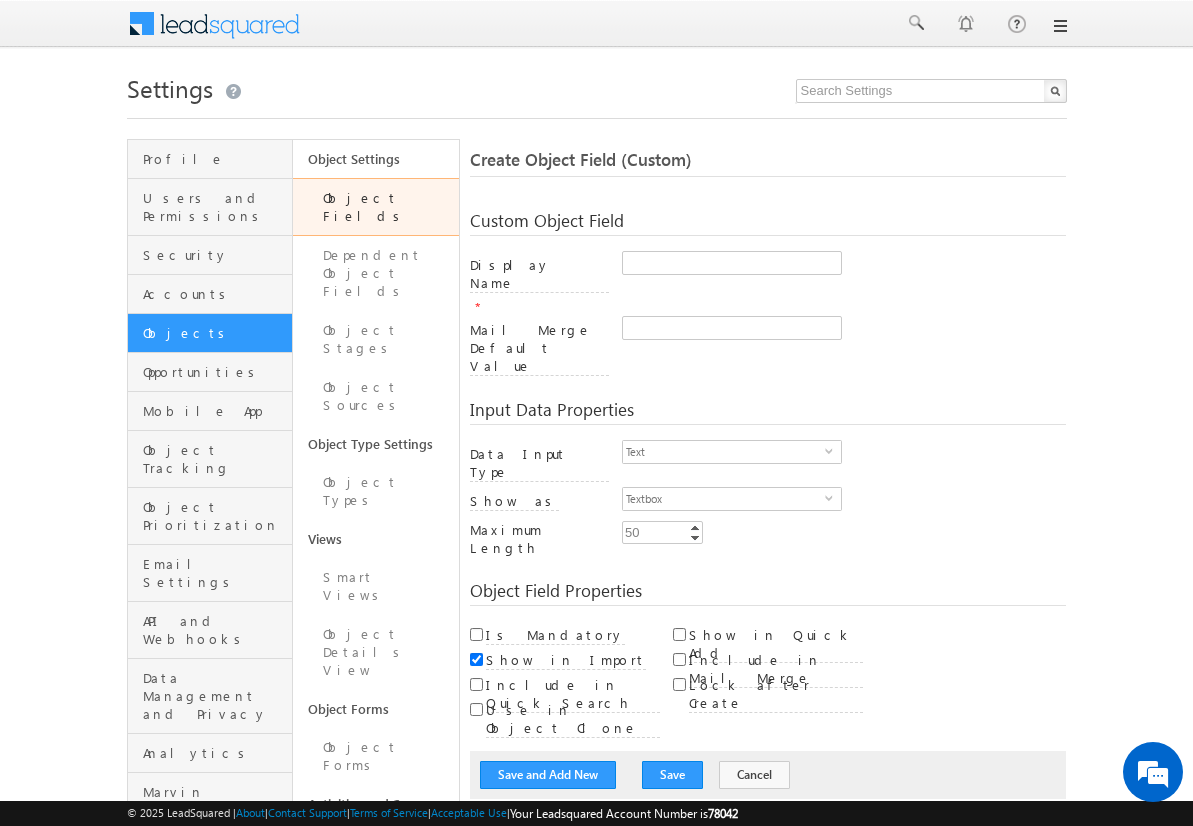 scroll, scrollTop: 0, scrollLeft: 0, axis: both 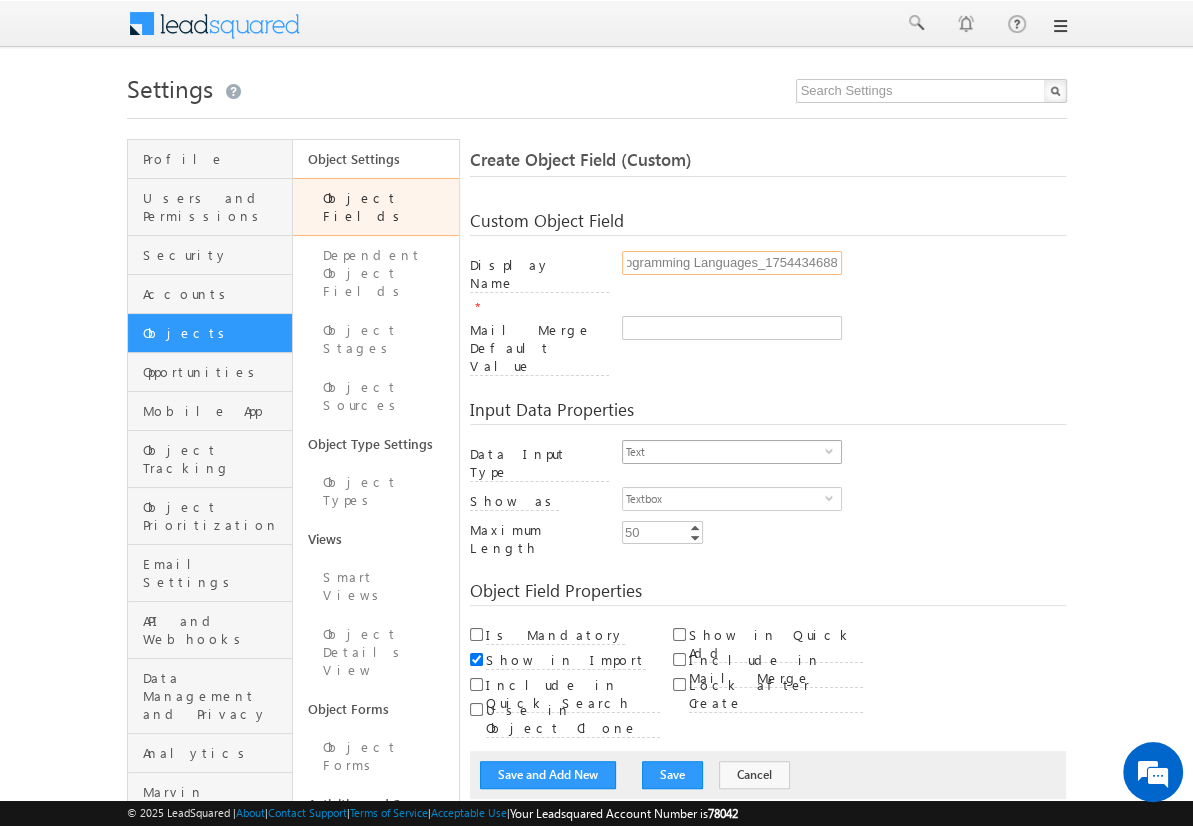 type on "Programming Languages_1754434688" 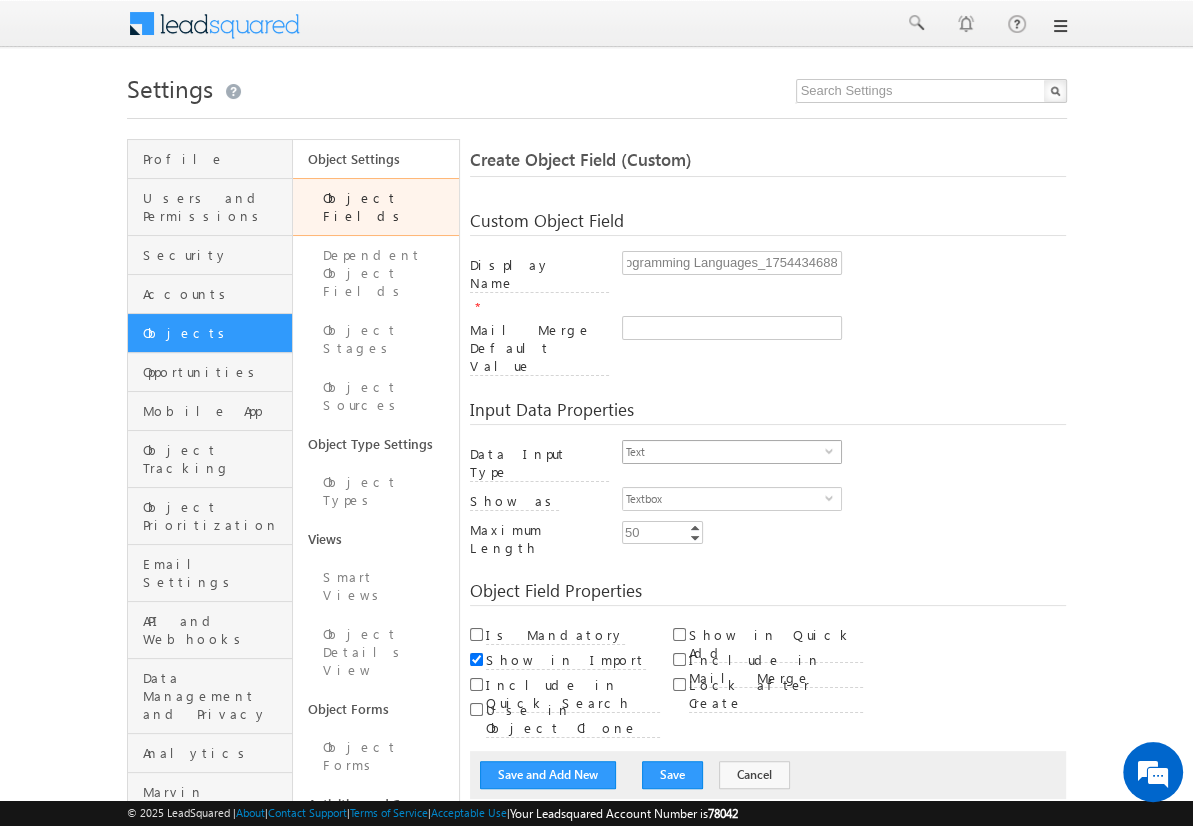 click on "Text" at bounding box center [724, 452] 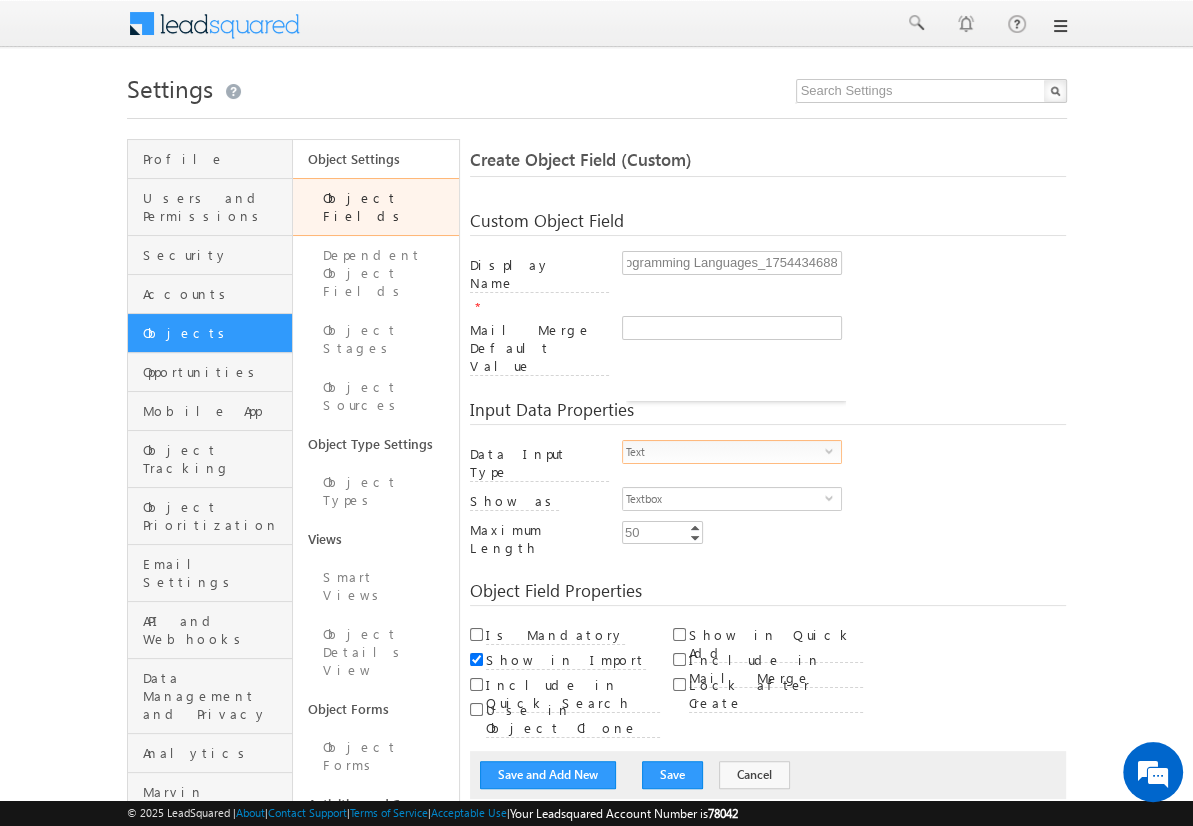 scroll, scrollTop: 0, scrollLeft: 0, axis: both 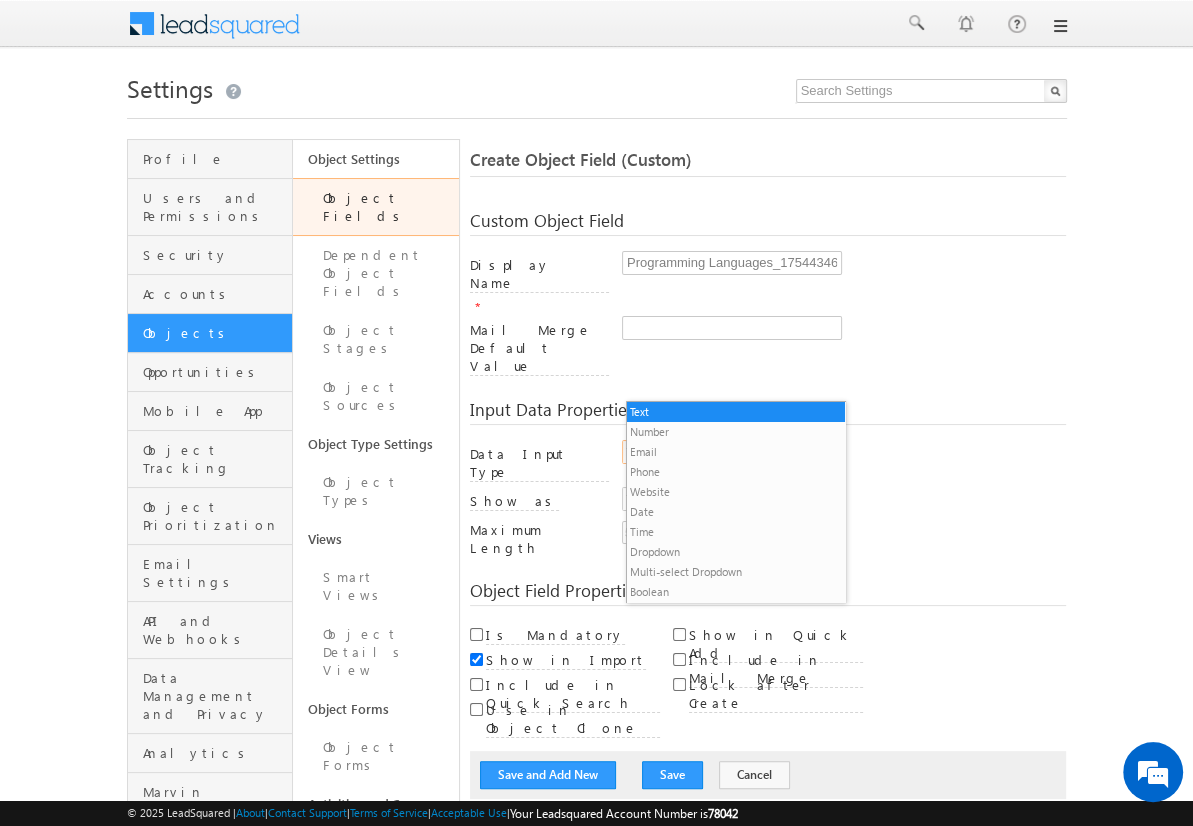 click on "Multi-select Dropdown" at bounding box center (736, 572) 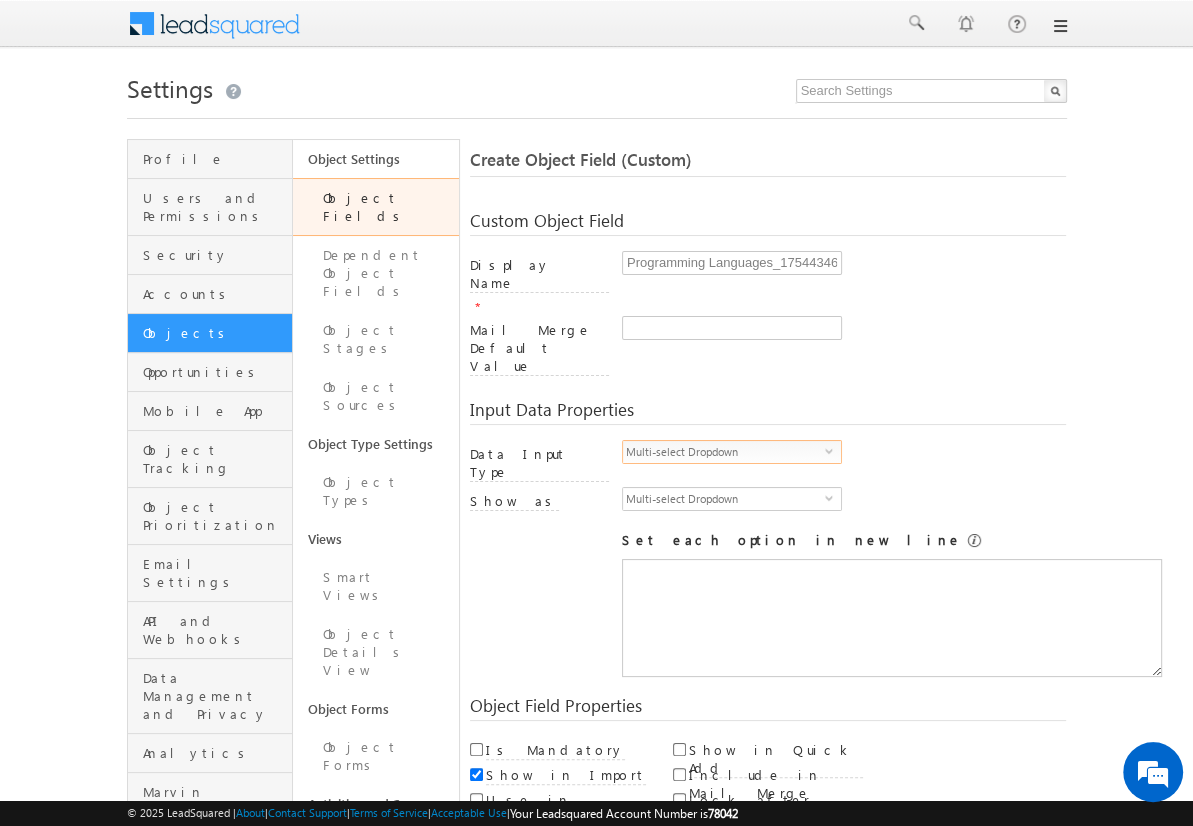 scroll, scrollTop: 0, scrollLeft: 0, axis: both 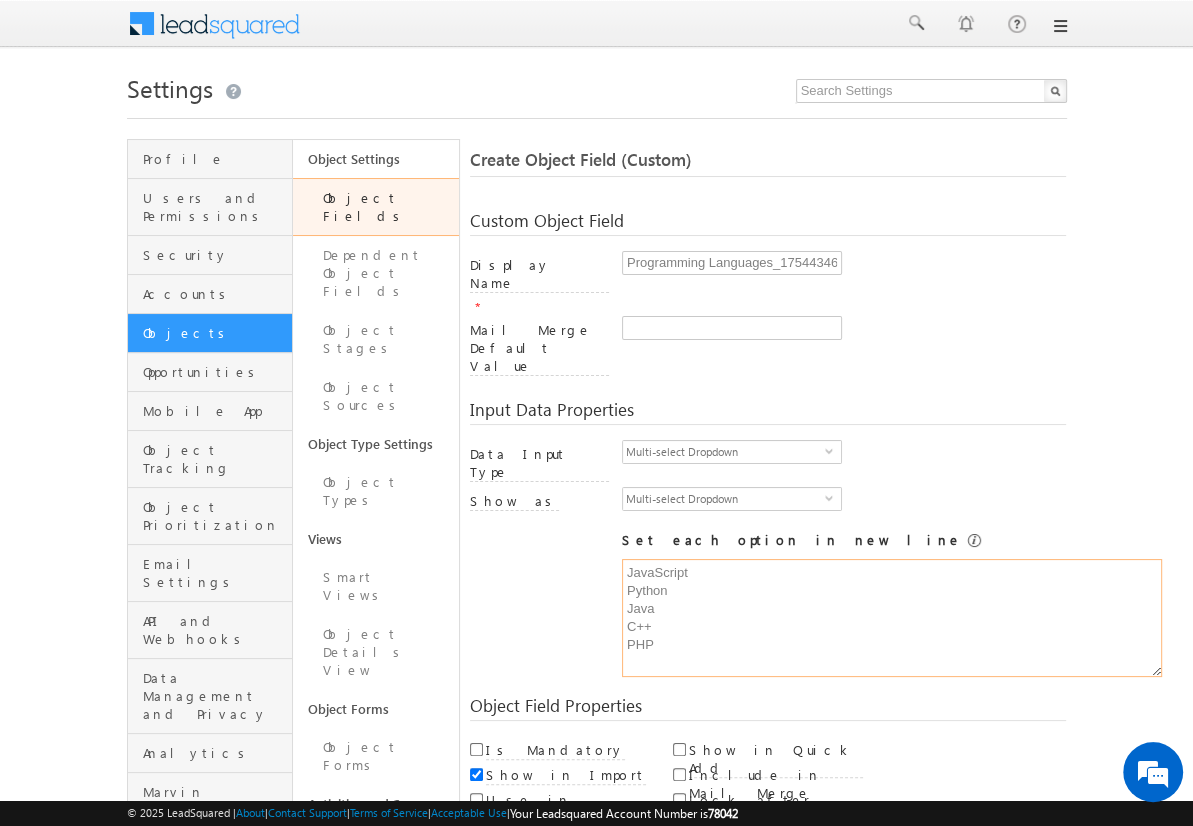 type on "JavaScript
Python
Java
C++
PHP" 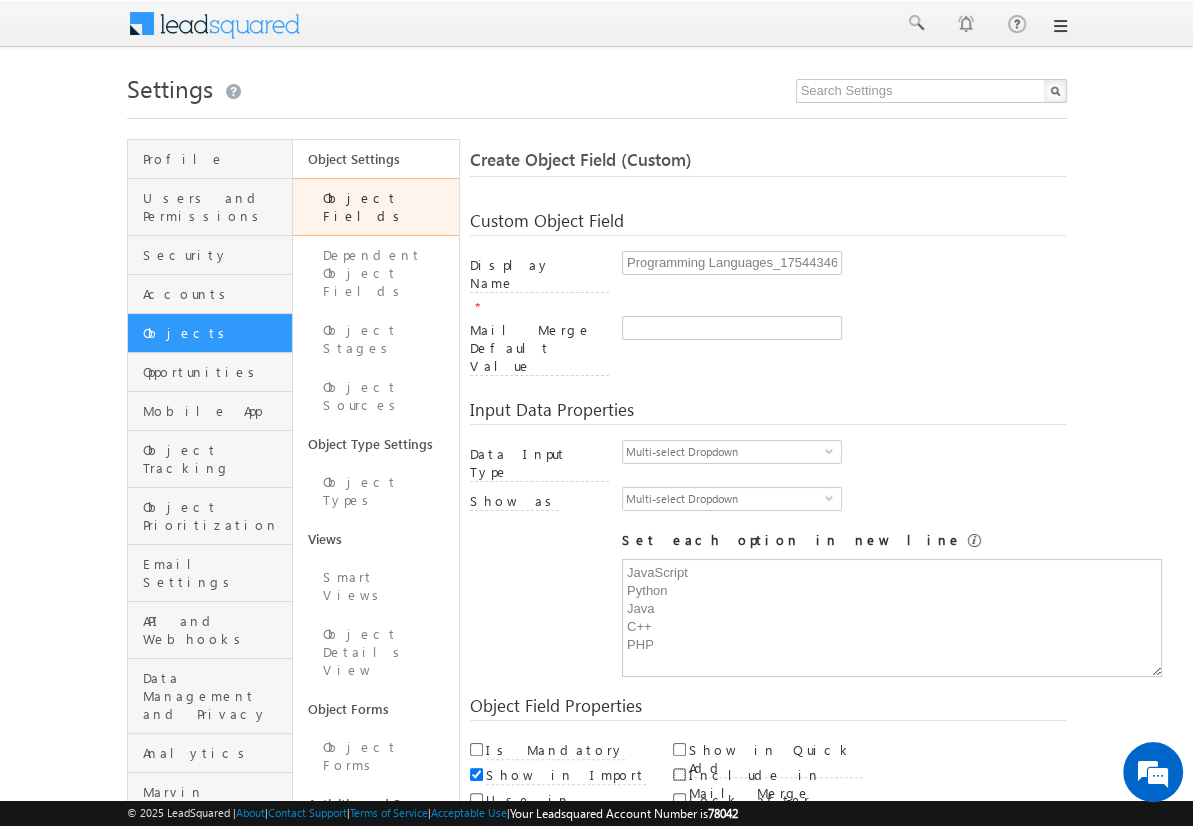 click on "Include in Mail Merge" at bounding box center [679, 774] 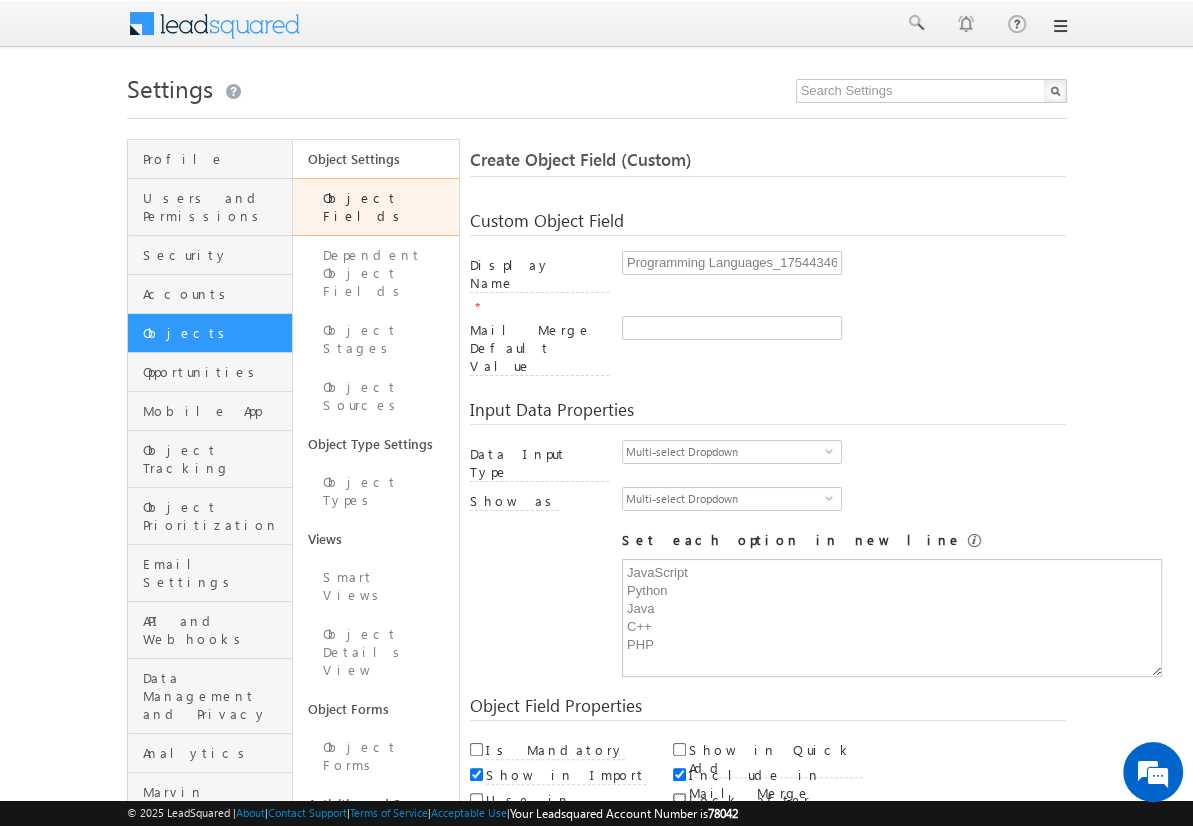 click on "Lock after Create" at bounding box center [679, 799] 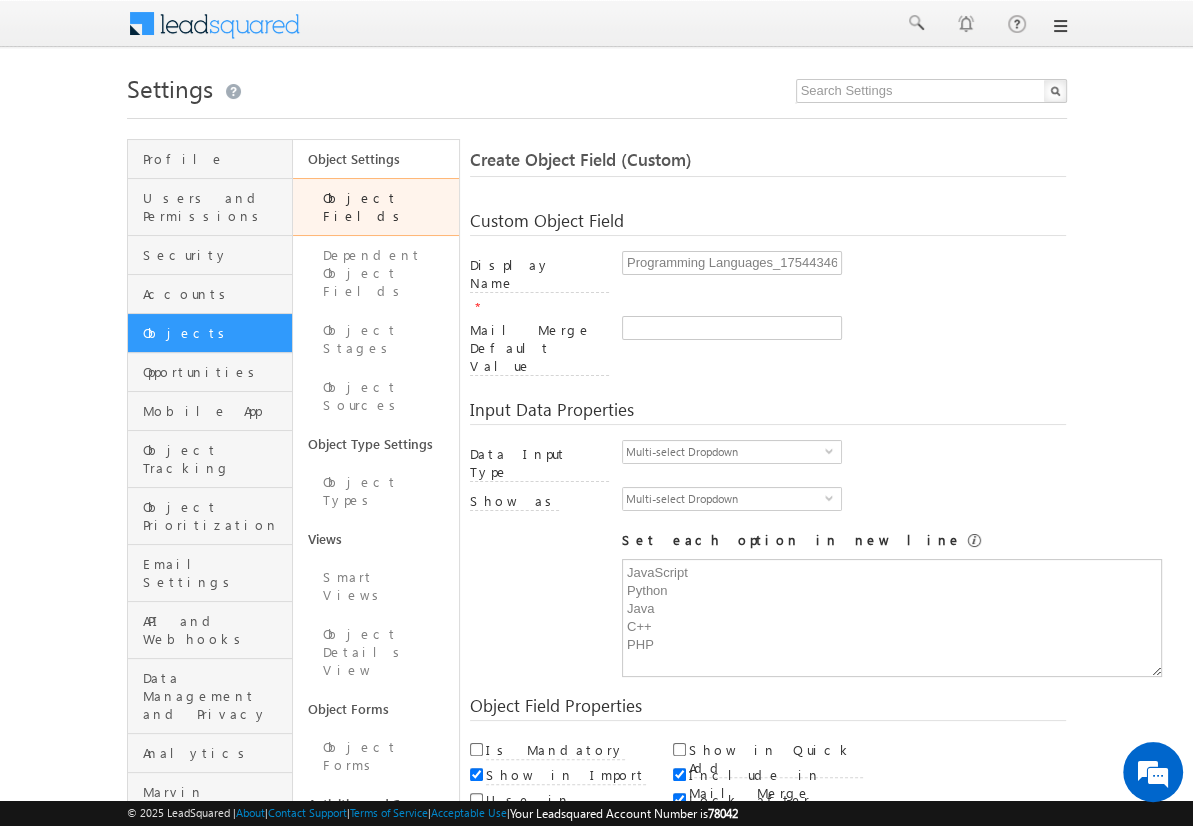 click on "Save and Add New" at bounding box center [548, 865] 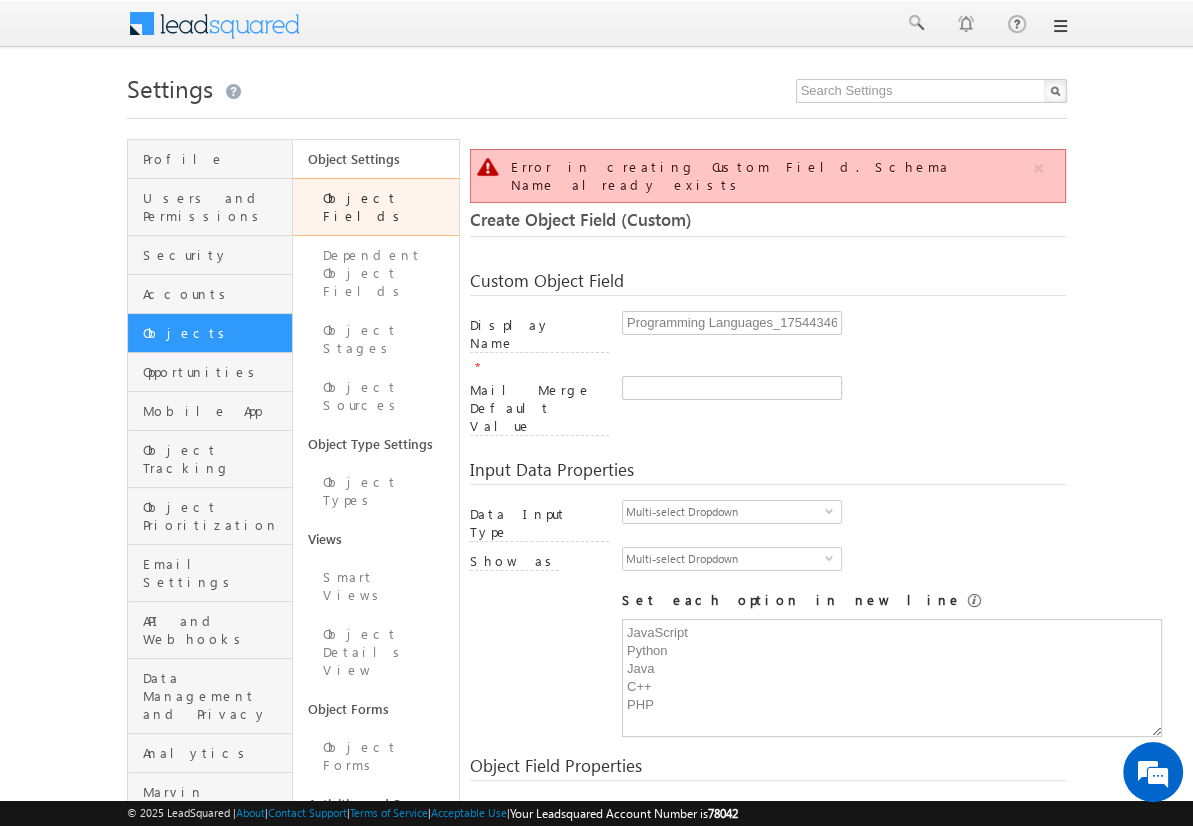 scroll, scrollTop: 149, scrollLeft: 0, axis: vertical 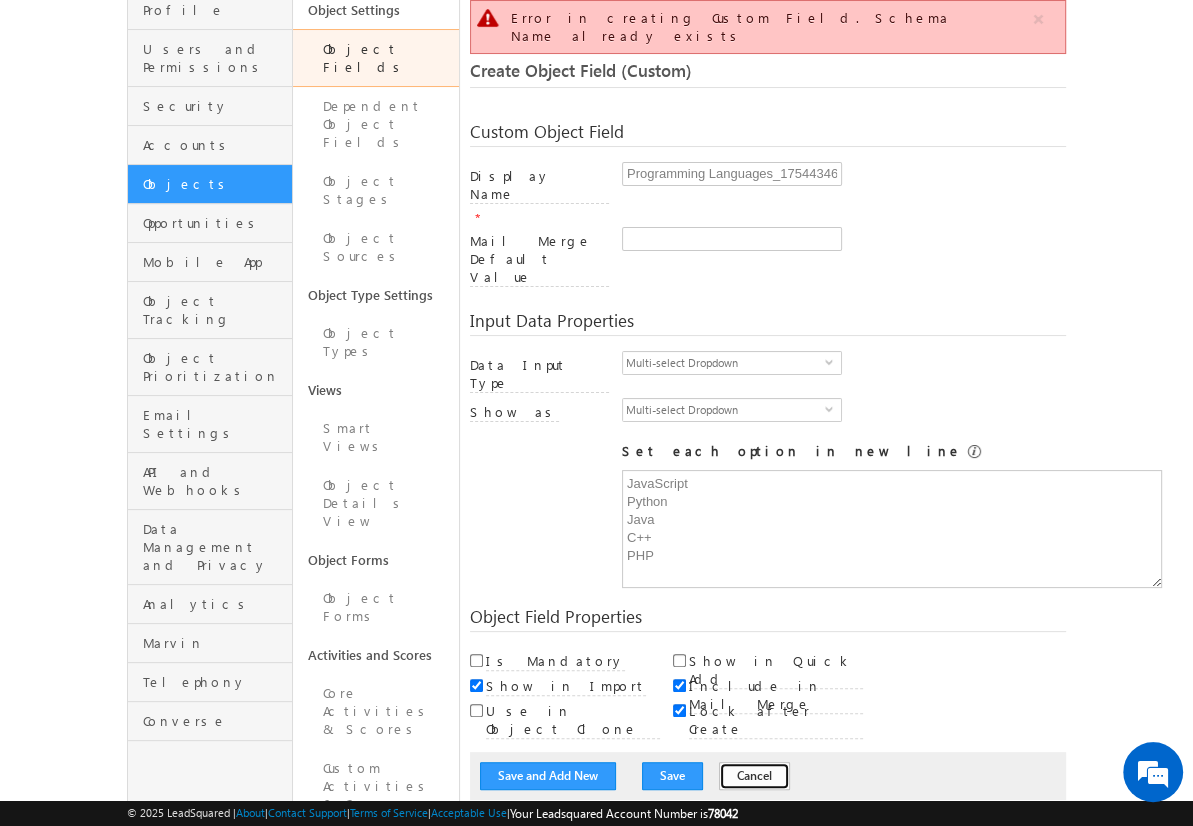 click on "Cancel" at bounding box center (754, 776) 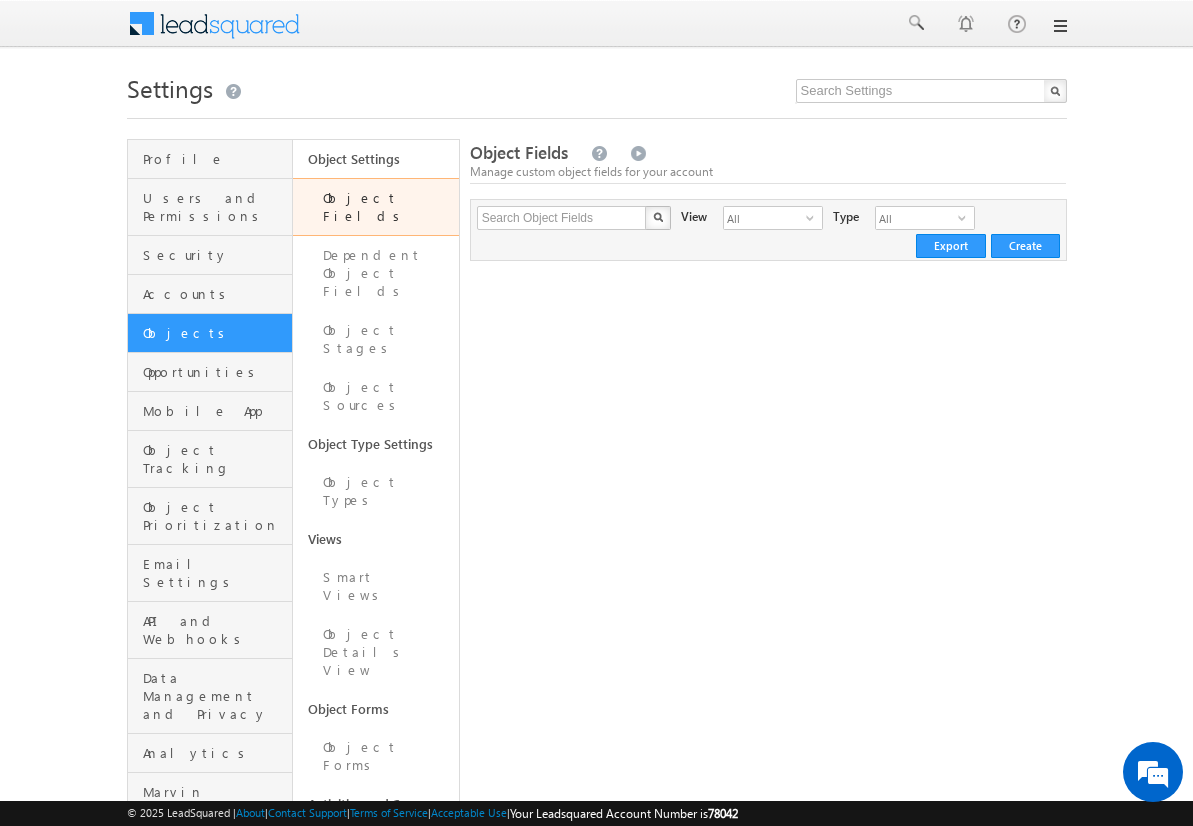scroll, scrollTop: 0, scrollLeft: 0, axis: both 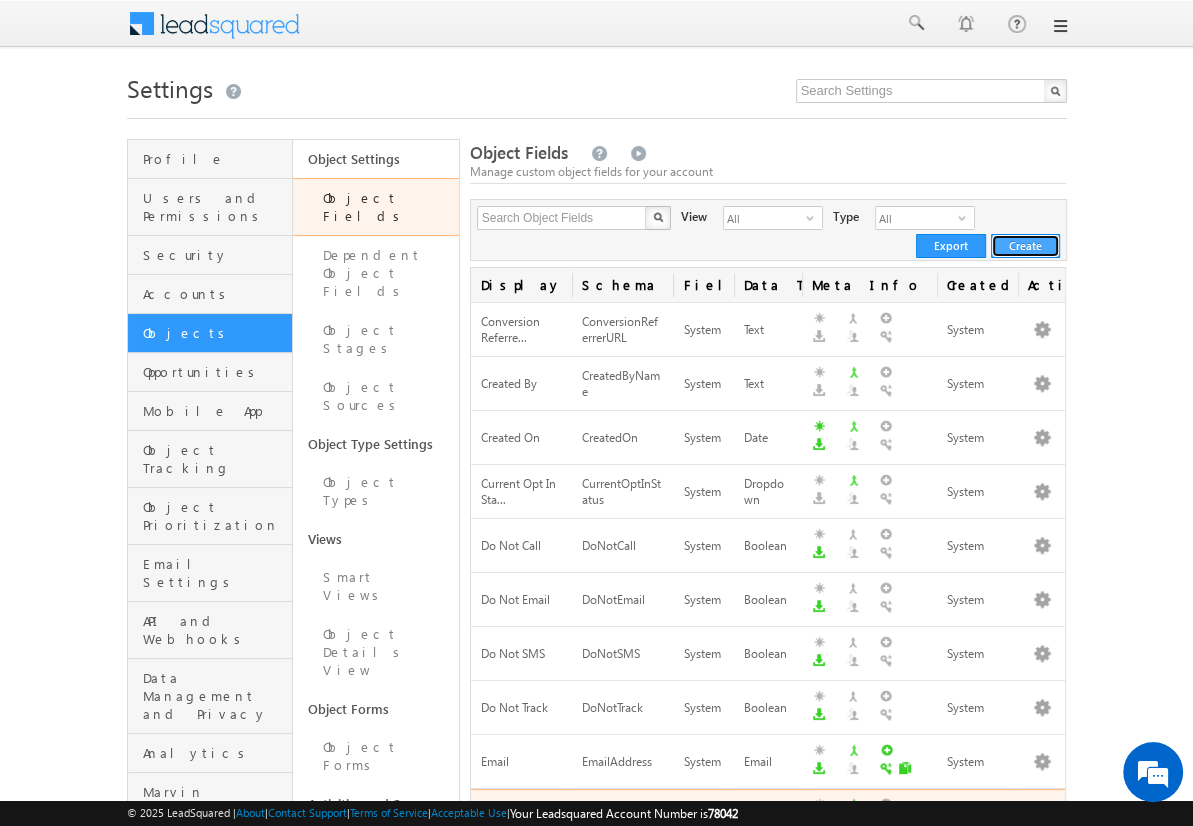 click on "Create" at bounding box center (1025, 246) 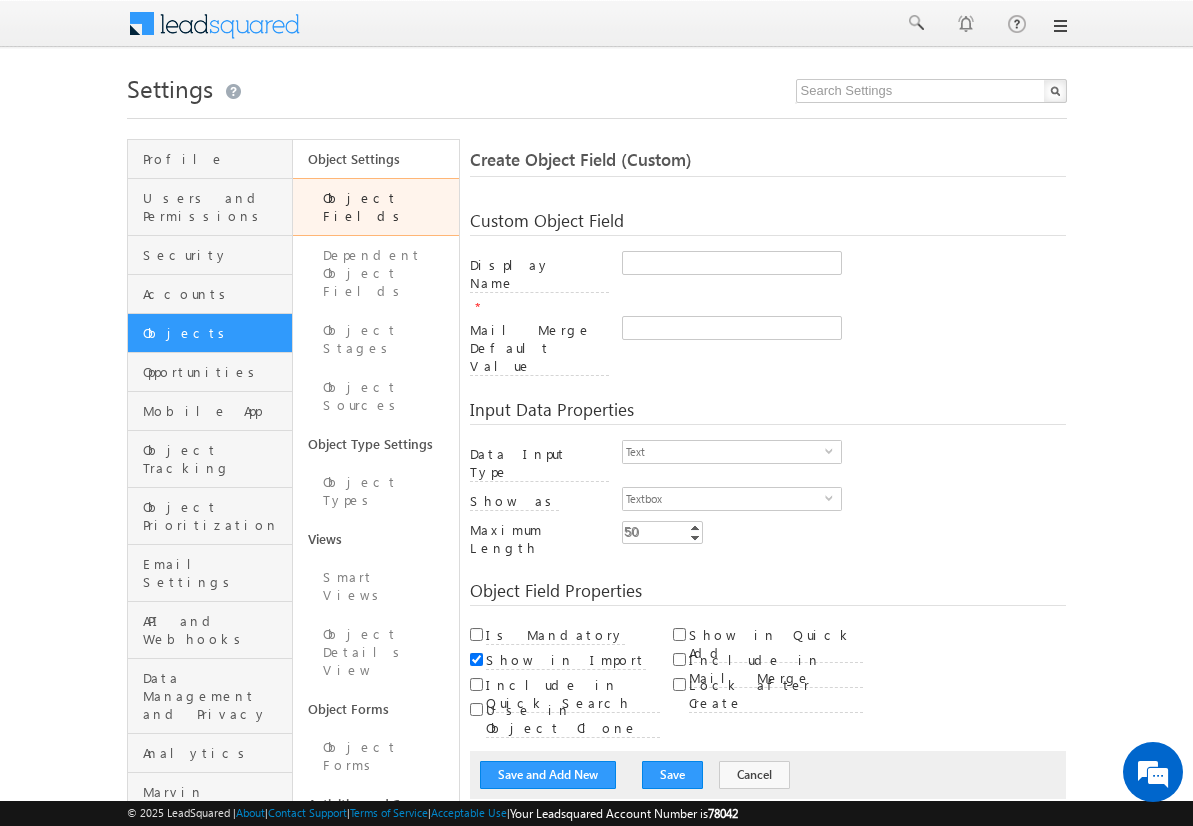scroll, scrollTop: 0, scrollLeft: 0, axis: both 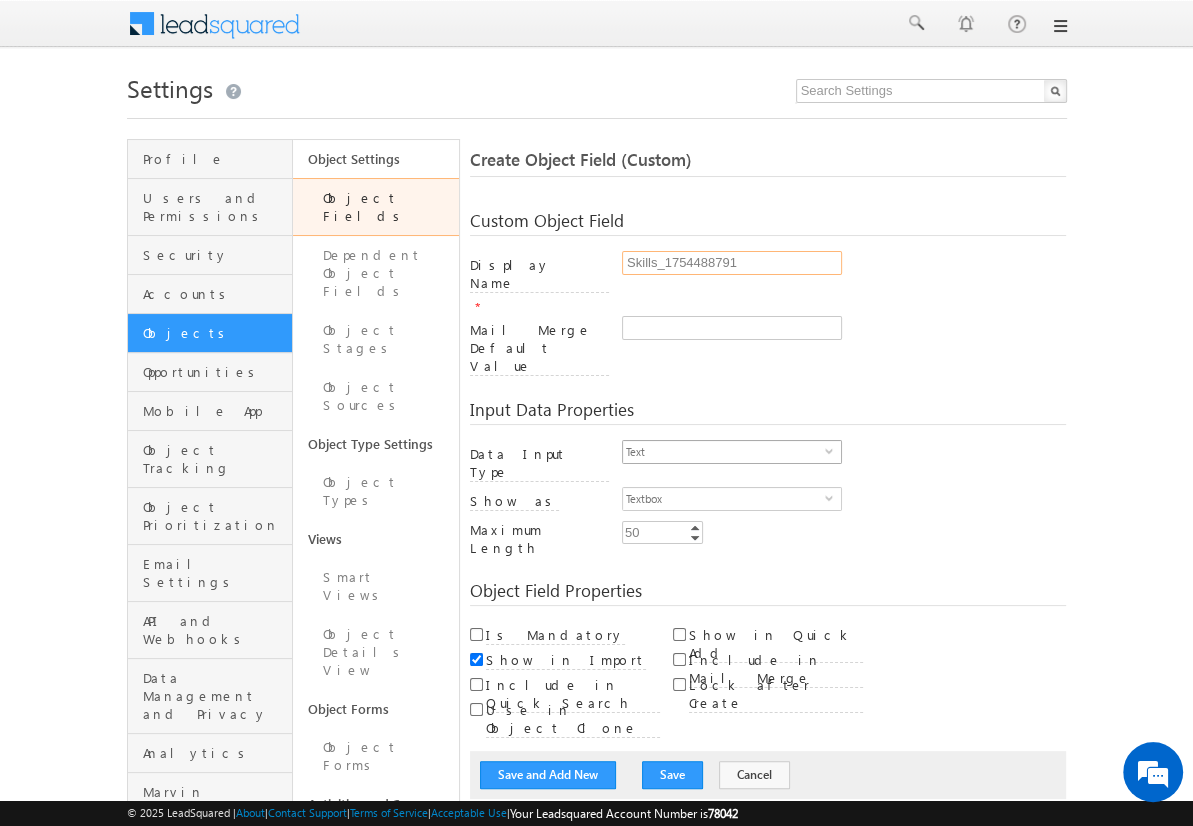 type on "Skills_1754488791" 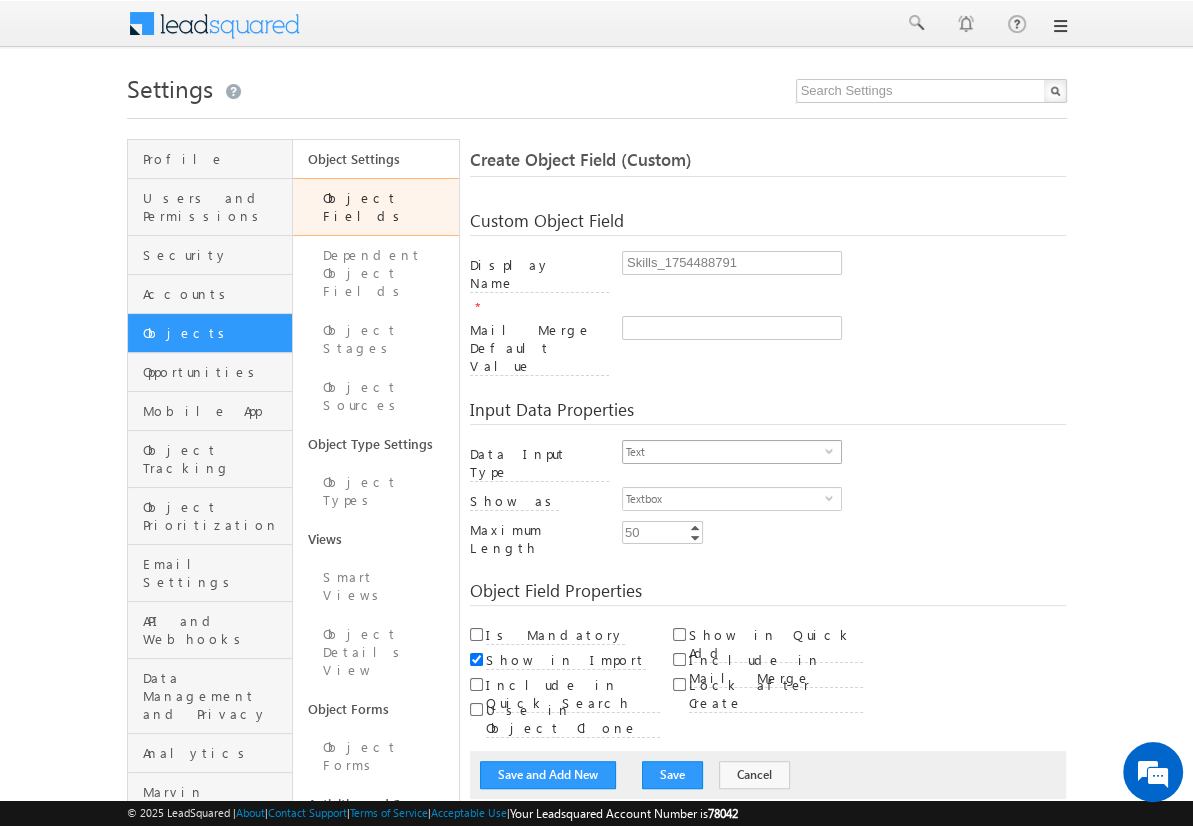 click on "Text" at bounding box center (724, 452) 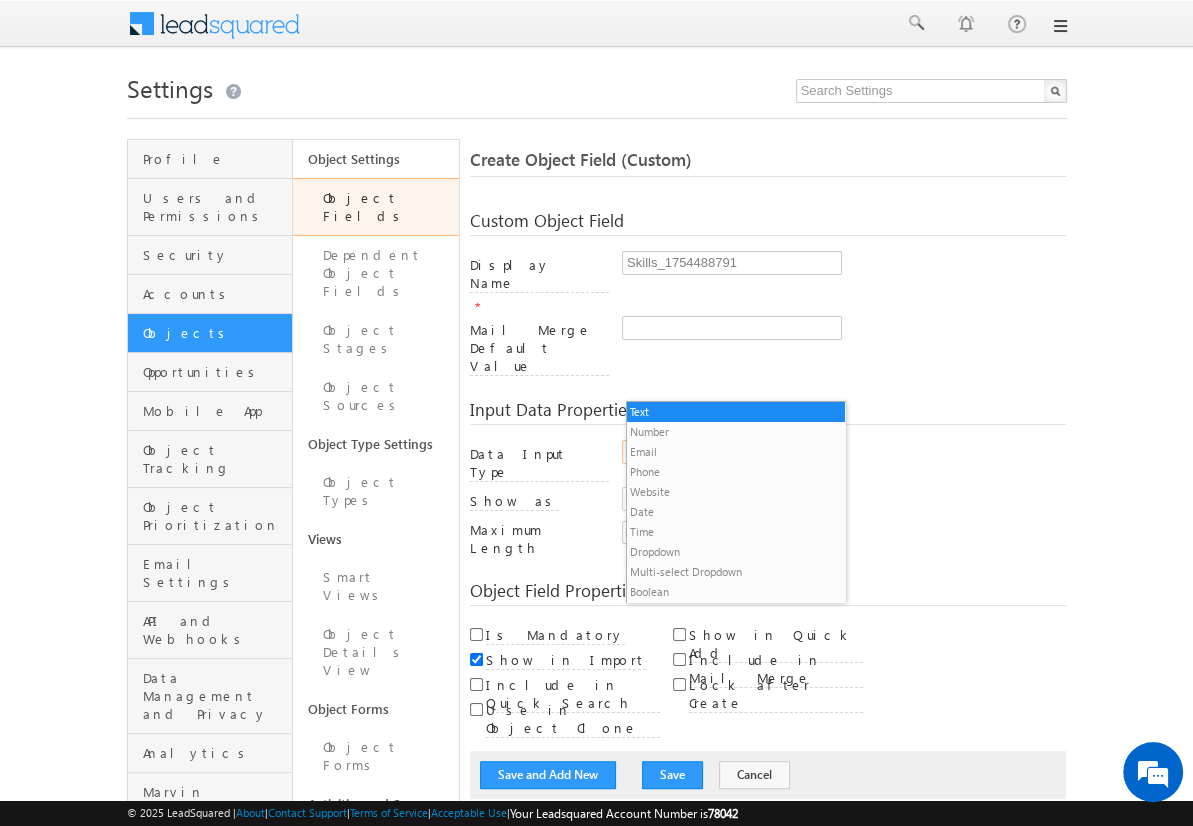 click on "Multi-select Dropdown" at bounding box center [736, 572] 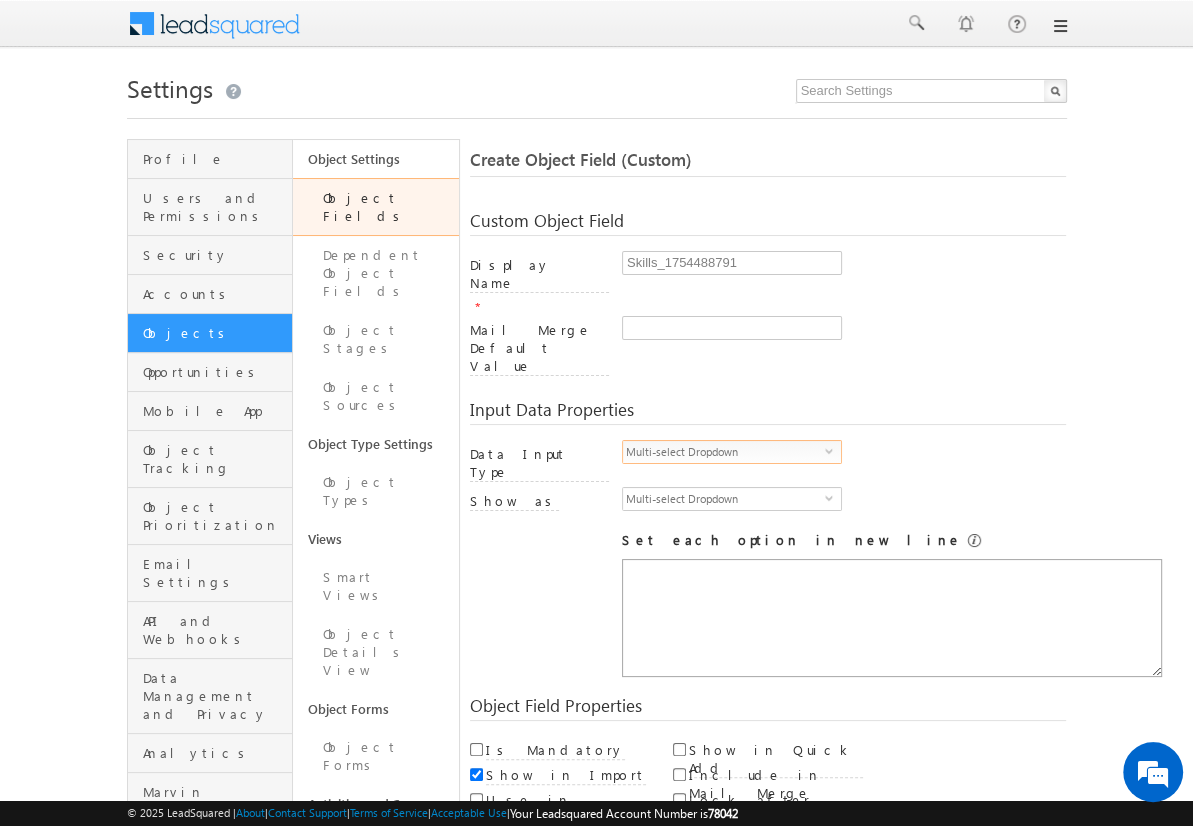 scroll, scrollTop: 0, scrollLeft: 0, axis: both 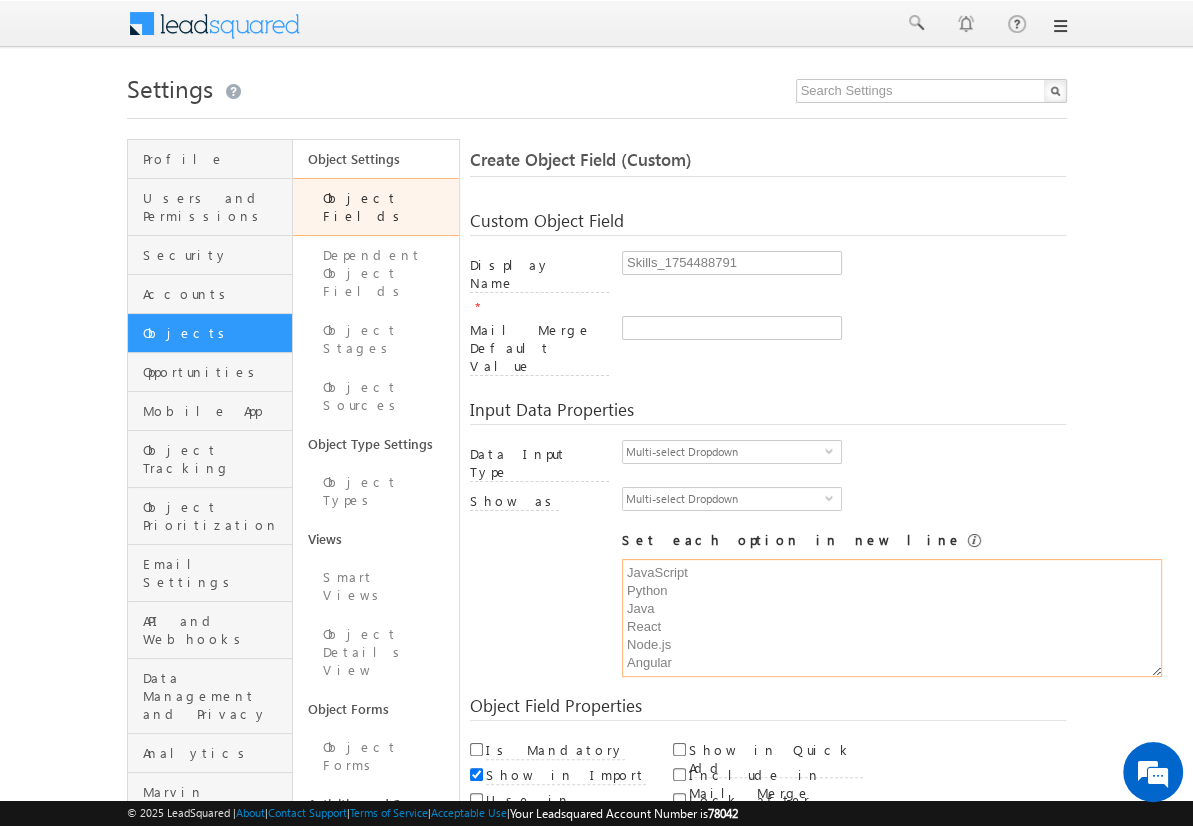 type on "JavaScript
Python
Java
React
Node.js
Angular" 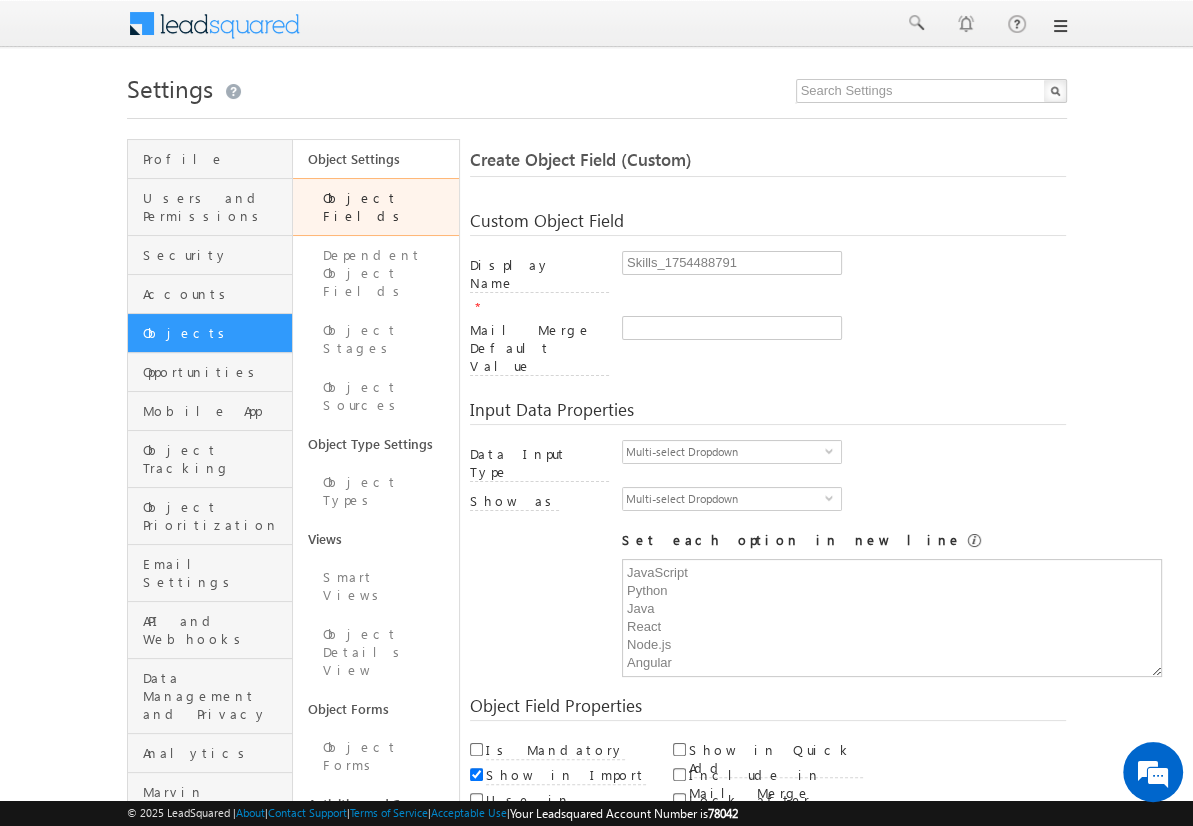 click on "Save and Add New" at bounding box center [548, 865] 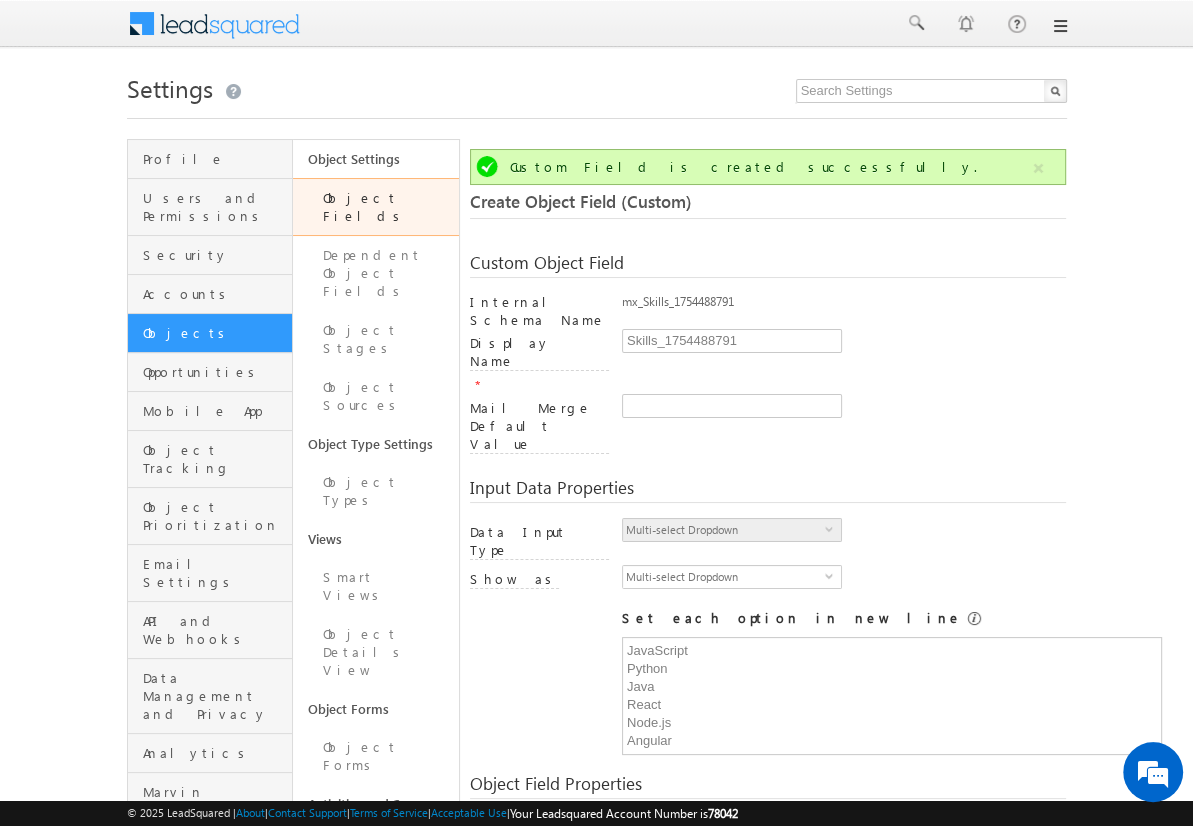 scroll, scrollTop: 149, scrollLeft: 0, axis: vertical 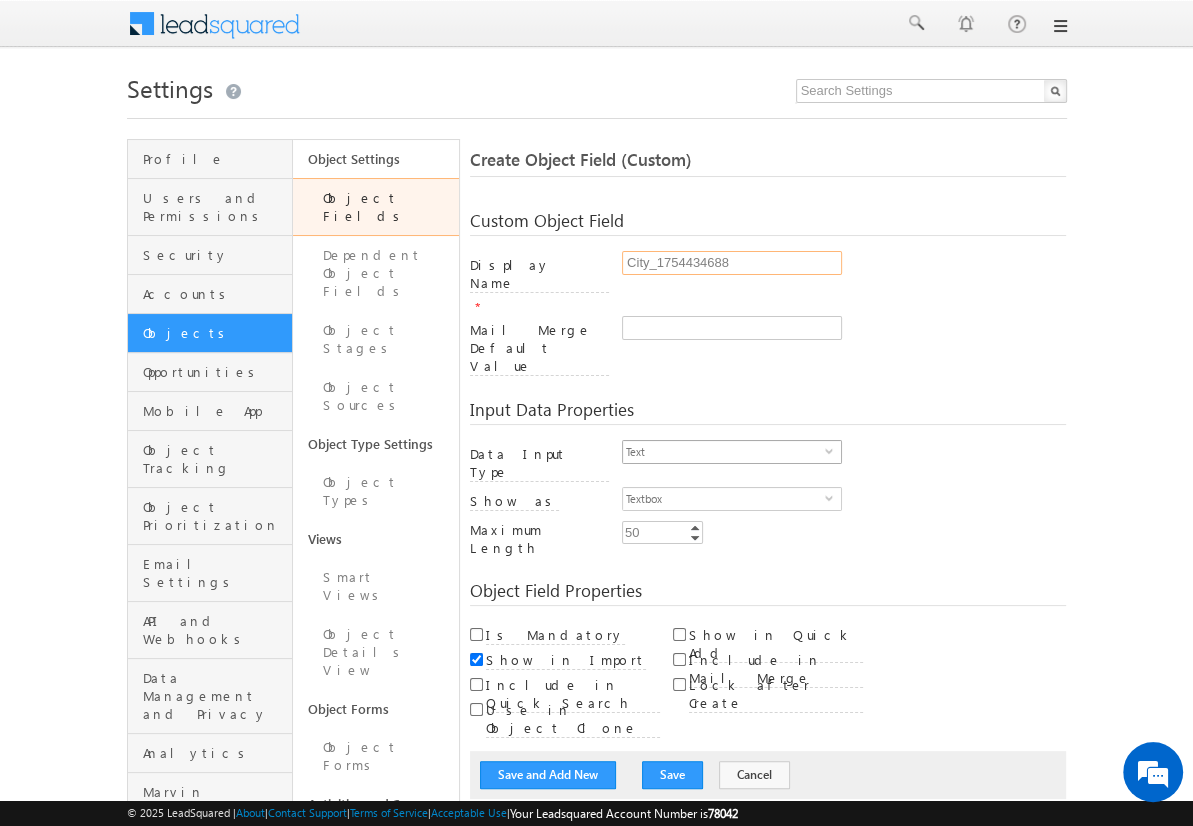 type on "City_1754434688" 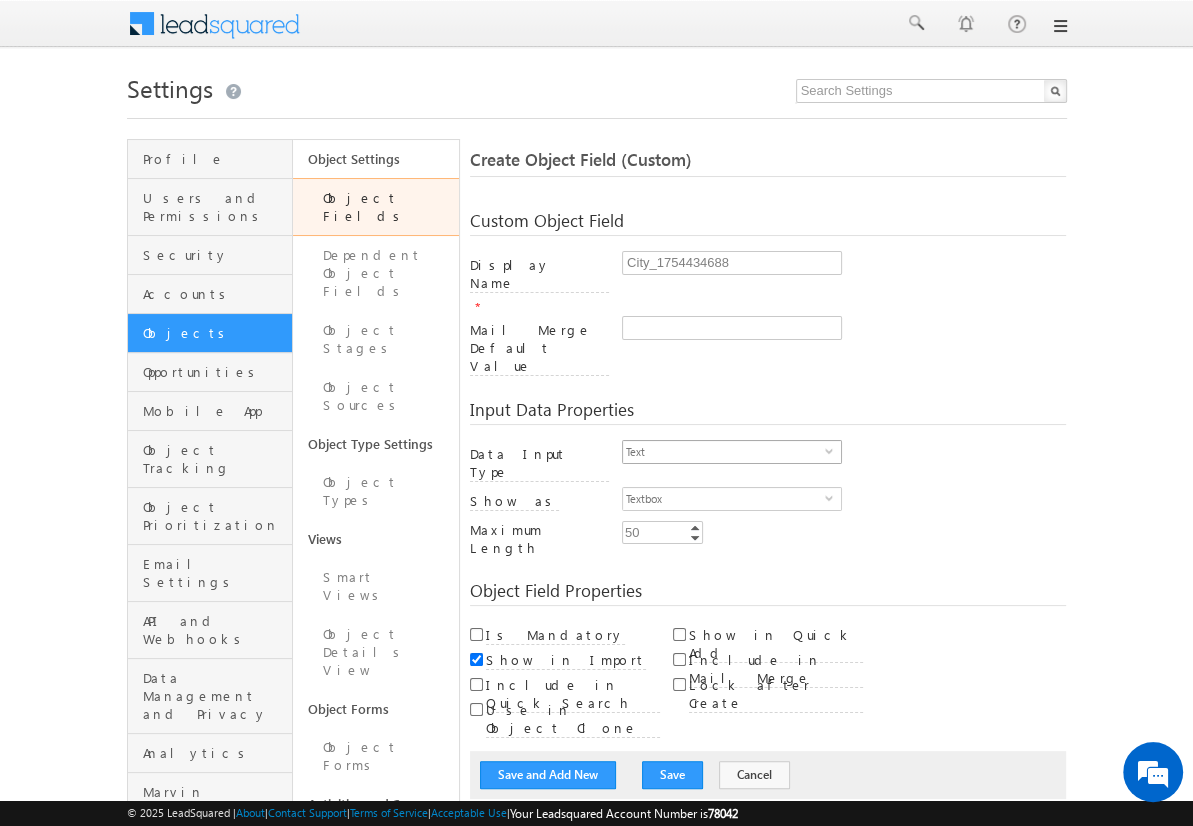 click on "Text" at bounding box center [724, 452] 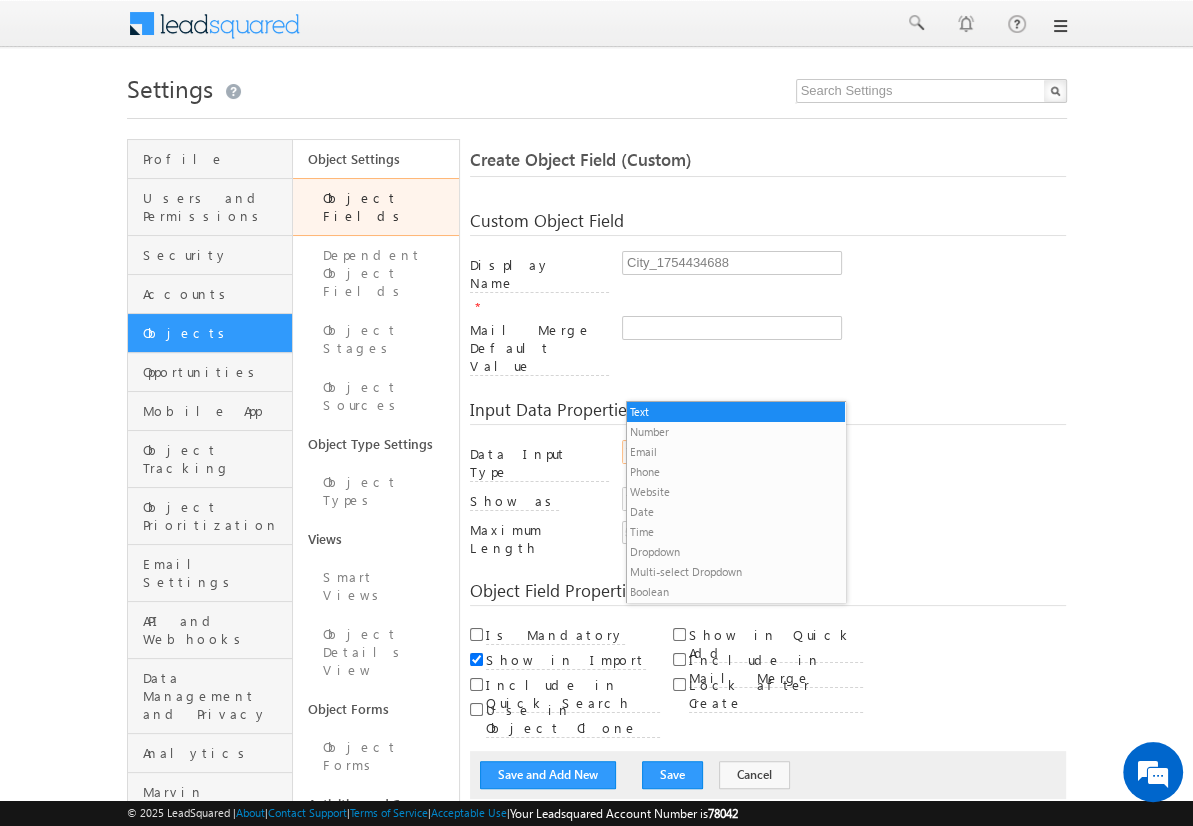 click on "Dropdown" at bounding box center [736, 552] 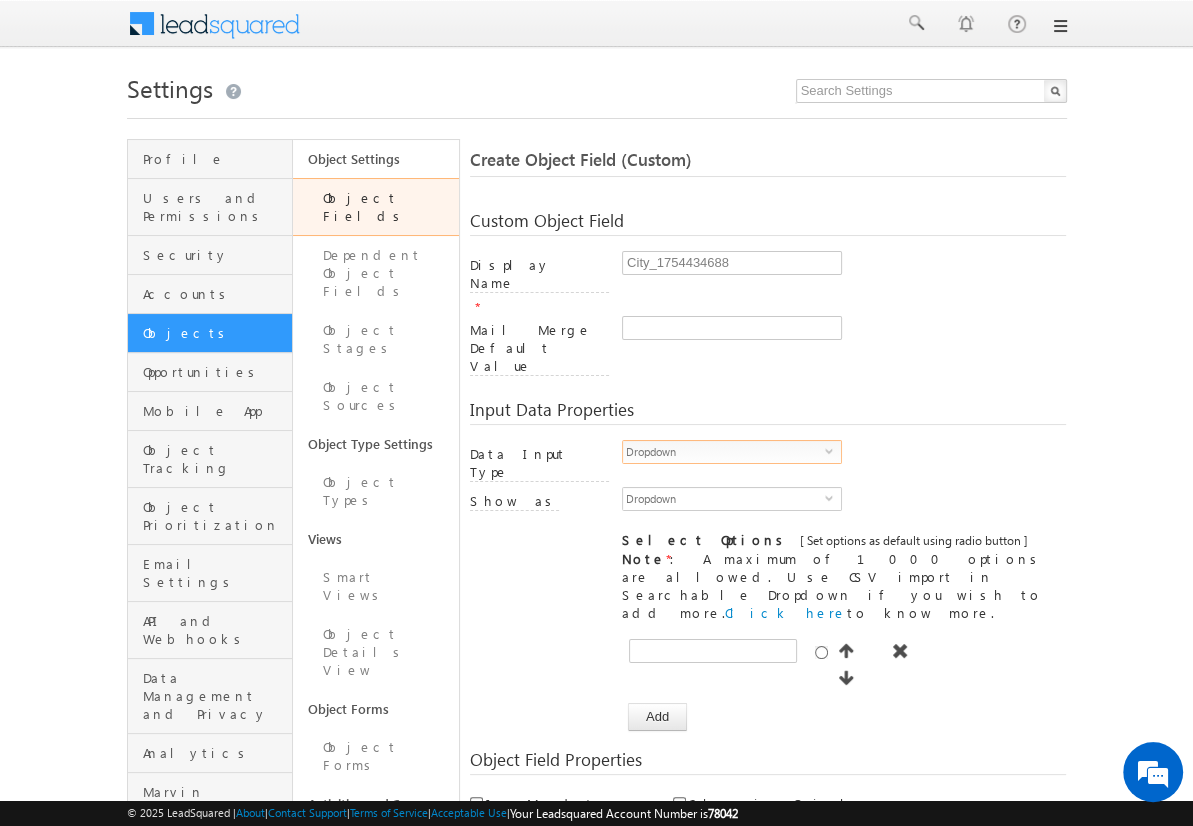 scroll, scrollTop: 0, scrollLeft: 0, axis: both 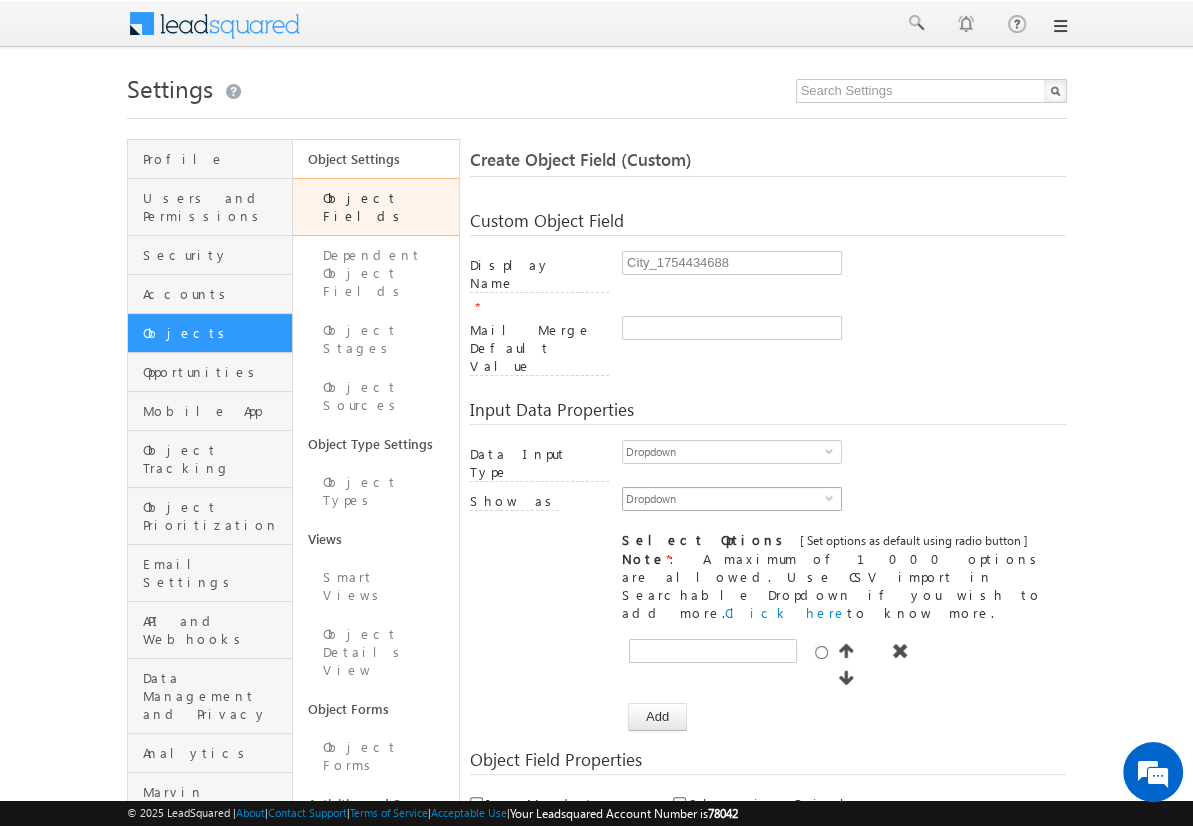 click on "Dropdown" at bounding box center [724, 499] 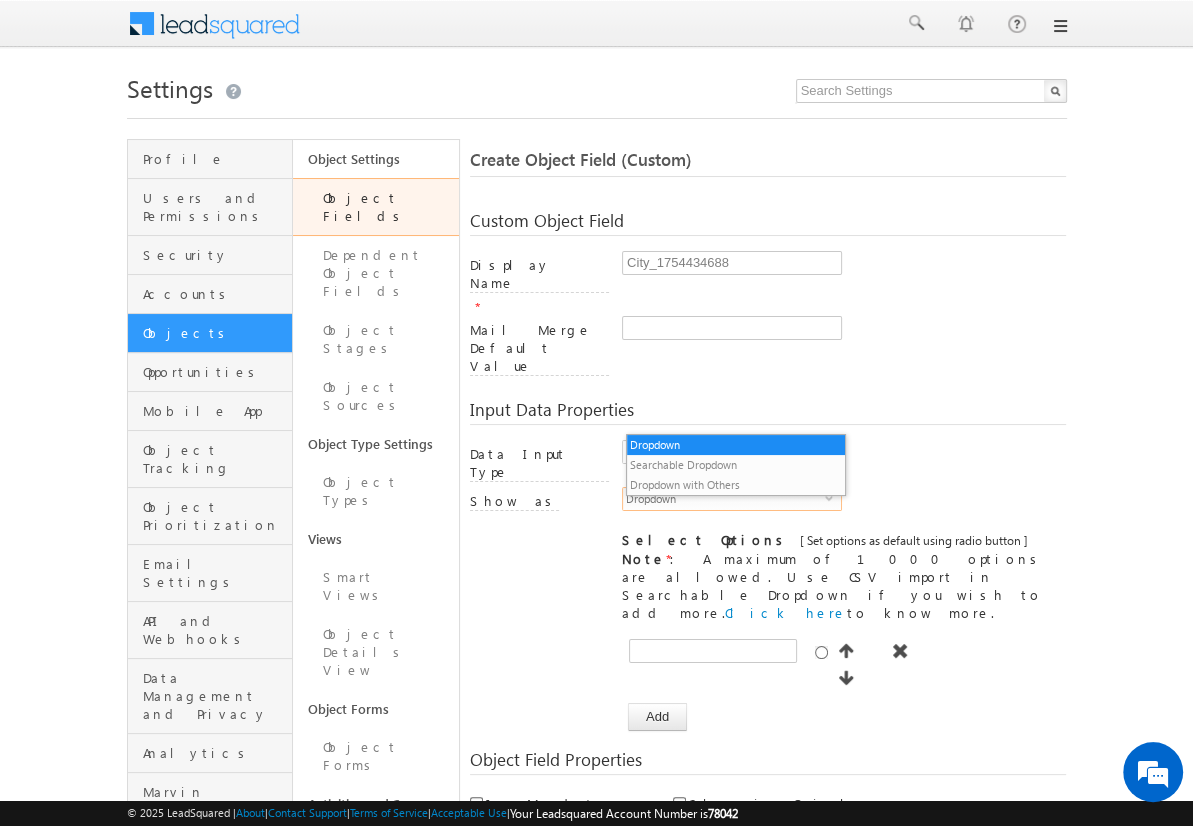 click on "Searchable Dropdown" at bounding box center [736, 465] 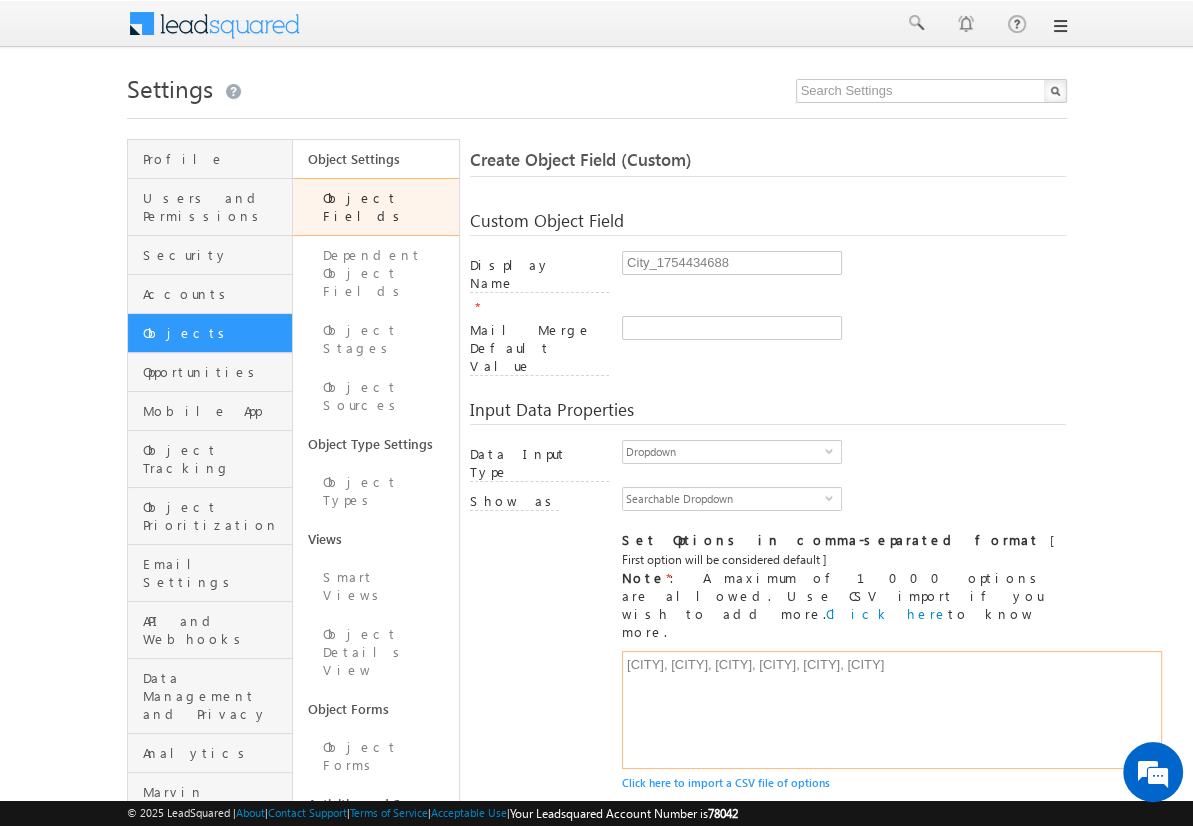 type on "Mumbai, Delhi, Bangalore, Chennai, Pune, Hyderabad" 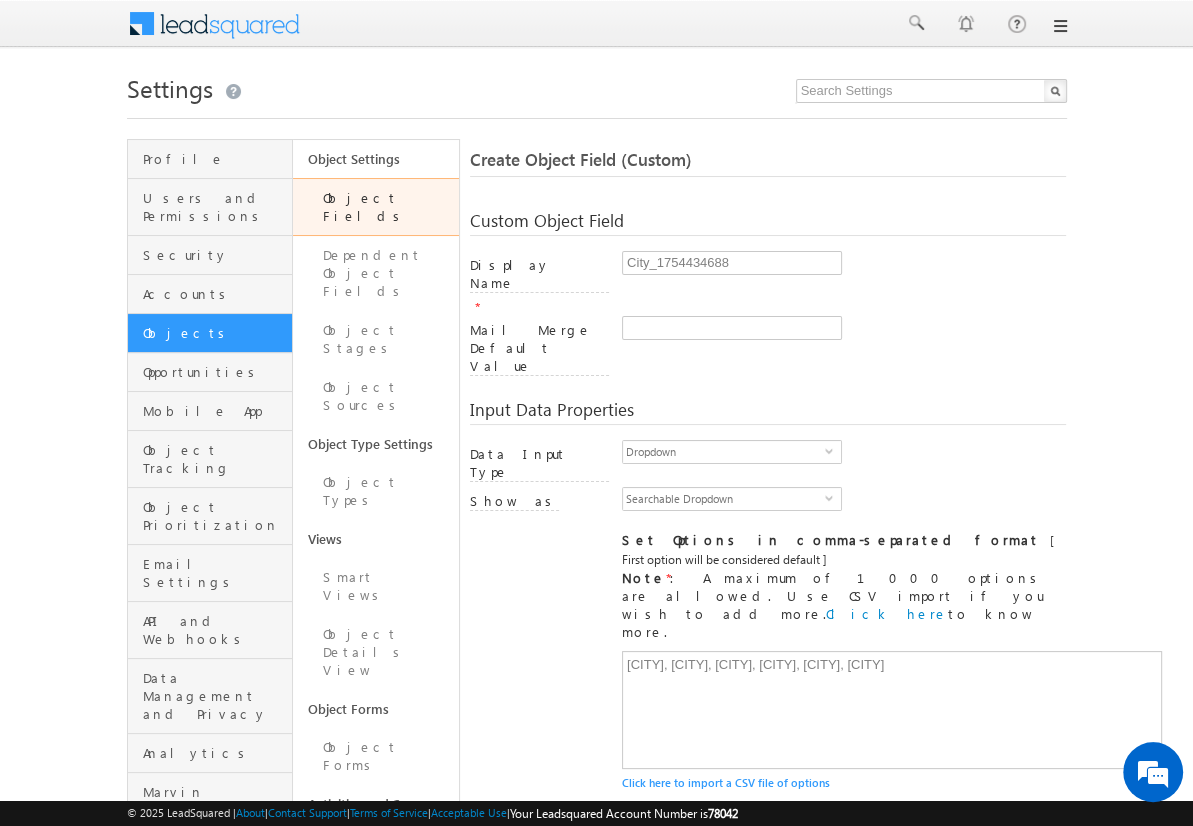click on "Include in Mail Merge" at bounding box center [679, 899] 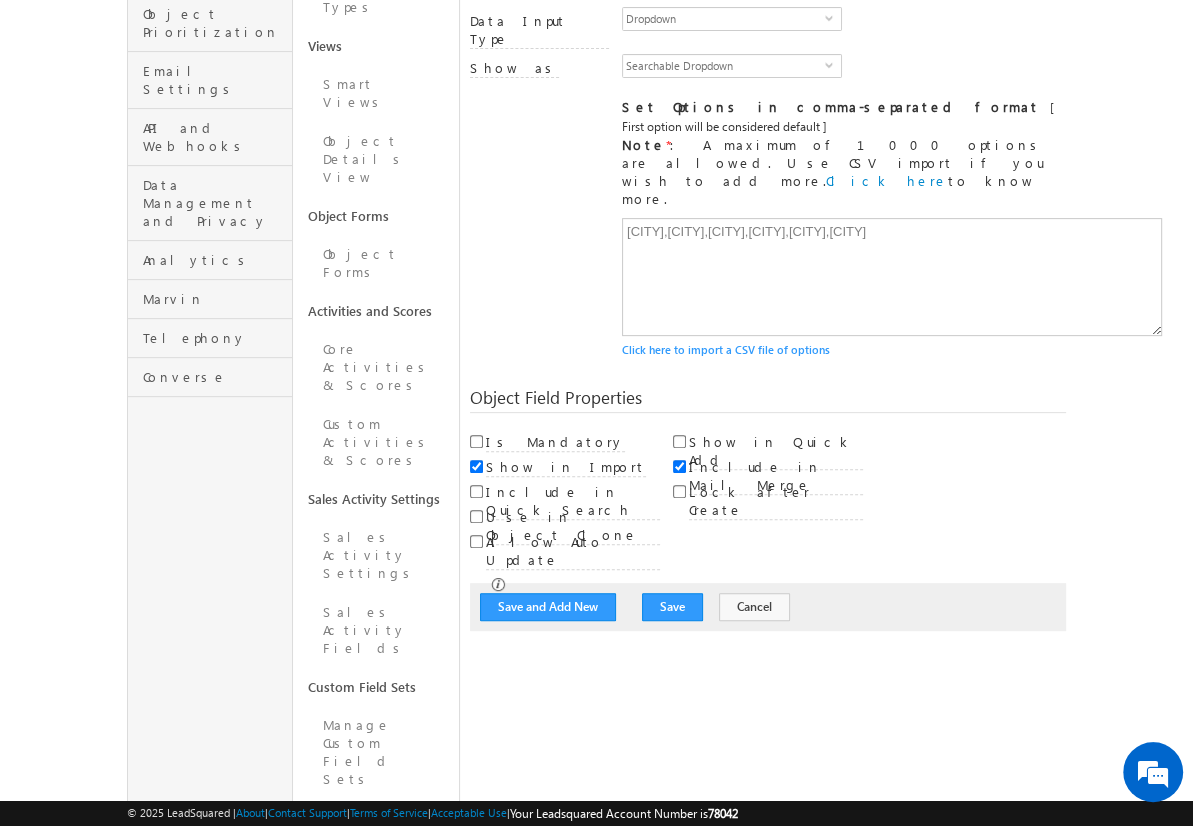 scroll, scrollTop: 149, scrollLeft: 0, axis: vertical 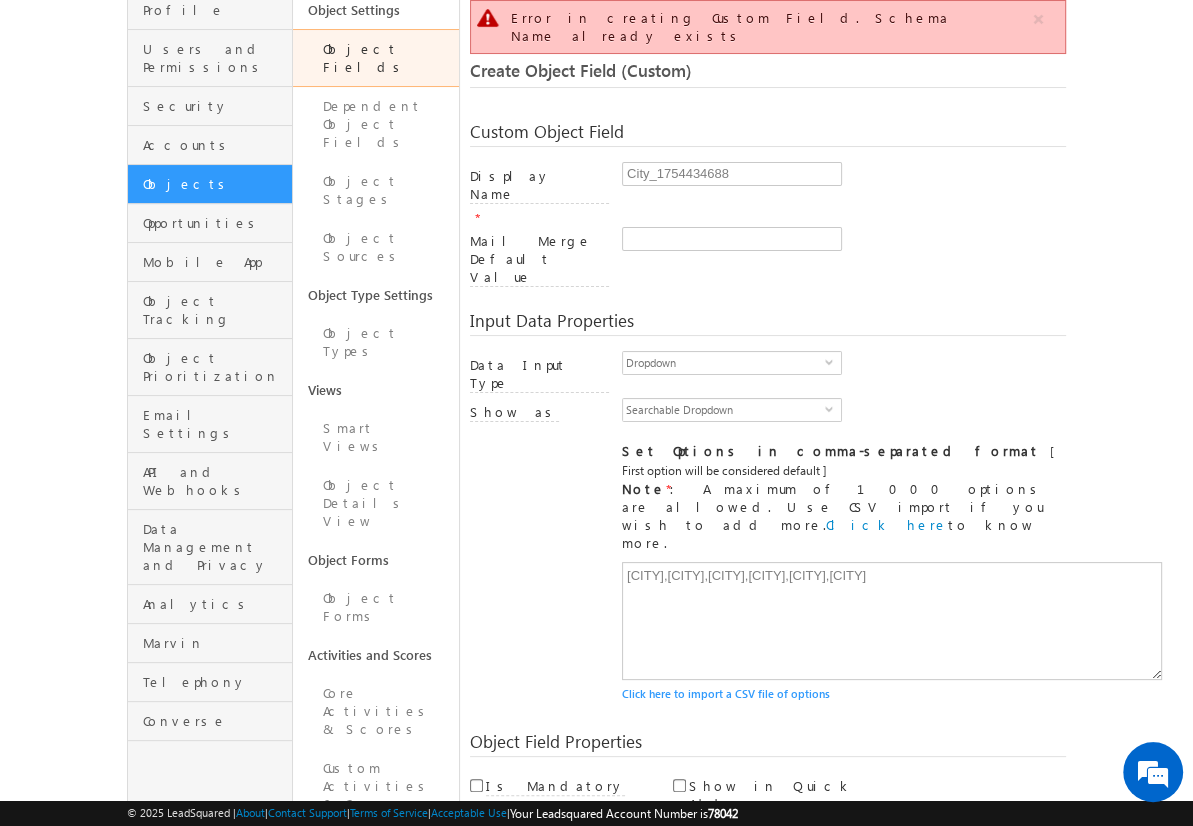 click on "Cancel" at bounding box center [754, 951] 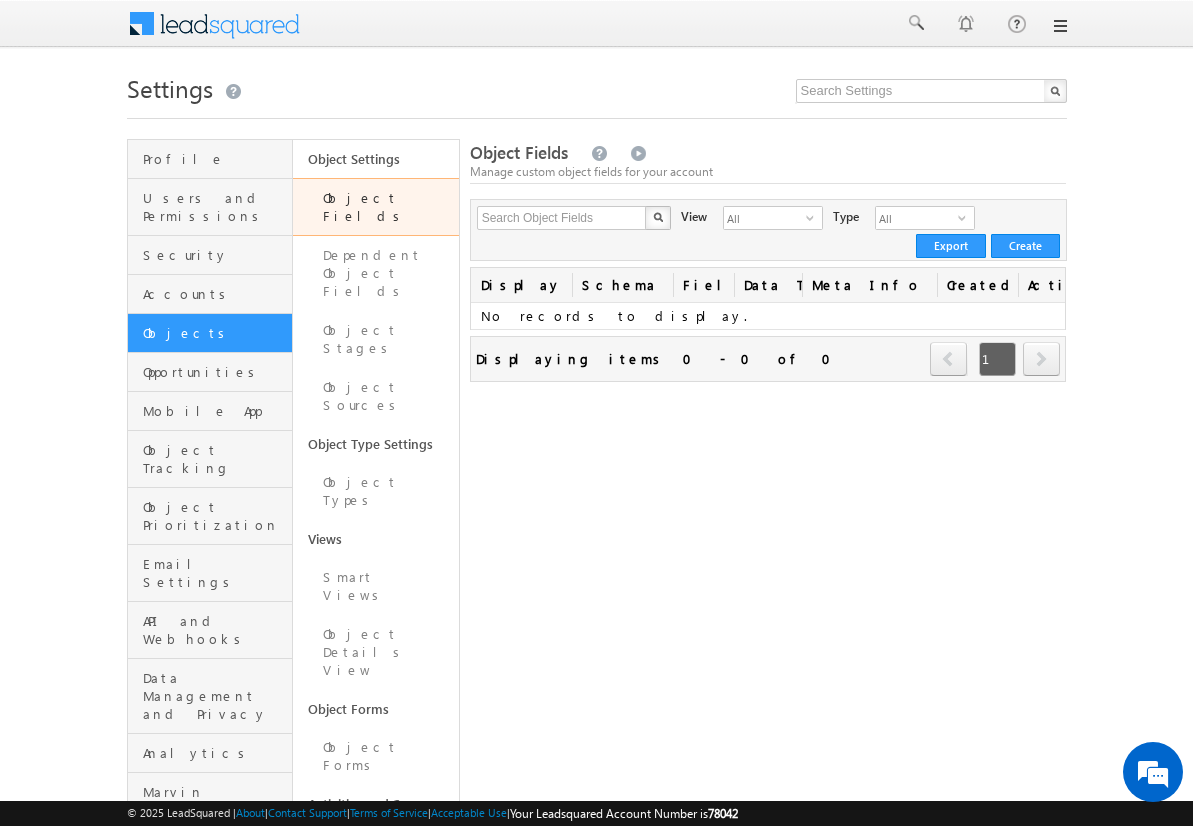 scroll, scrollTop: 0, scrollLeft: 0, axis: both 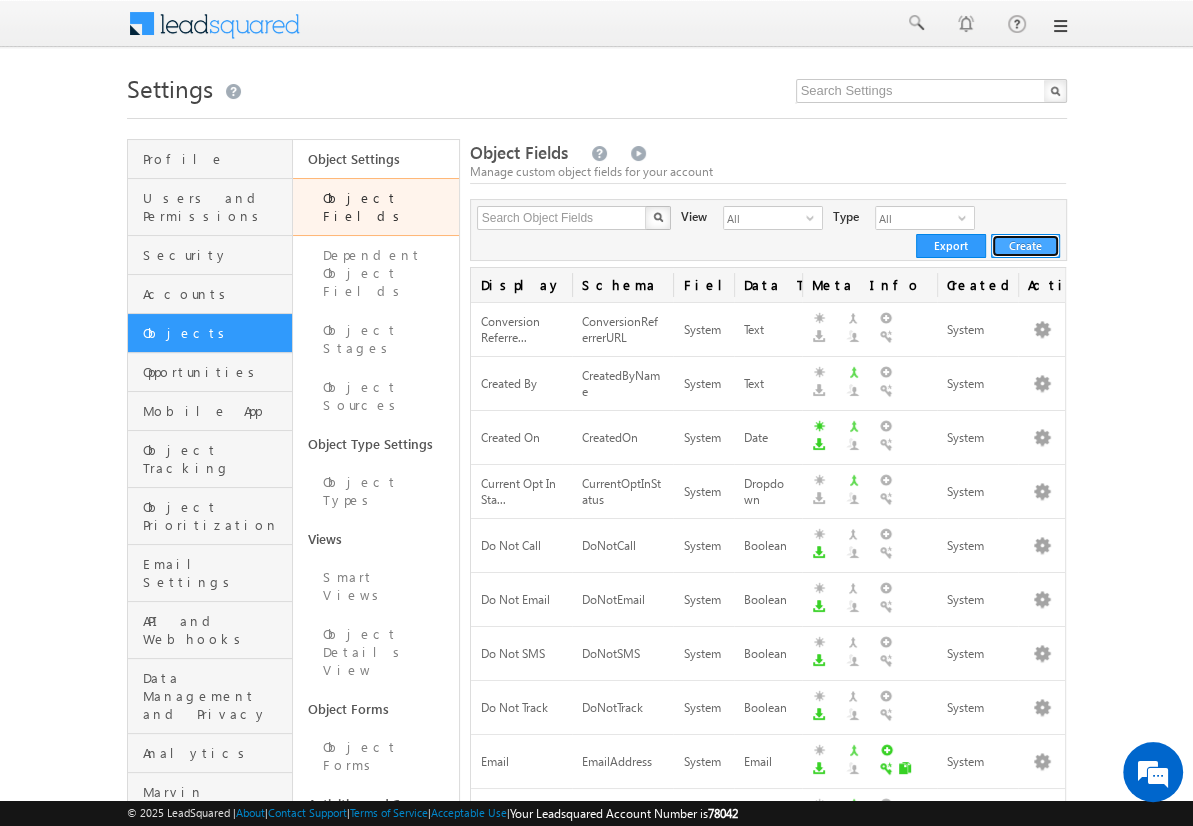 click on "Create" at bounding box center (1025, 246) 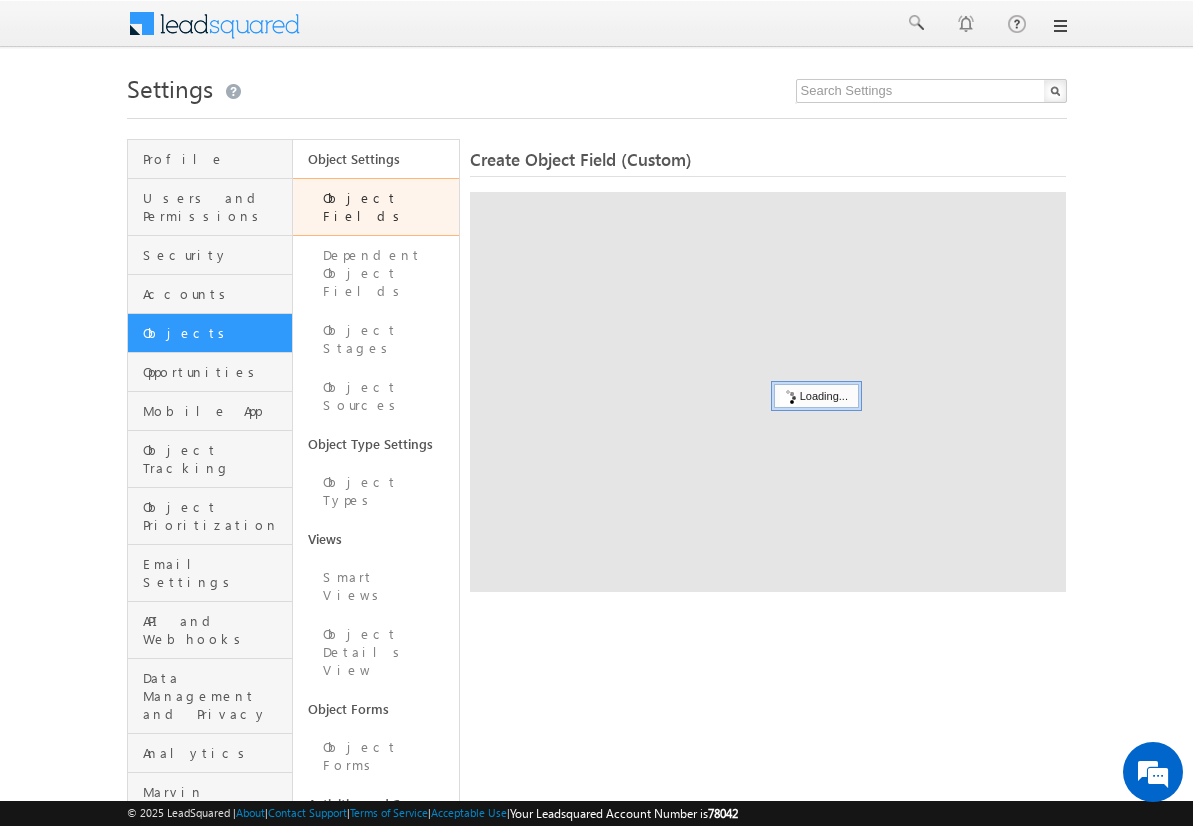 scroll, scrollTop: 0, scrollLeft: 0, axis: both 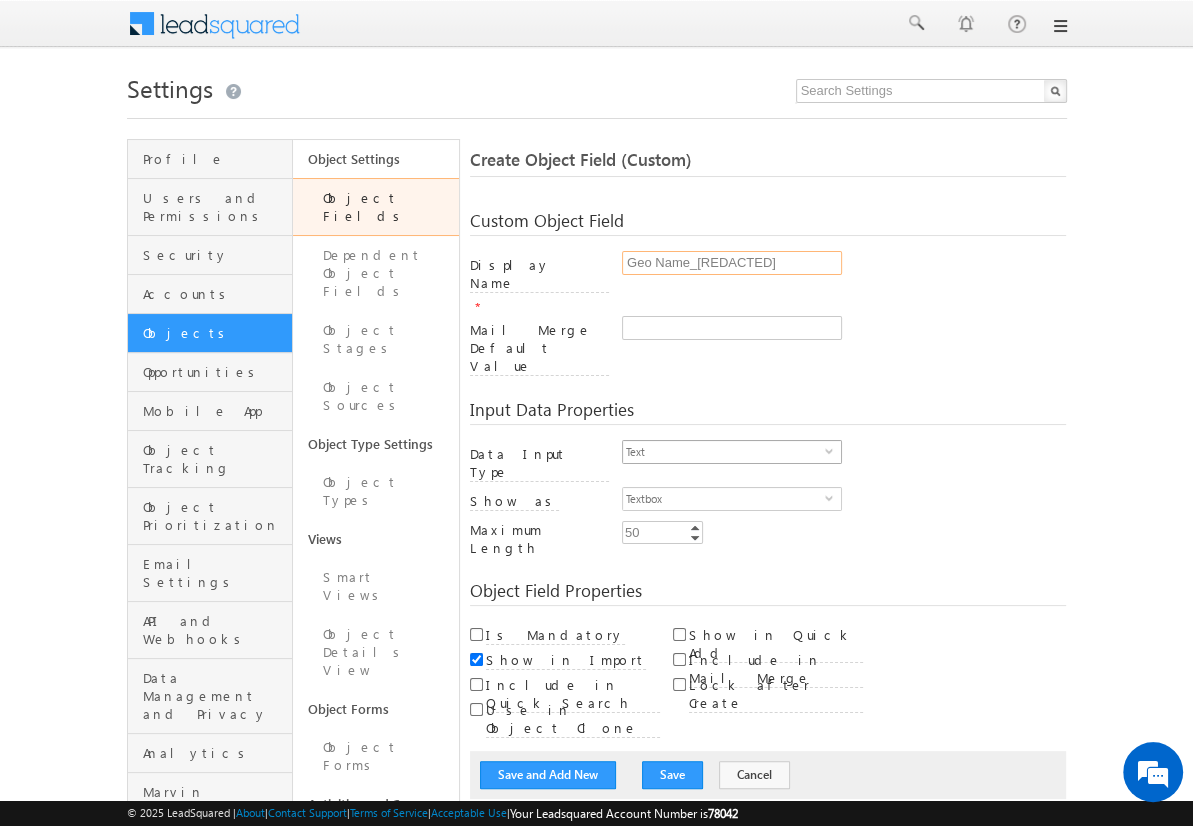 type on "Geo Name_[REDACTED]" 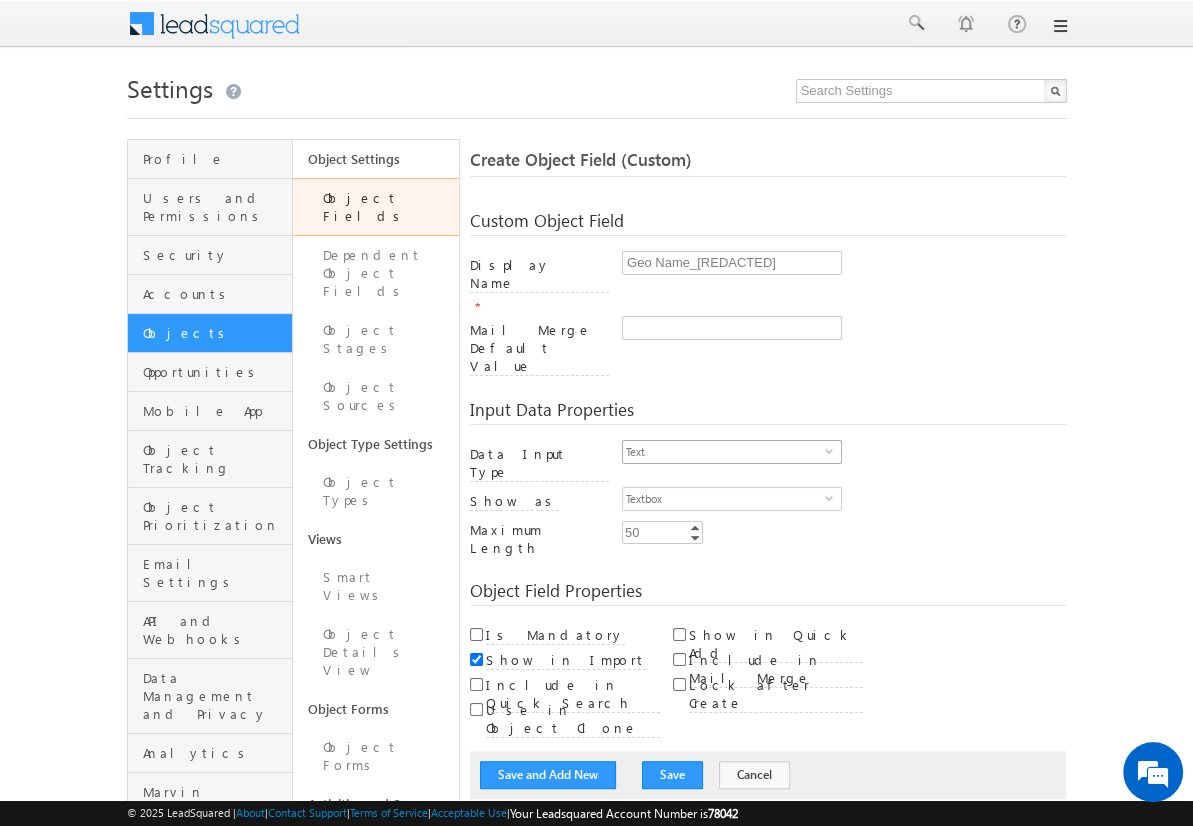 click on "Text" at bounding box center (724, 452) 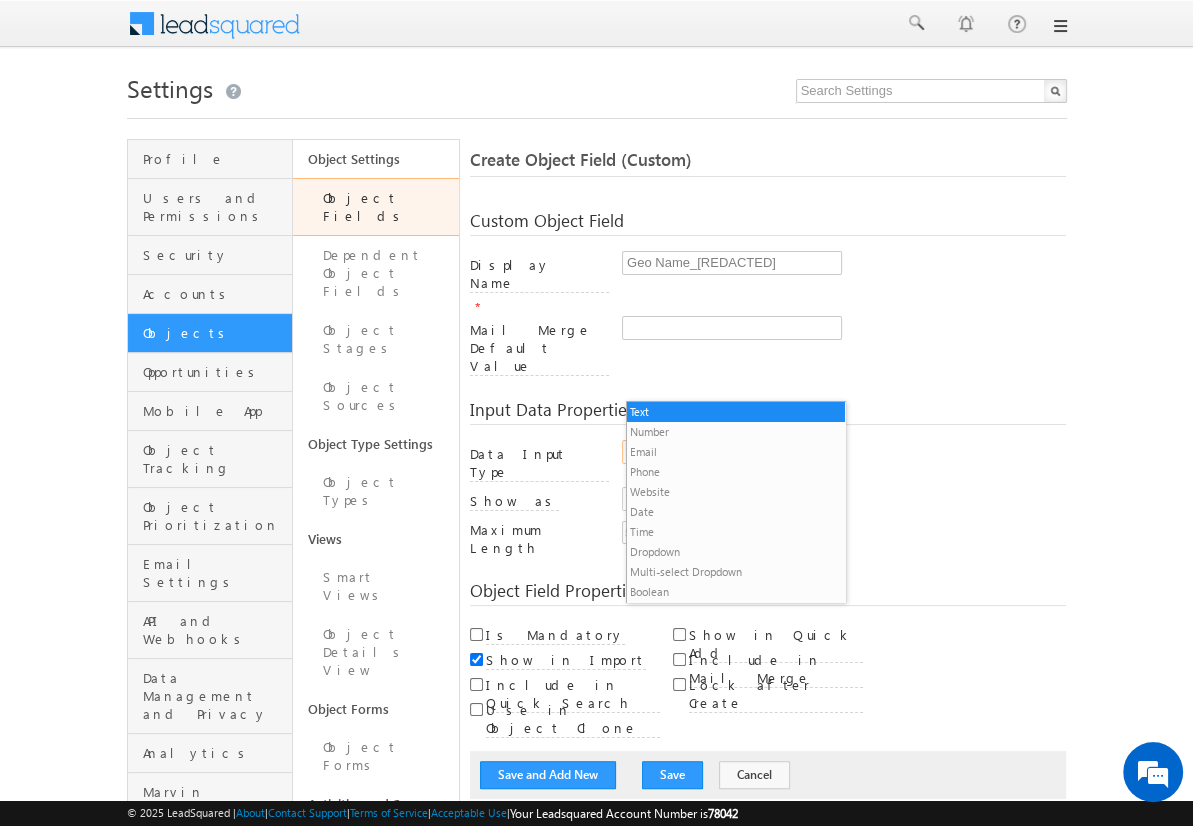 click on "Dropdown" at bounding box center [736, 552] 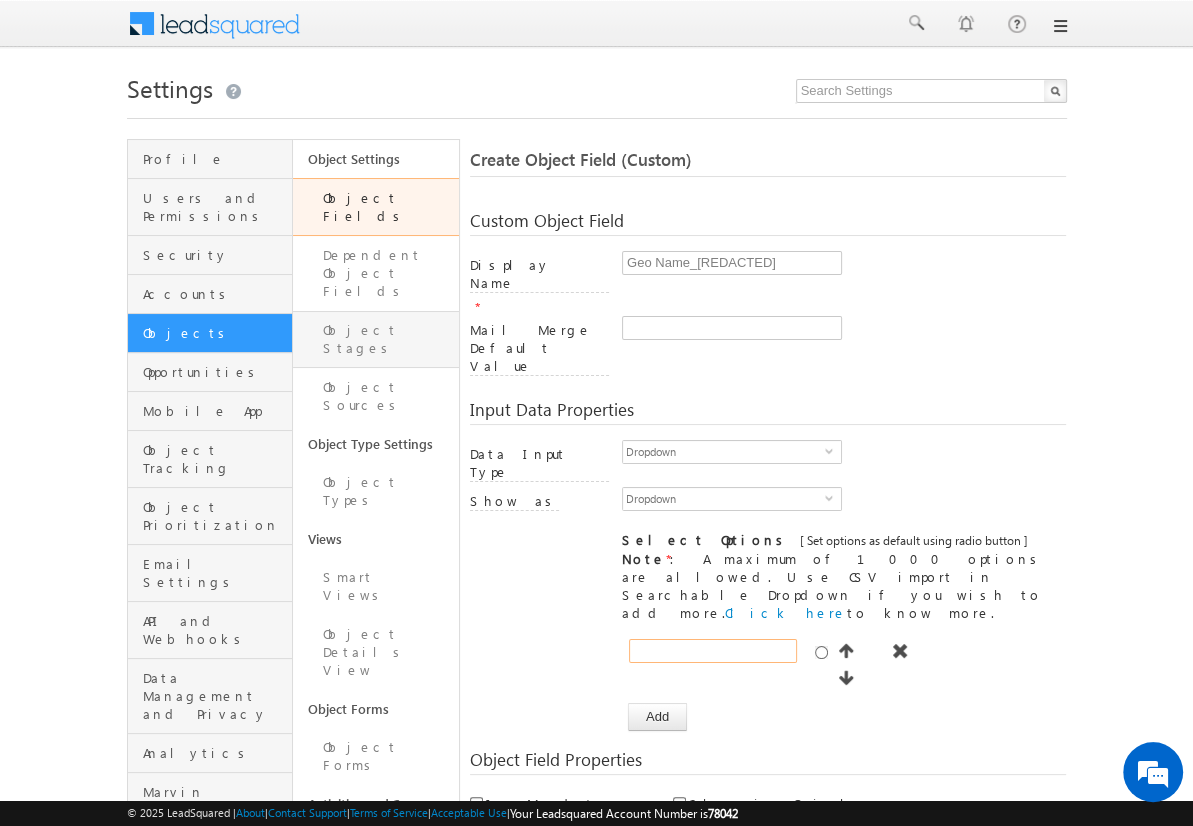 type on "Mumbai" 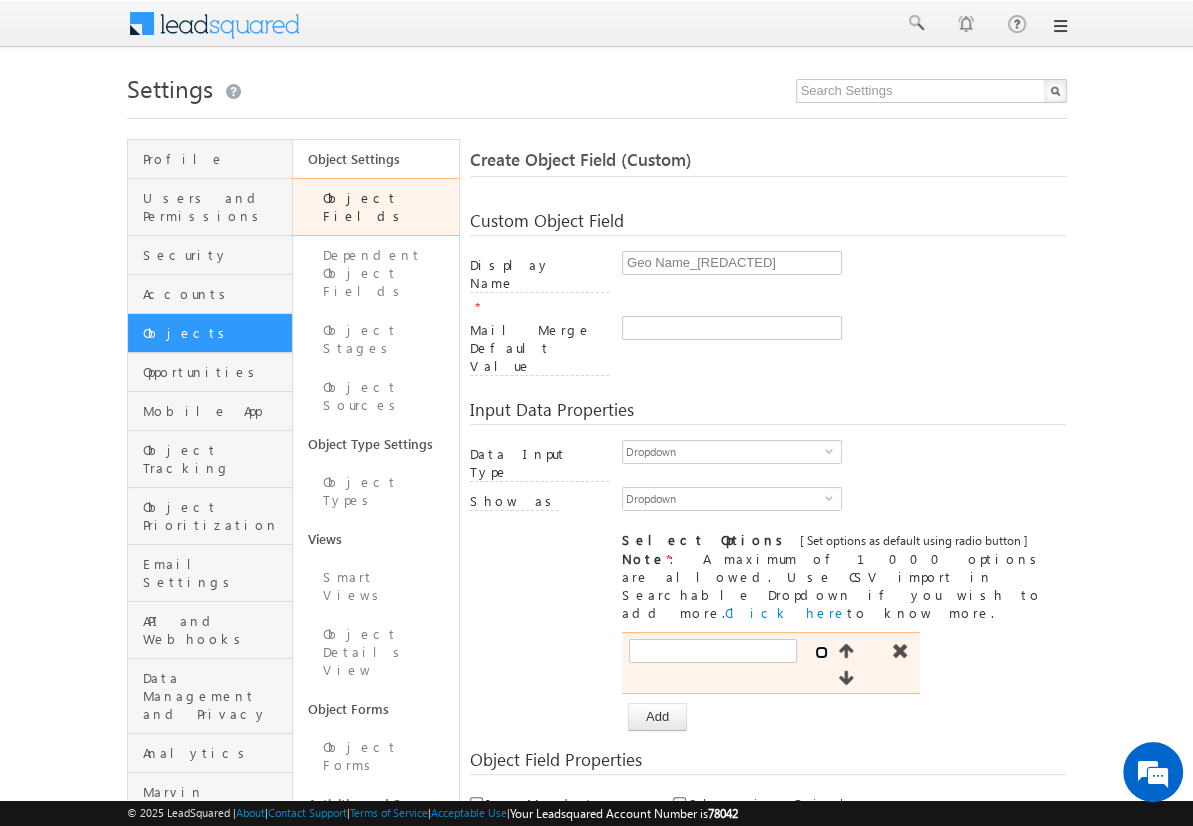 click at bounding box center (821, 652) 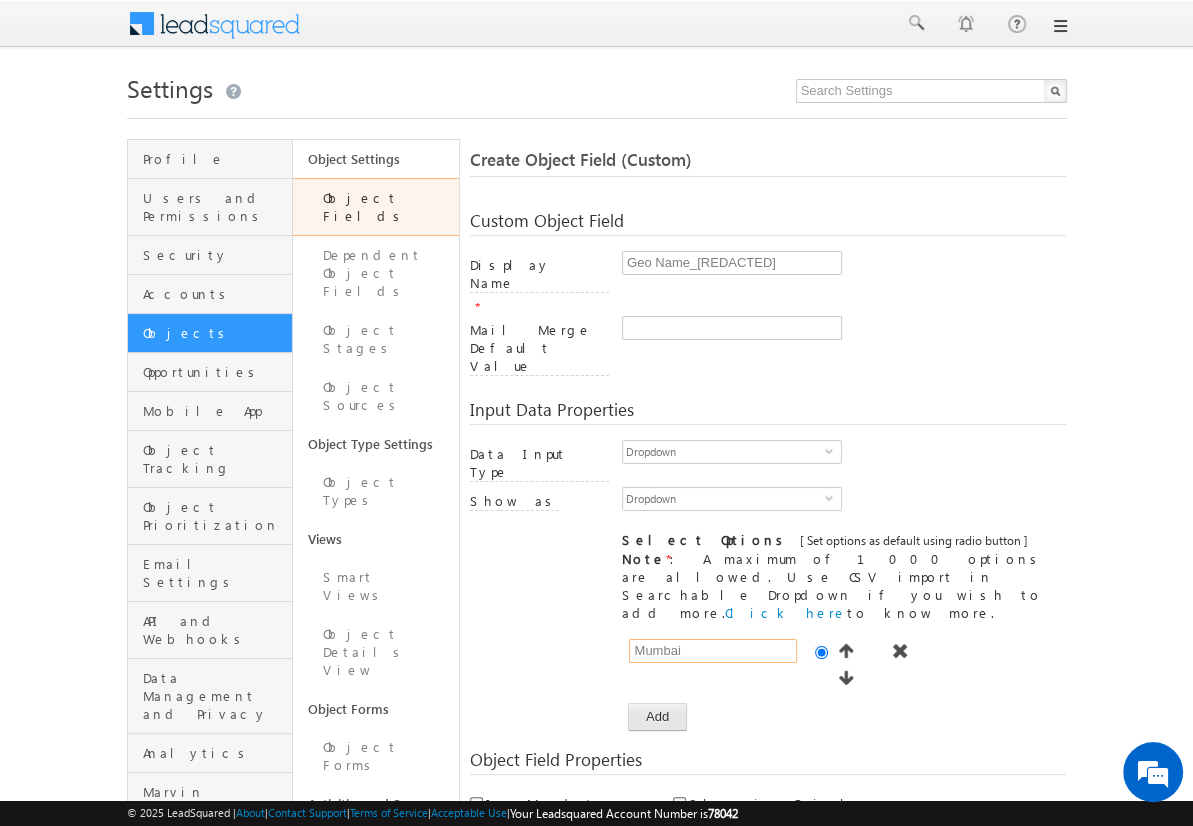 type on "Mumbai" 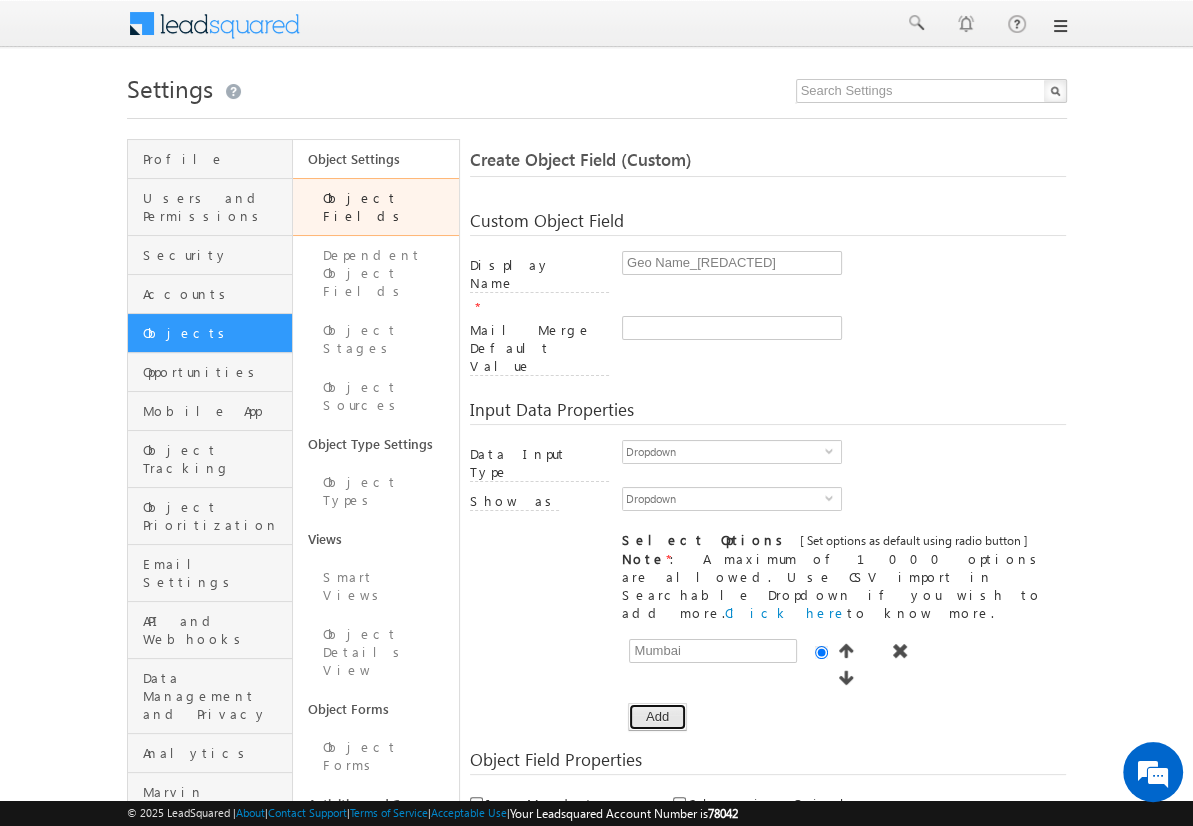 click on "Add" at bounding box center [657, 717] 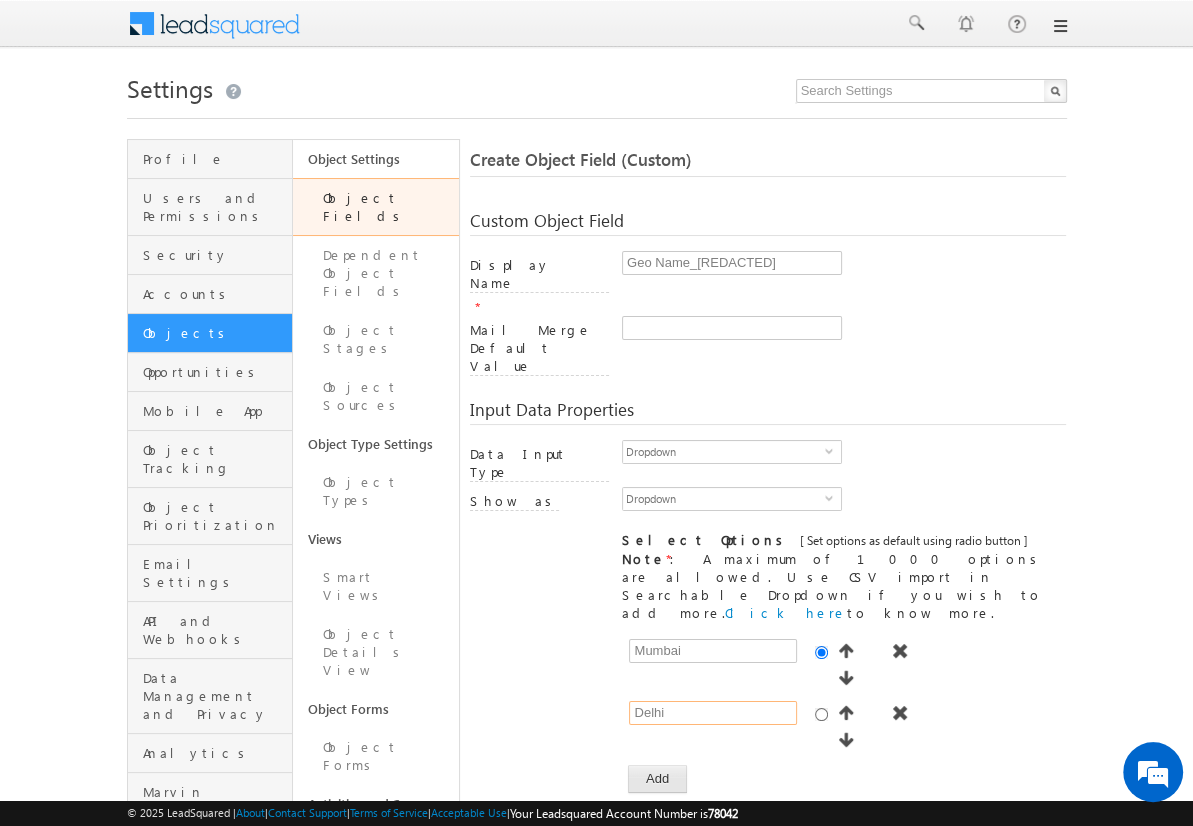 type on "Delhi" 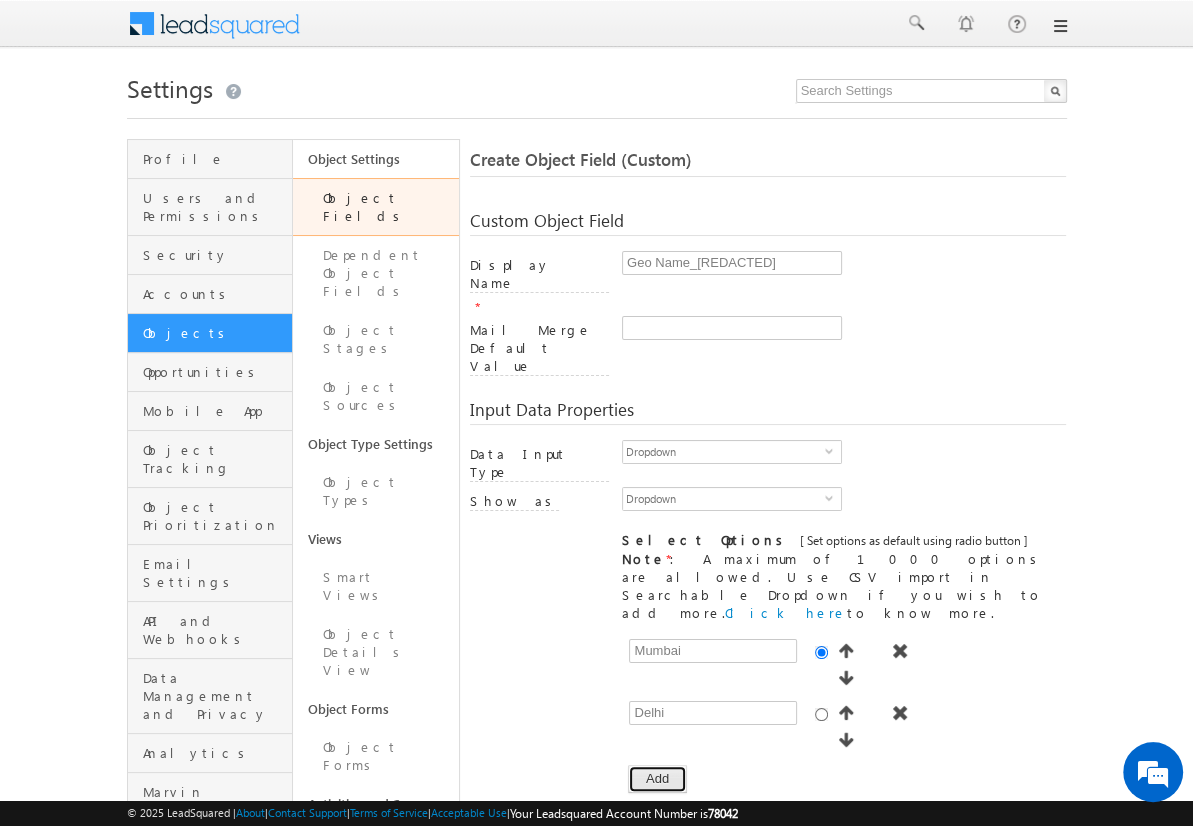 click on "Add" at bounding box center (657, 779) 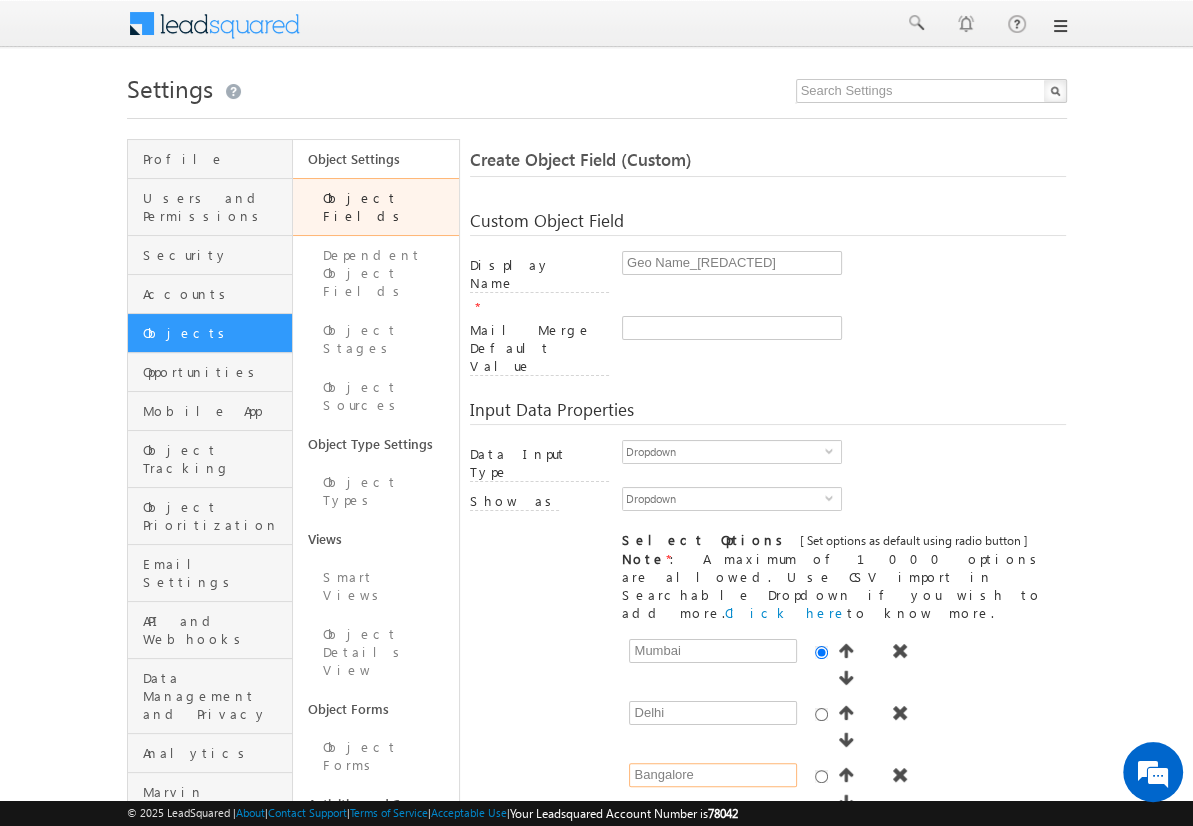 type on "Bangalore" 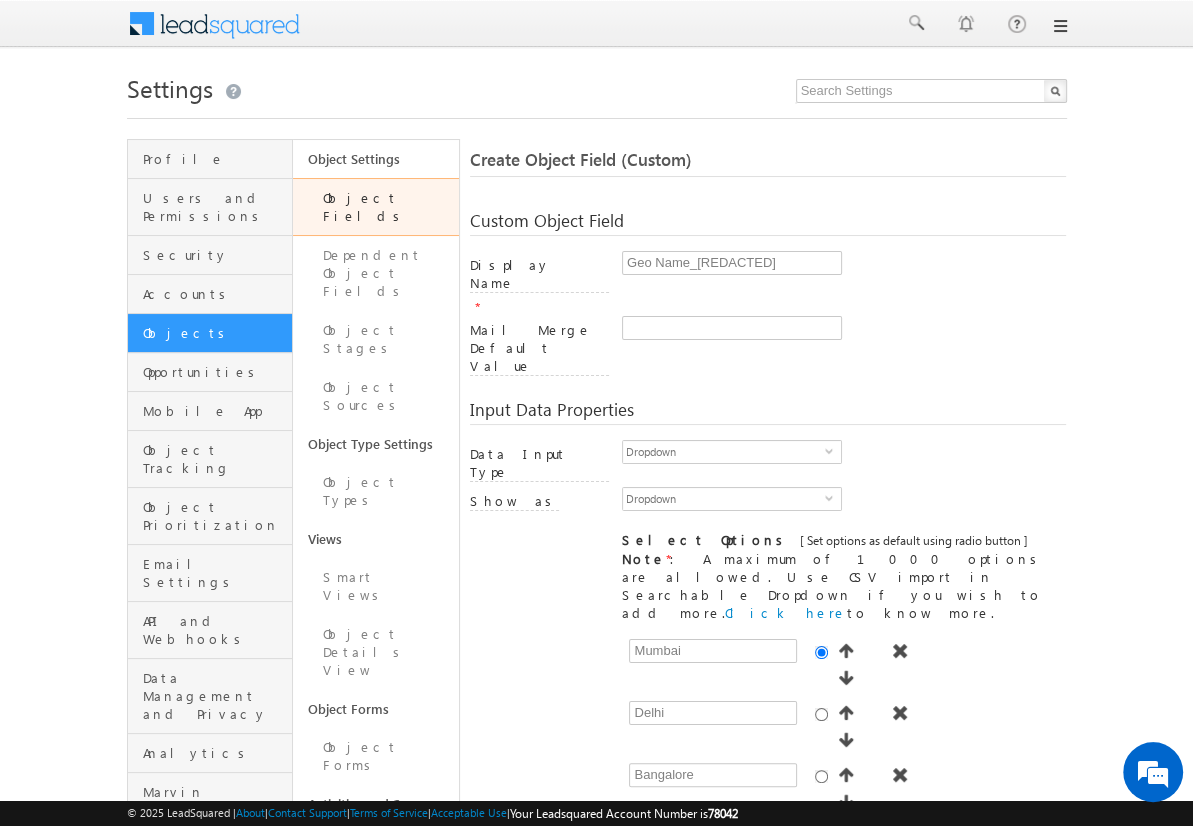 click on "Add" at bounding box center (657, 841) 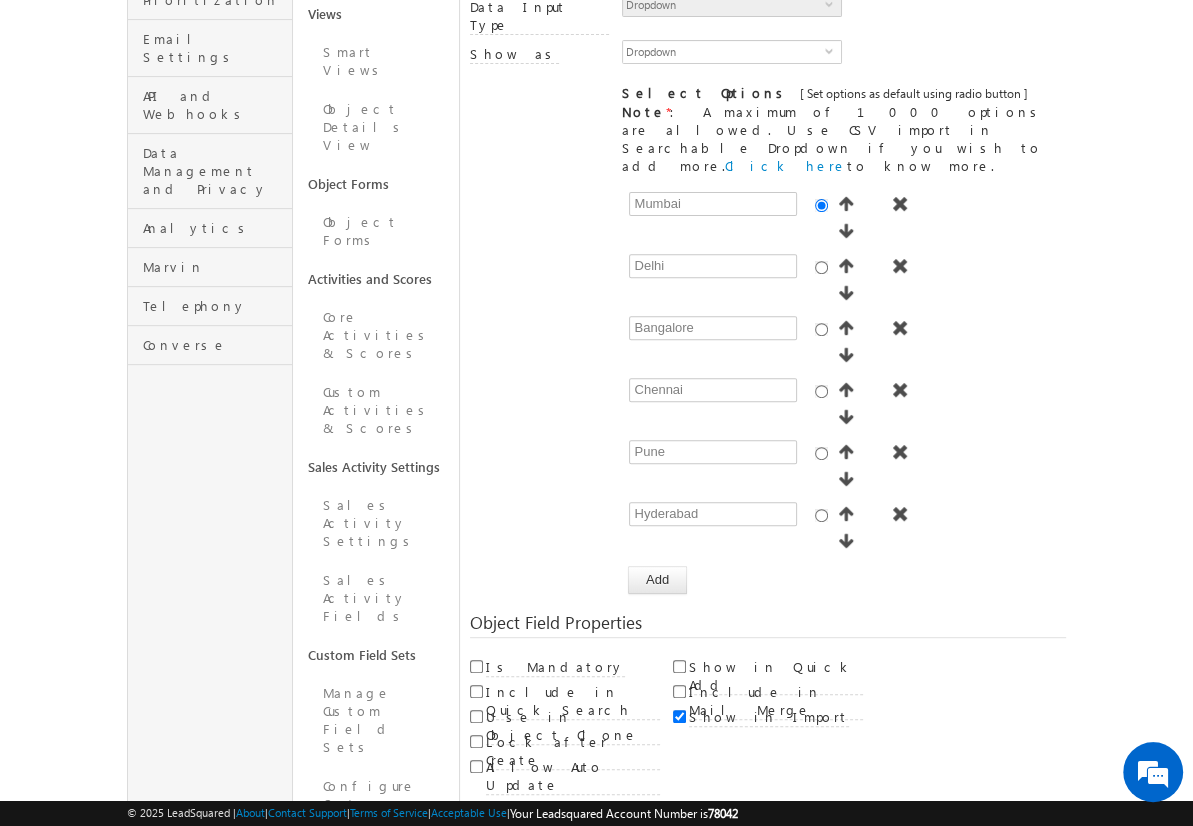 scroll, scrollTop: 149, scrollLeft: 0, axis: vertical 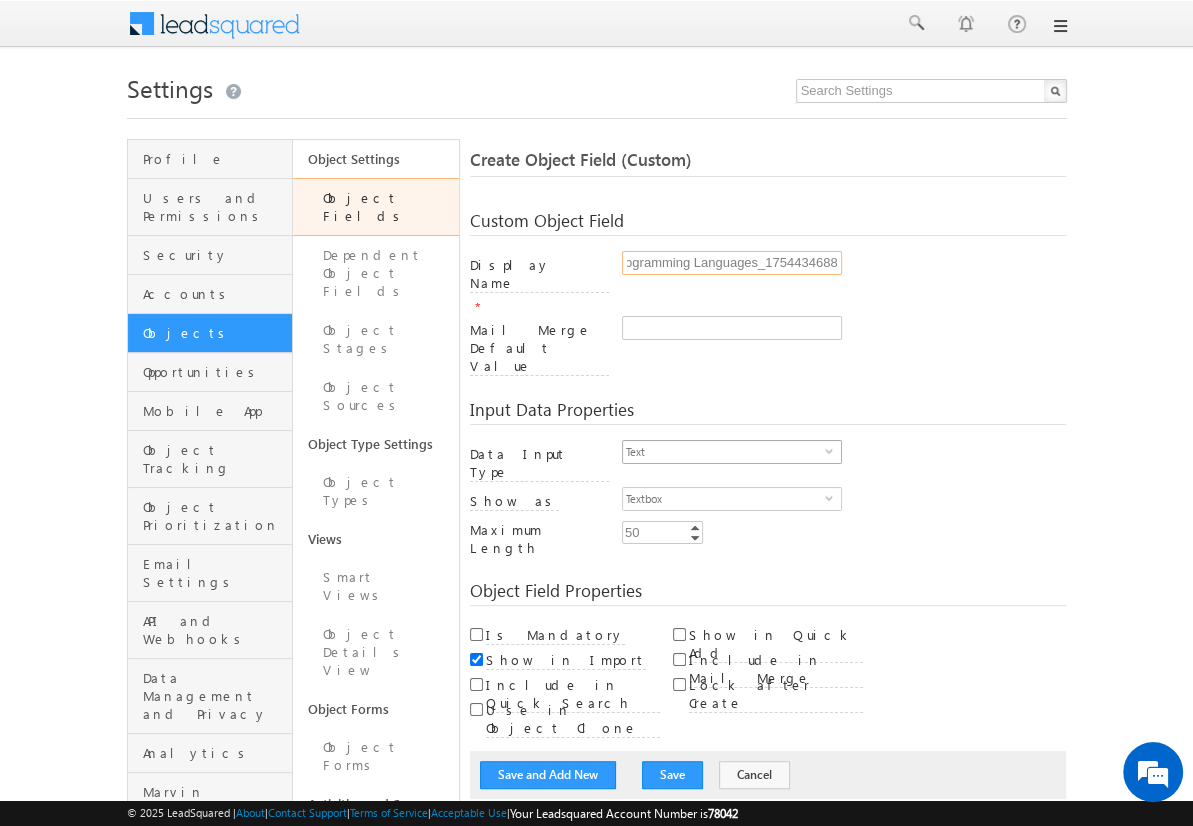 type on "Programming Languages_1754434688" 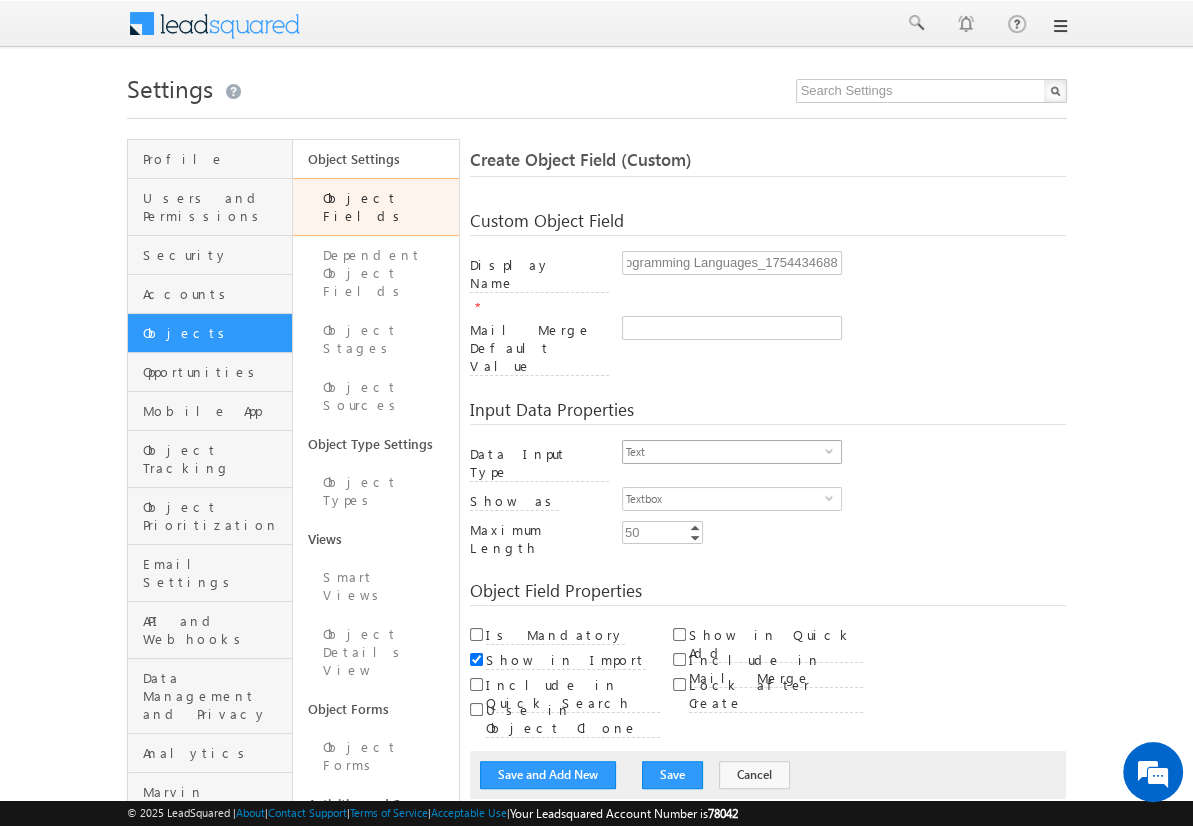 click on "Text" at bounding box center (724, 452) 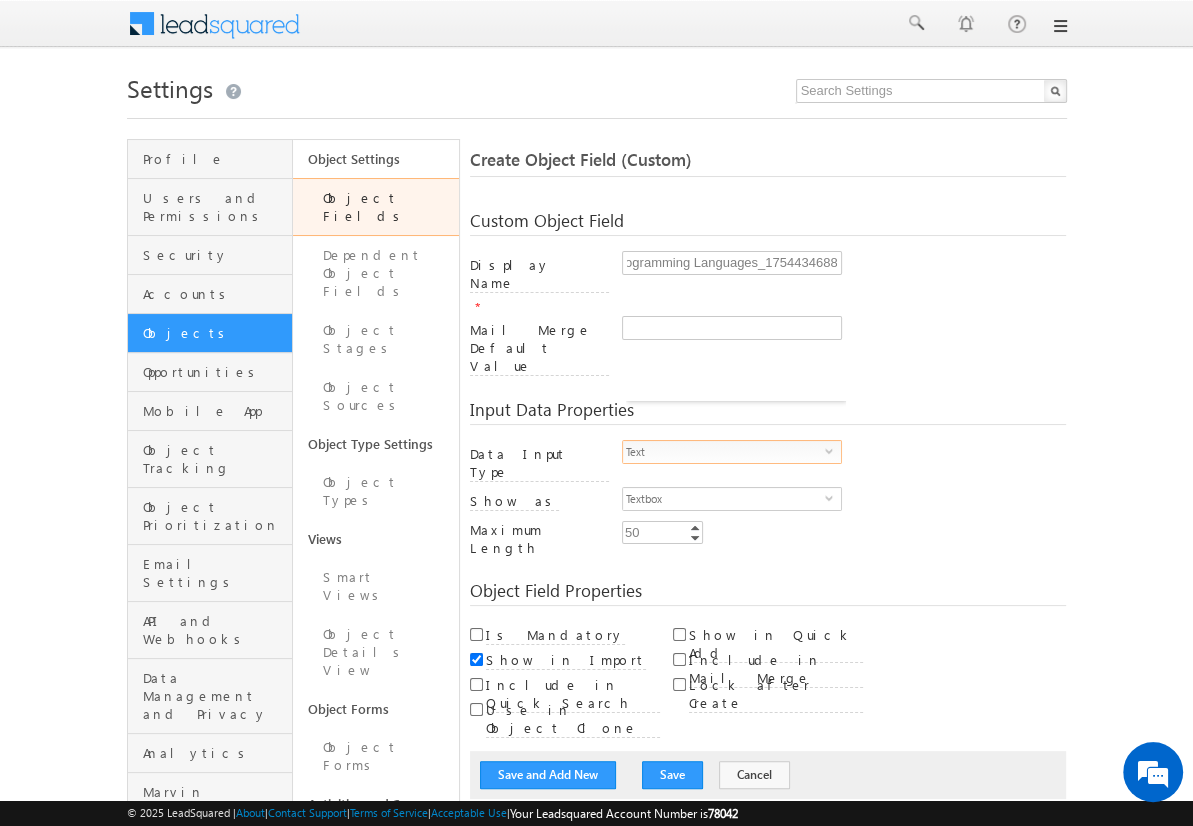 scroll, scrollTop: 0, scrollLeft: 0, axis: both 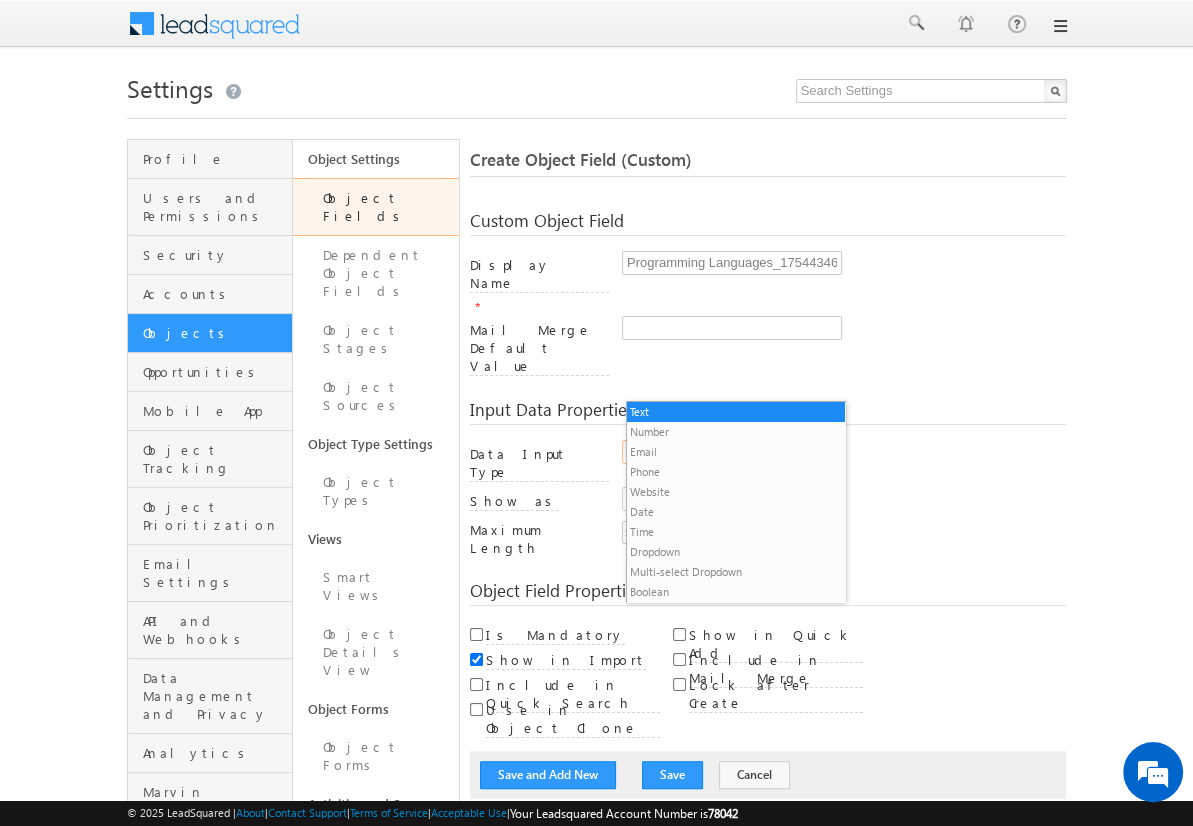 click on "Multi-select Dropdown" at bounding box center (736, 572) 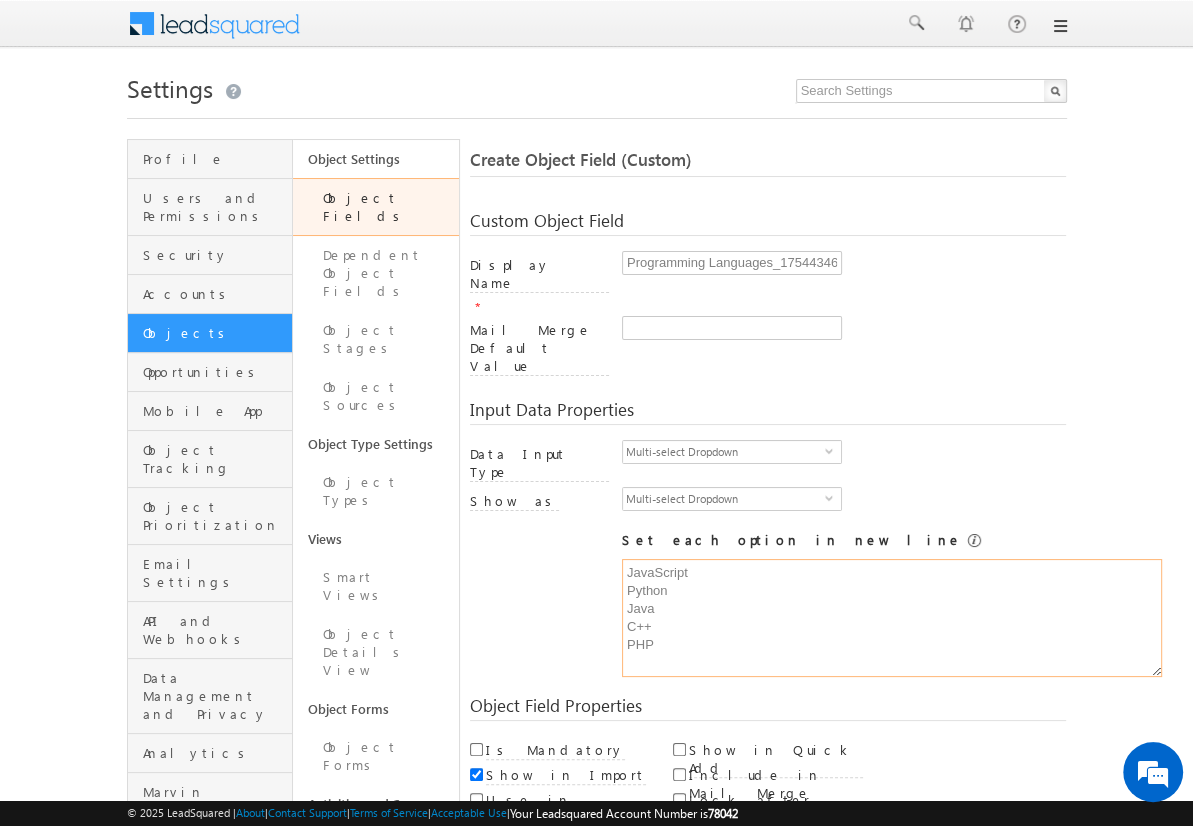 type on "JavaScript
Python
Java
C++
PHP" 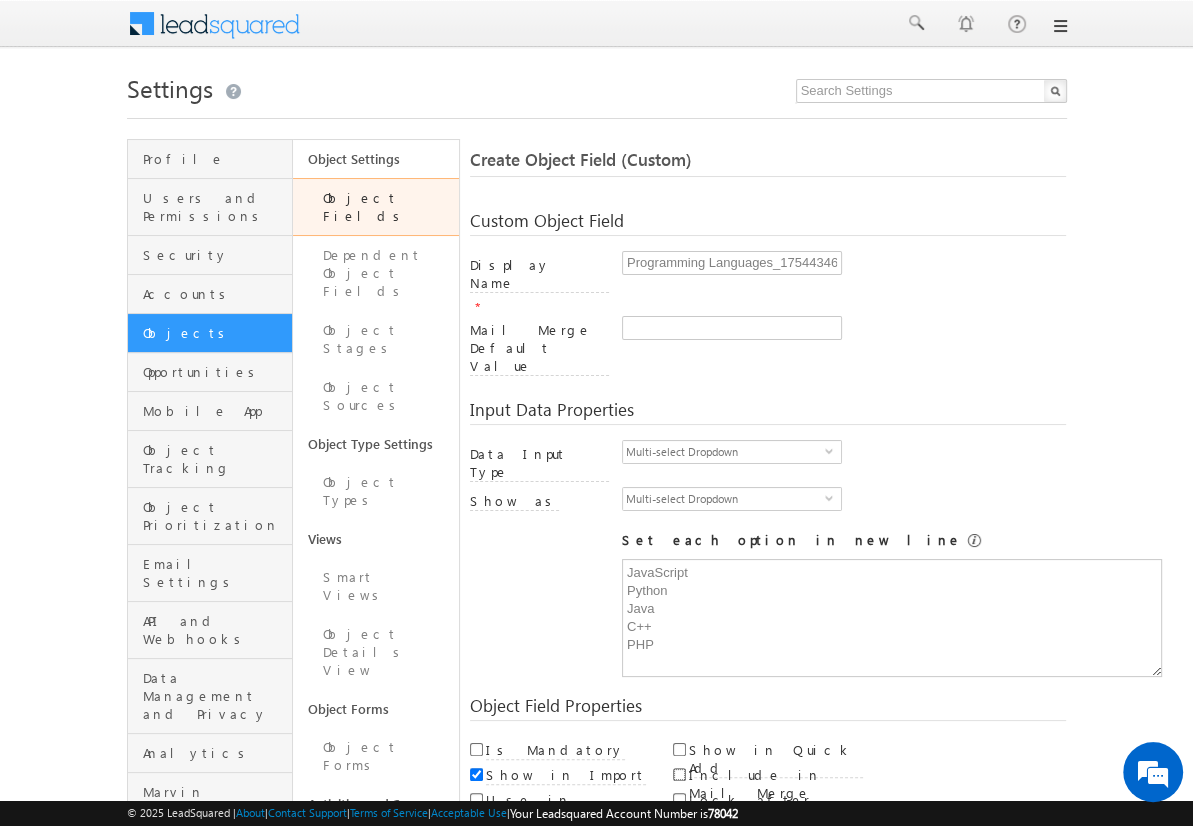 click on "Include in Mail Merge" at bounding box center (679, 774) 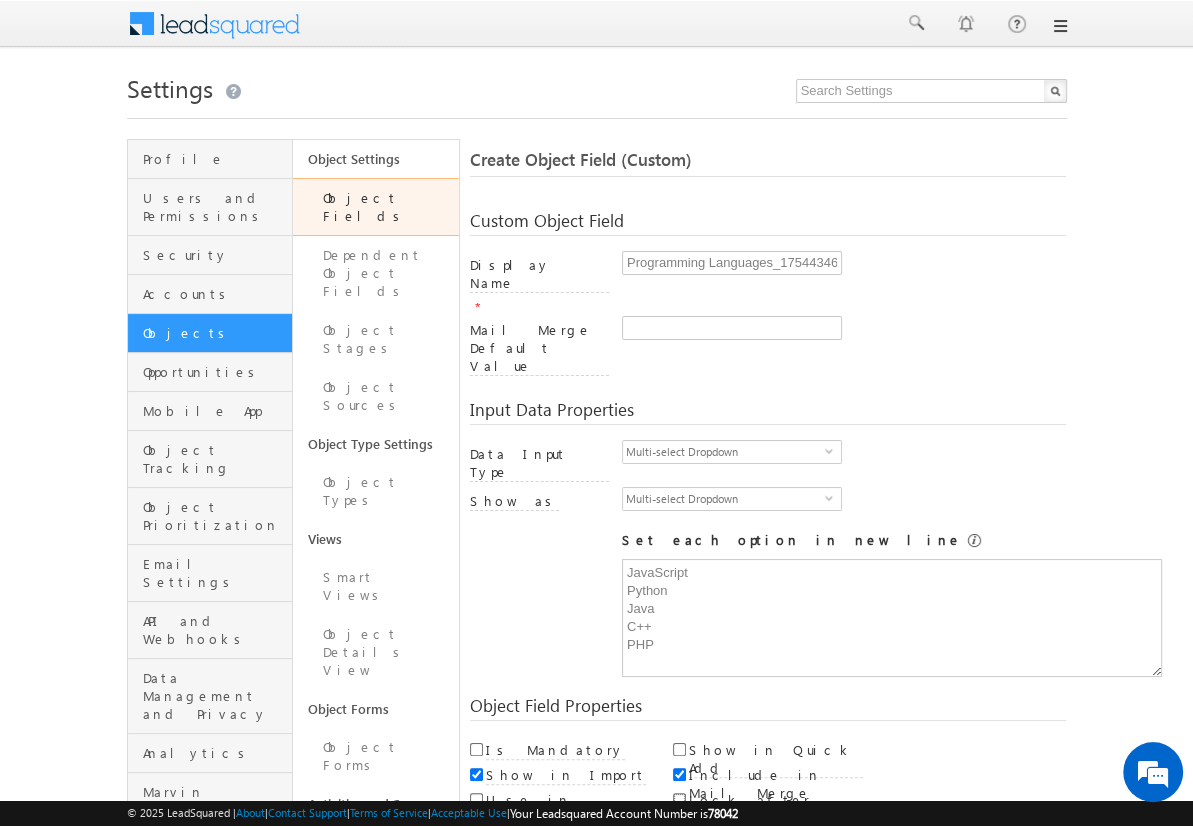 click on "Lock after Create" at bounding box center [679, 799] 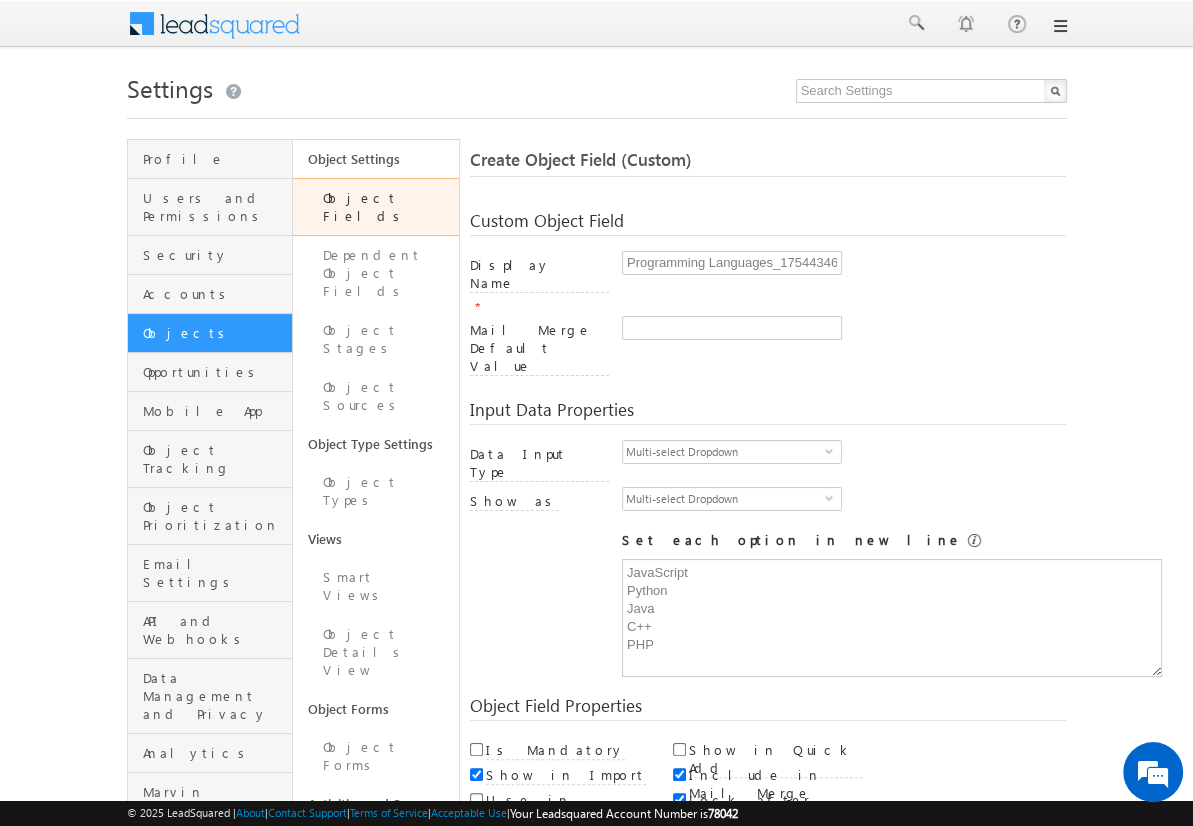 click on "Save and Add New" at bounding box center [548, 865] 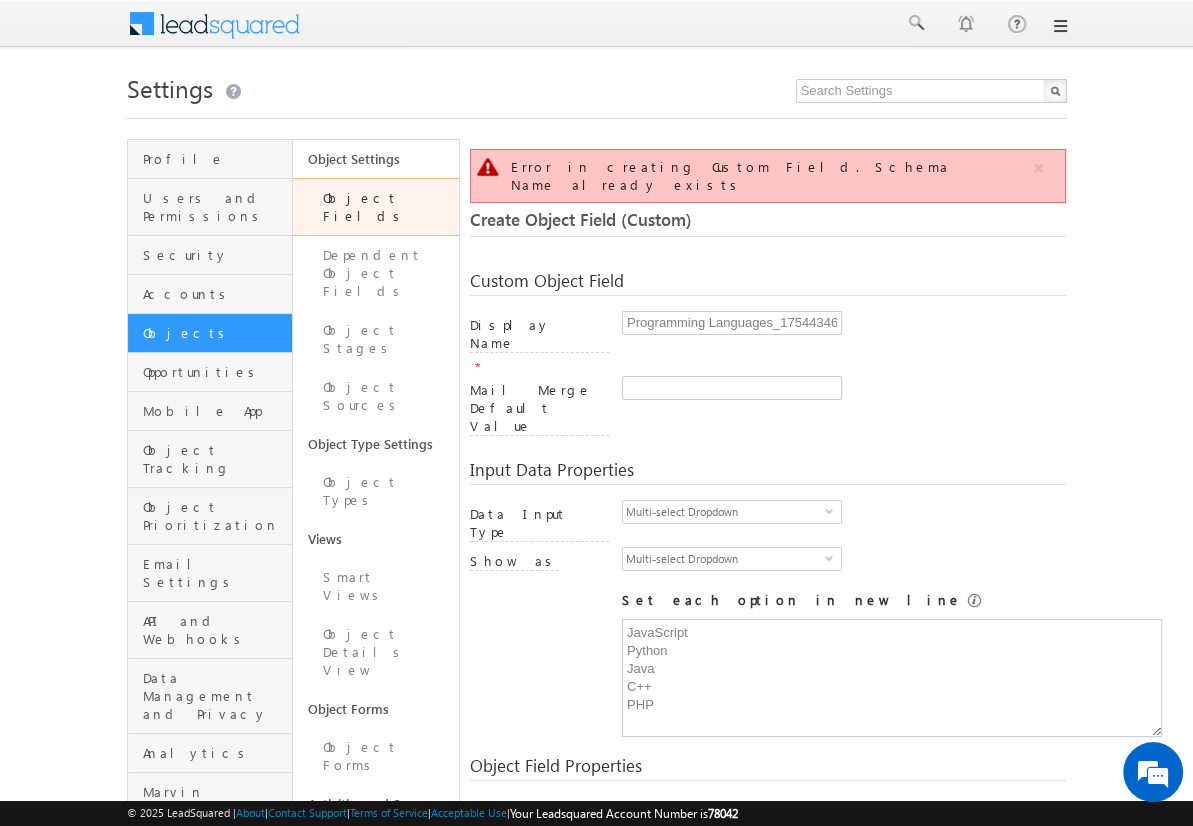 scroll, scrollTop: 149, scrollLeft: 0, axis: vertical 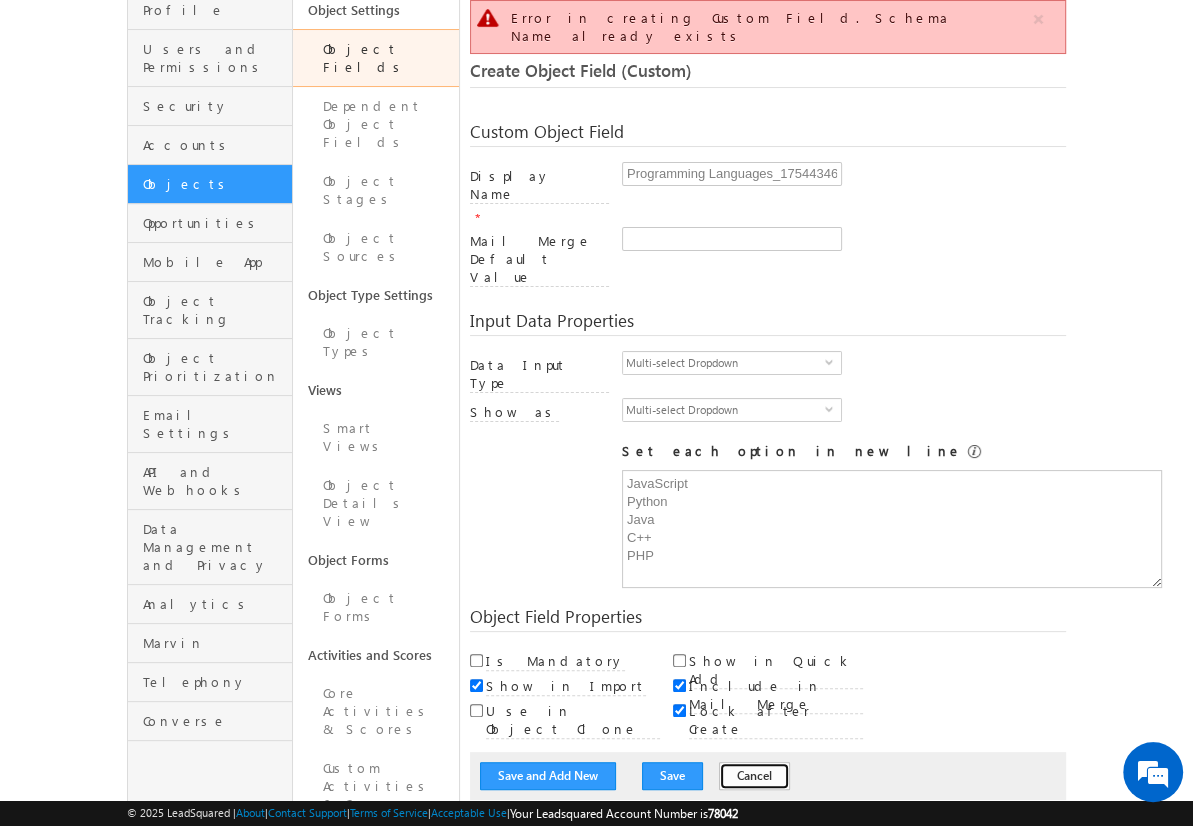 click on "Cancel" at bounding box center [754, 776] 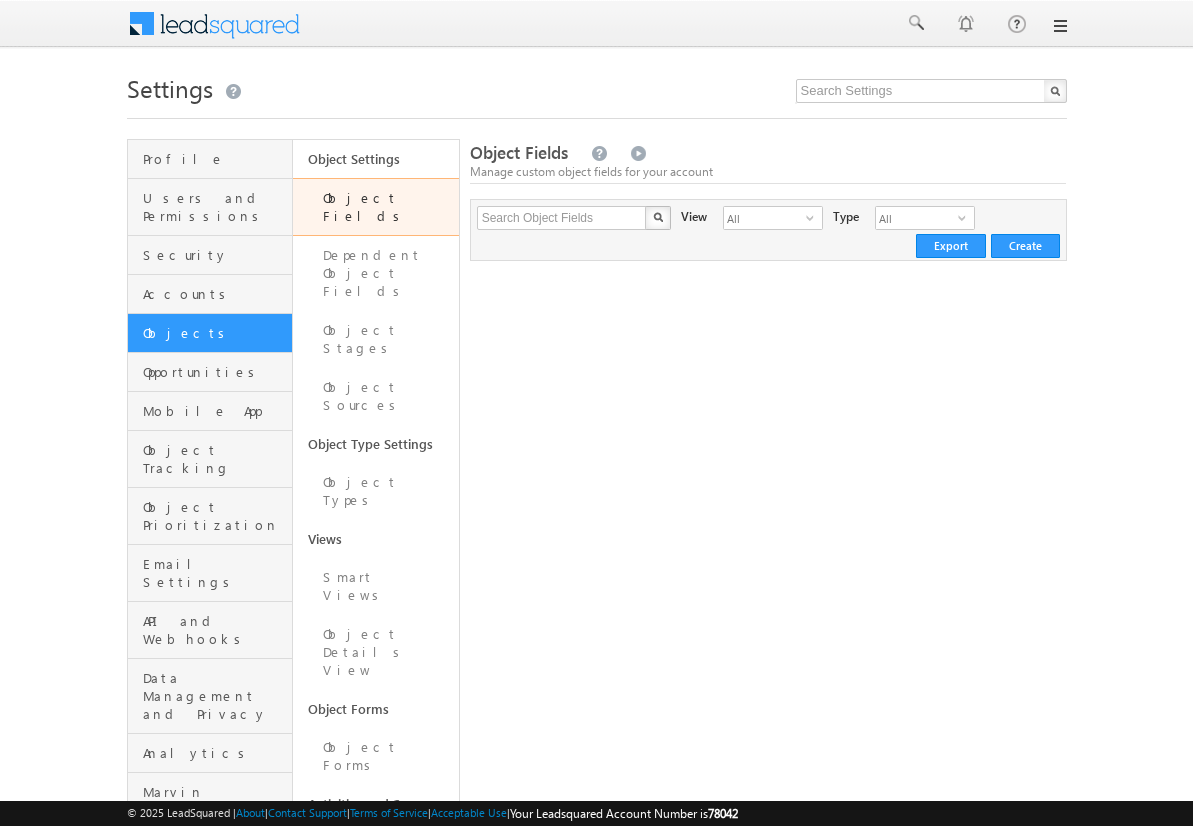 scroll, scrollTop: 0, scrollLeft: 0, axis: both 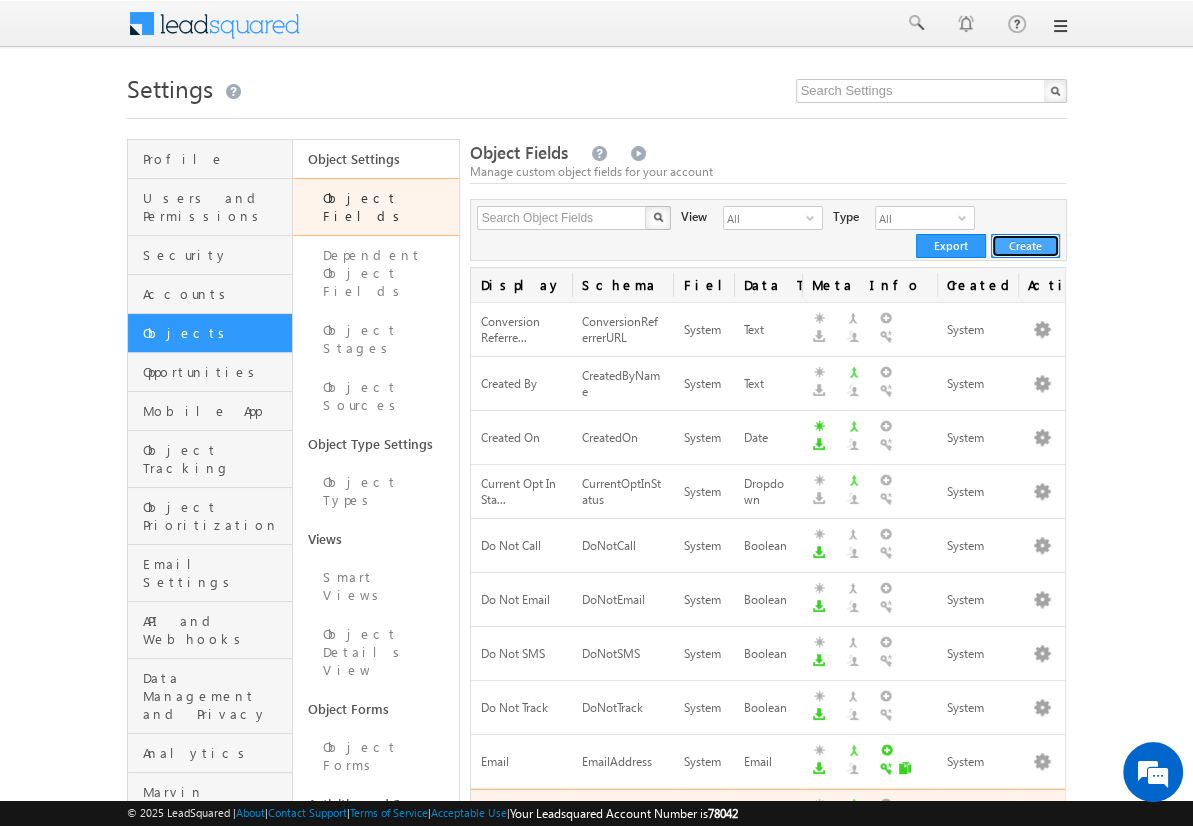click on "Create" at bounding box center [1025, 246] 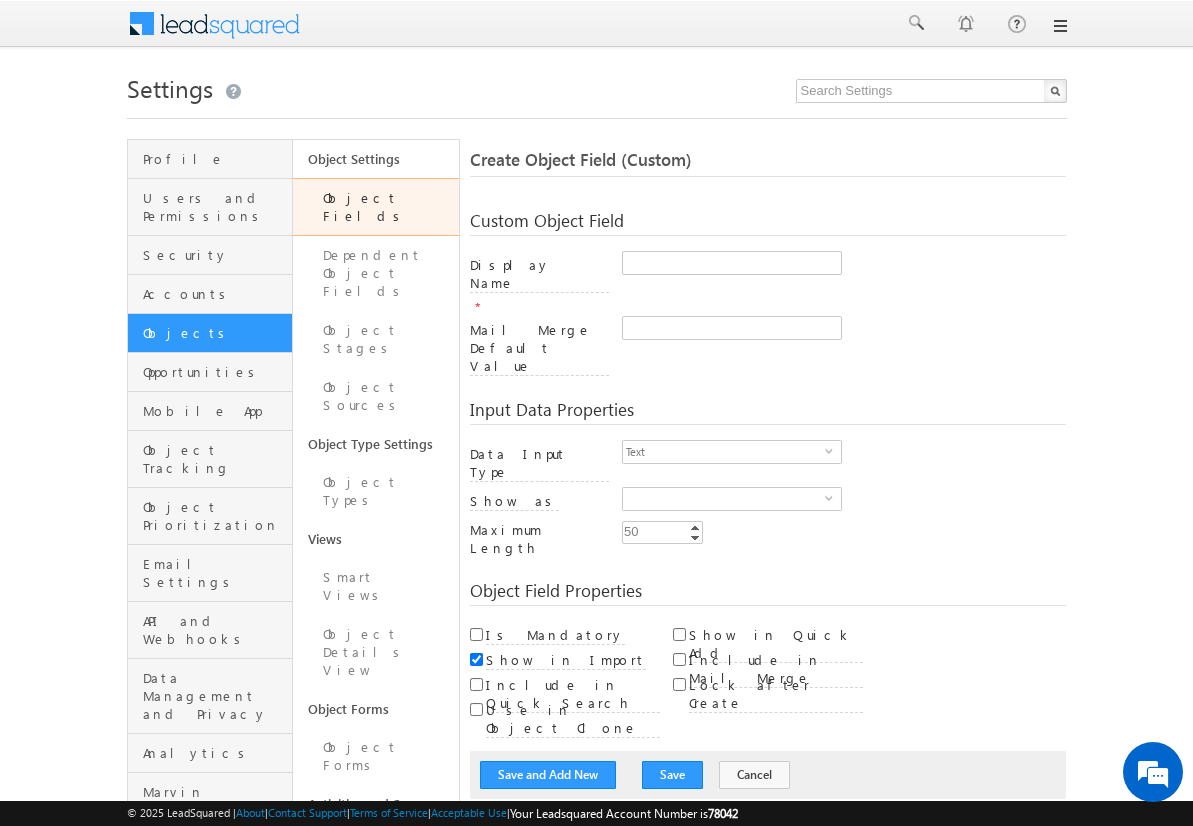 scroll, scrollTop: 0, scrollLeft: 0, axis: both 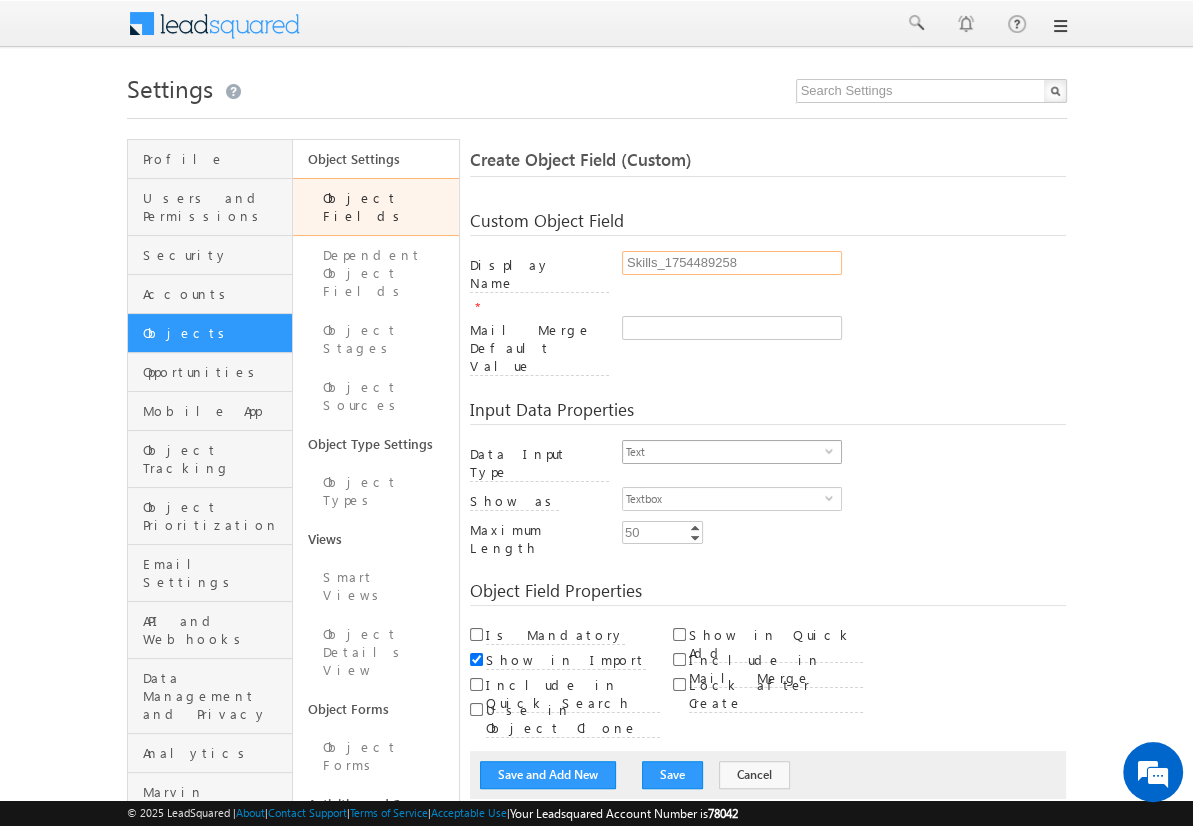 type on "Skills_1754489258" 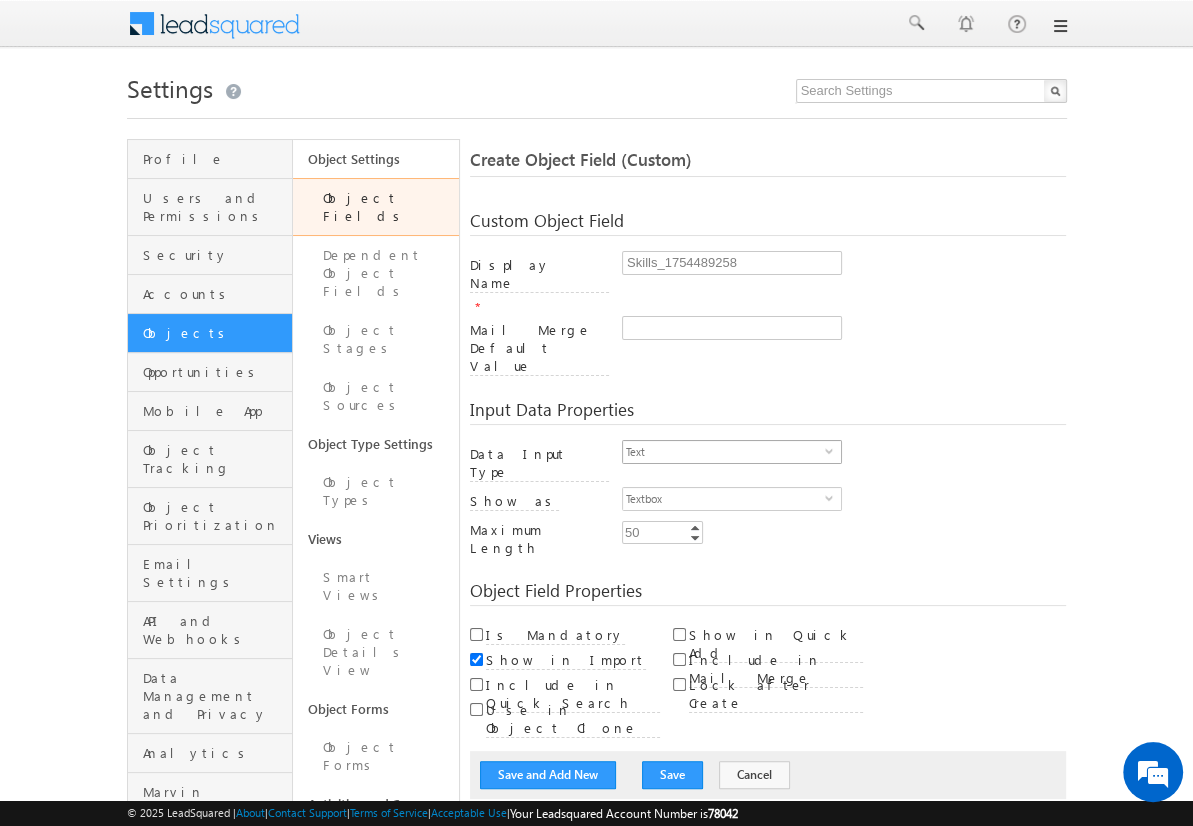 click on "Text" at bounding box center [724, 452] 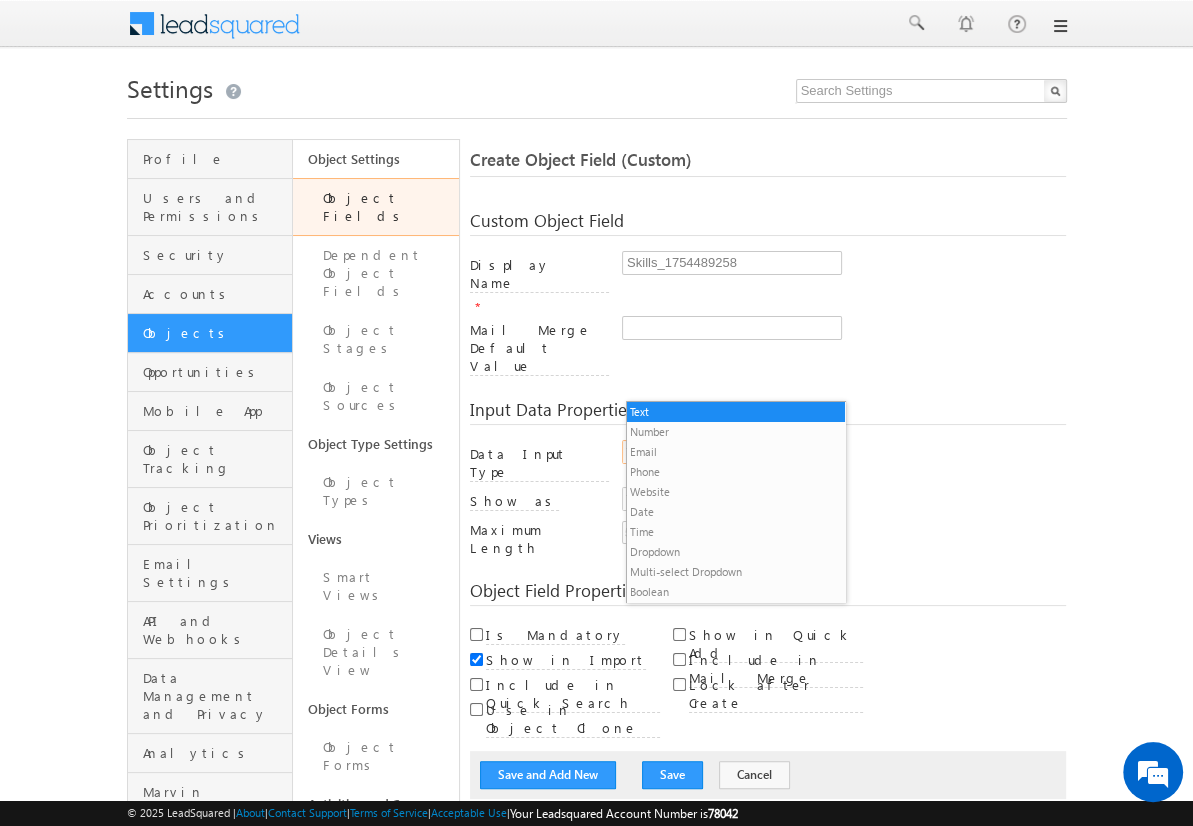 click on "Multi-select Dropdown" at bounding box center (736, 572) 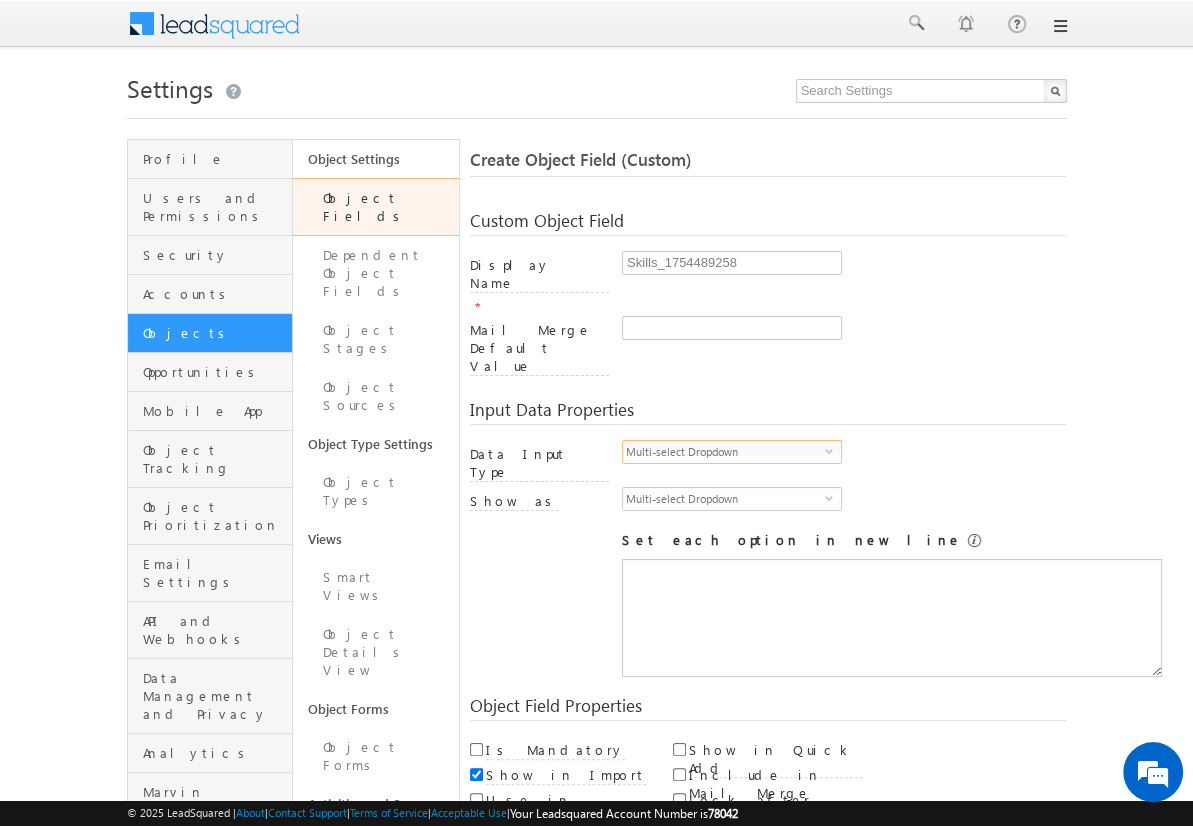 scroll, scrollTop: 0, scrollLeft: 0, axis: both 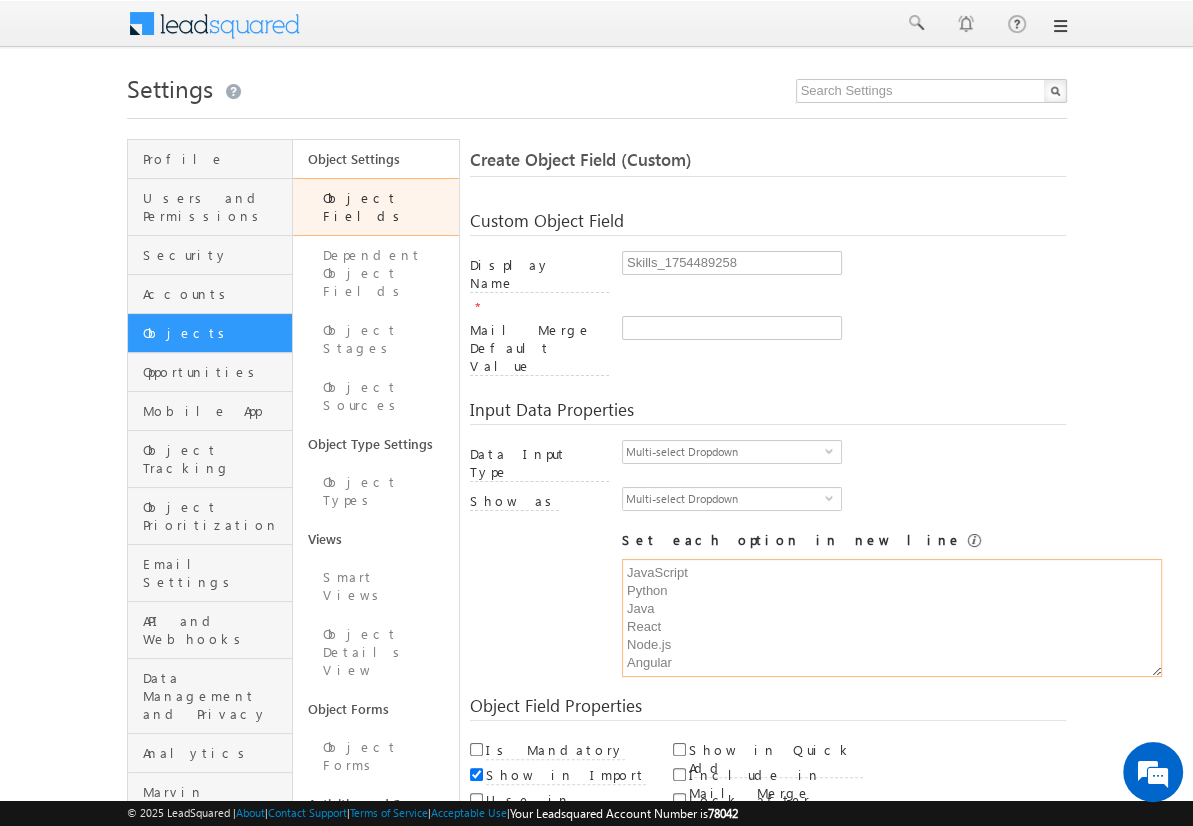 type on "JavaScript
Python
Java
React
Node.js
Angular" 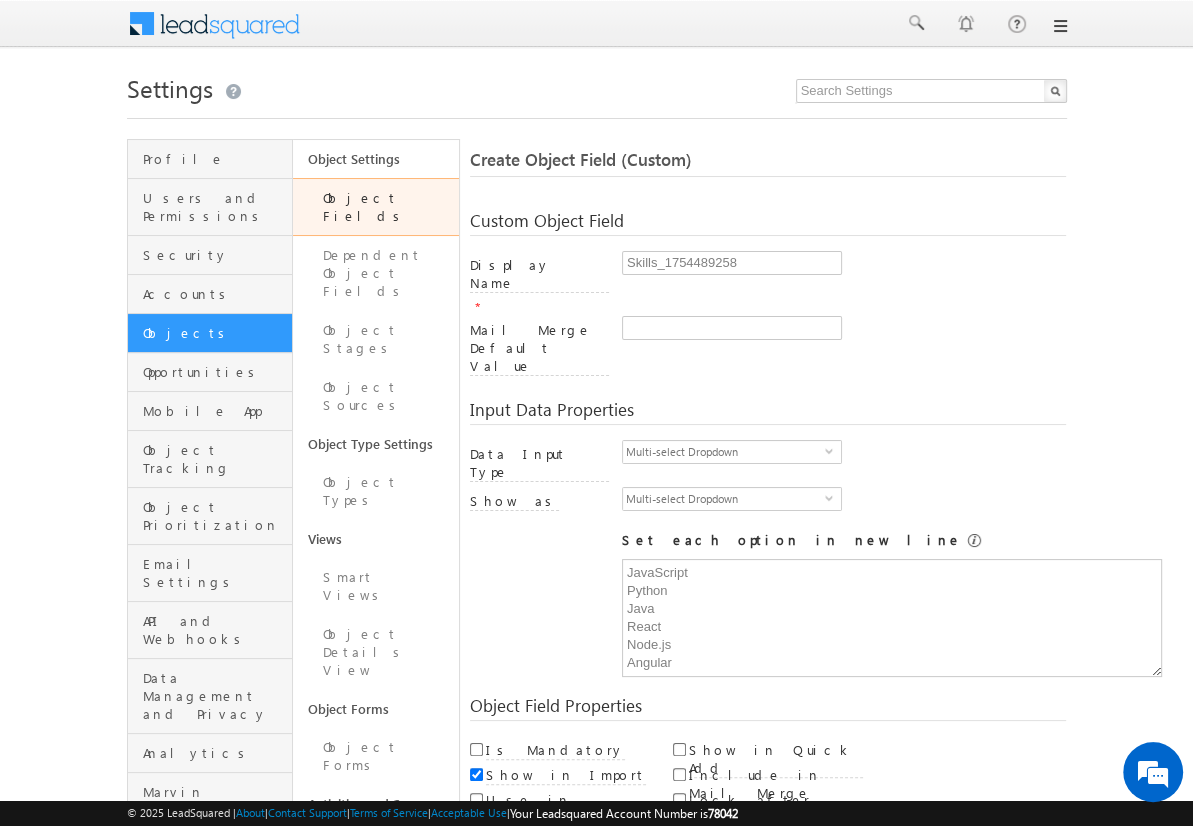 click on "Save and Add New" at bounding box center (548, 865) 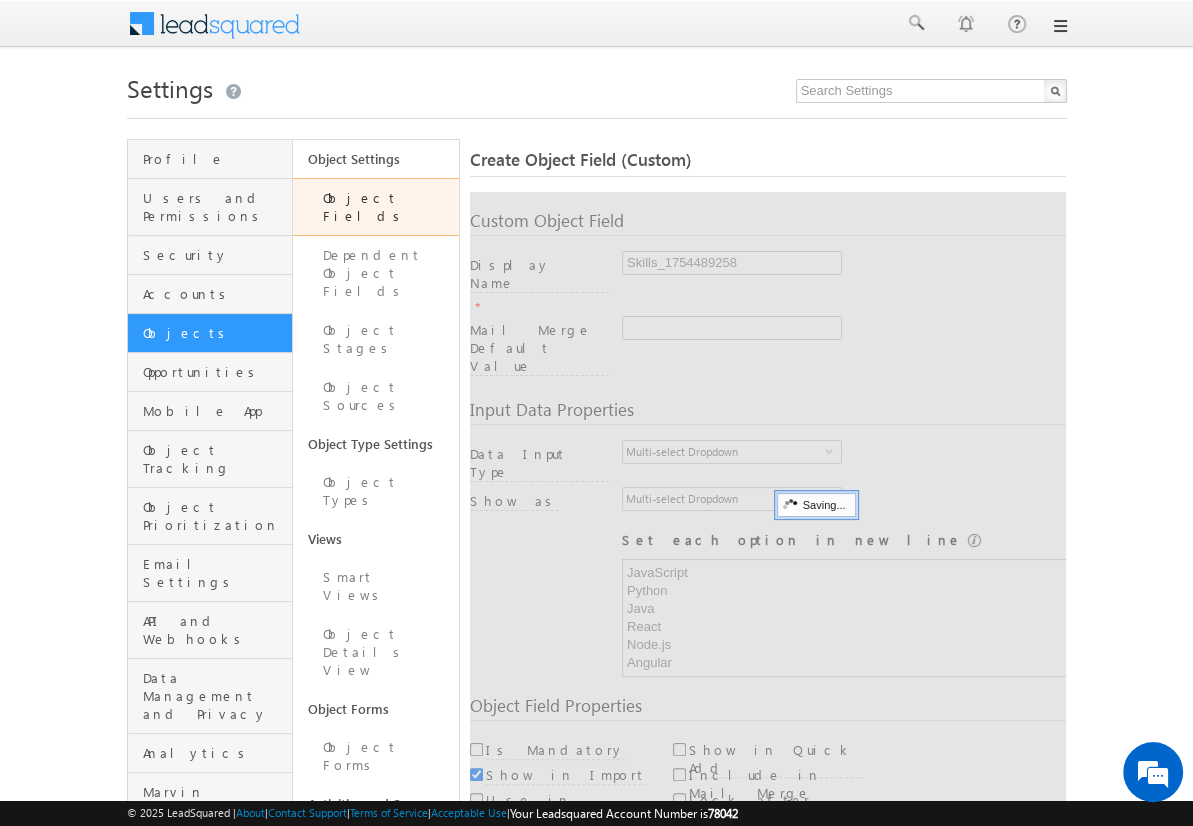 scroll, scrollTop: 373, scrollLeft: 0, axis: vertical 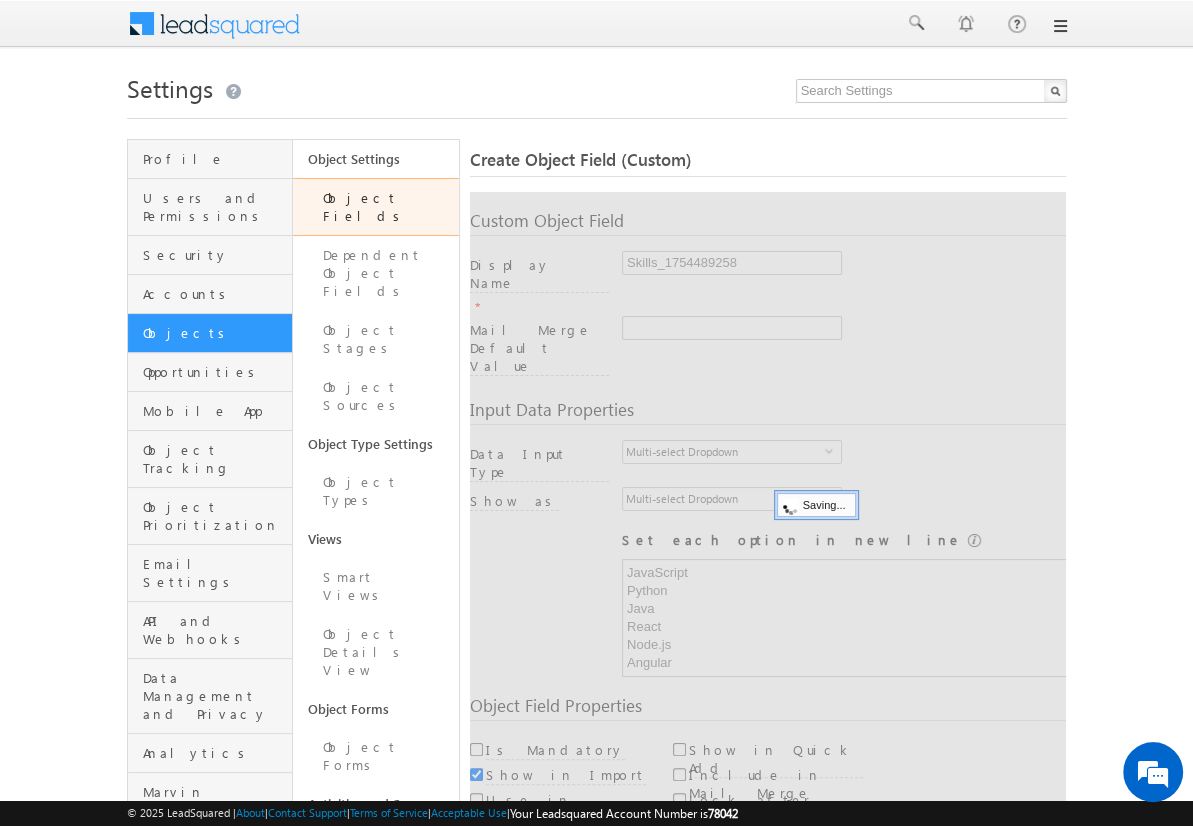 type 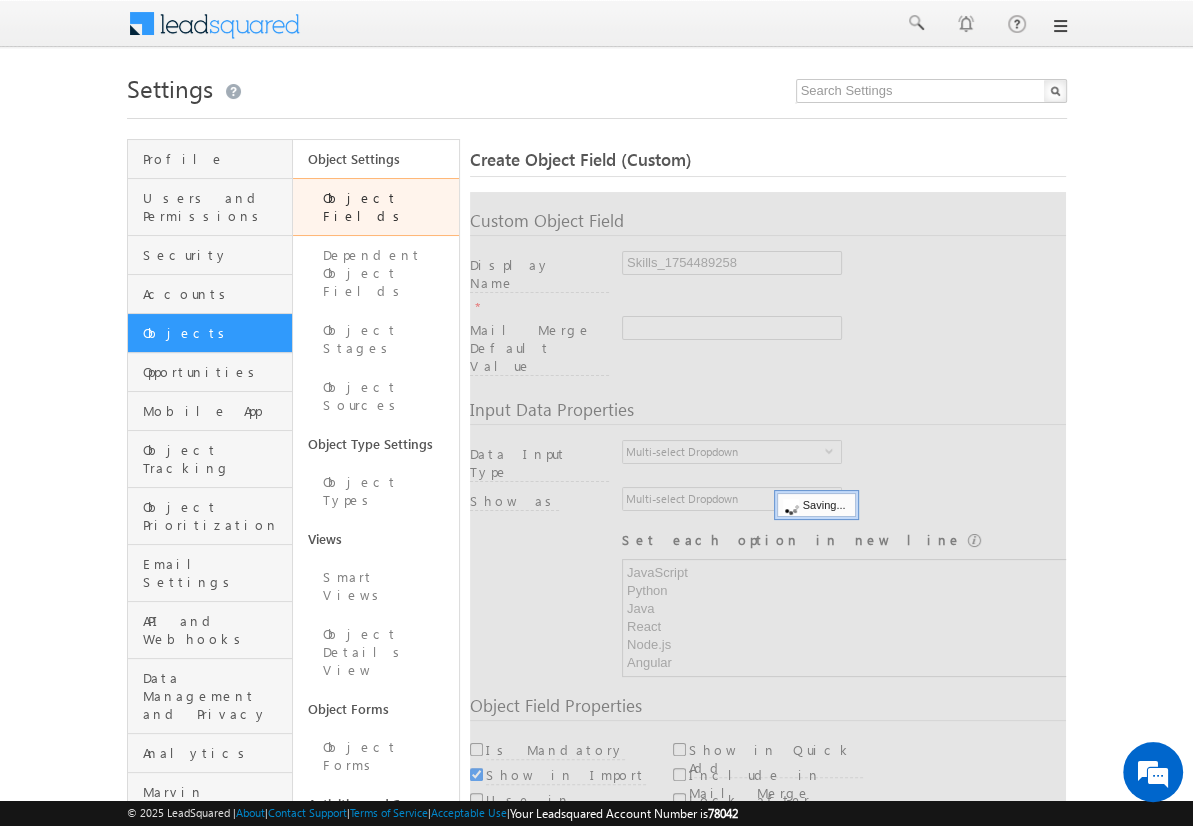 scroll, scrollTop: 373, scrollLeft: 0, axis: vertical 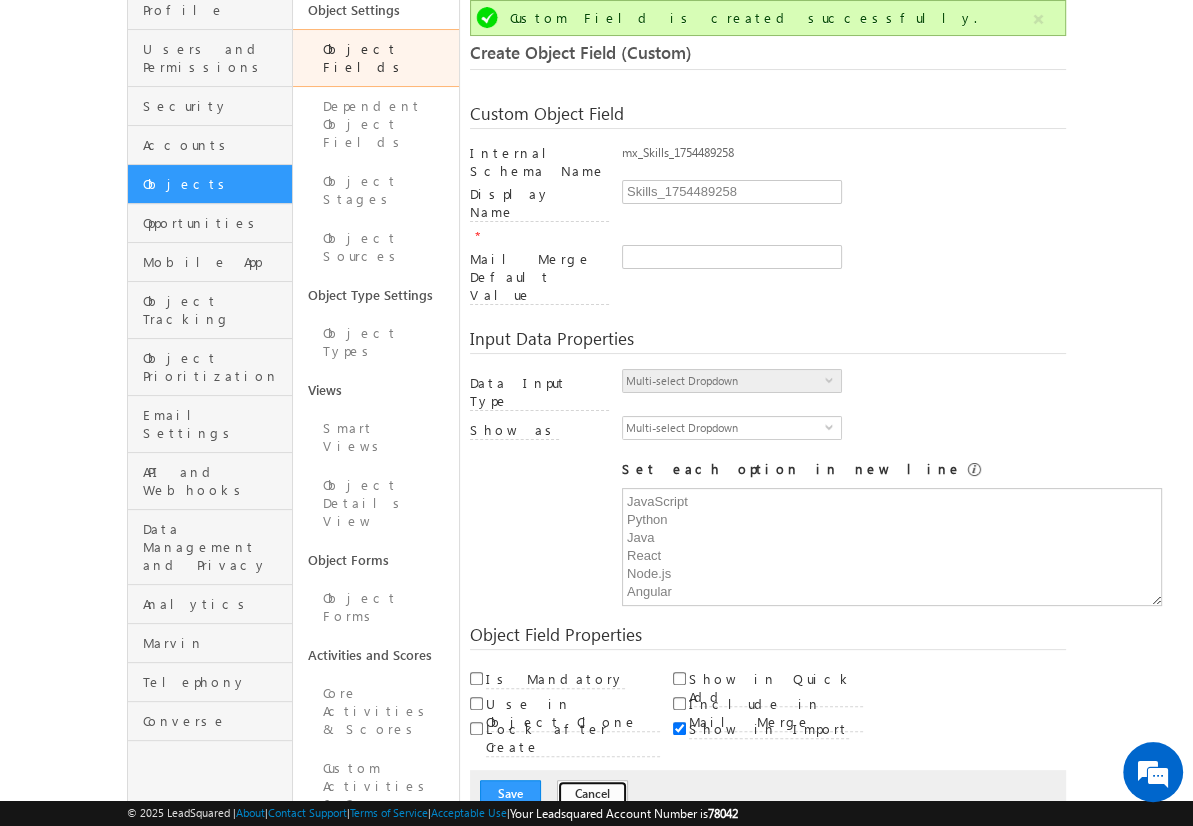 click on "Cancel" at bounding box center [592, 794] 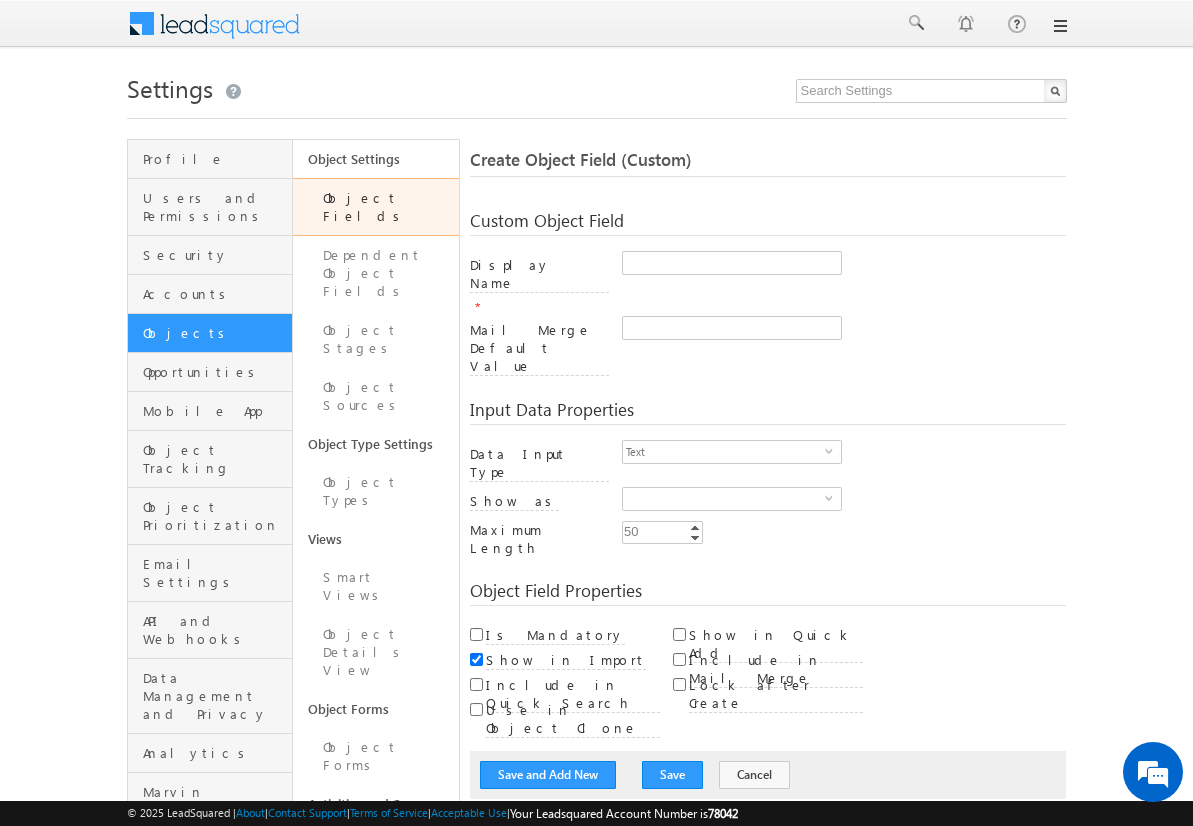 scroll, scrollTop: 0, scrollLeft: 0, axis: both 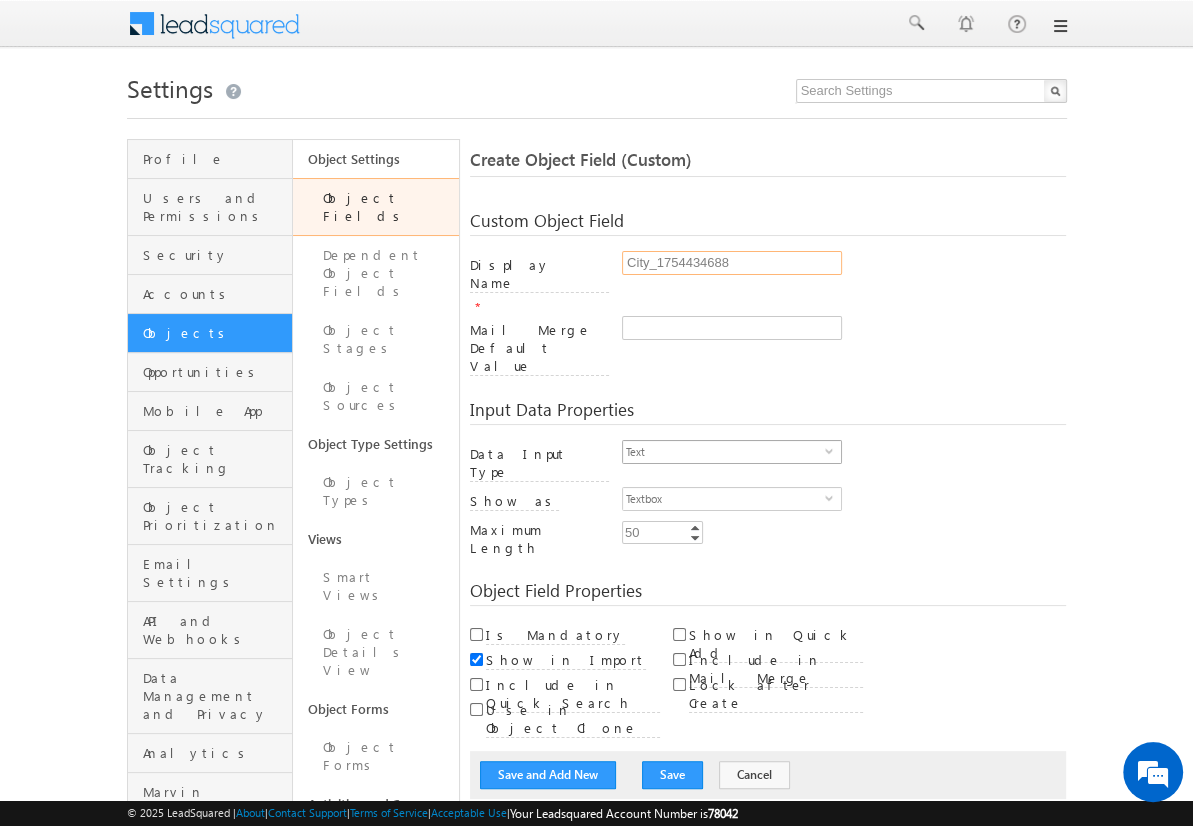 type on "City_1754434688" 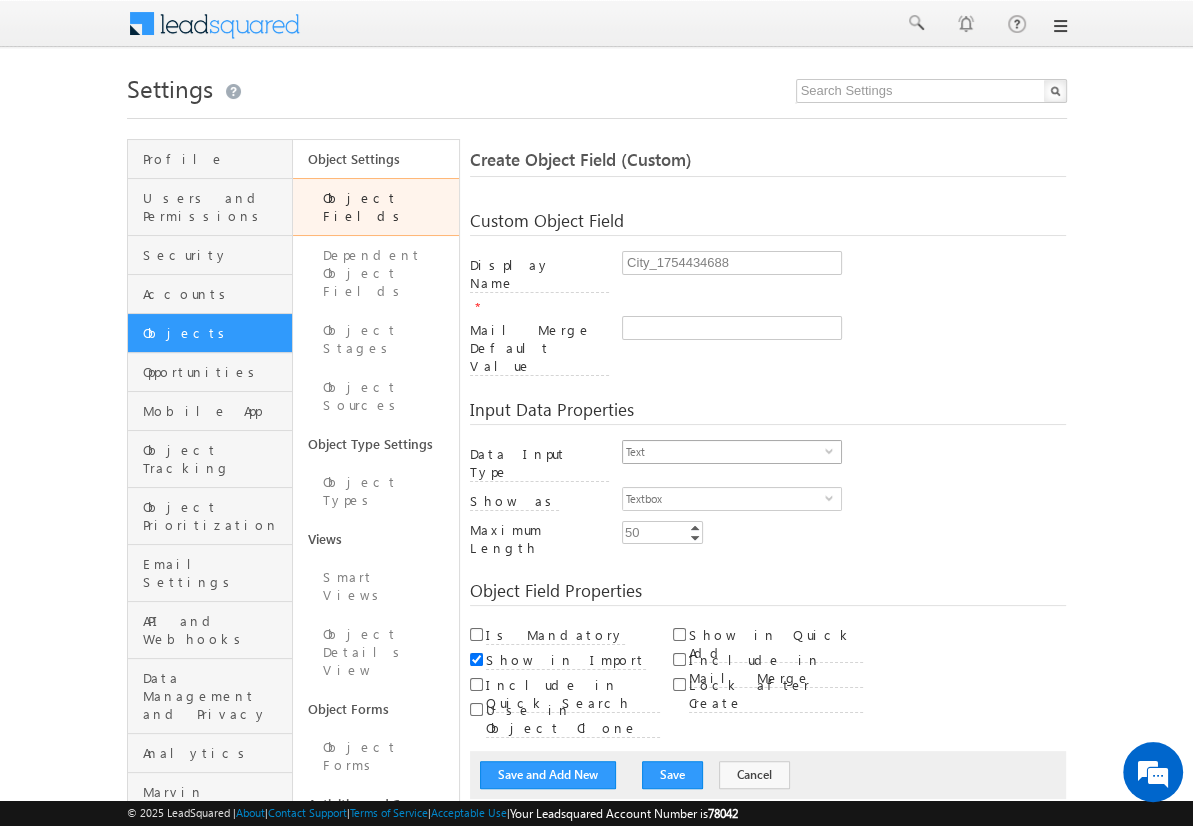 click on "Text" at bounding box center [724, 452] 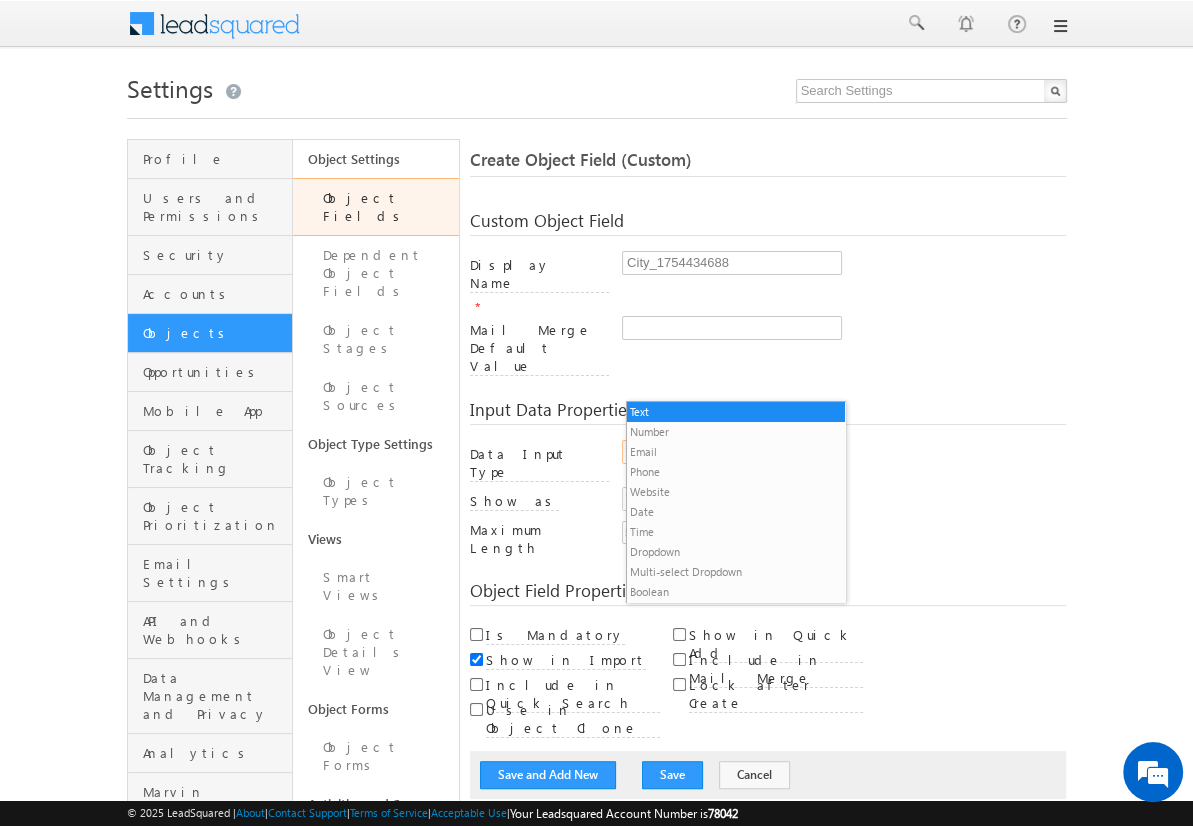 click on "Dropdown" at bounding box center (736, 552) 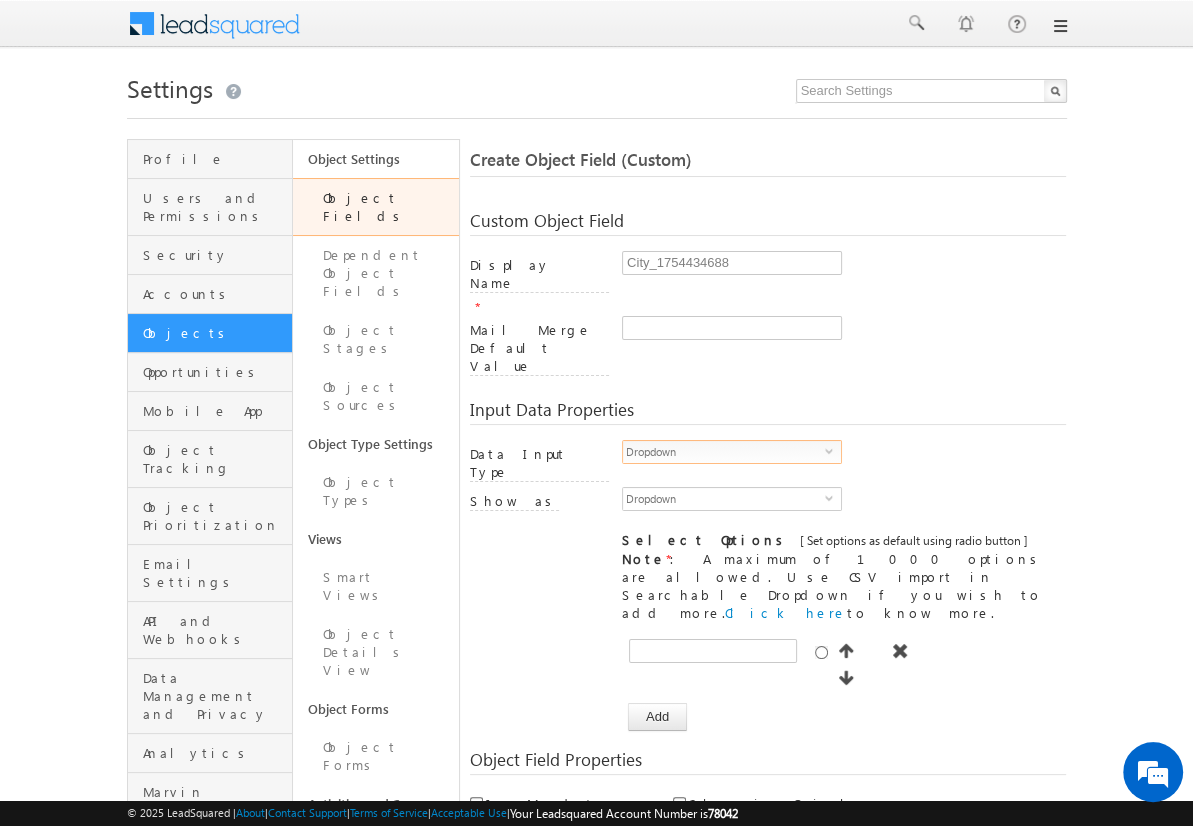 click on "Settings" at bounding box center [597, 86] 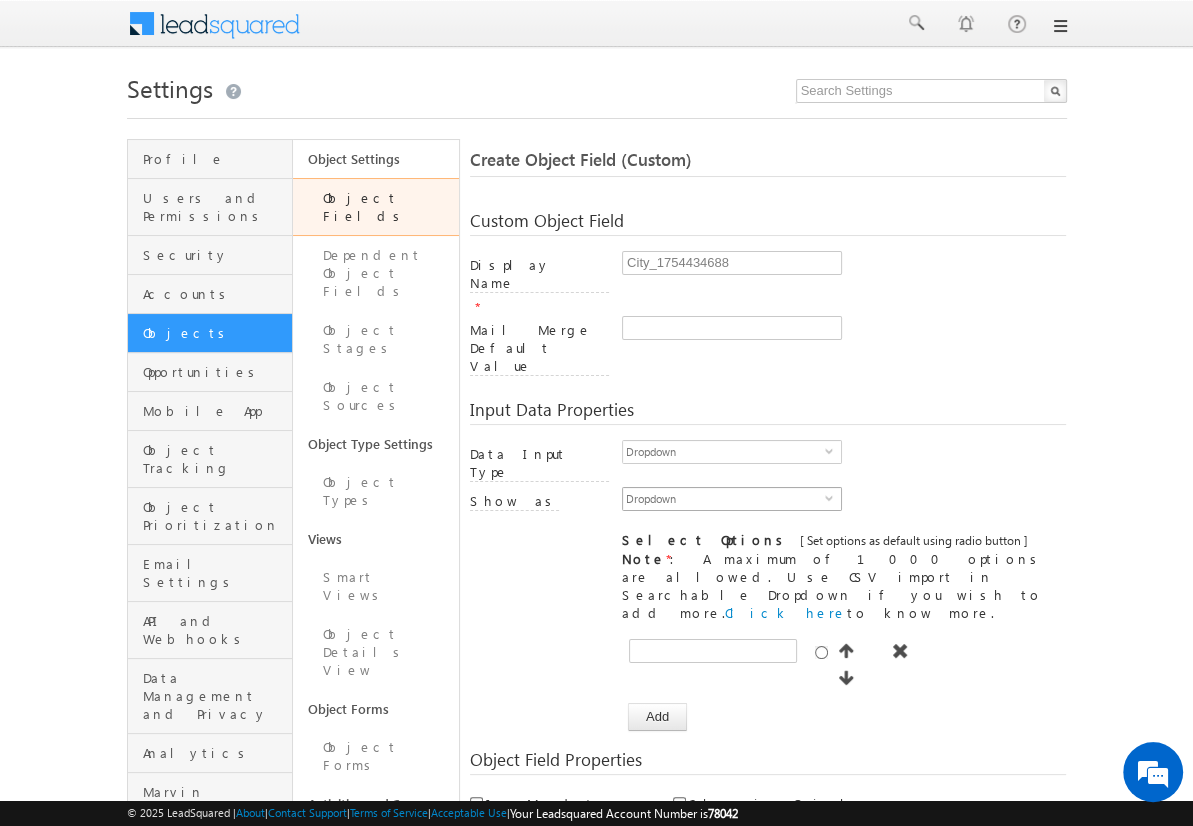 click on "Dropdown" at bounding box center (724, 499) 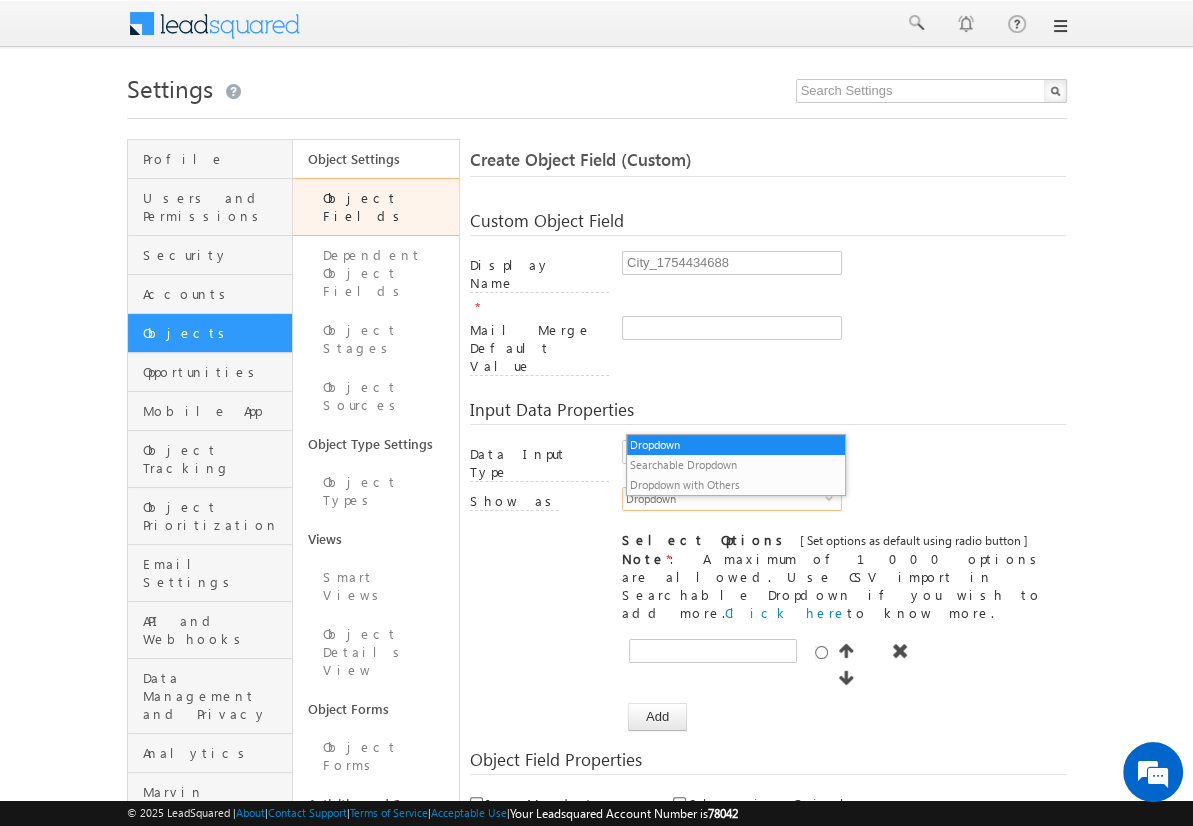 click on "Searchable Dropdown" at bounding box center (736, 465) 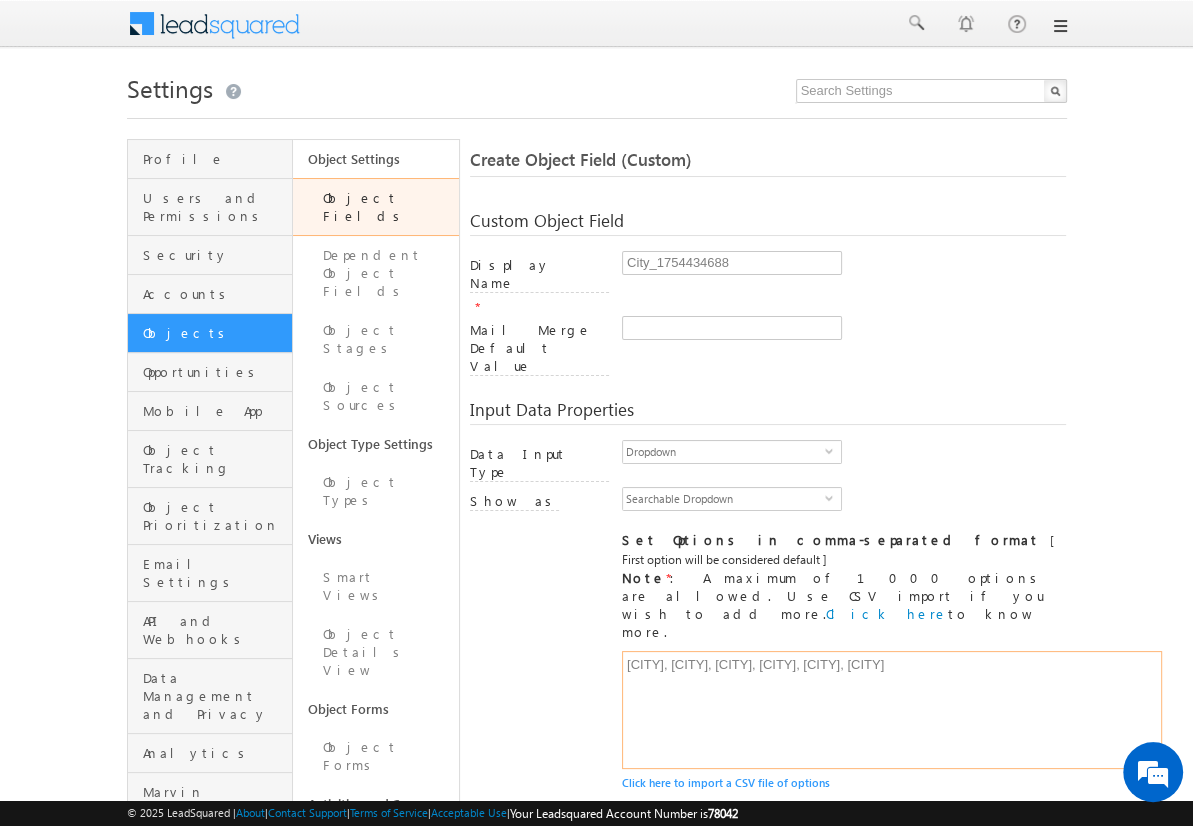 type on "Mumbai, Delhi, Bangalore, Chennai, Pune, Hyderabad" 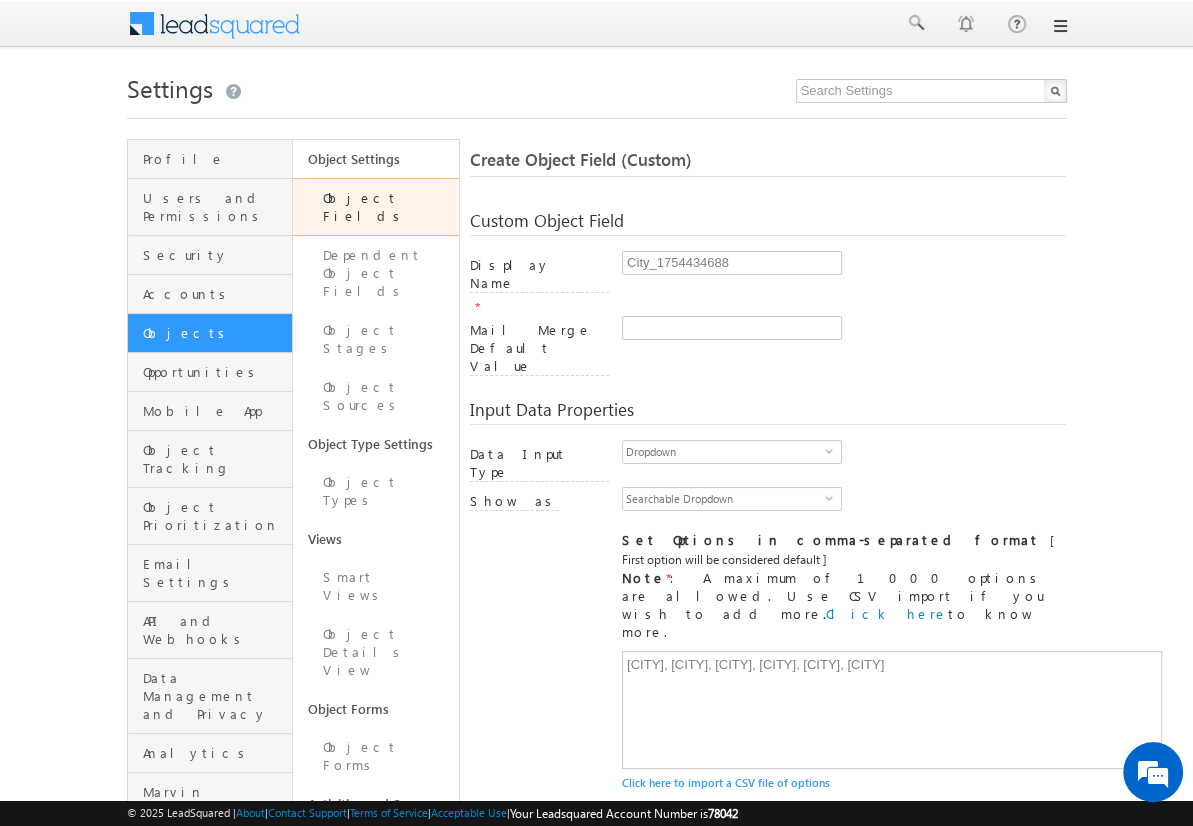 click on "Include in Mail Merge" at bounding box center (679, 899) 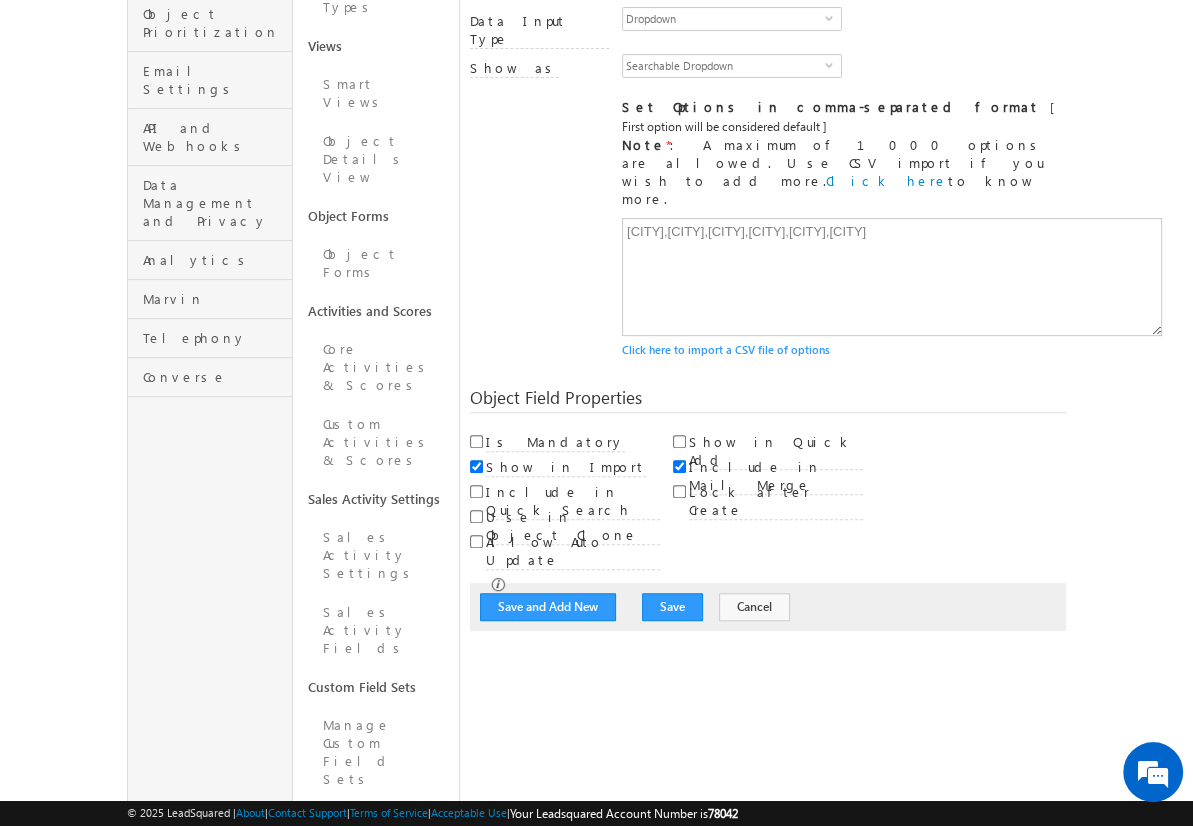 scroll, scrollTop: 149, scrollLeft: 0, axis: vertical 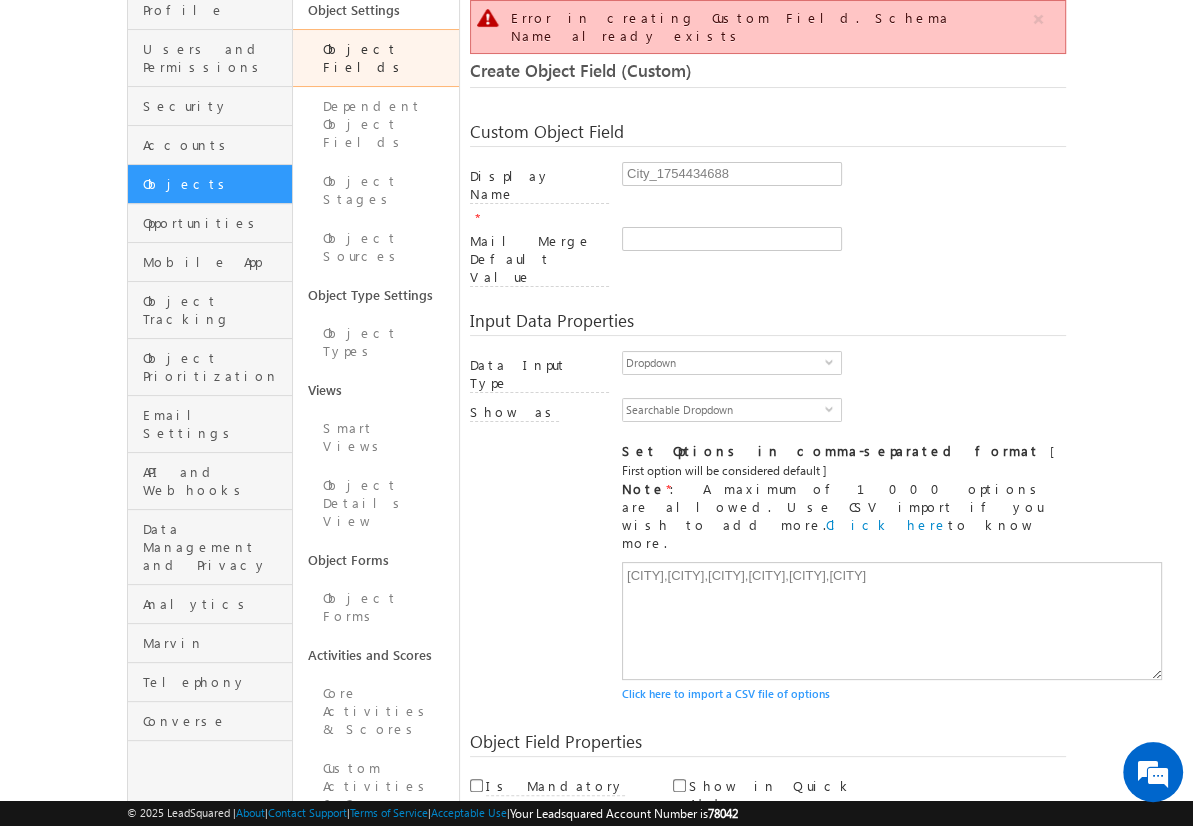 click on "Cancel" at bounding box center [754, 951] 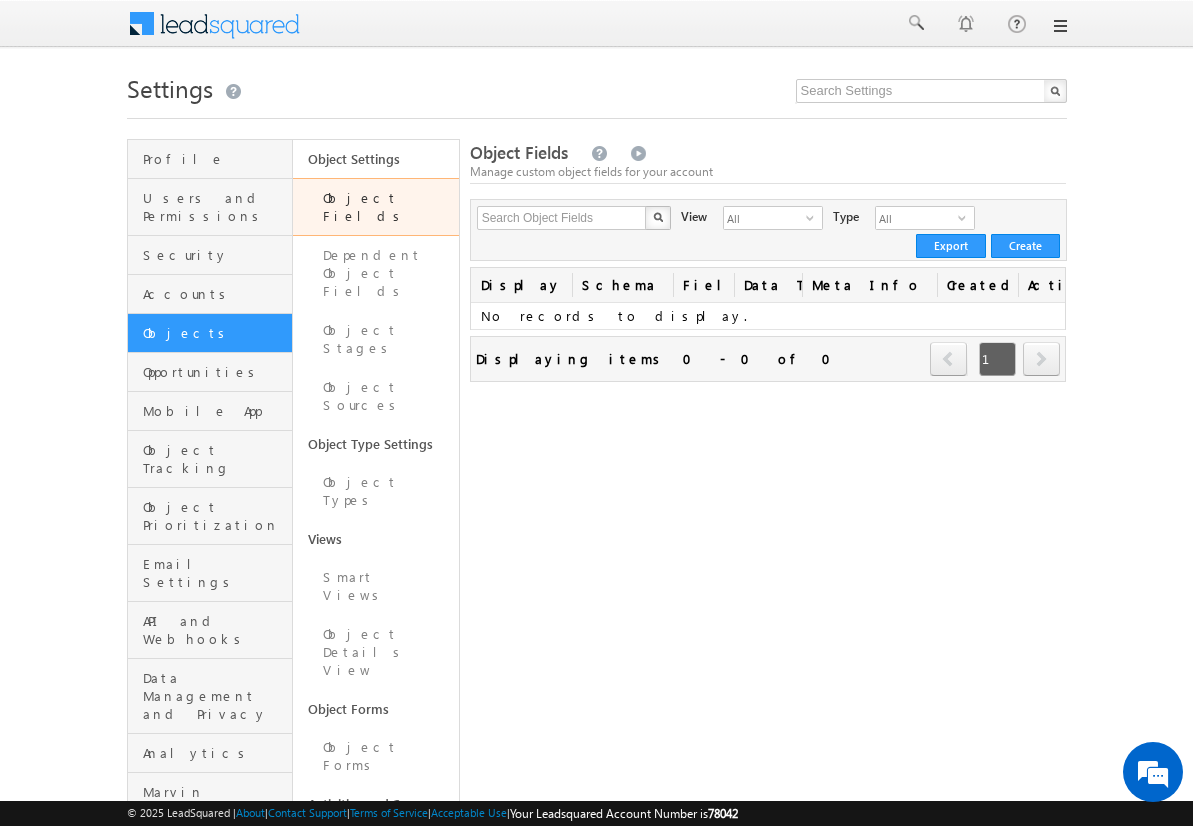 scroll, scrollTop: 0, scrollLeft: 0, axis: both 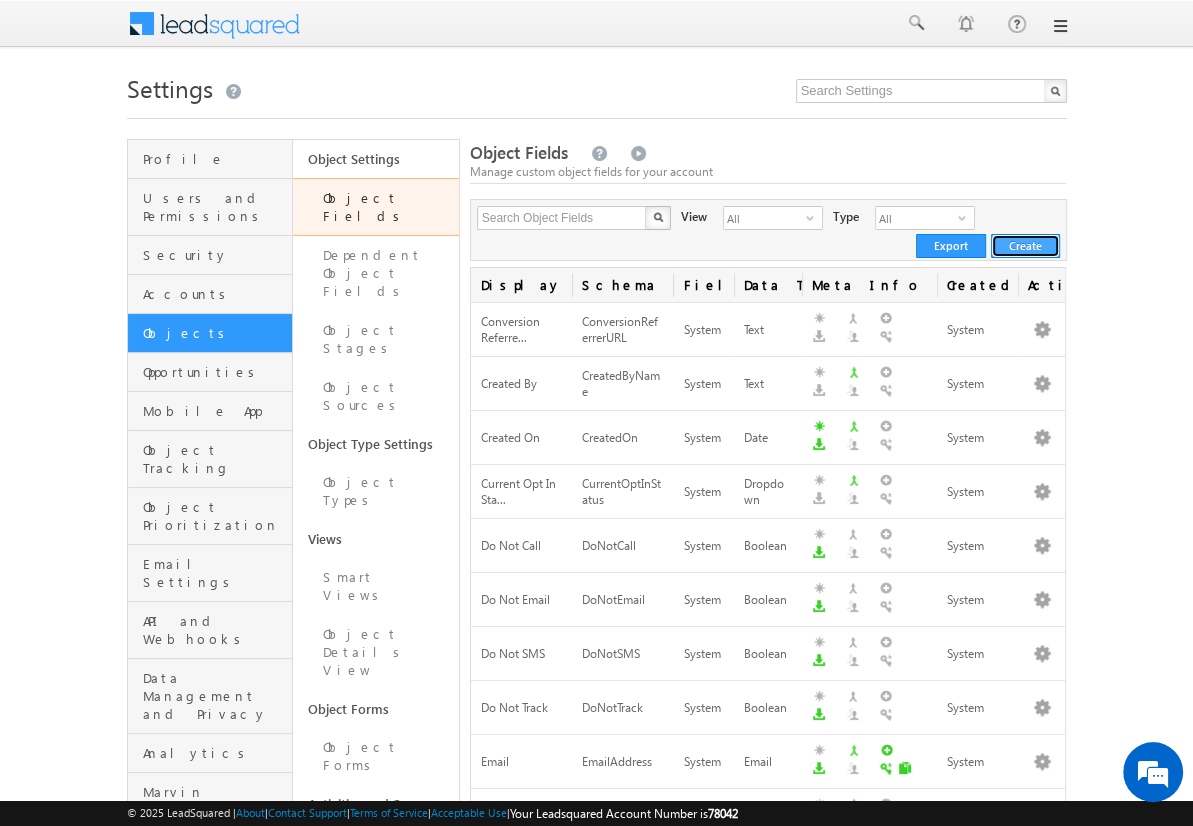 click on "Create" at bounding box center [1025, 246] 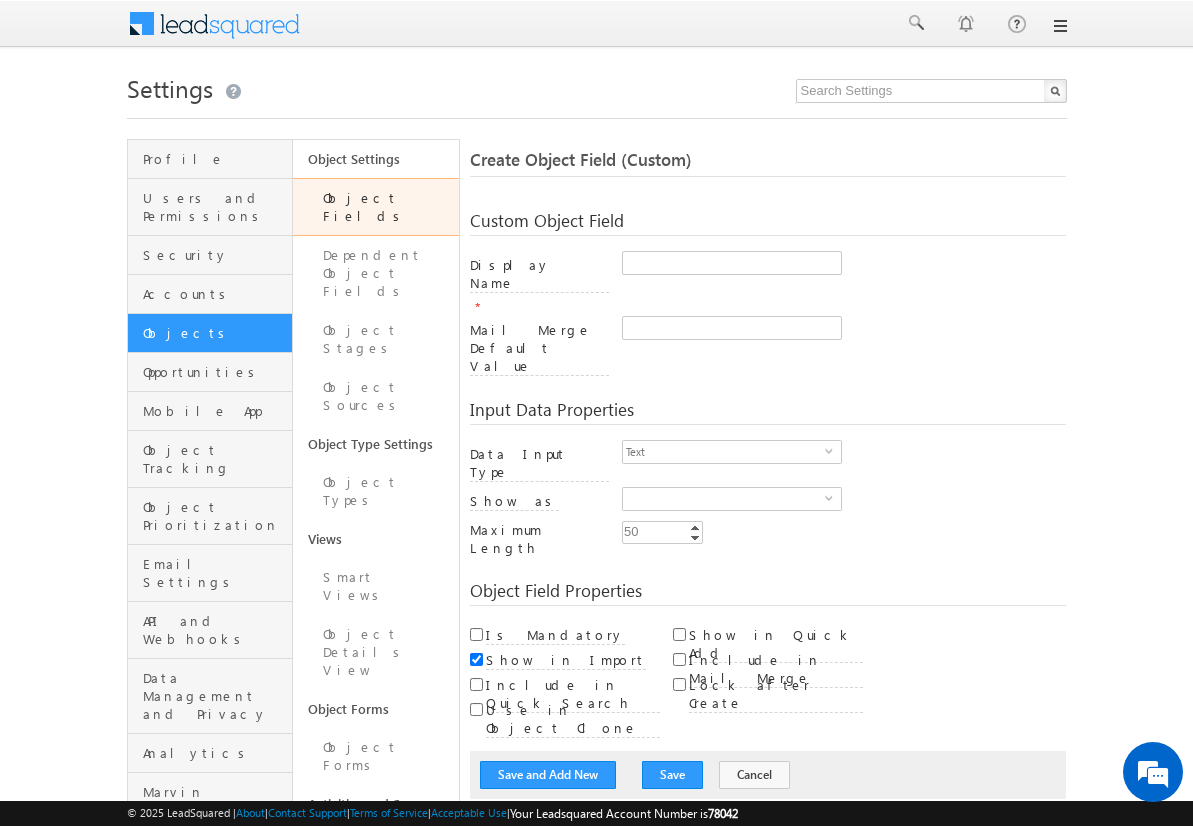 scroll, scrollTop: 0, scrollLeft: 0, axis: both 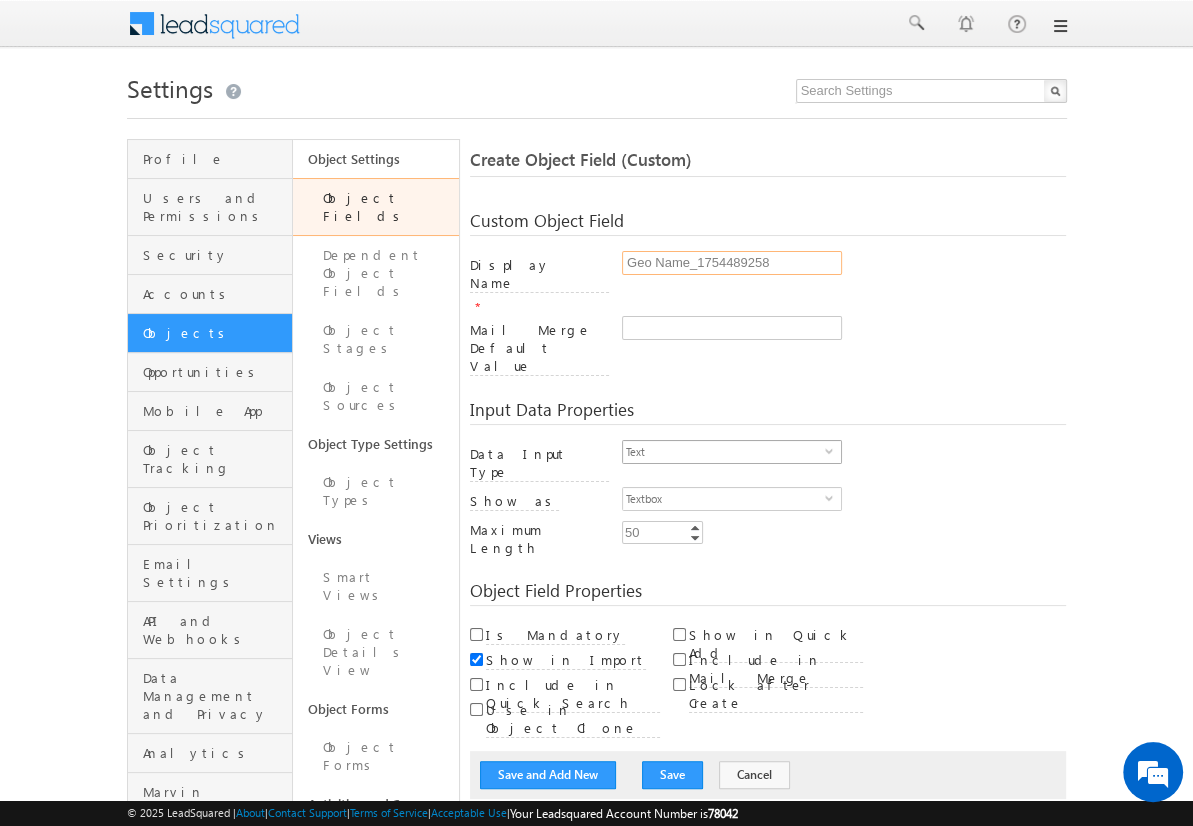 type on "Geo Name_1754489258" 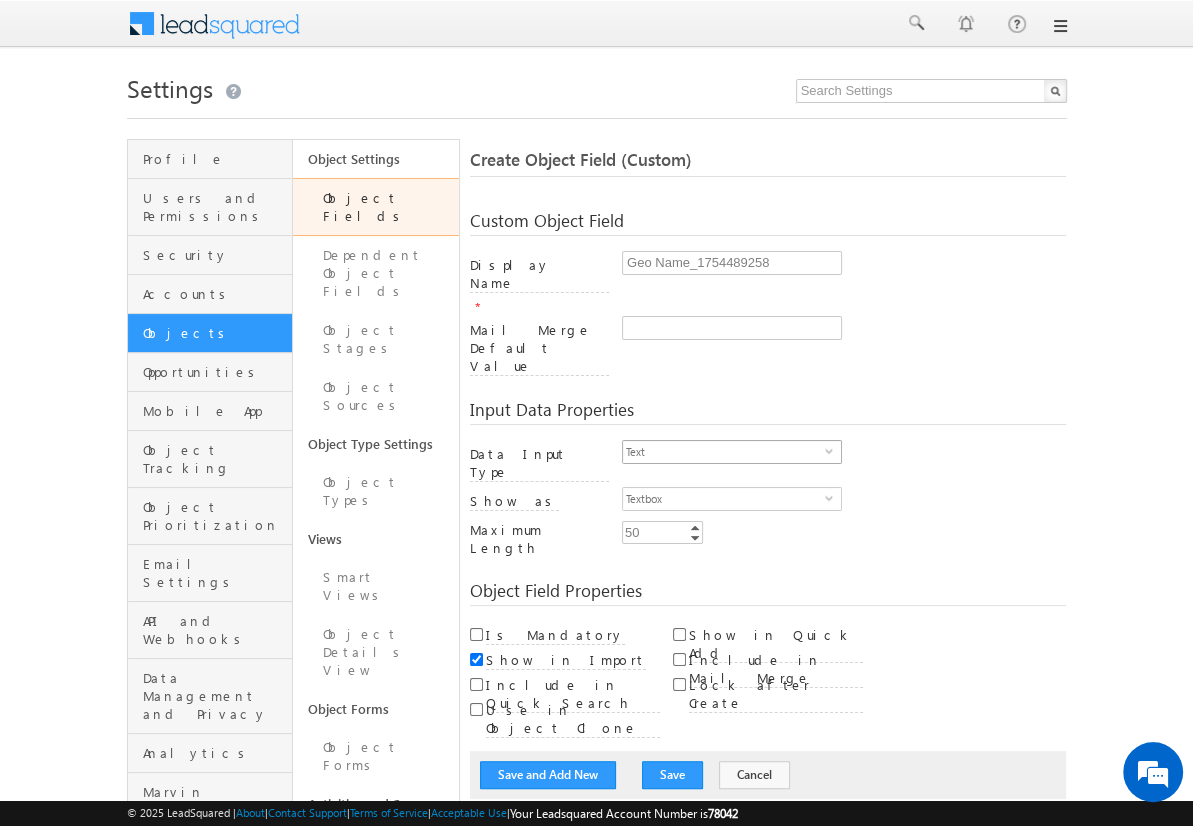 click on "Text" at bounding box center (724, 452) 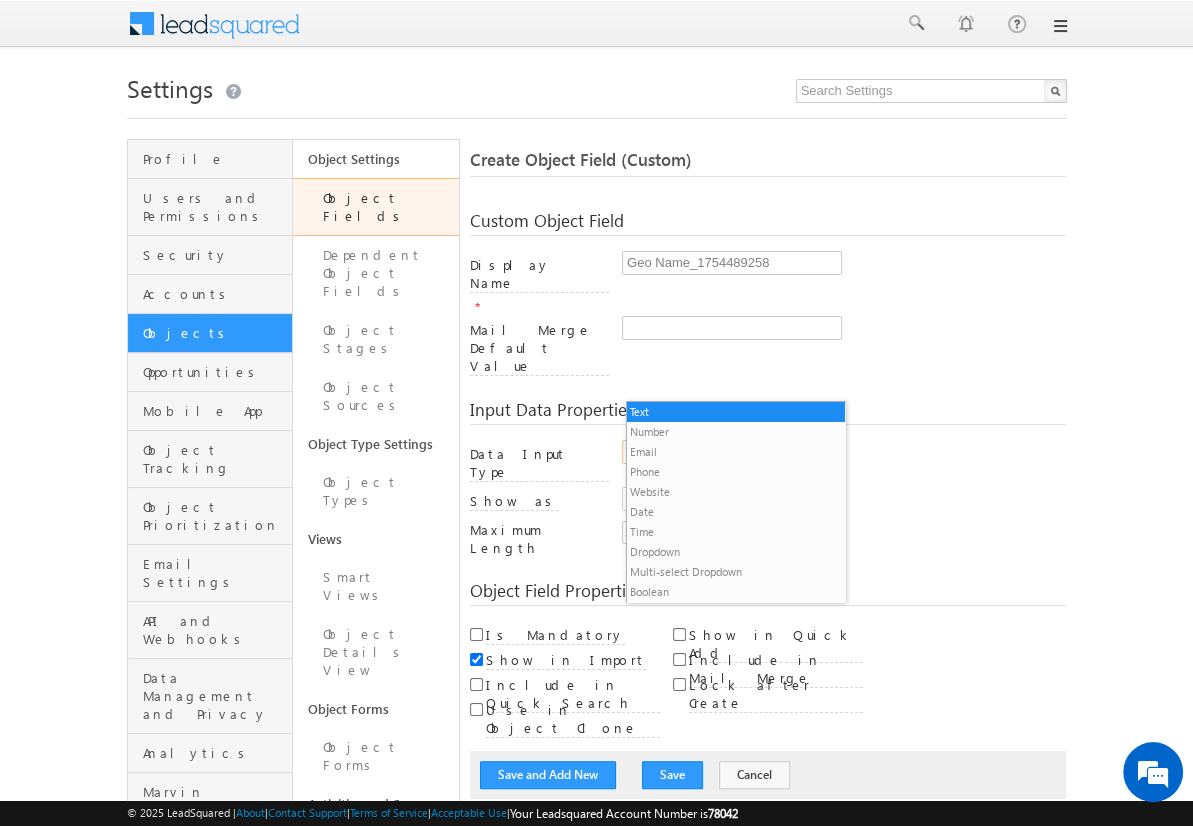 click on "Dropdown" at bounding box center (736, 552) 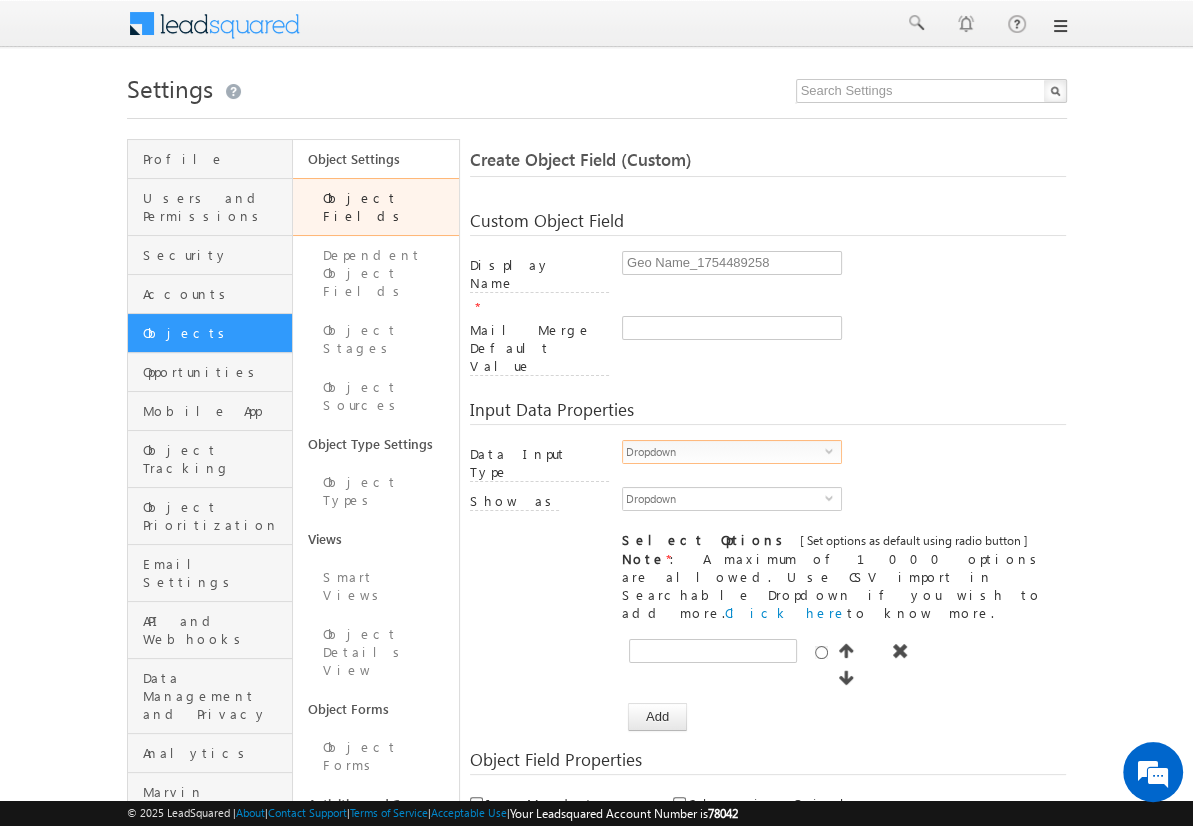 scroll, scrollTop: 0, scrollLeft: 0, axis: both 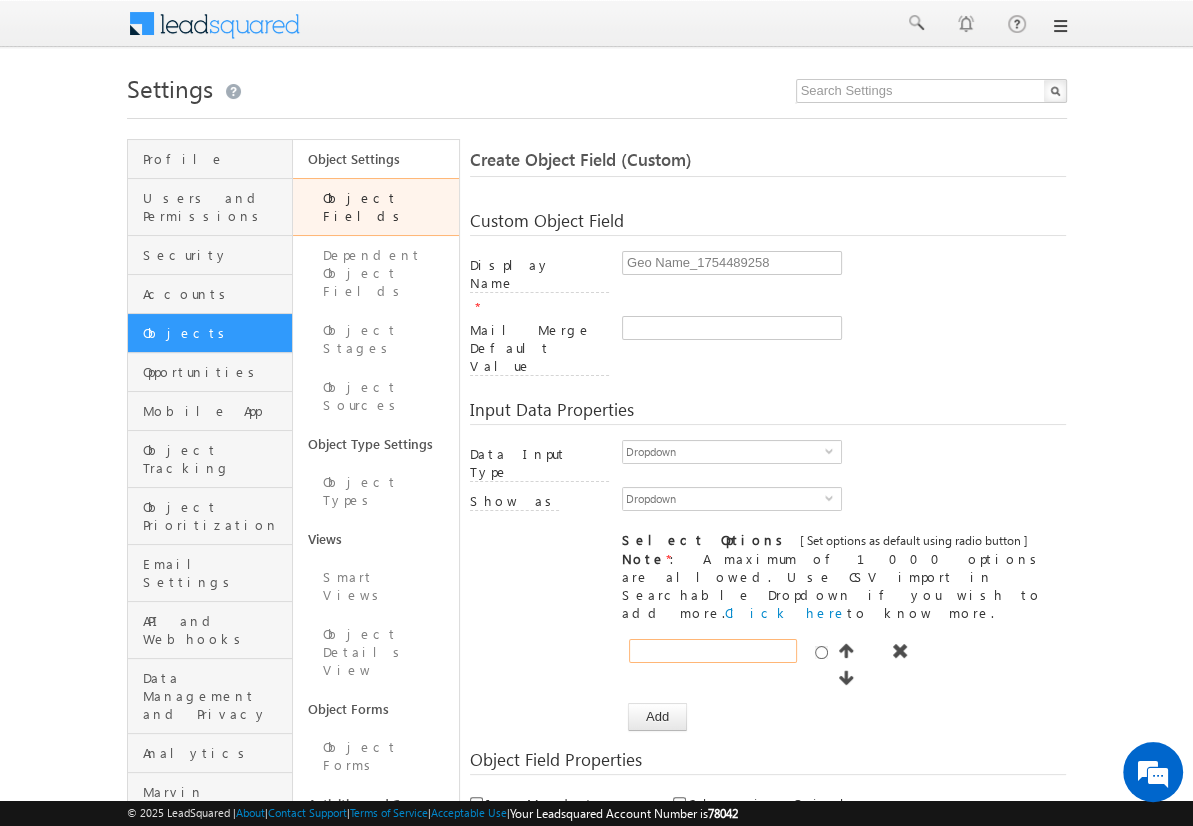 type on "Mumbai" 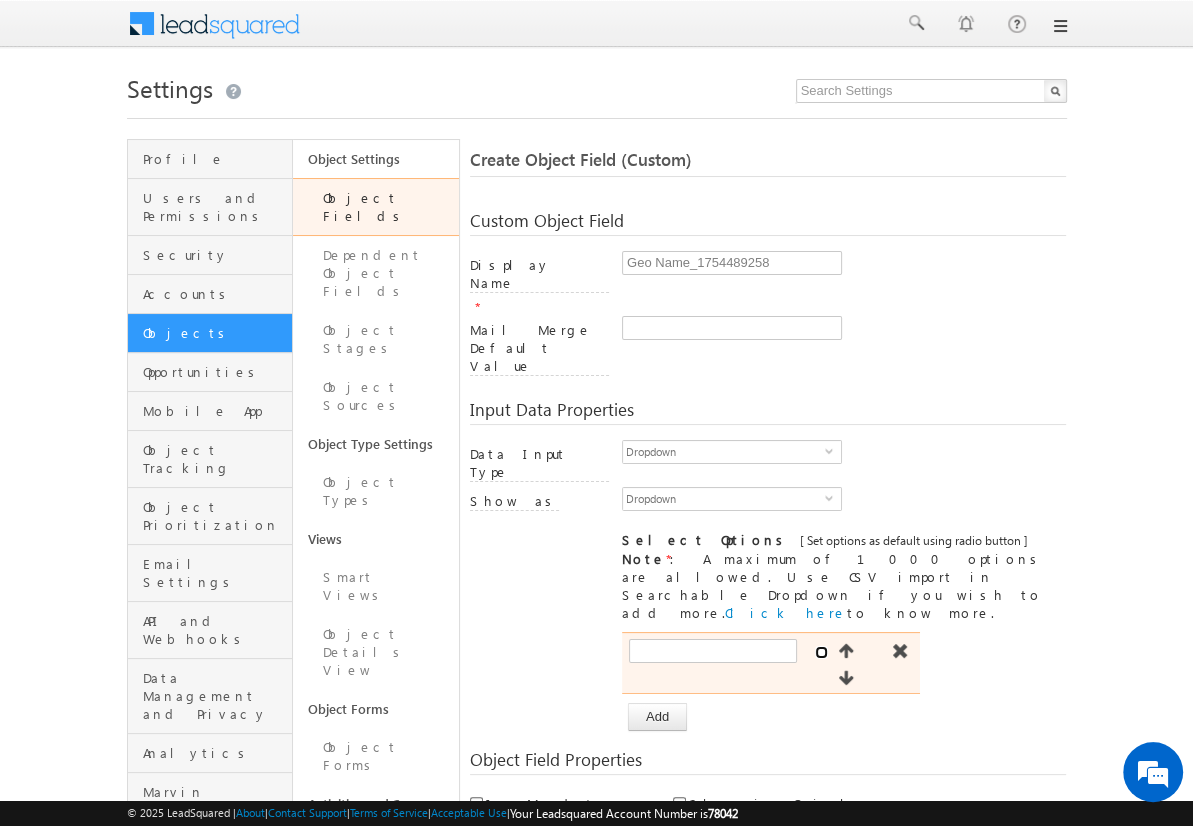 click at bounding box center (821, 652) 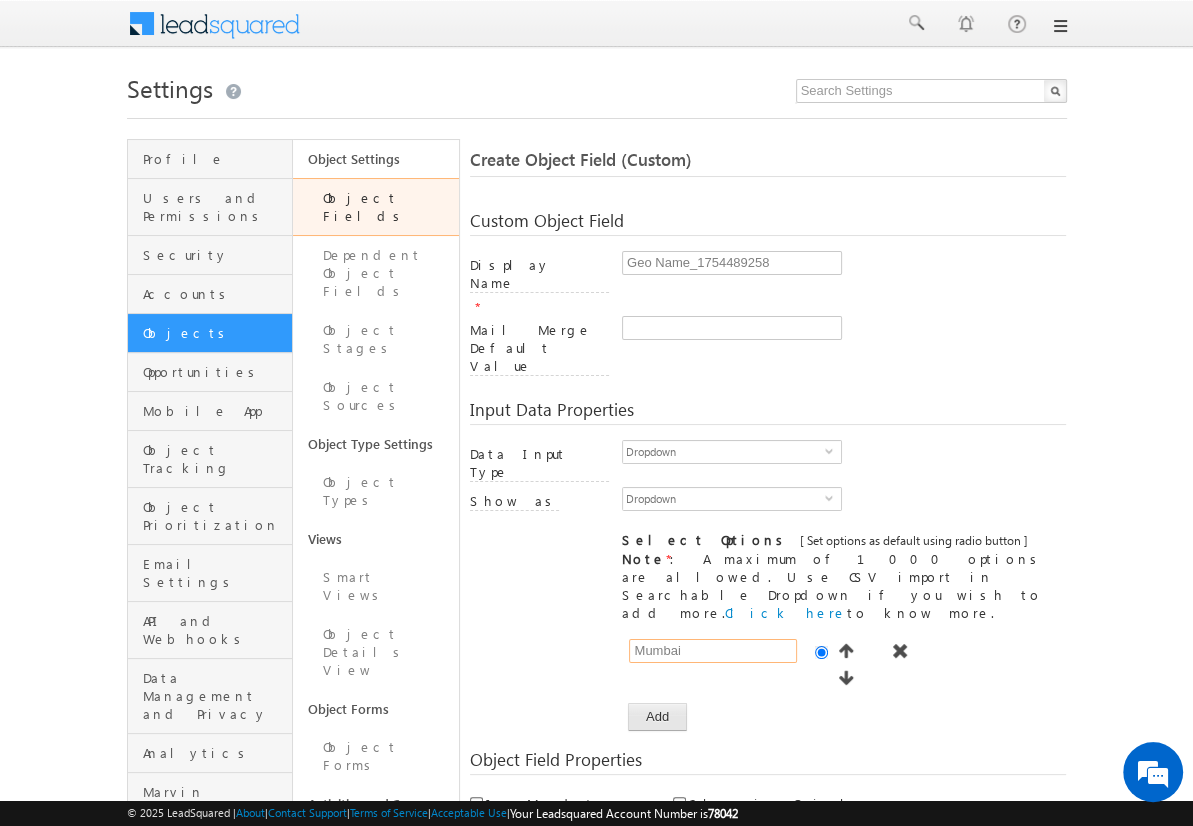 type on "Mumbai" 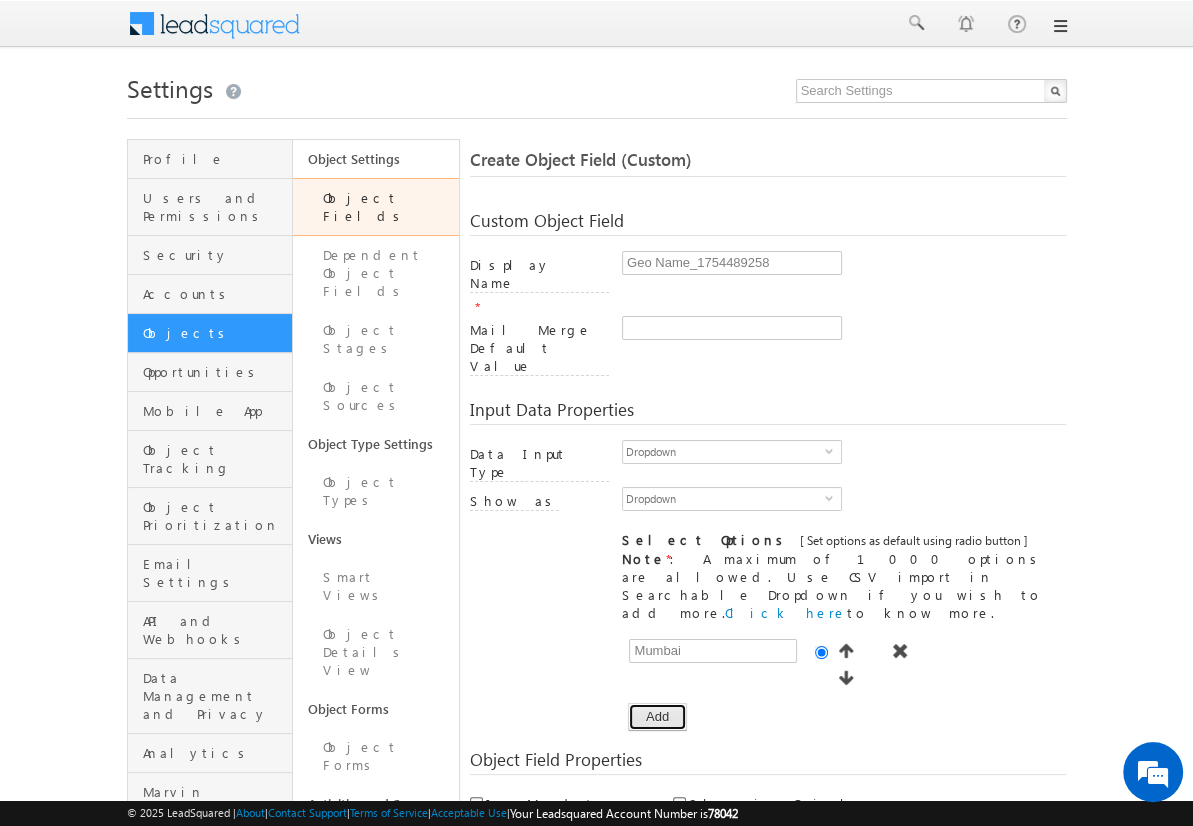click on "Add" at bounding box center [657, 717] 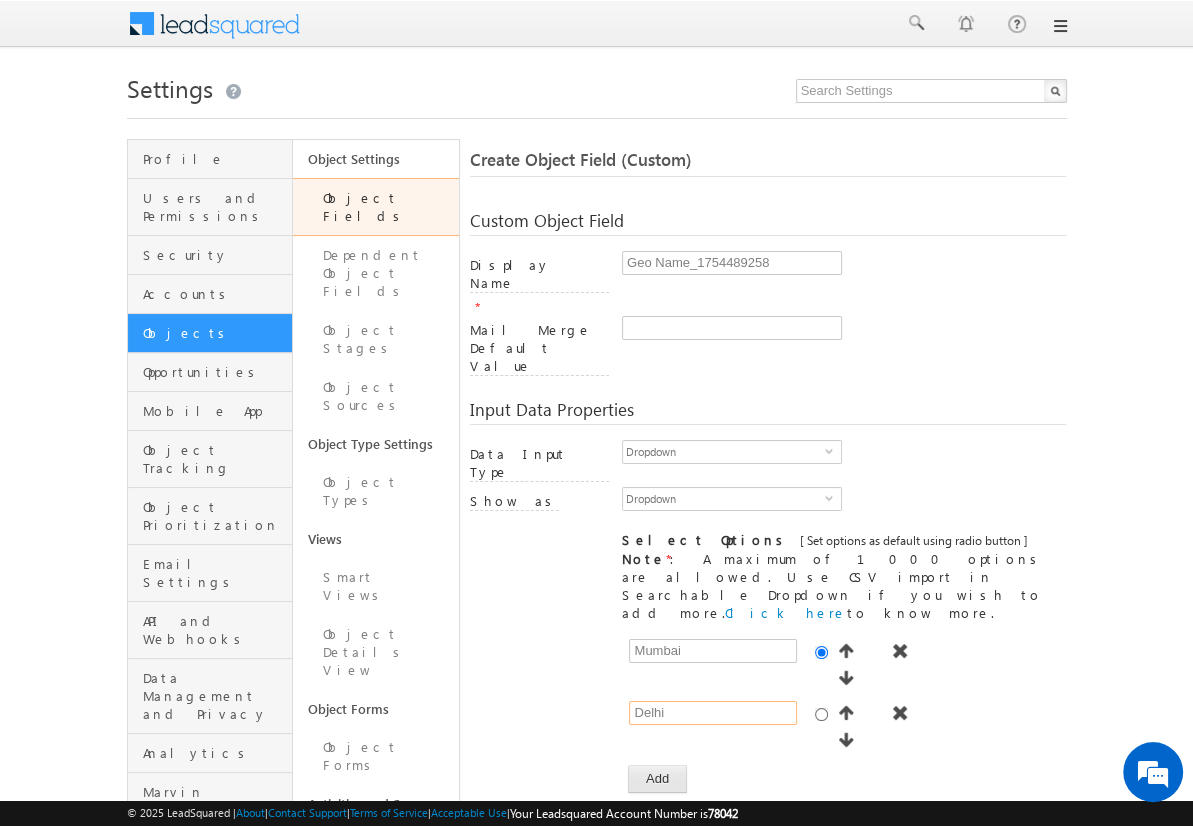 type on "Delhi" 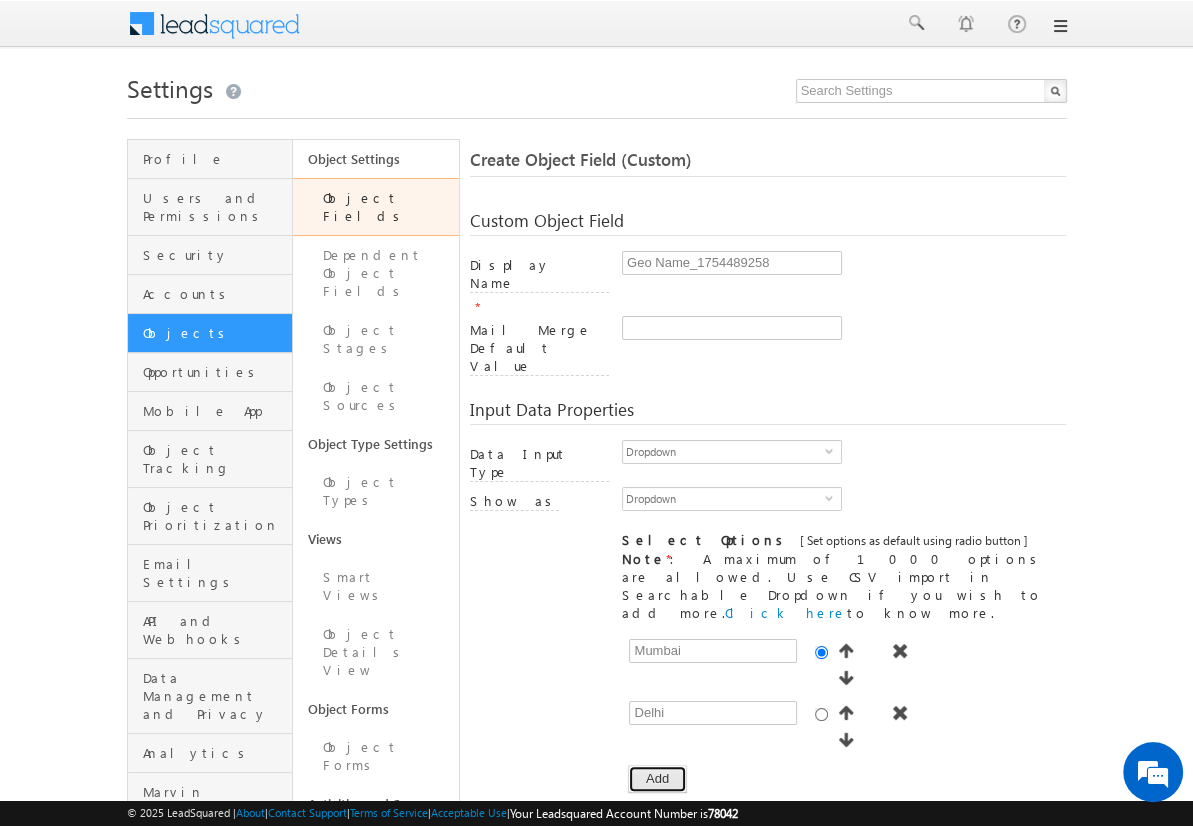 click on "Add" at bounding box center (657, 779) 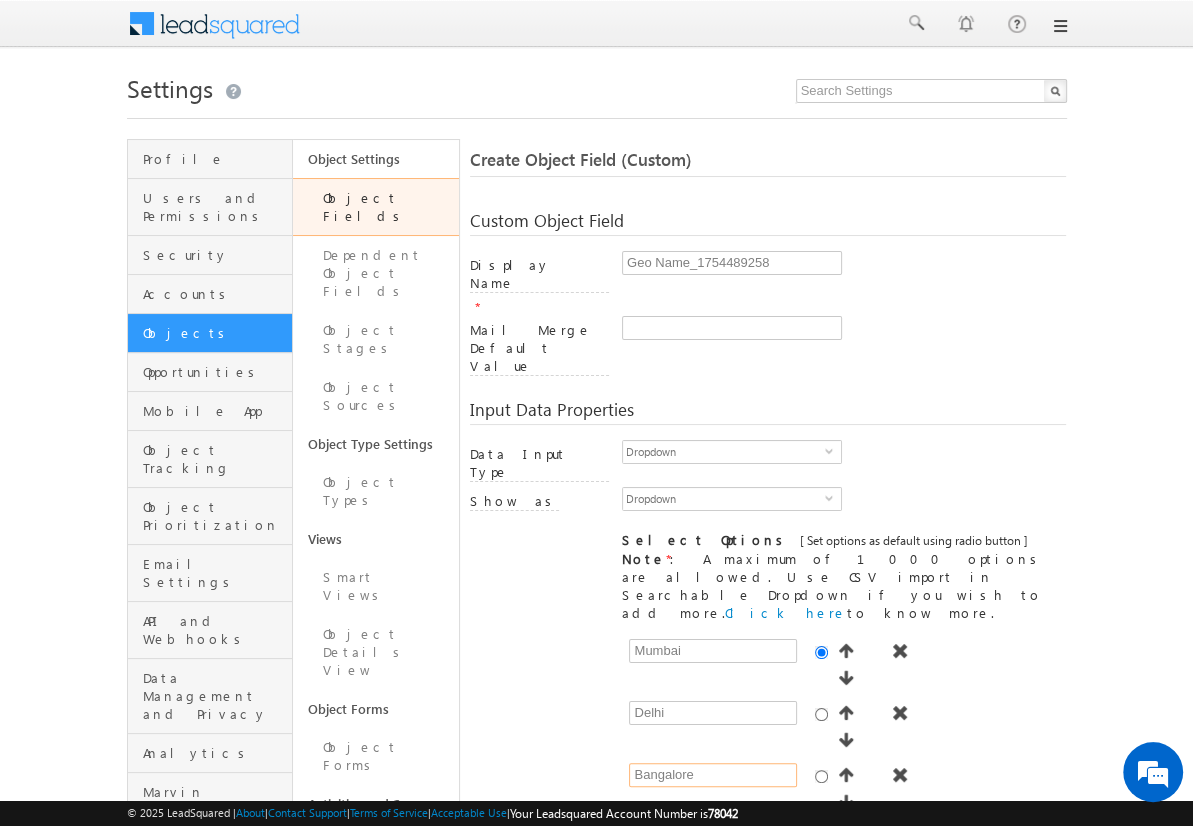 type on "Bangalore" 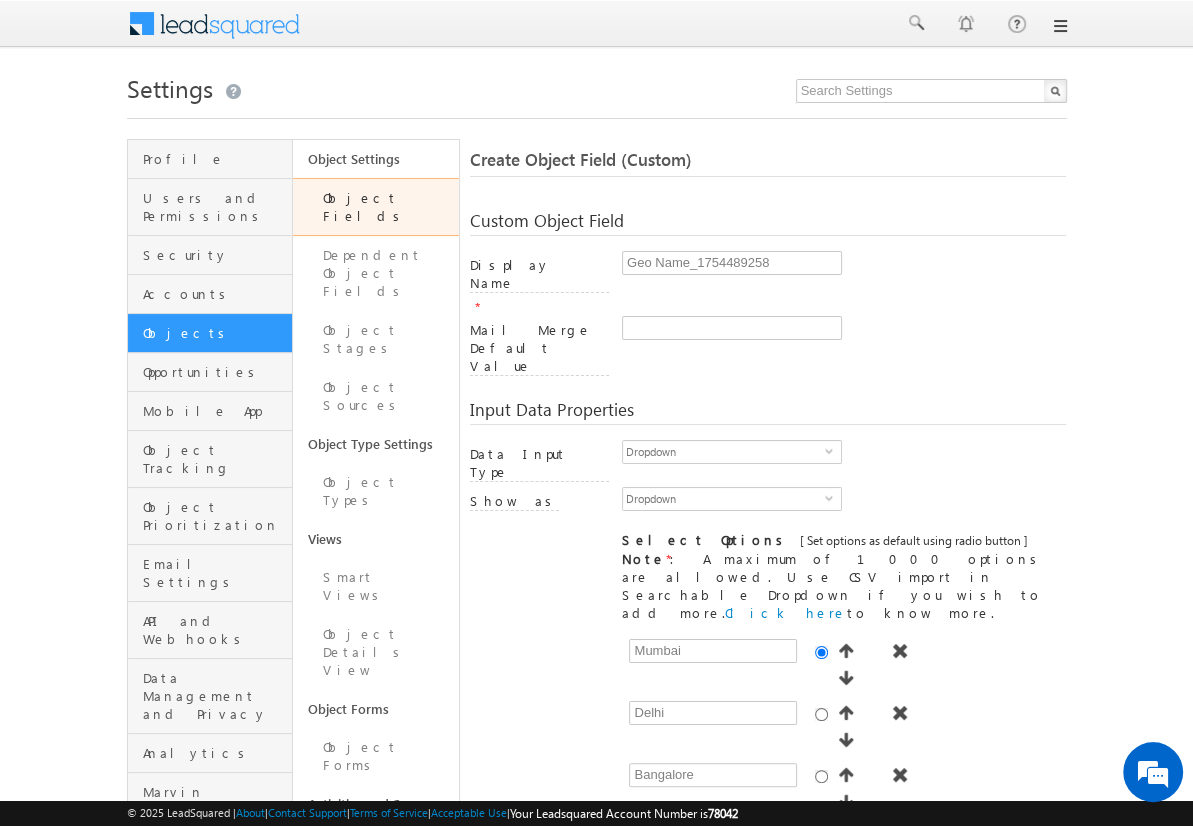 click on "Add" at bounding box center (657, 841) 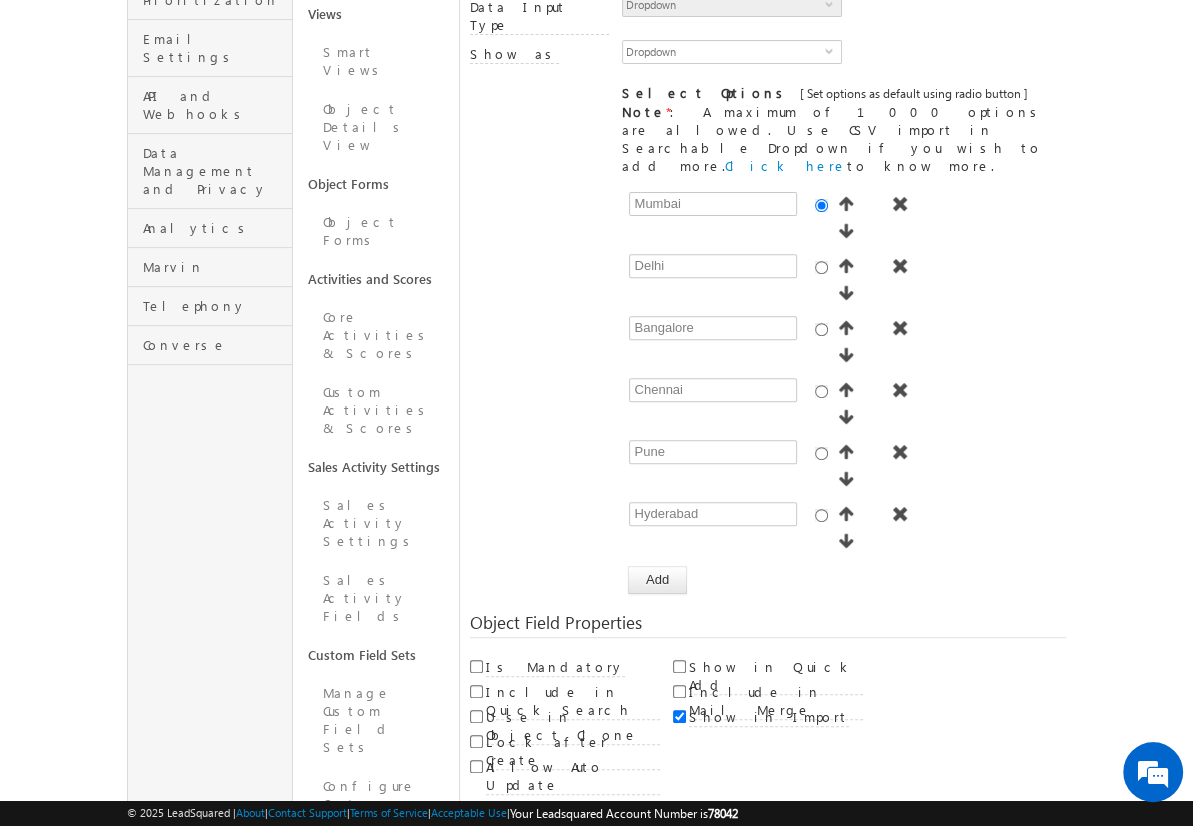 scroll, scrollTop: 149, scrollLeft: 0, axis: vertical 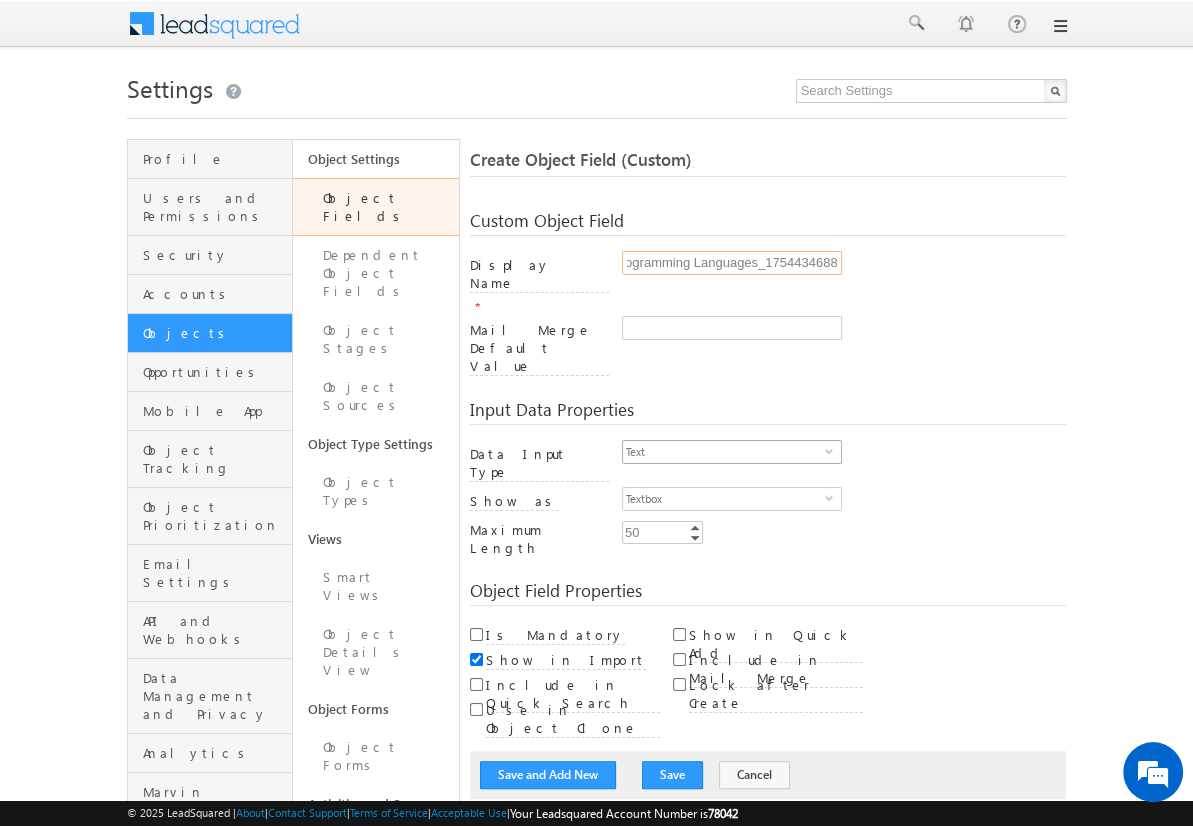 type on "Programming Languages_1754434688" 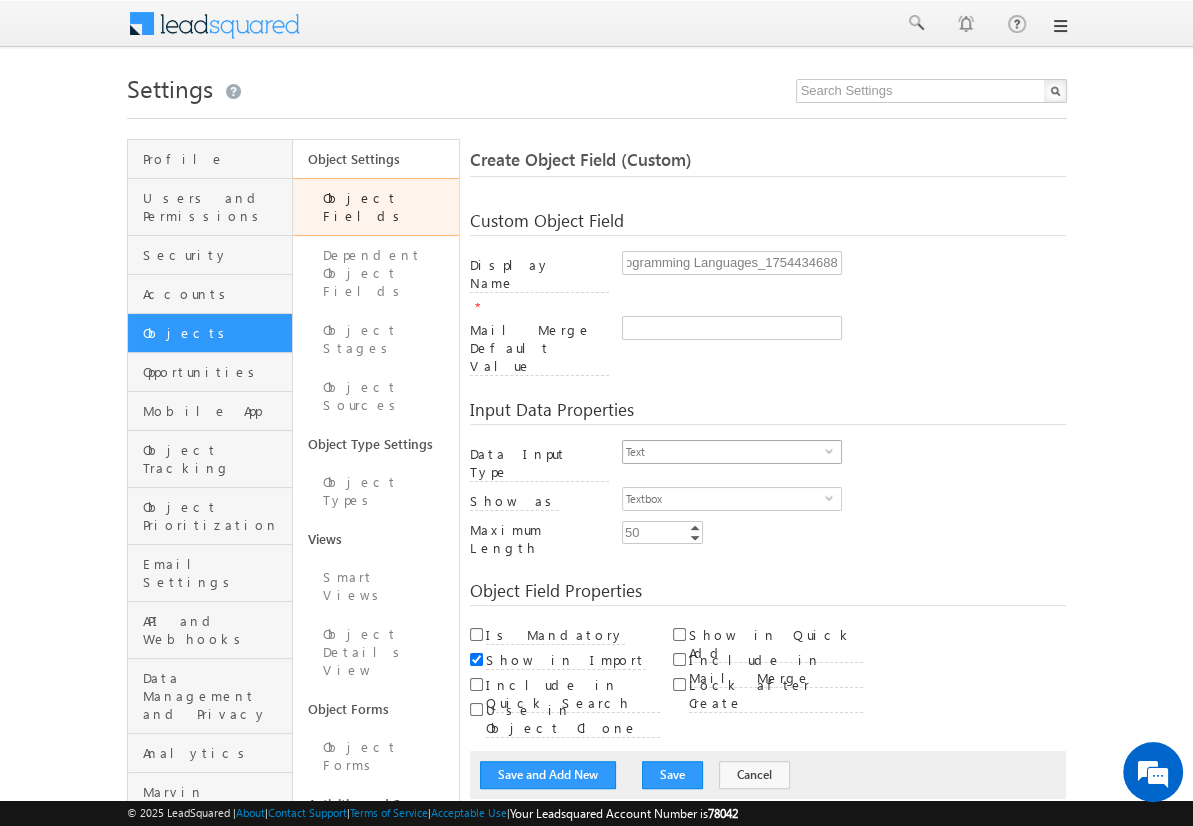 click on "Text" at bounding box center (724, 452) 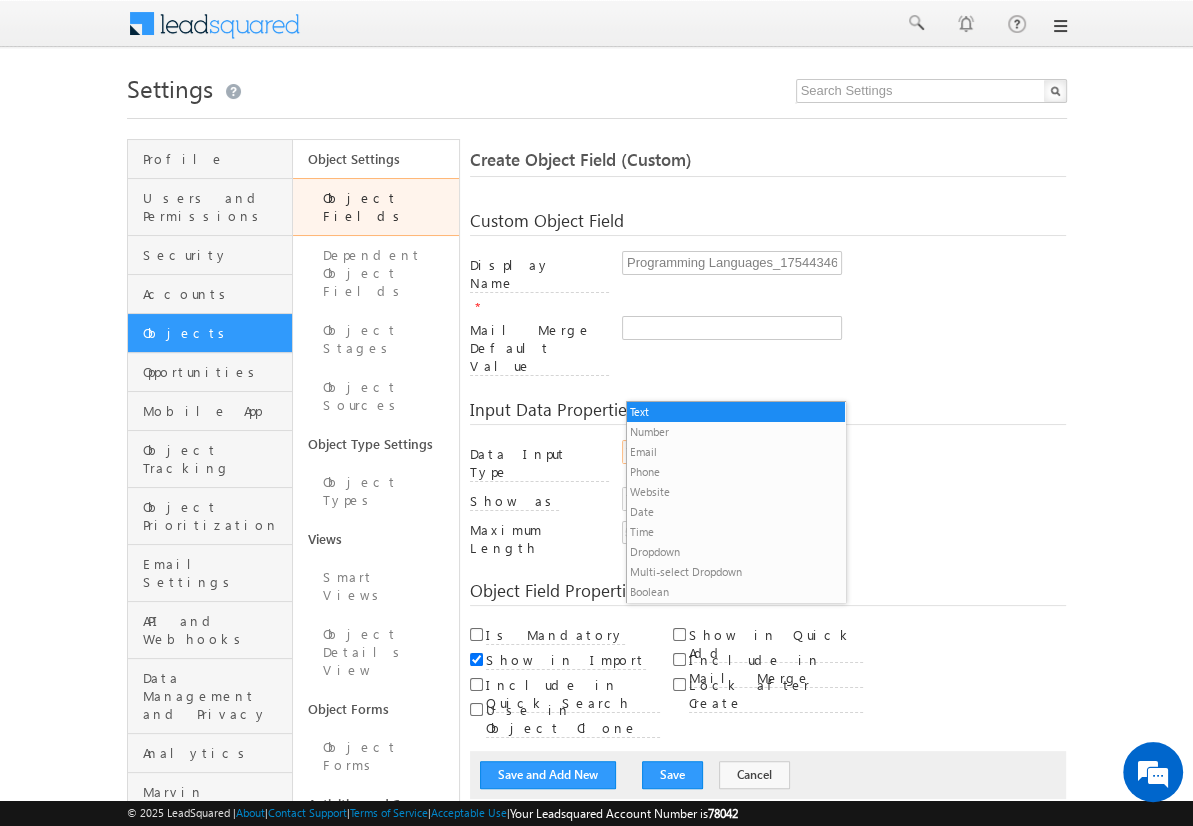 click on "Multi-select Dropdown" at bounding box center (736, 572) 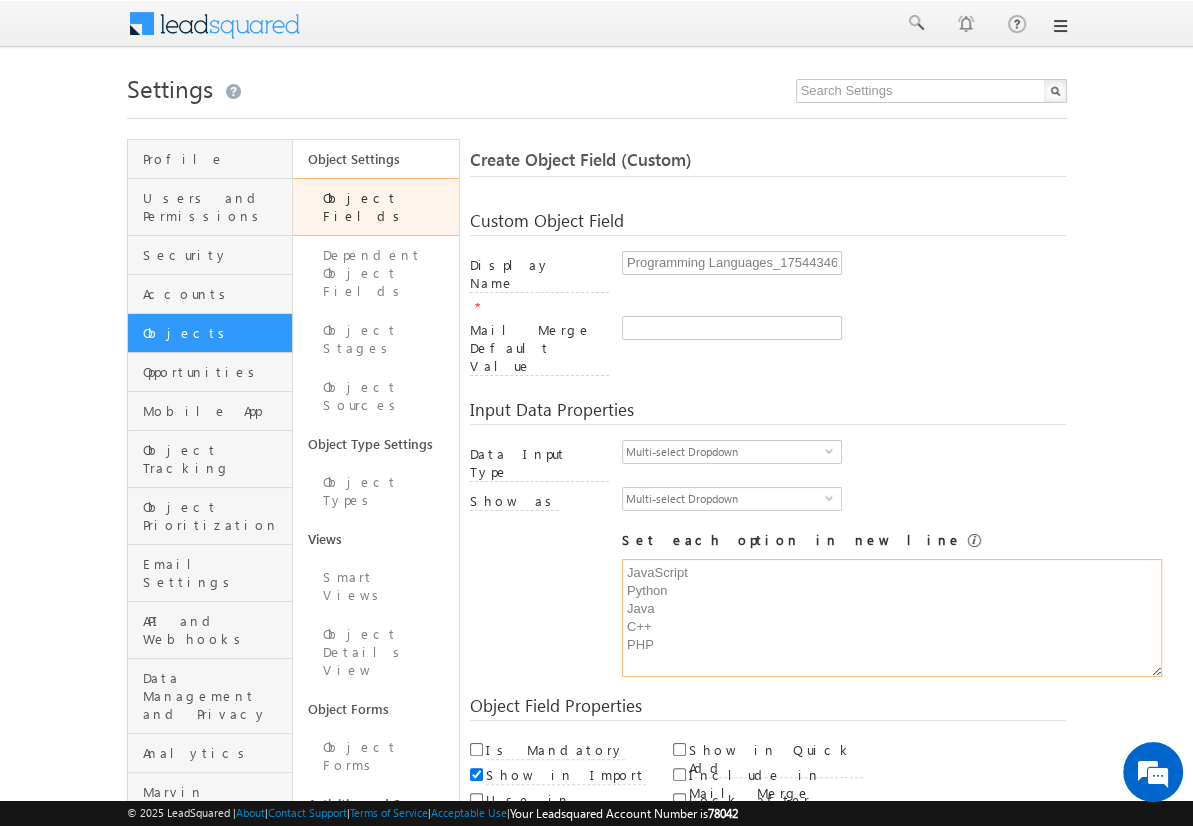 type on "JavaScript
Python
Java
C++
PHP" 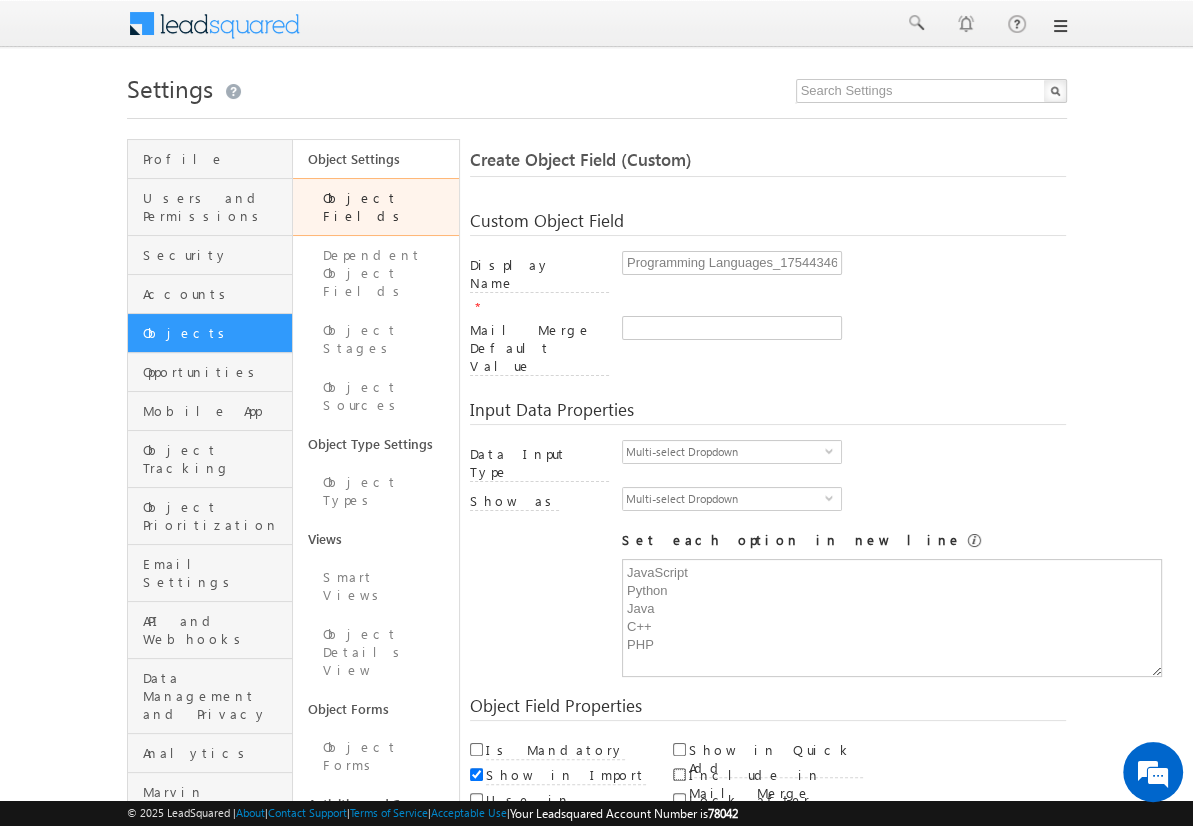 click on "Include in Mail Merge" at bounding box center (679, 774) 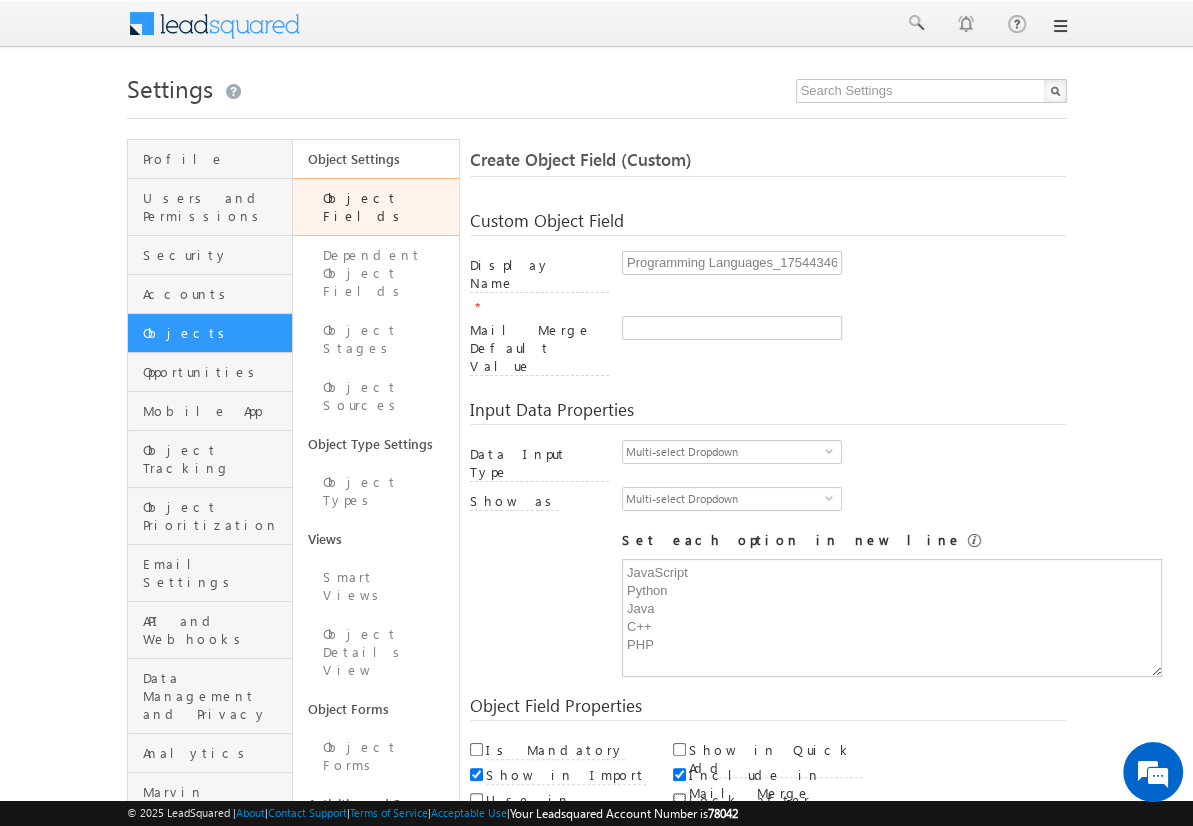 click on "Lock after Create" at bounding box center (679, 799) 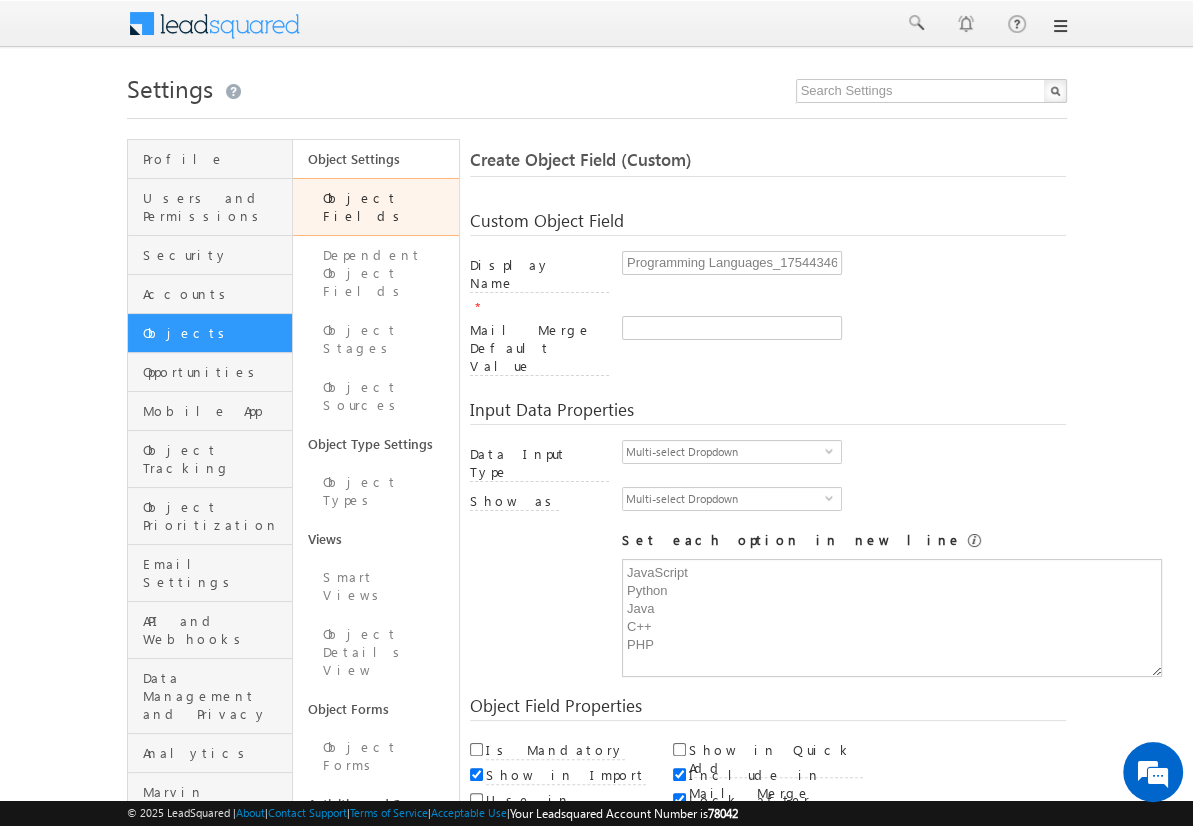 click on "Save and Add New" at bounding box center (548, 865) 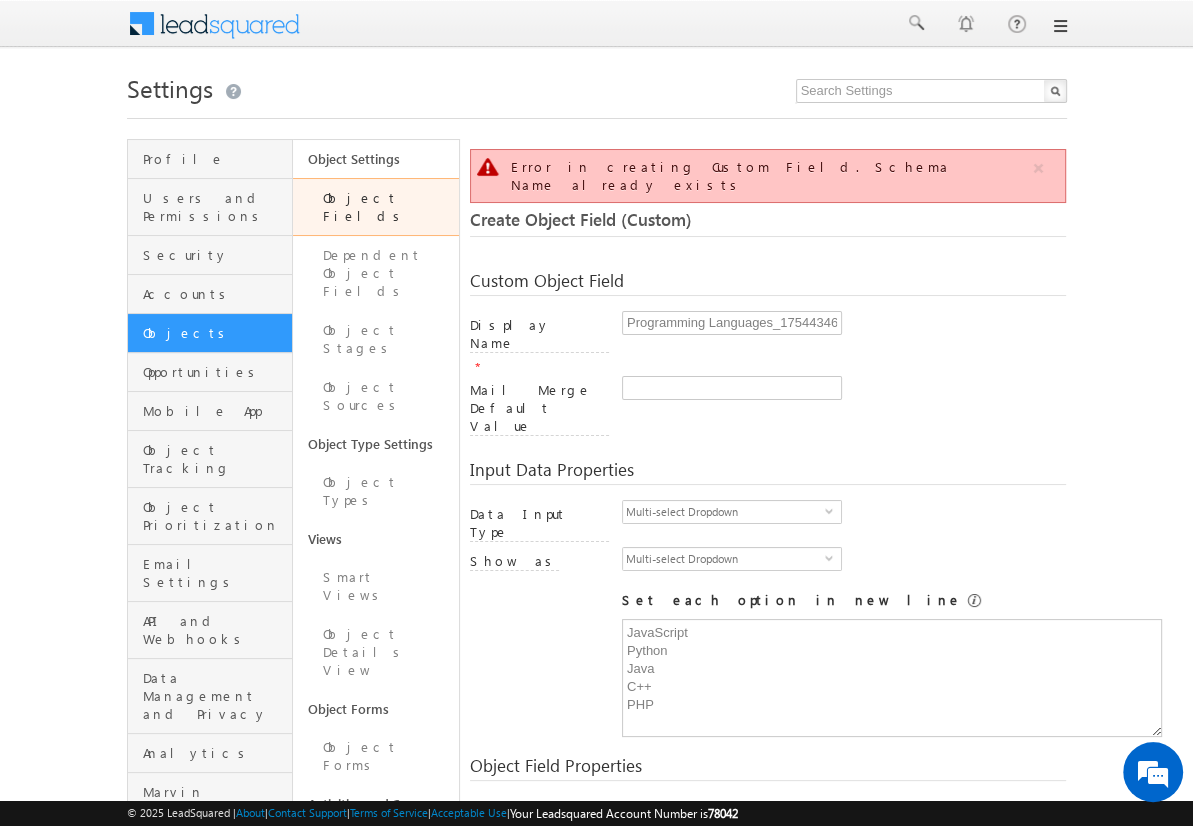 scroll, scrollTop: 149, scrollLeft: 0, axis: vertical 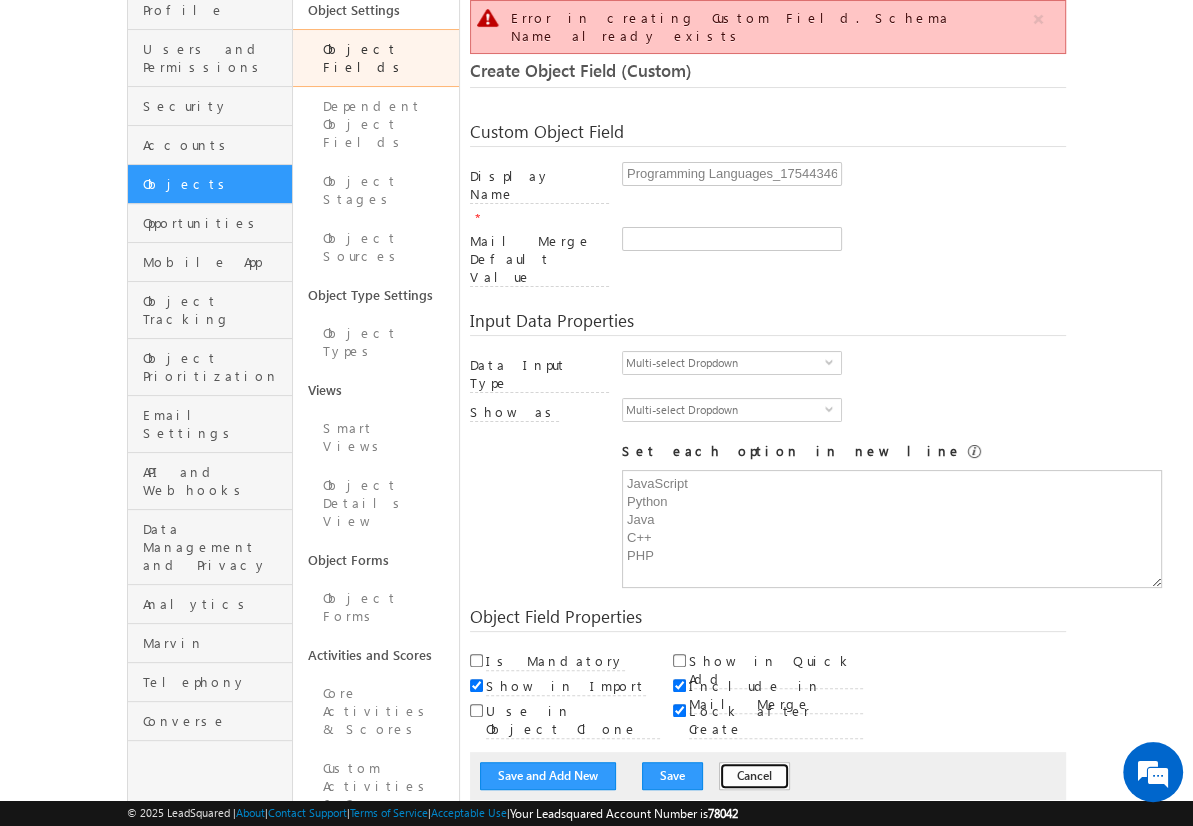 click on "Cancel" at bounding box center [754, 776] 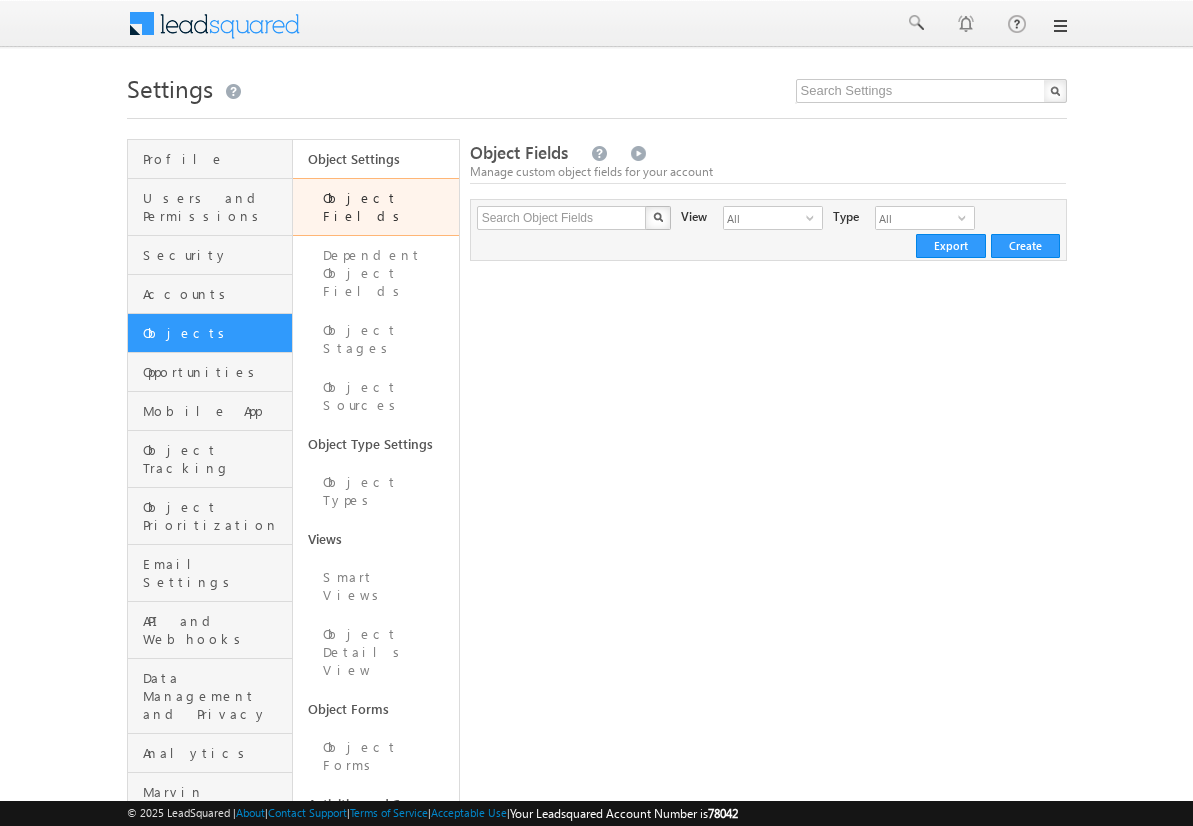 scroll, scrollTop: 0, scrollLeft: 0, axis: both 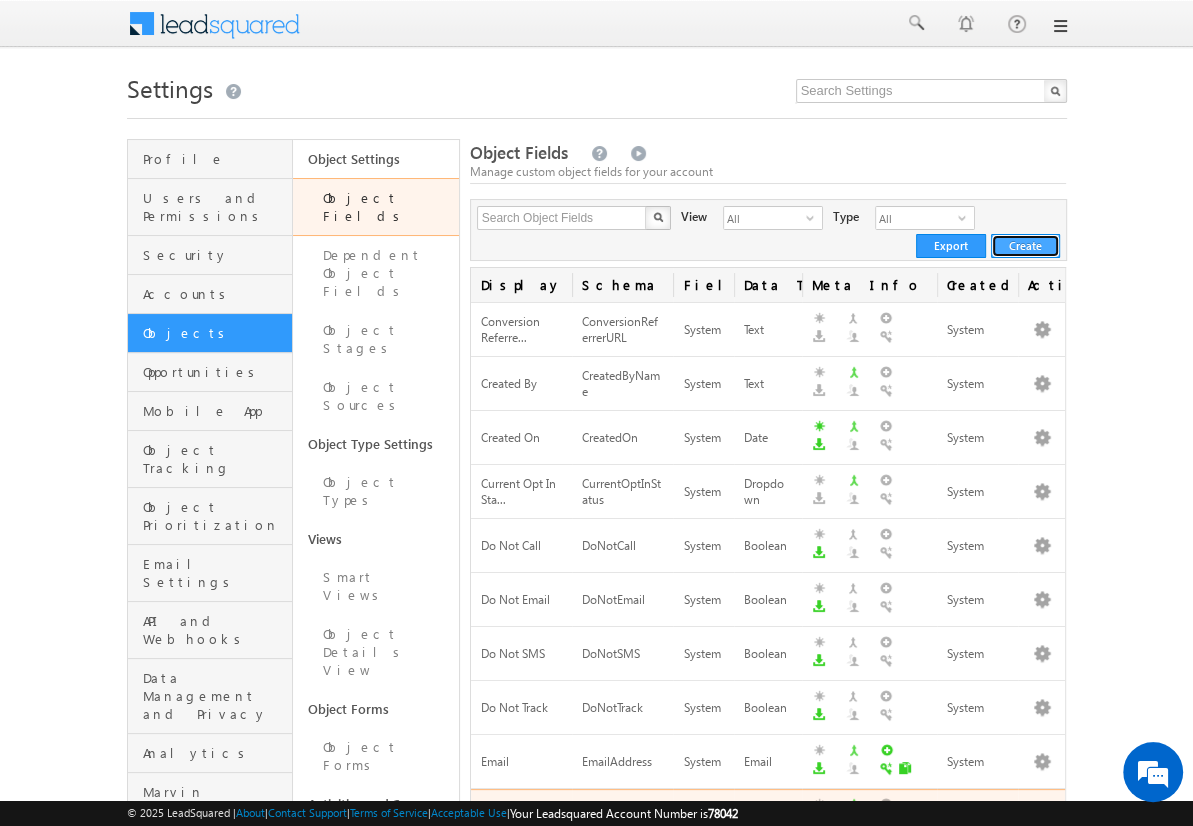 click on "Create" at bounding box center (1025, 246) 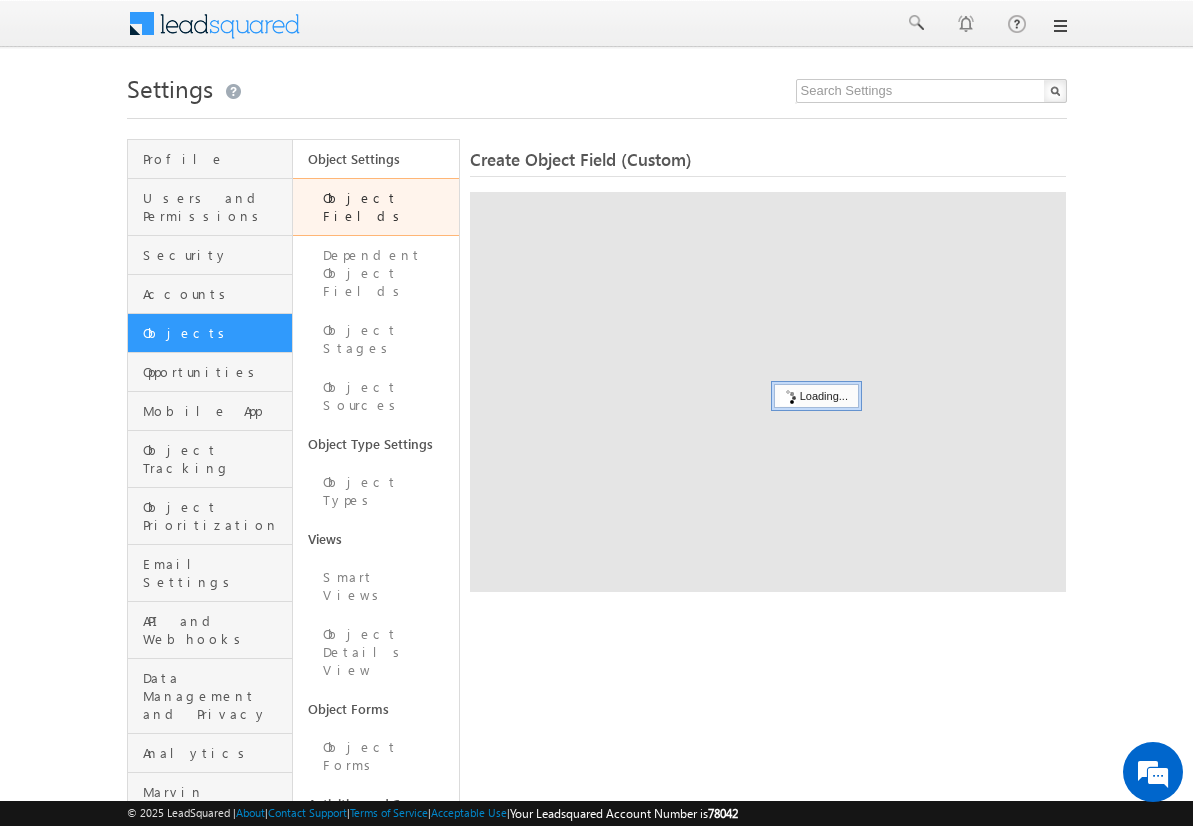 scroll, scrollTop: 0, scrollLeft: 0, axis: both 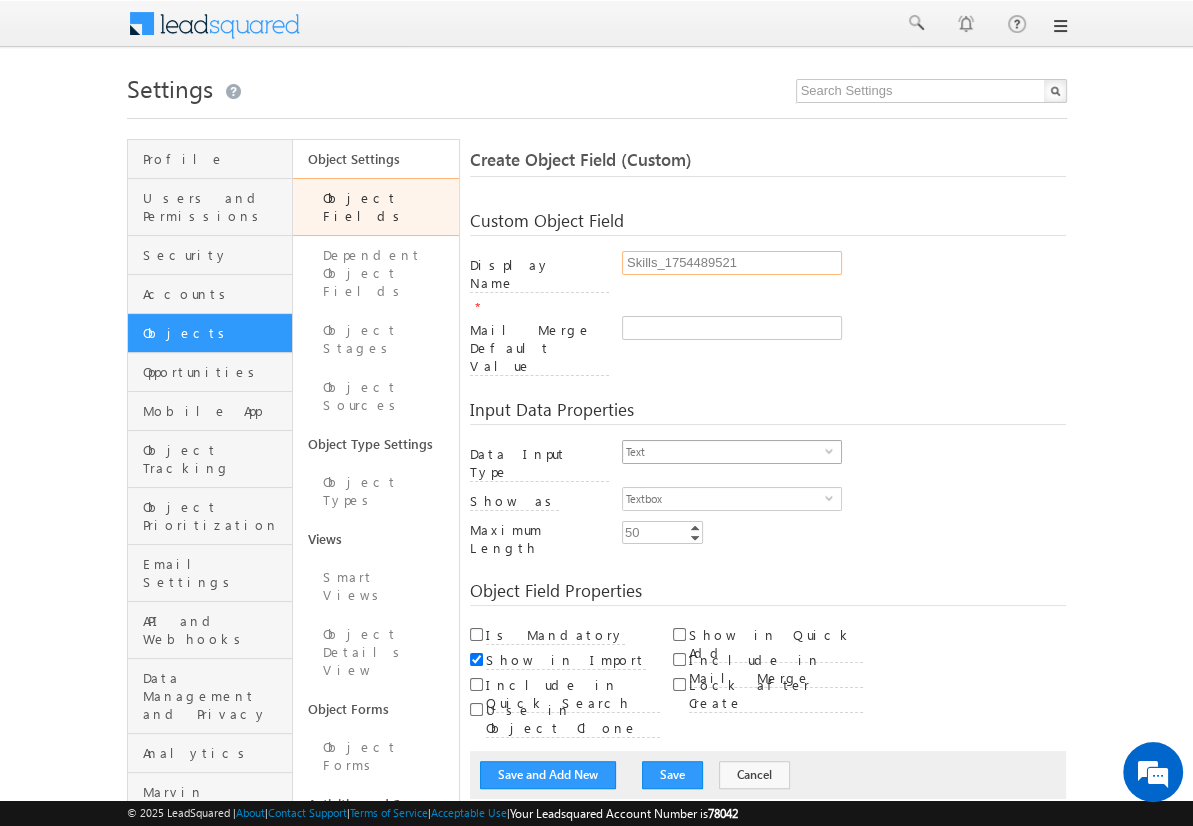 type on "Skills_1754489521" 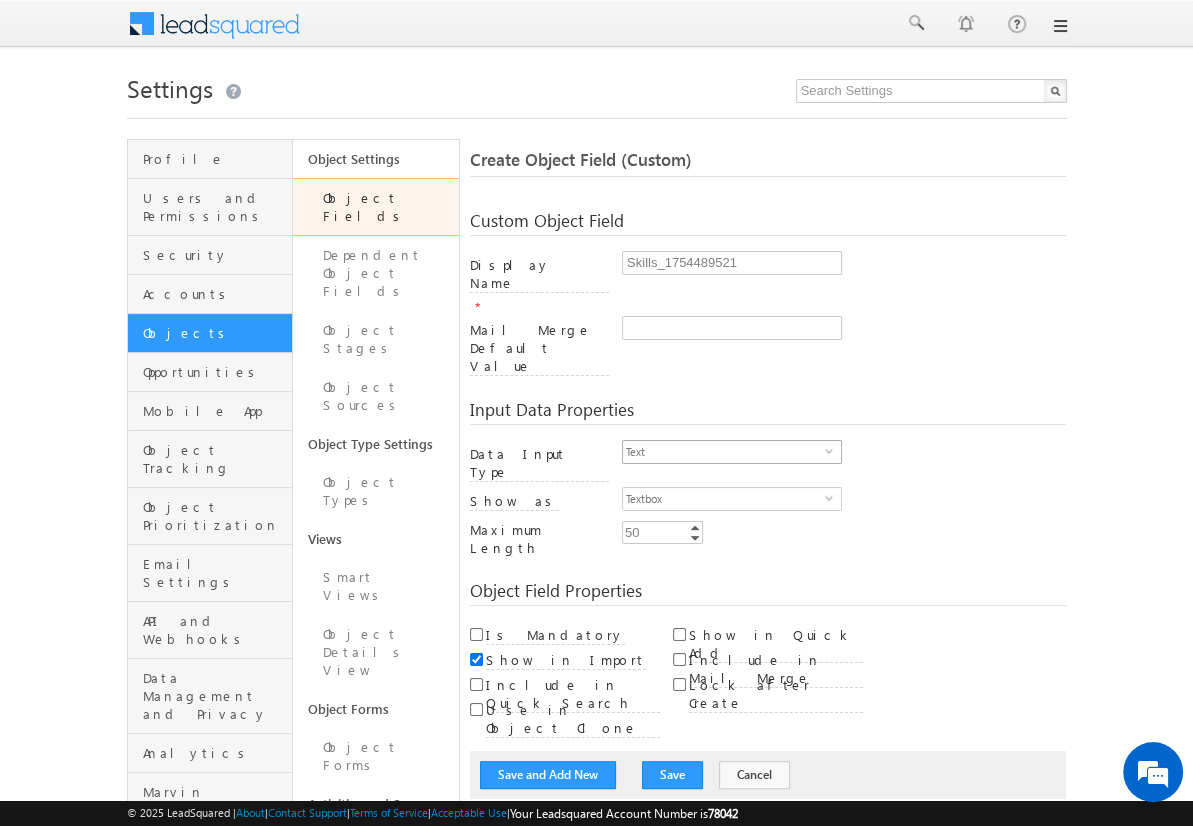 click on "Text" at bounding box center [724, 452] 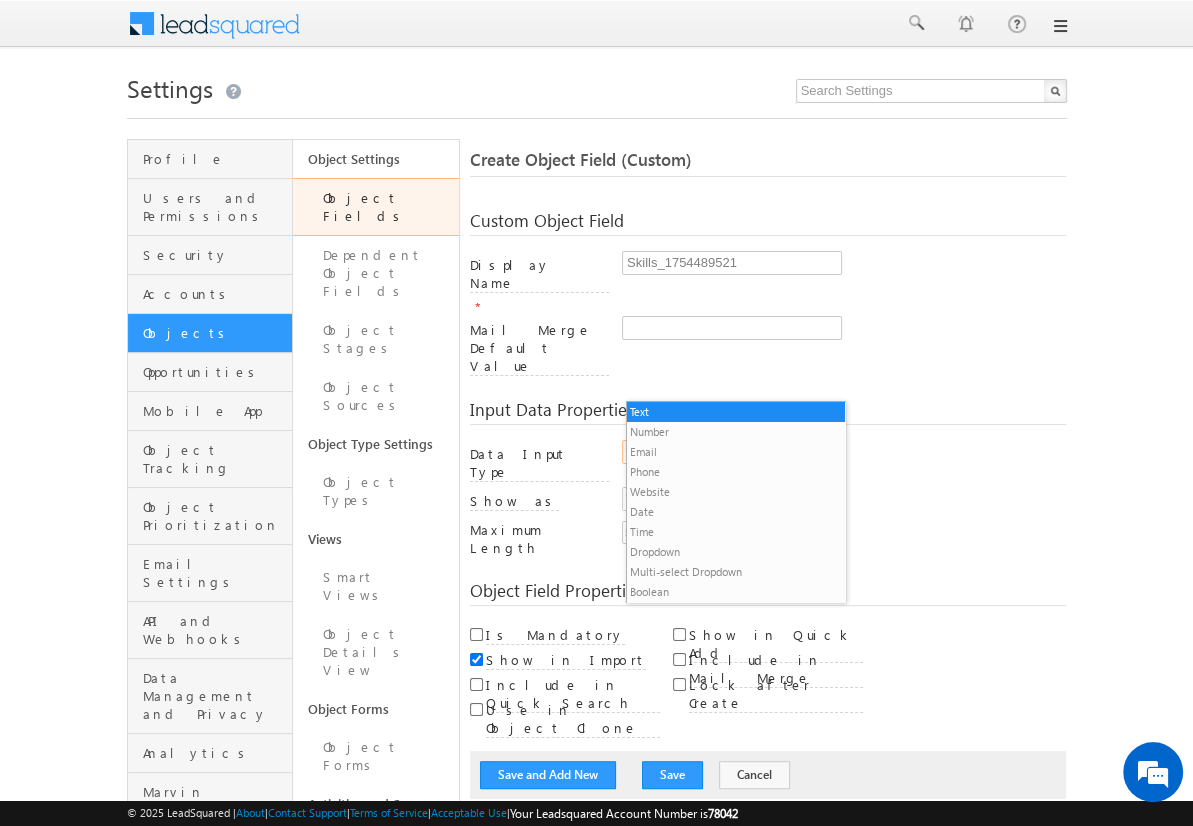 click on "Multi-select Dropdown" at bounding box center [736, 572] 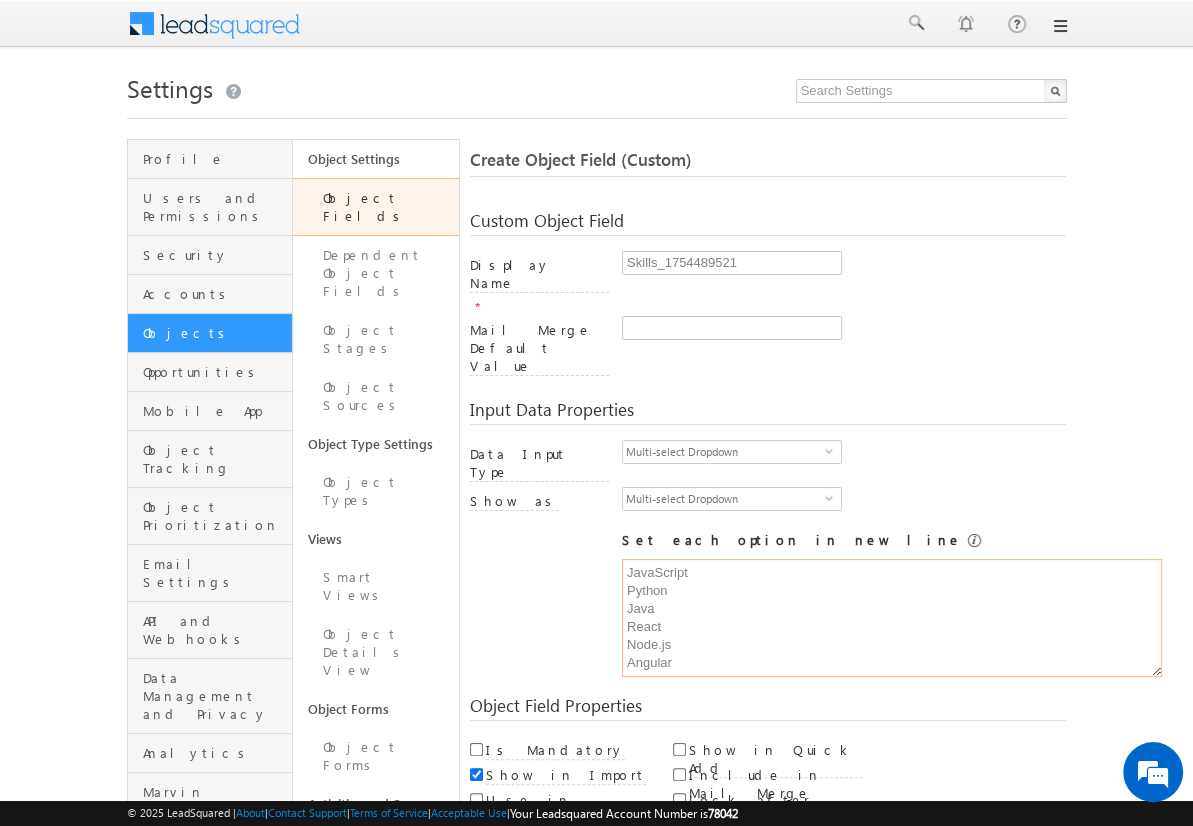 type on "JavaScript
Python
Java
React
Node.js
Angular" 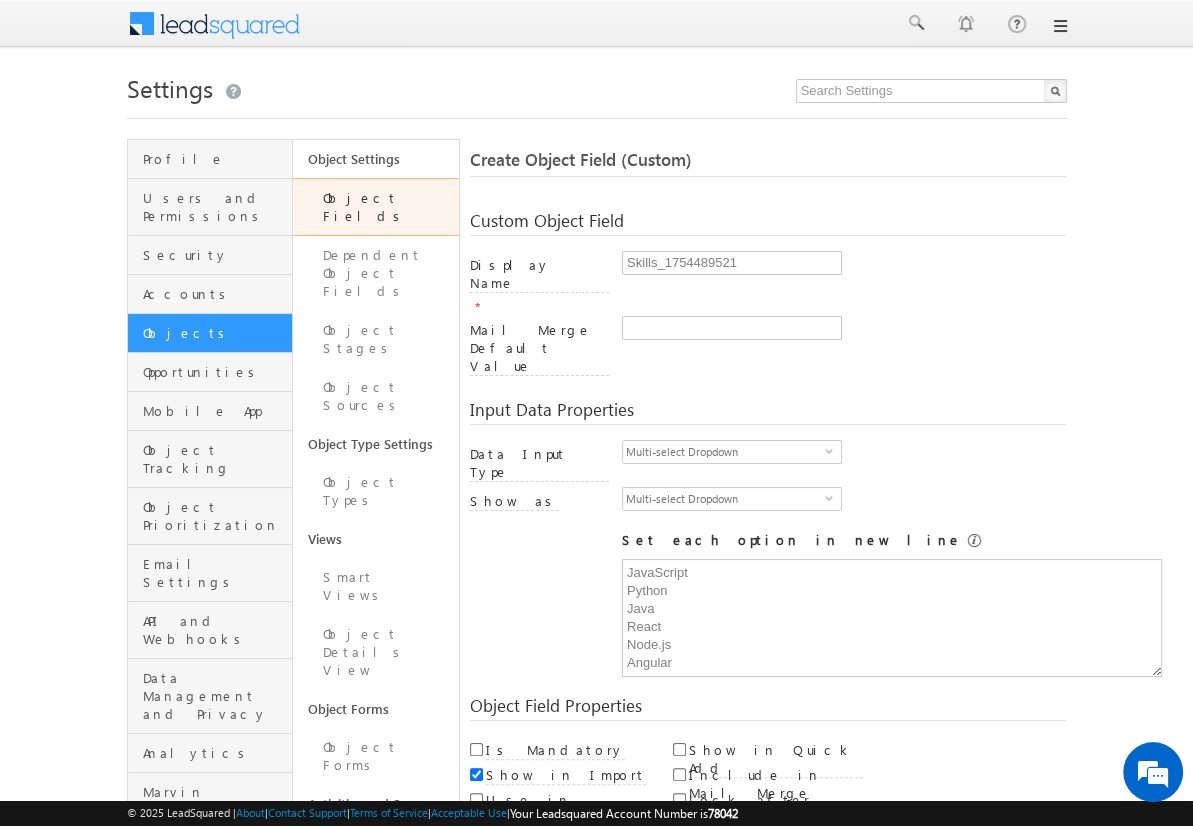 click on "Save and Add New" at bounding box center [548, 865] 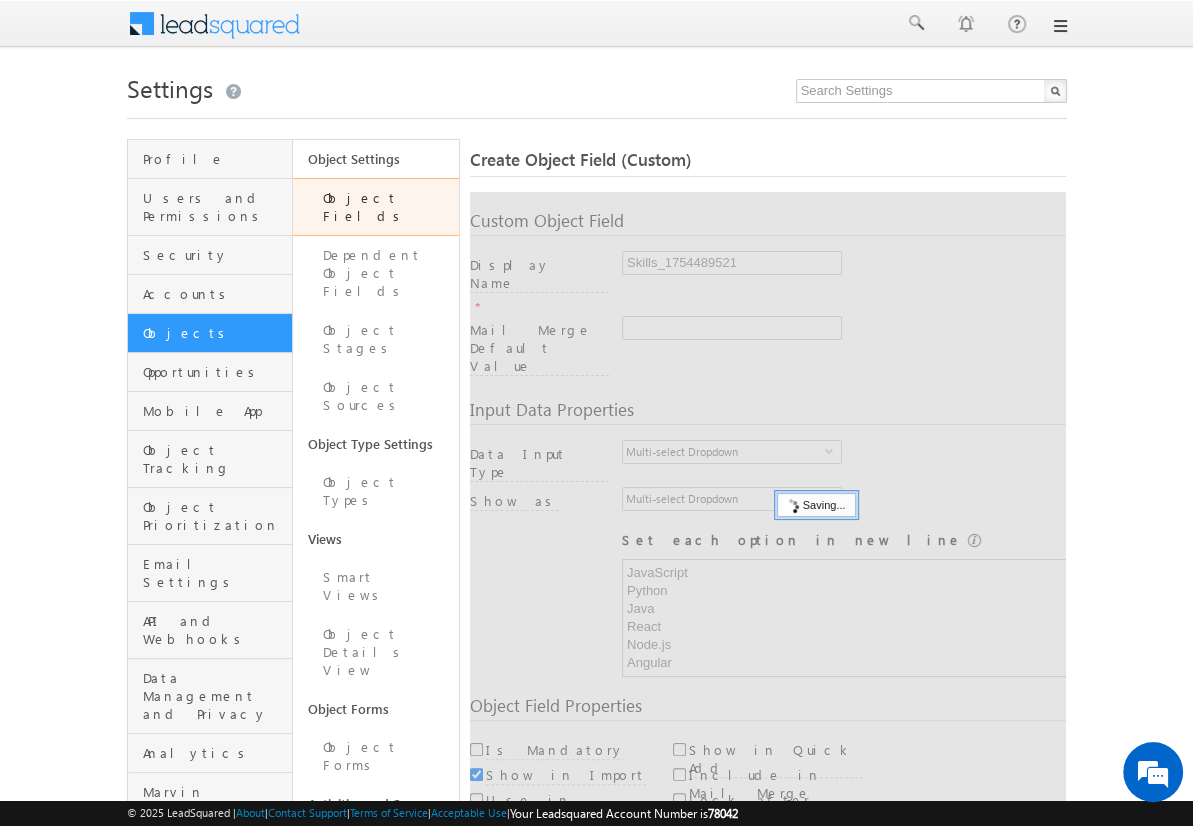 type 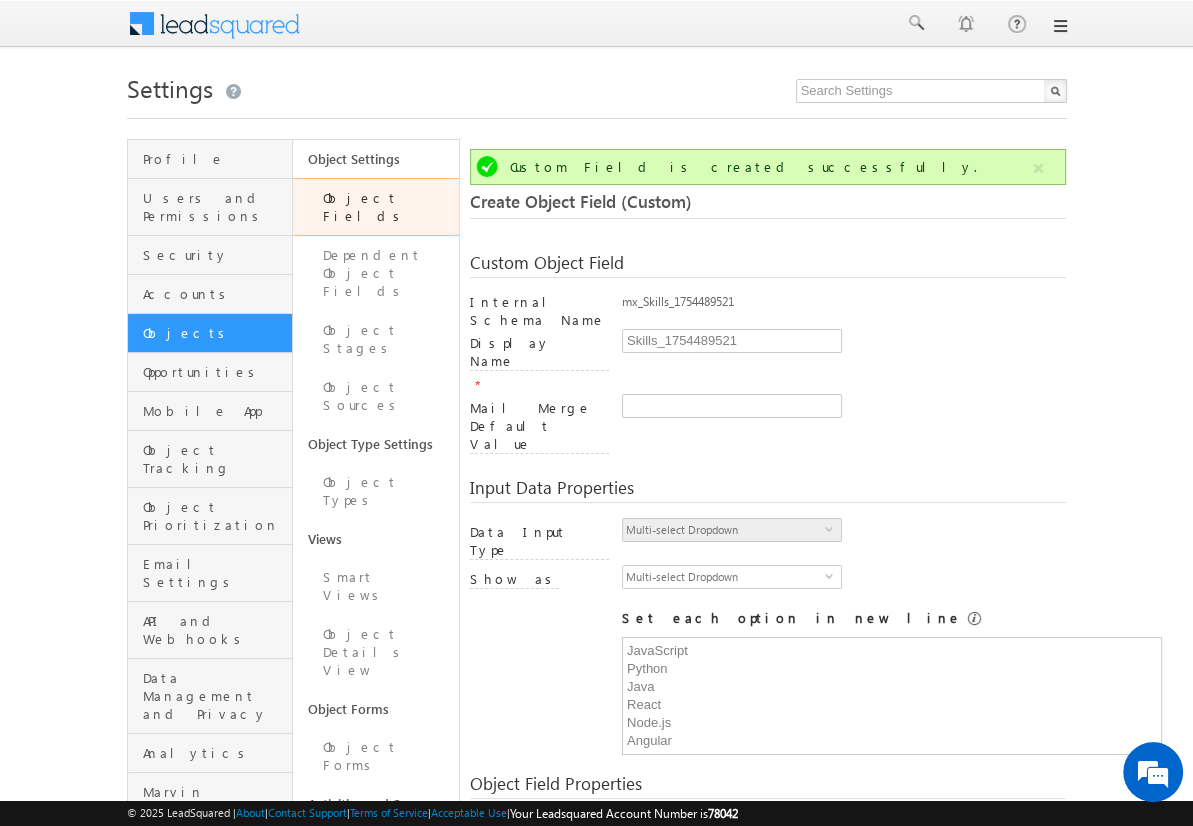 scroll, scrollTop: 149, scrollLeft: 0, axis: vertical 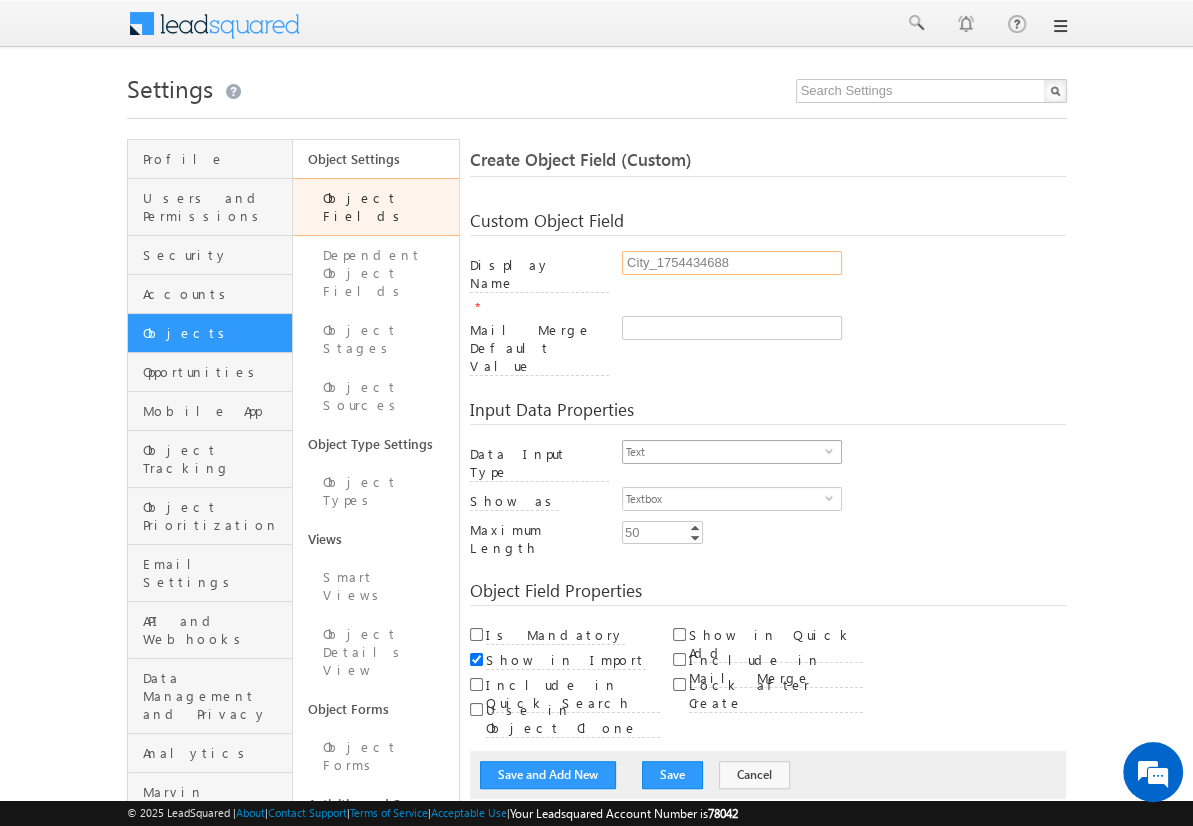 type on "City_1754434688" 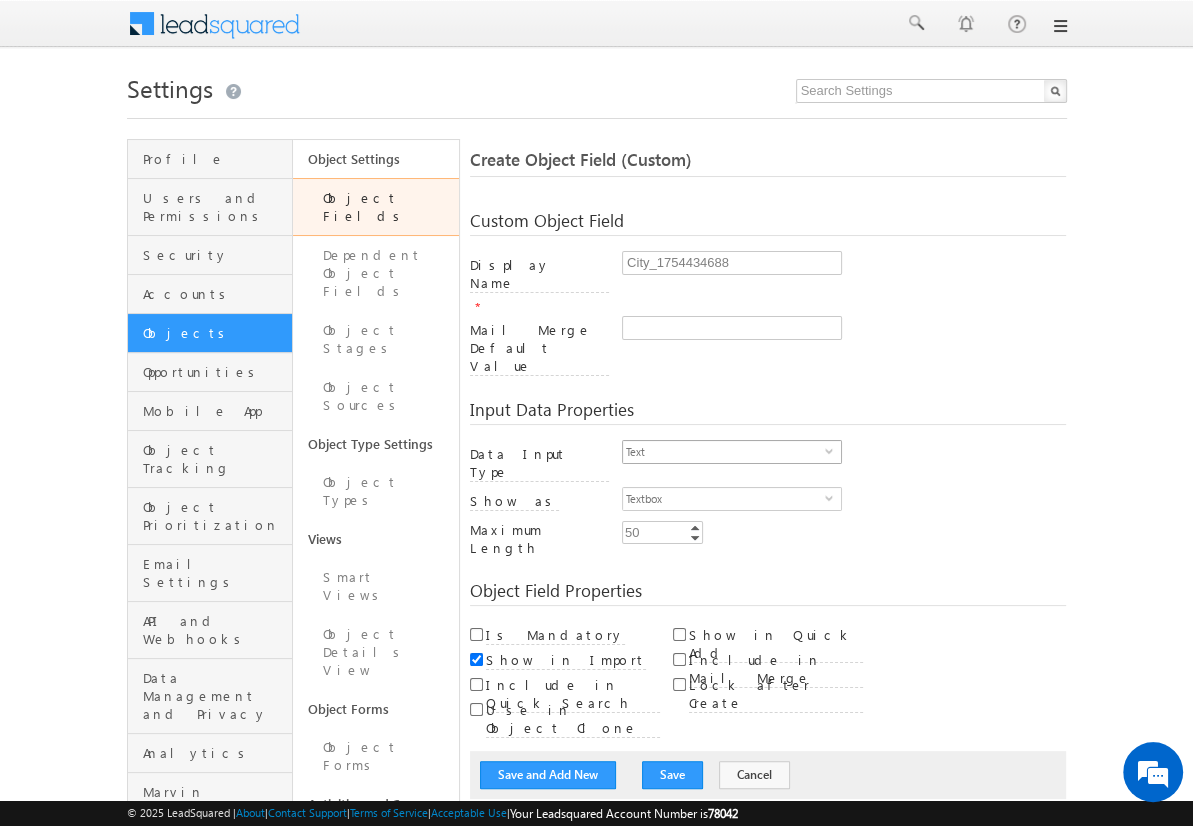 click on "Text" at bounding box center [724, 452] 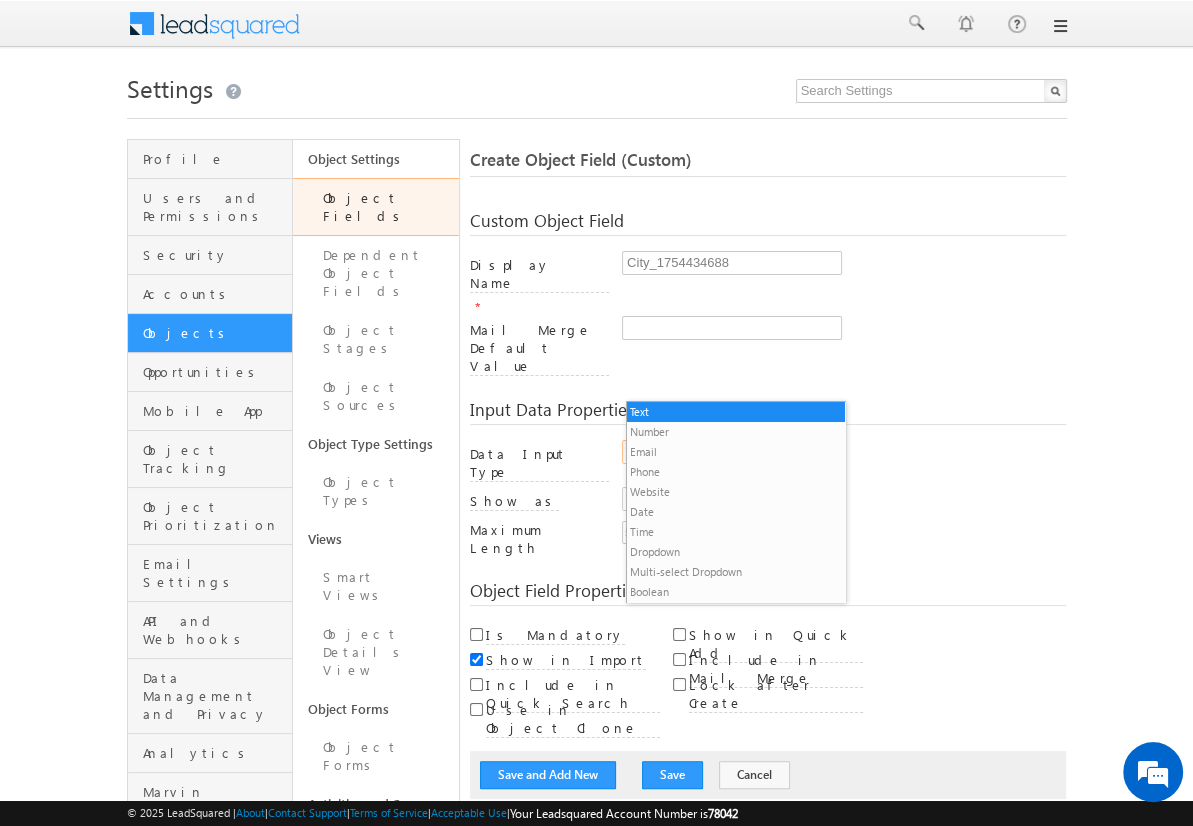 click on "Dropdown" at bounding box center [736, 552] 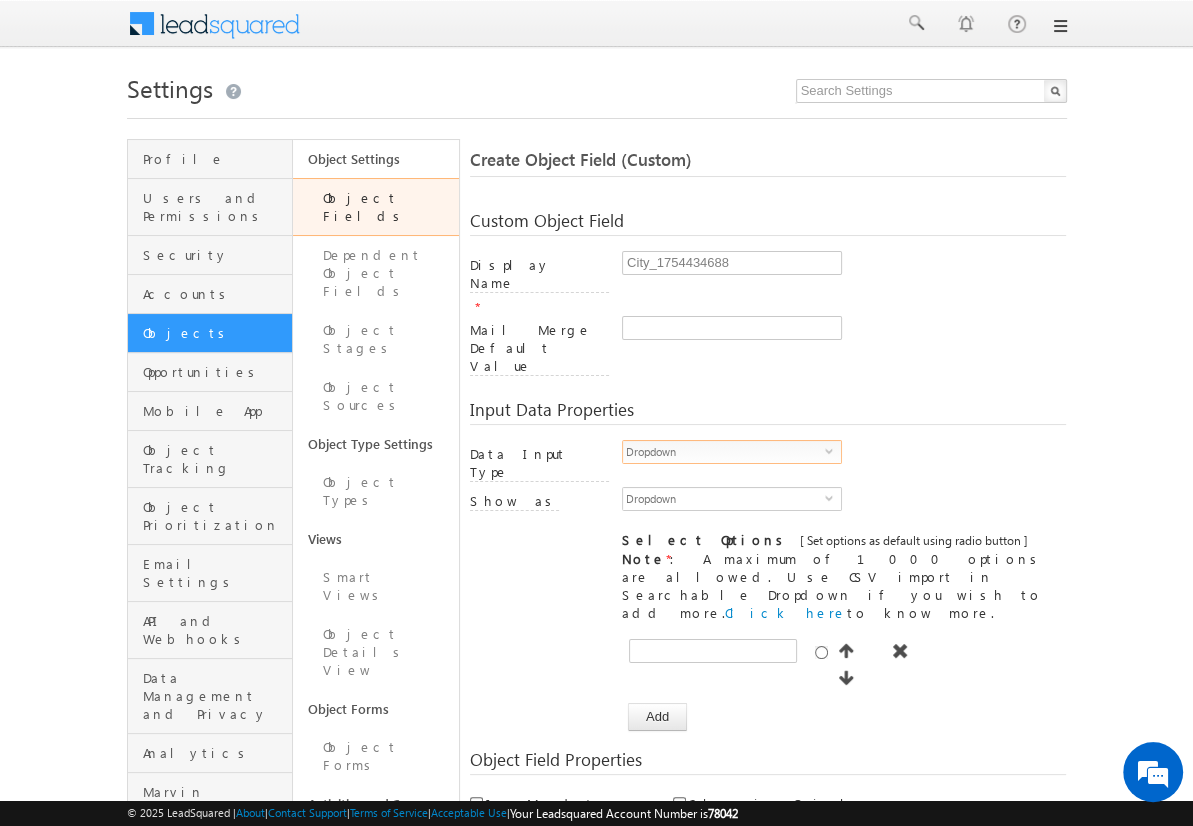scroll, scrollTop: 0, scrollLeft: 0, axis: both 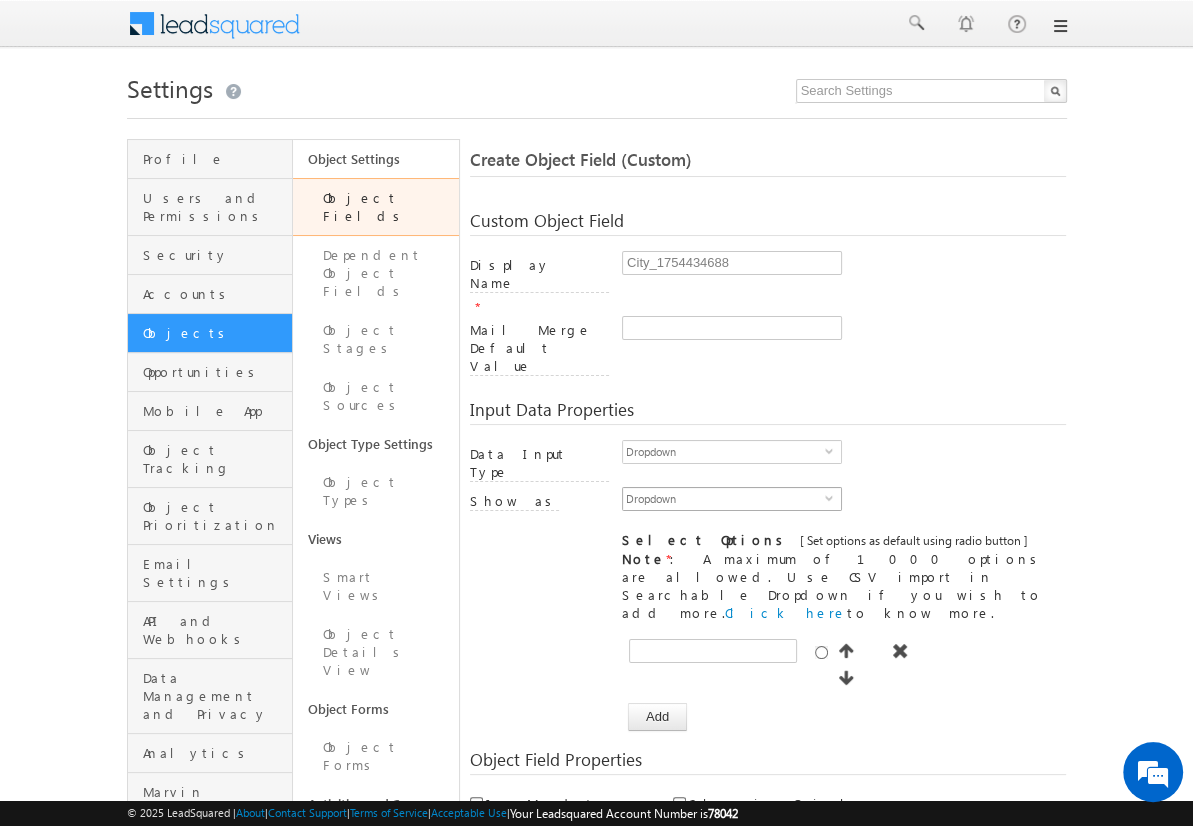 click on "Dropdown" at bounding box center (724, 499) 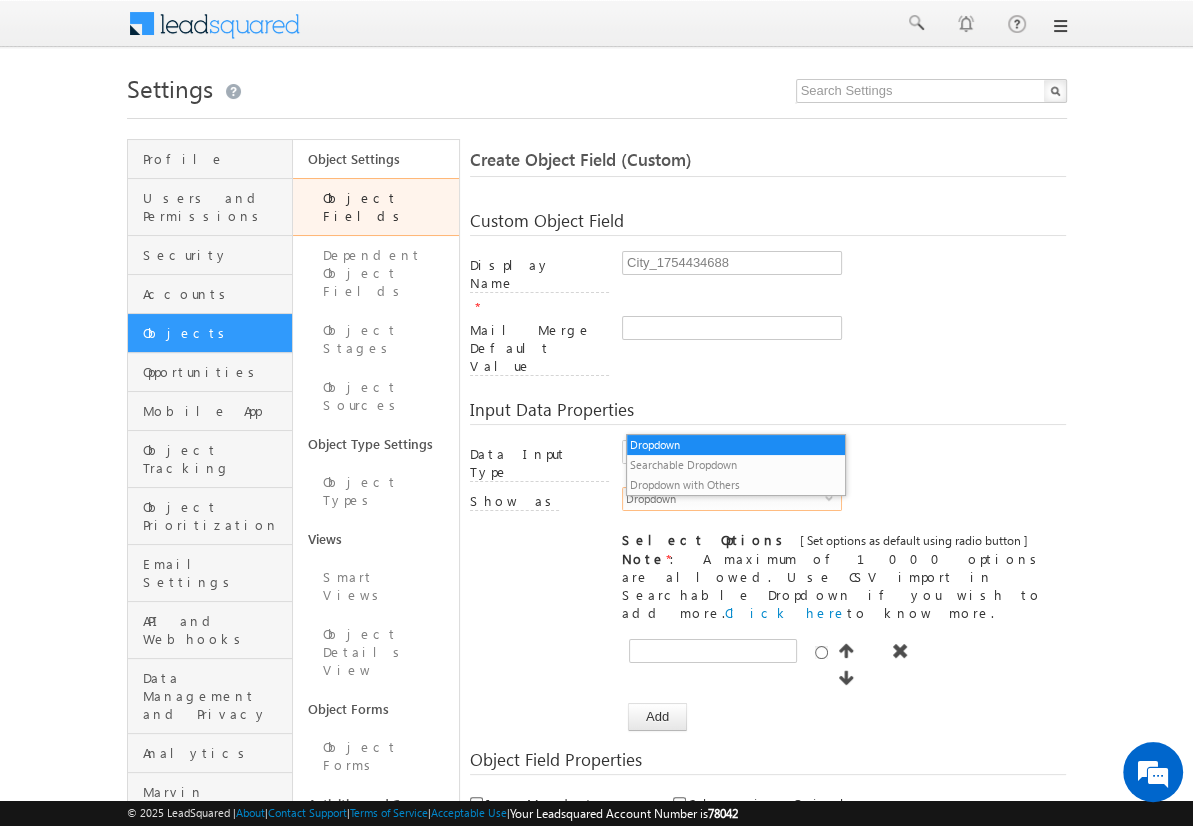 click on "Searchable Dropdown" at bounding box center (736, 465) 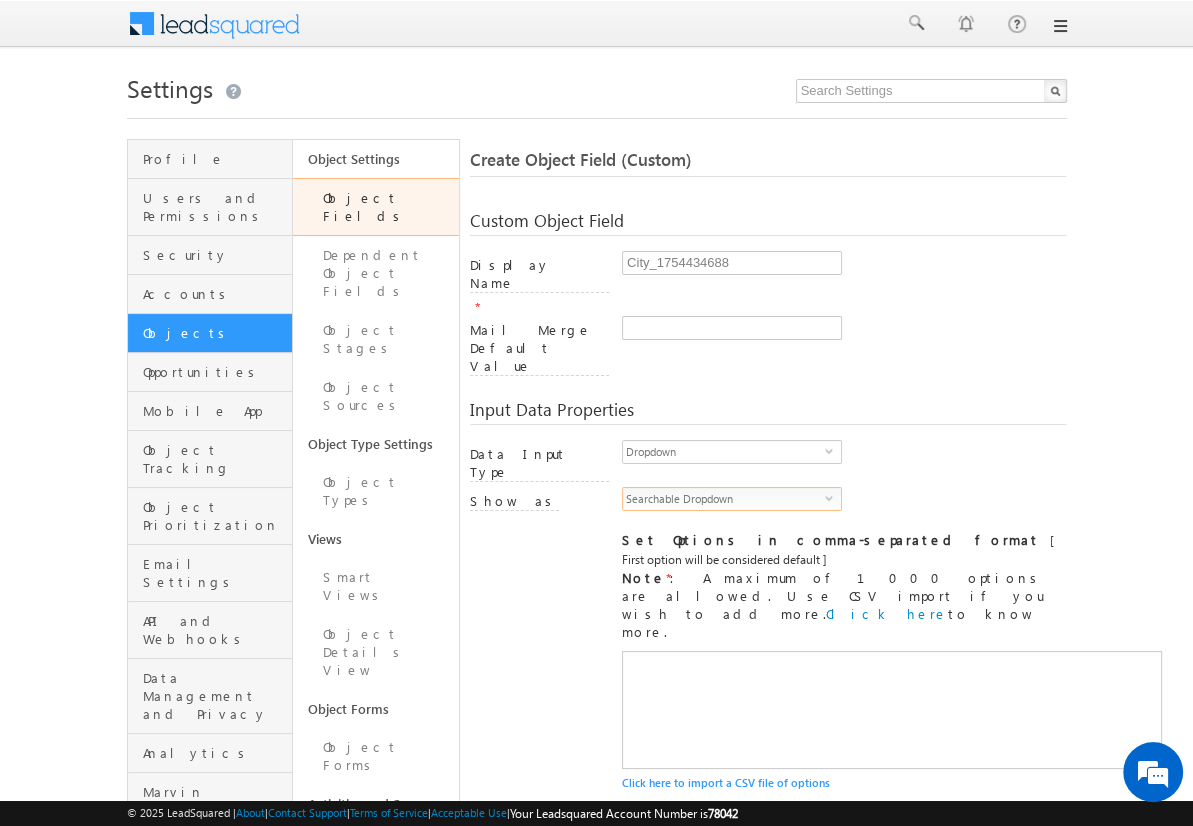 click on "Cancel" at bounding box center [754, 1040] 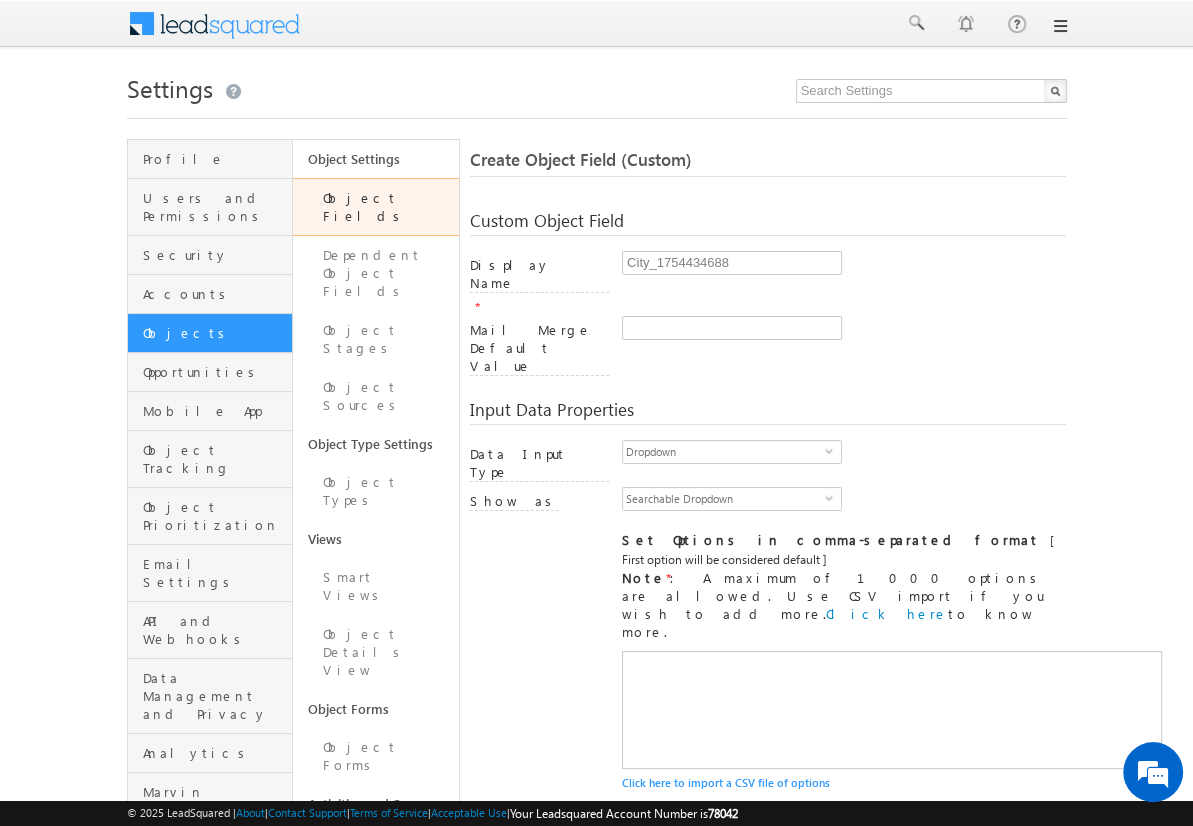 scroll, scrollTop: 493, scrollLeft: 0, axis: vertical 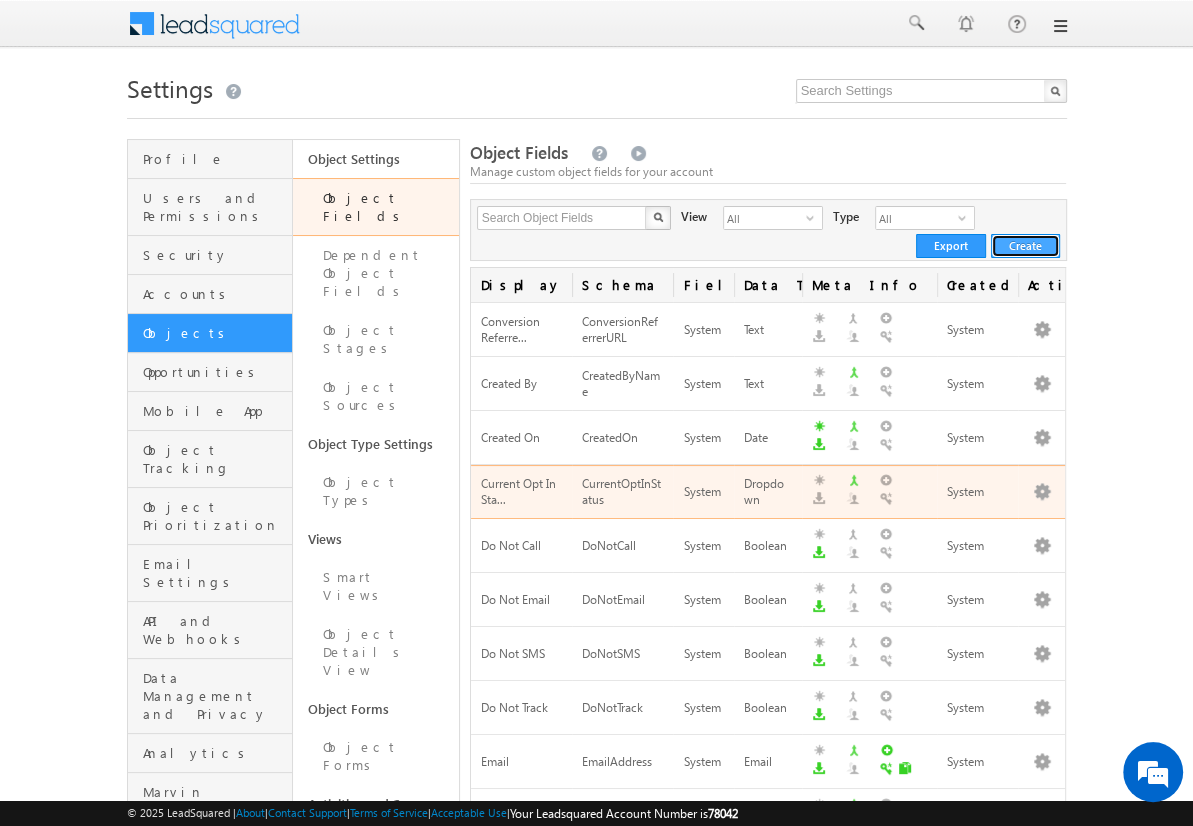 click on "Create" at bounding box center (1025, 246) 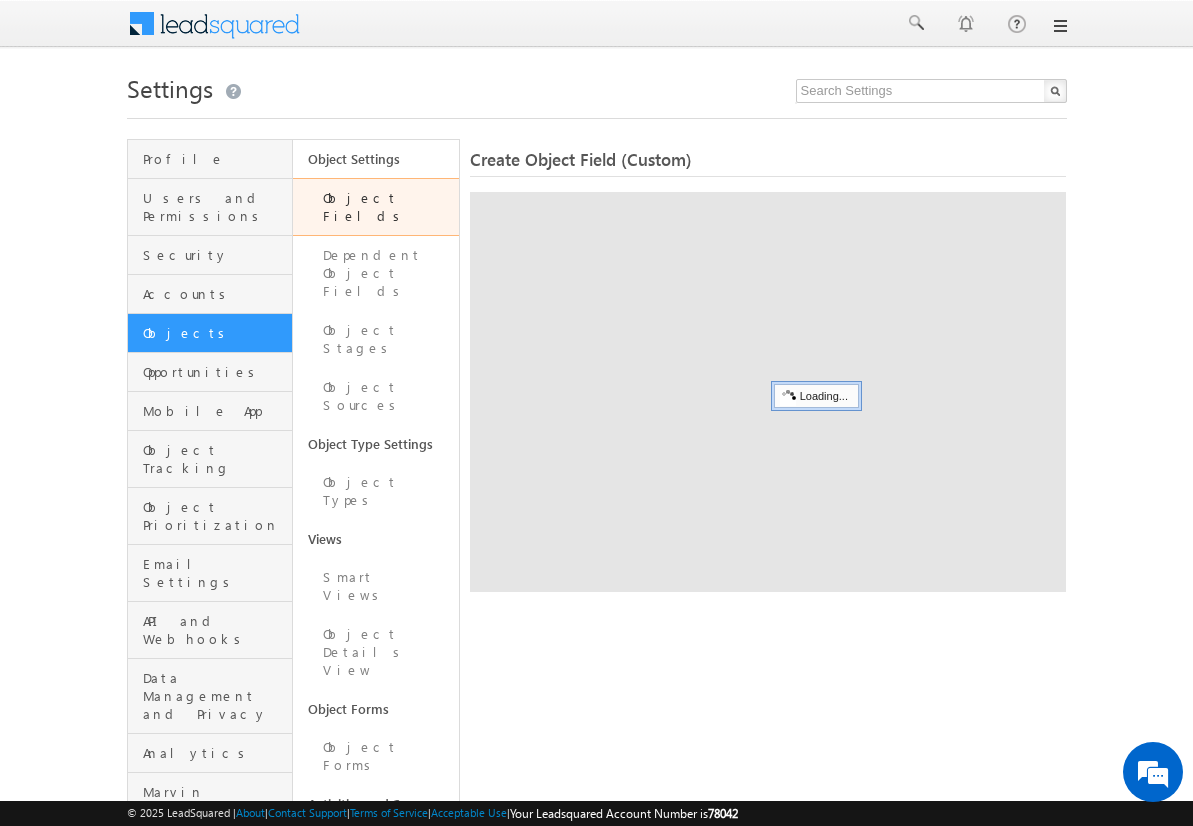 scroll, scrollTop: 0, scrollLeft: 0, axis: both 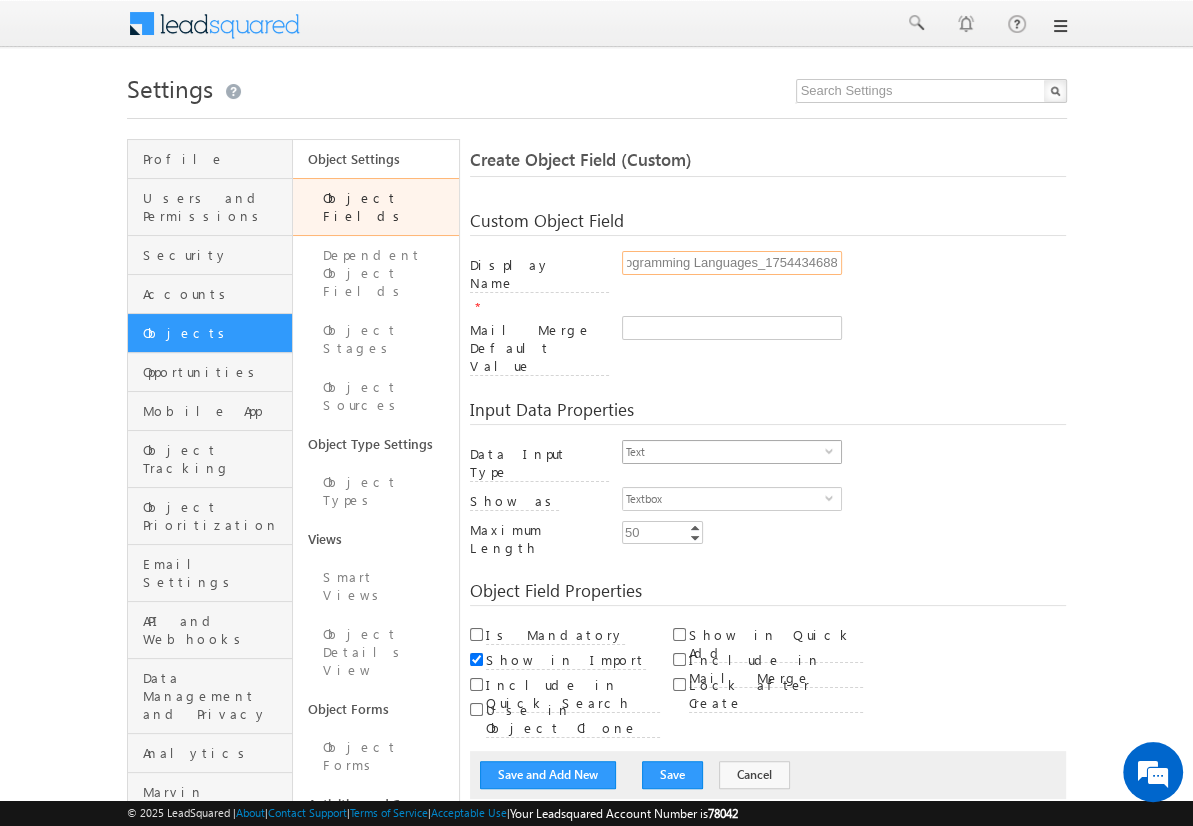 type on "Programming Languages_1754434688" 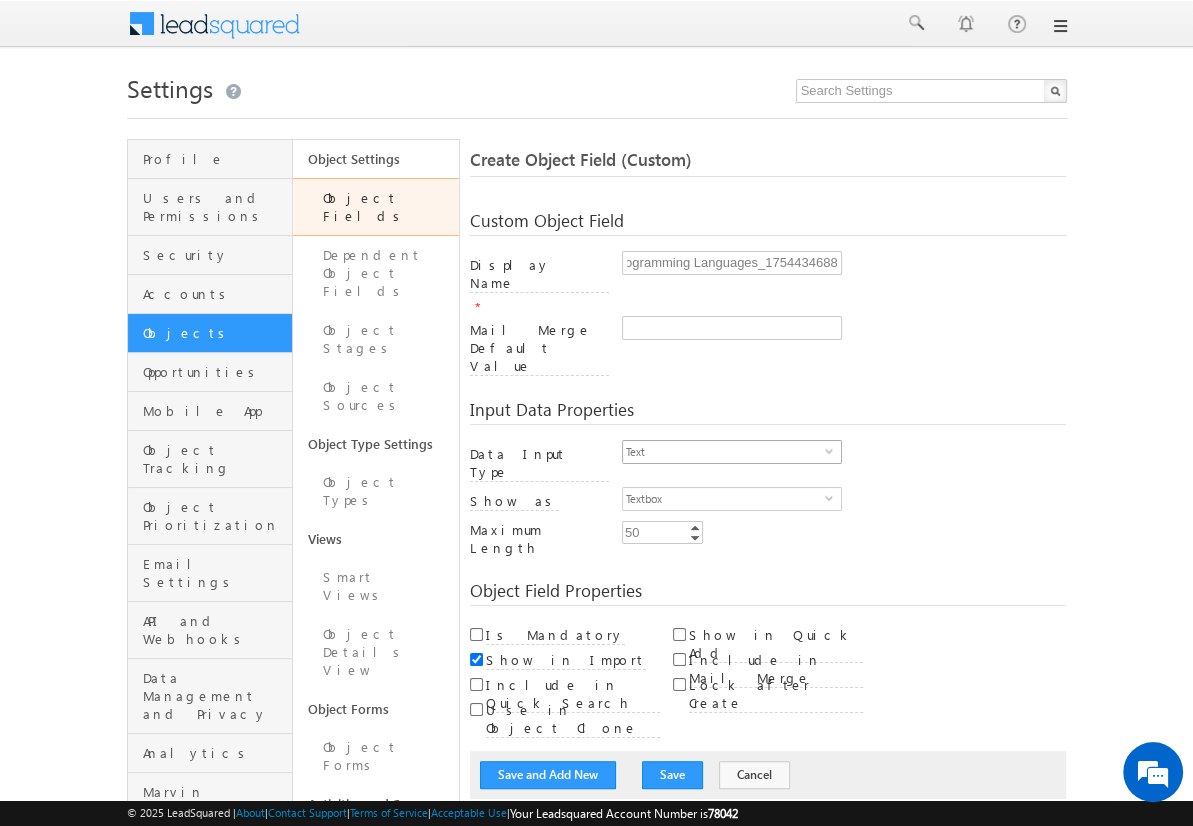 click on "Text" at bounding box center [724, 452] 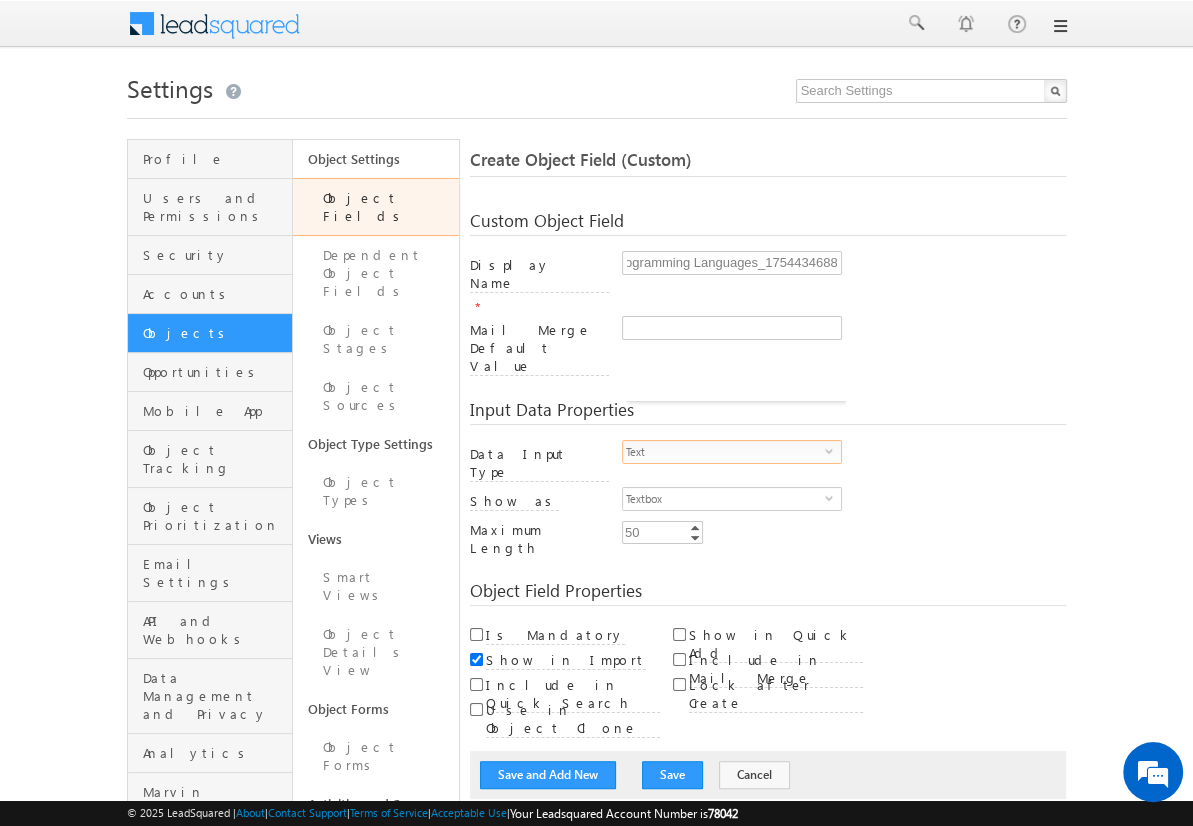 scroll, scrollTop: 0, scrollLeft: 0, axis: both 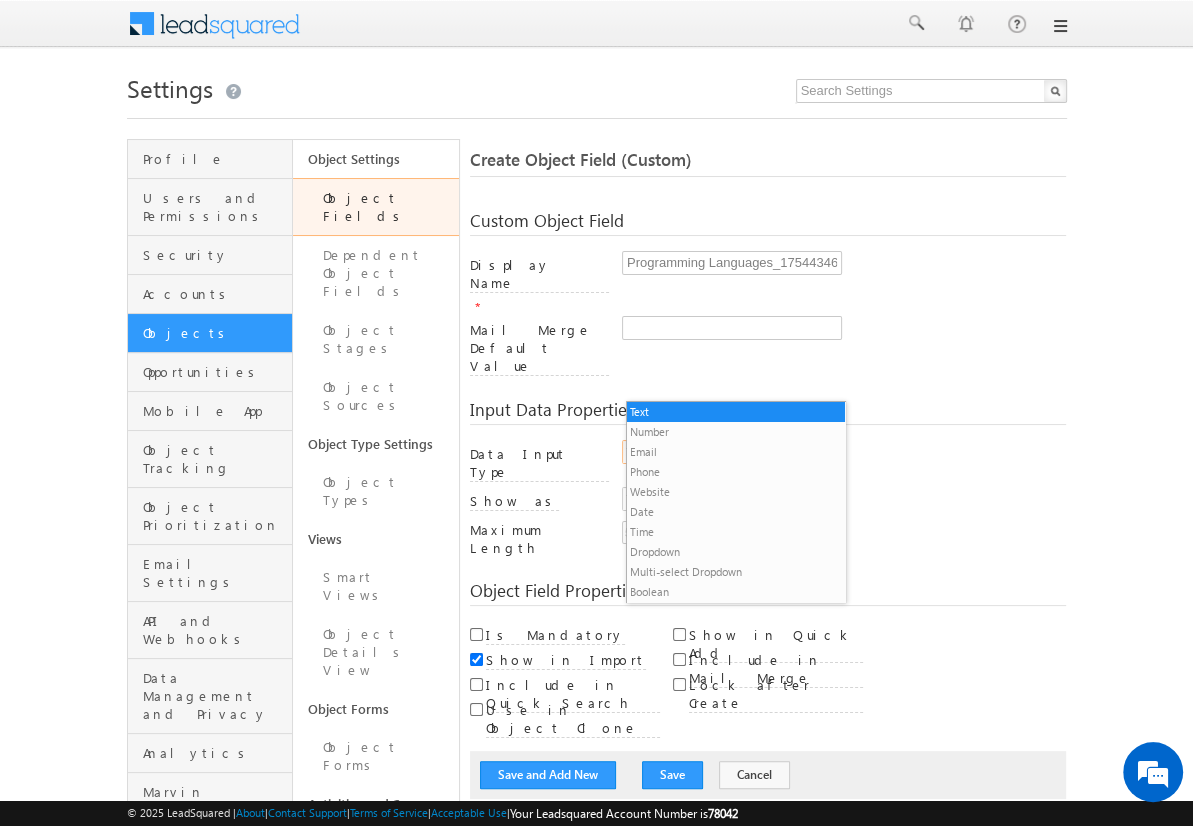 click on "Multi-select Dropdown" at bounding box center [736, 572] 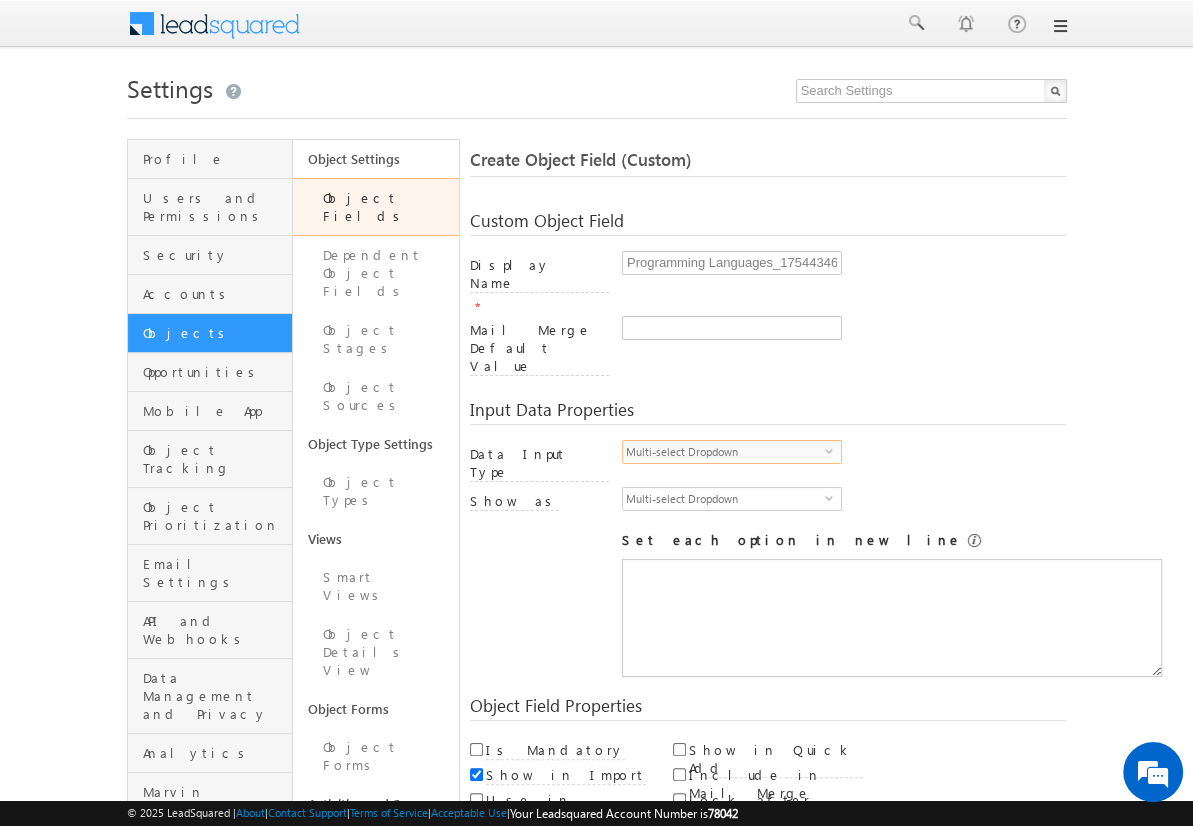 scroll, scrollTop: 0, scrollLeft: 0, axis: both 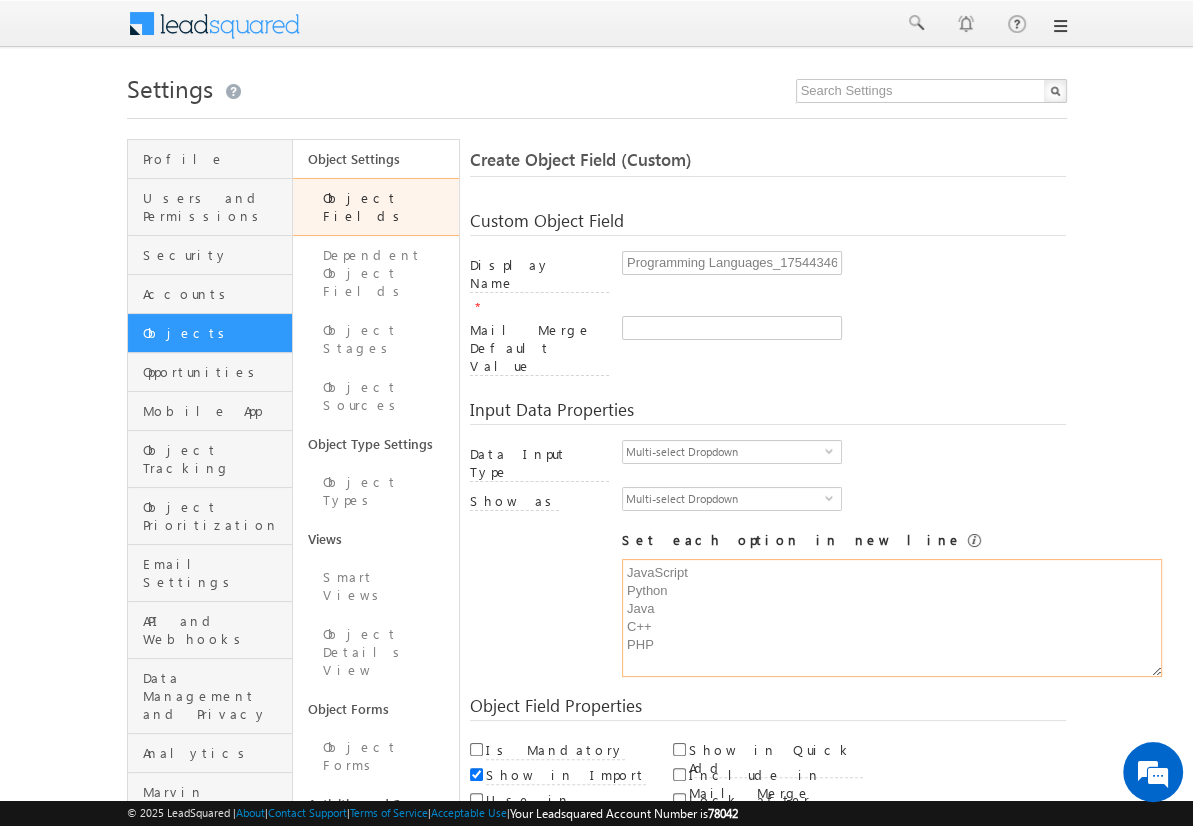 type on "JavaScript
Python
Java
C++
PHP" 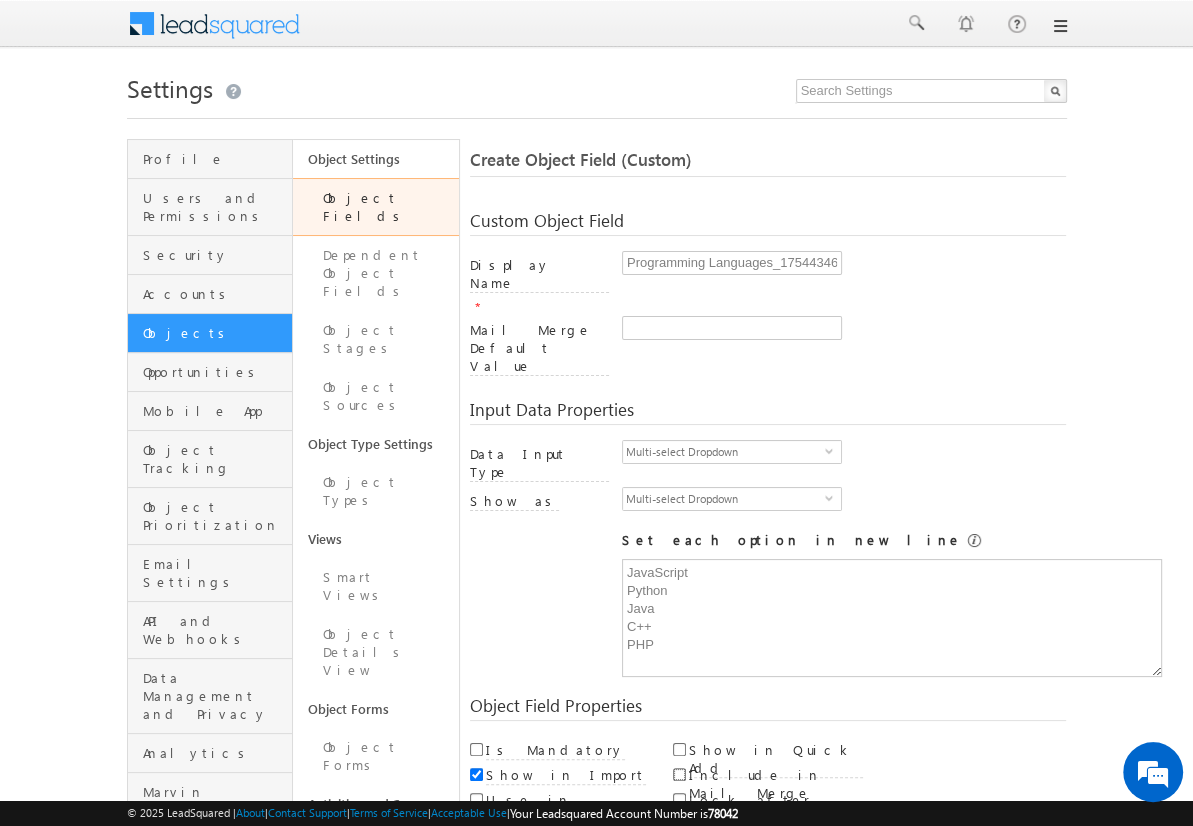 click on "Include in Mail Merge" at bounding box center [679, 774] 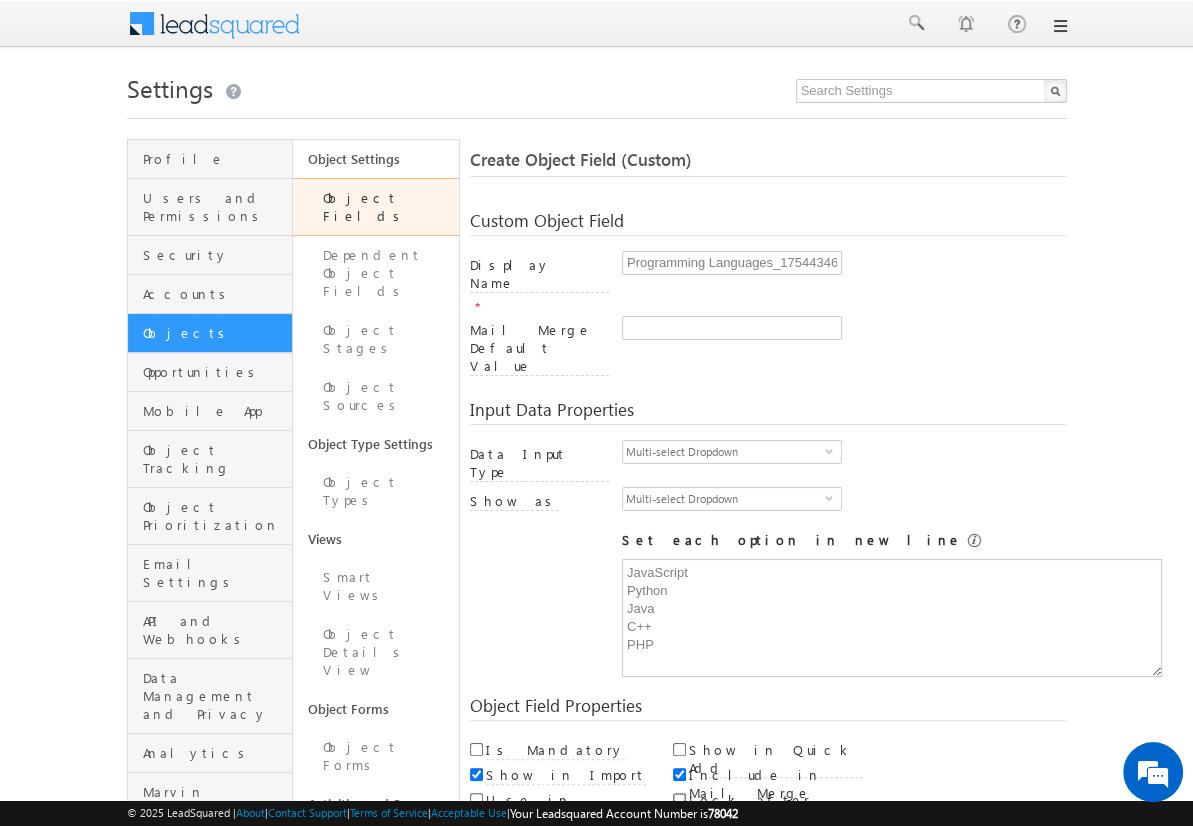 click on "Lock after Create" at bounding box center [679, 799] 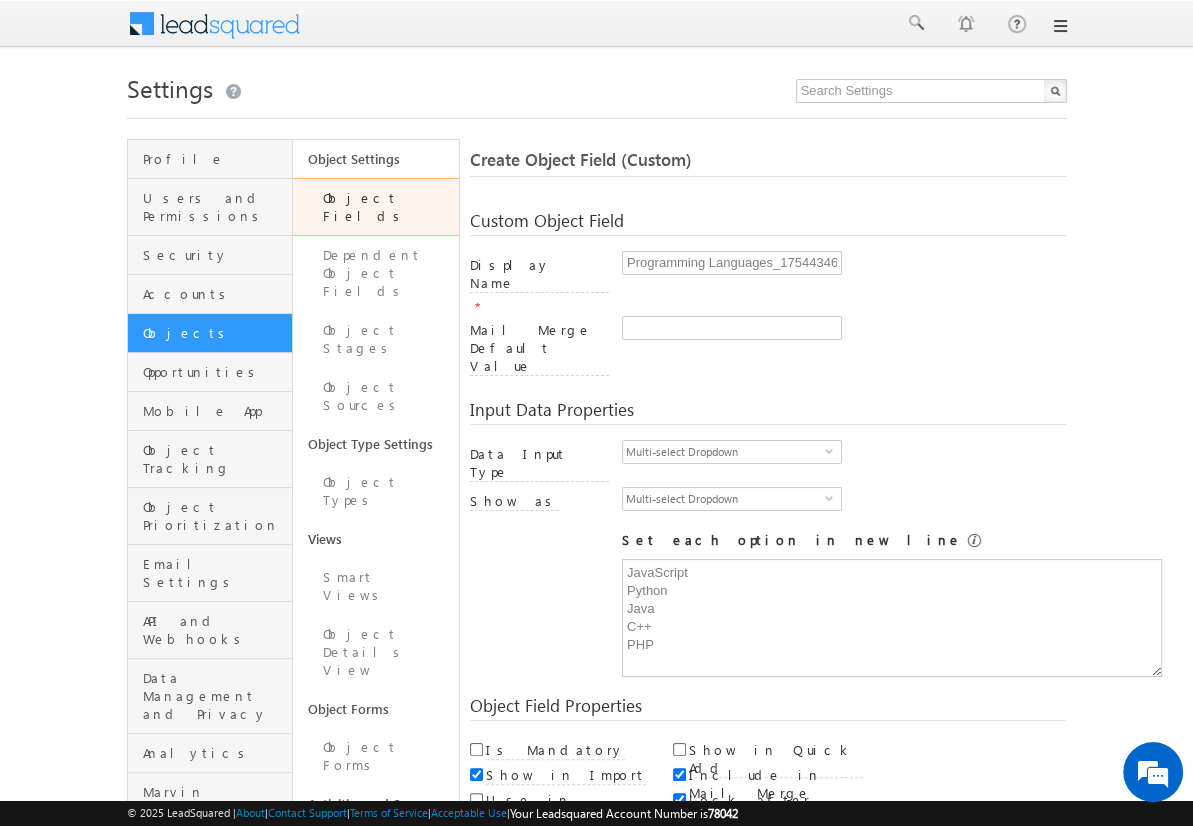 click on "Save and Add New" at bounding box center (548, 865) 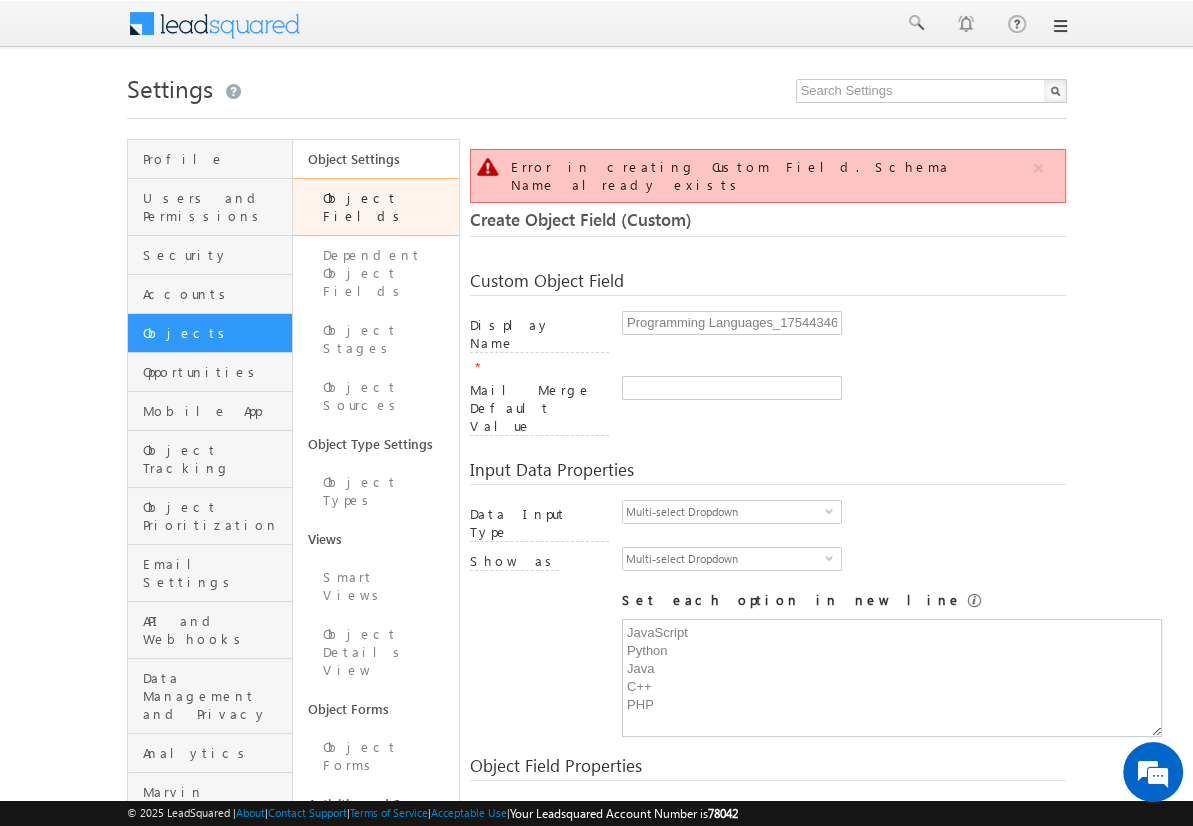scroll, scrollTop: 149, scrollLeft: 0, axis: vertical 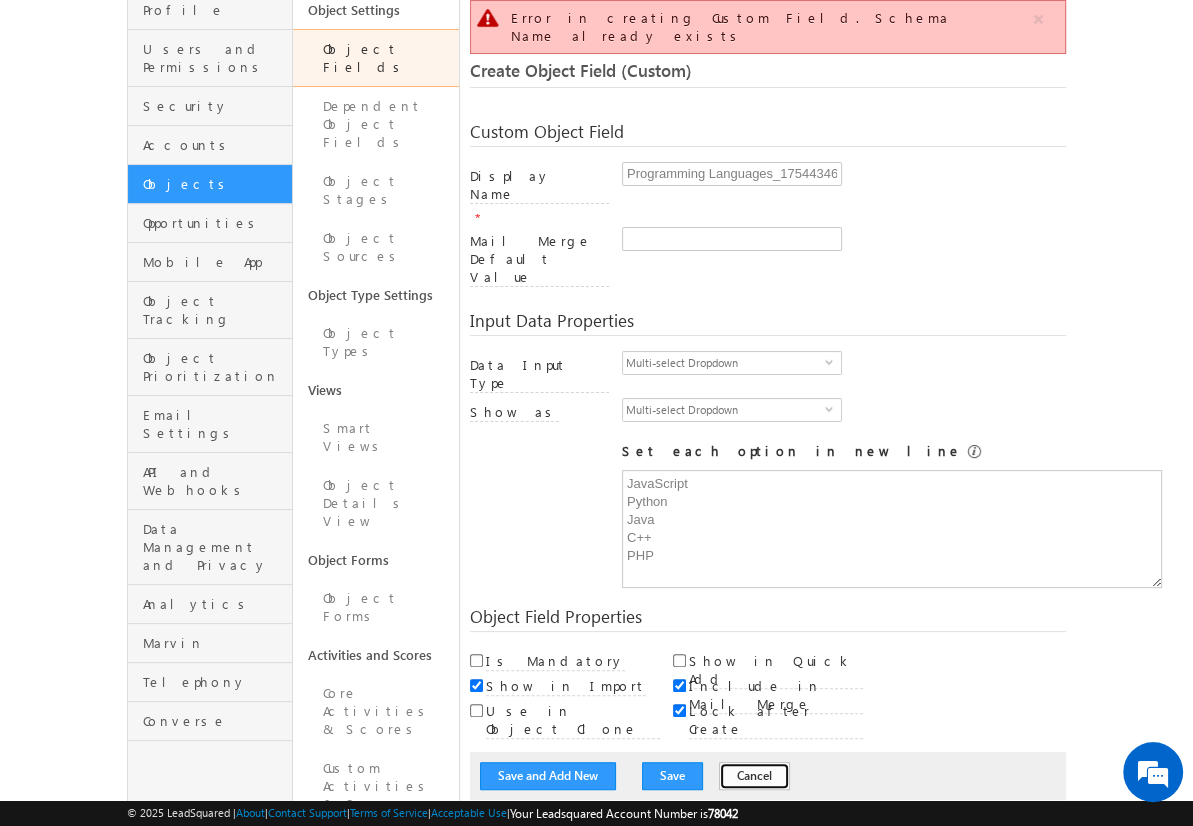click on "Cancel" at bounding box center (754, 776) 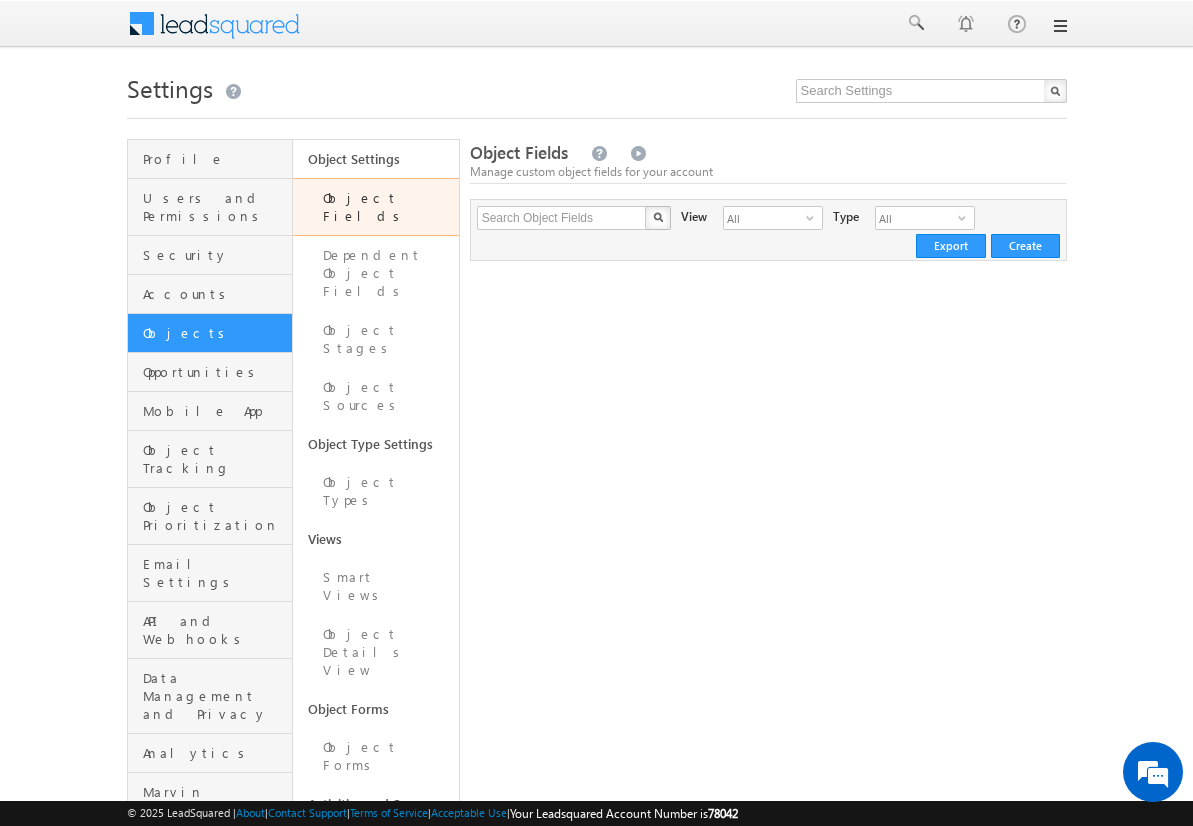 scroll, scrollTop: 0, scrollLeft: 0, axis: both 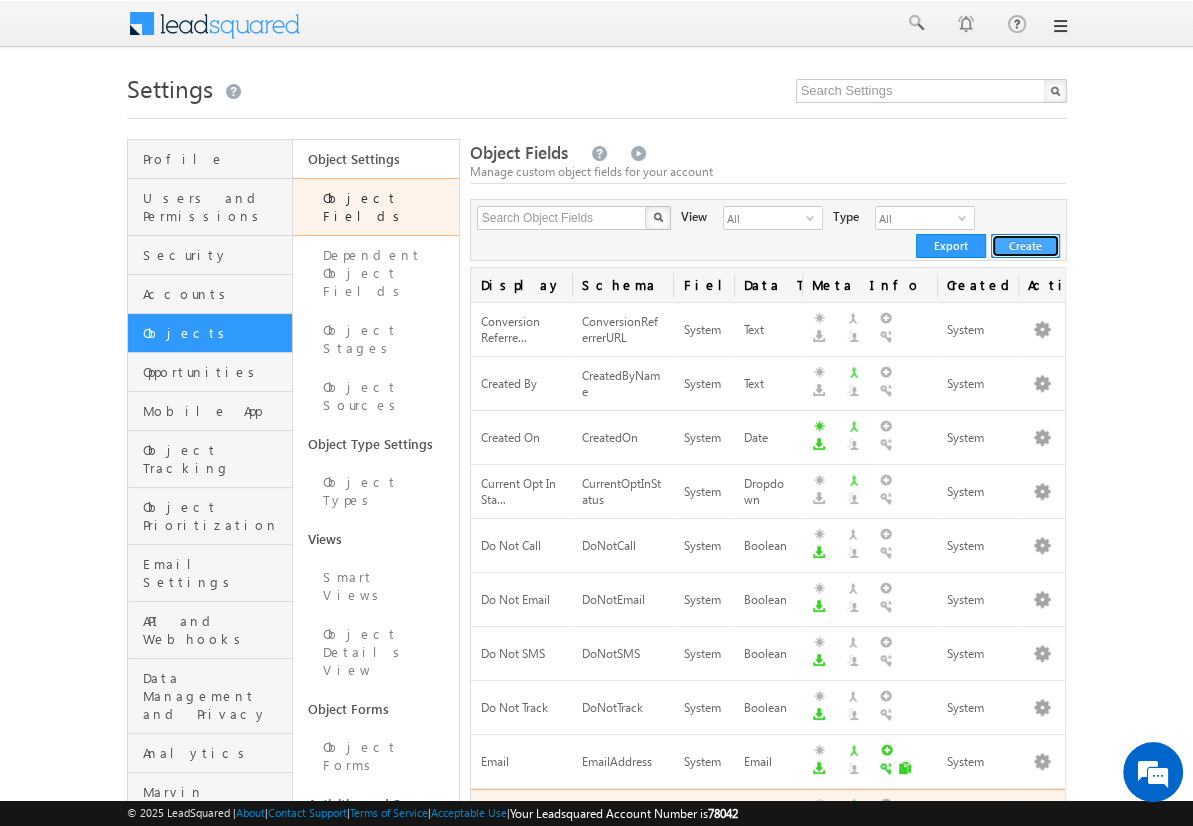 click on "Create" at bounding box center [1025, 246] 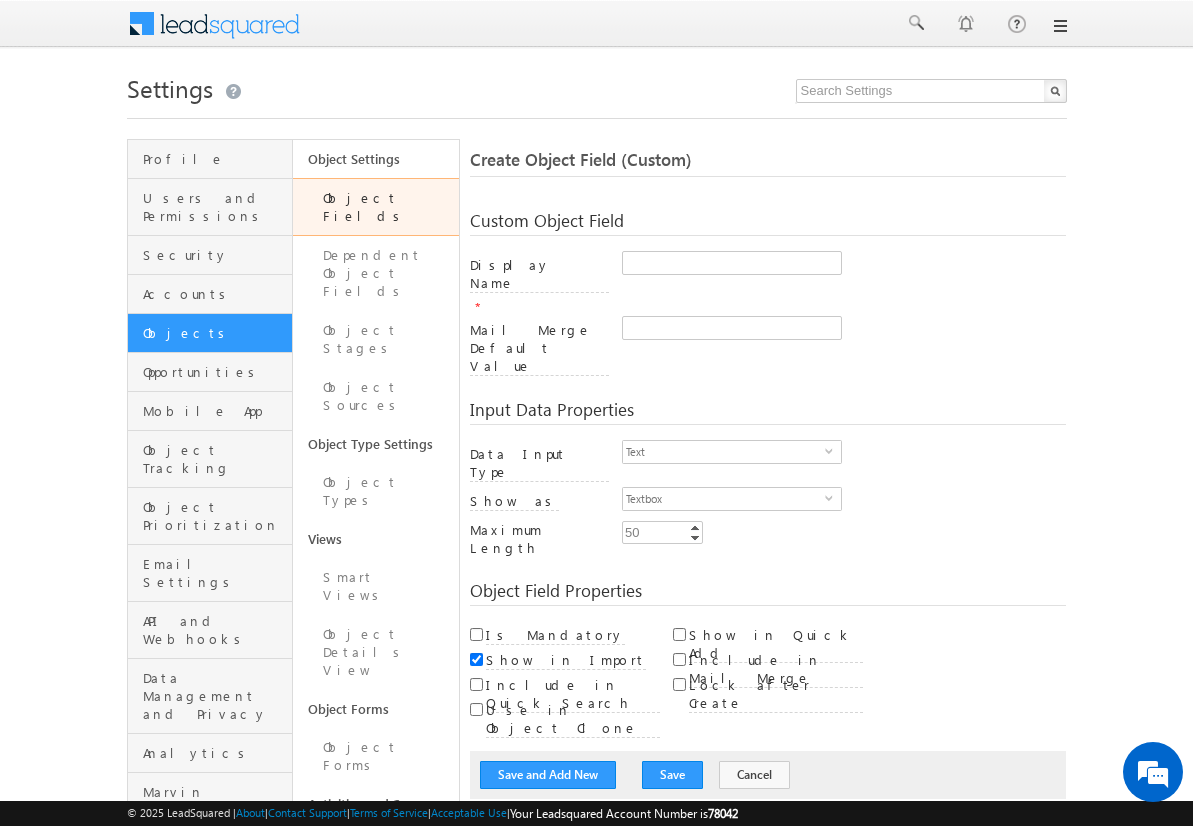 scroll, scrollTop: 0, scrollLeft: 0, axis: both 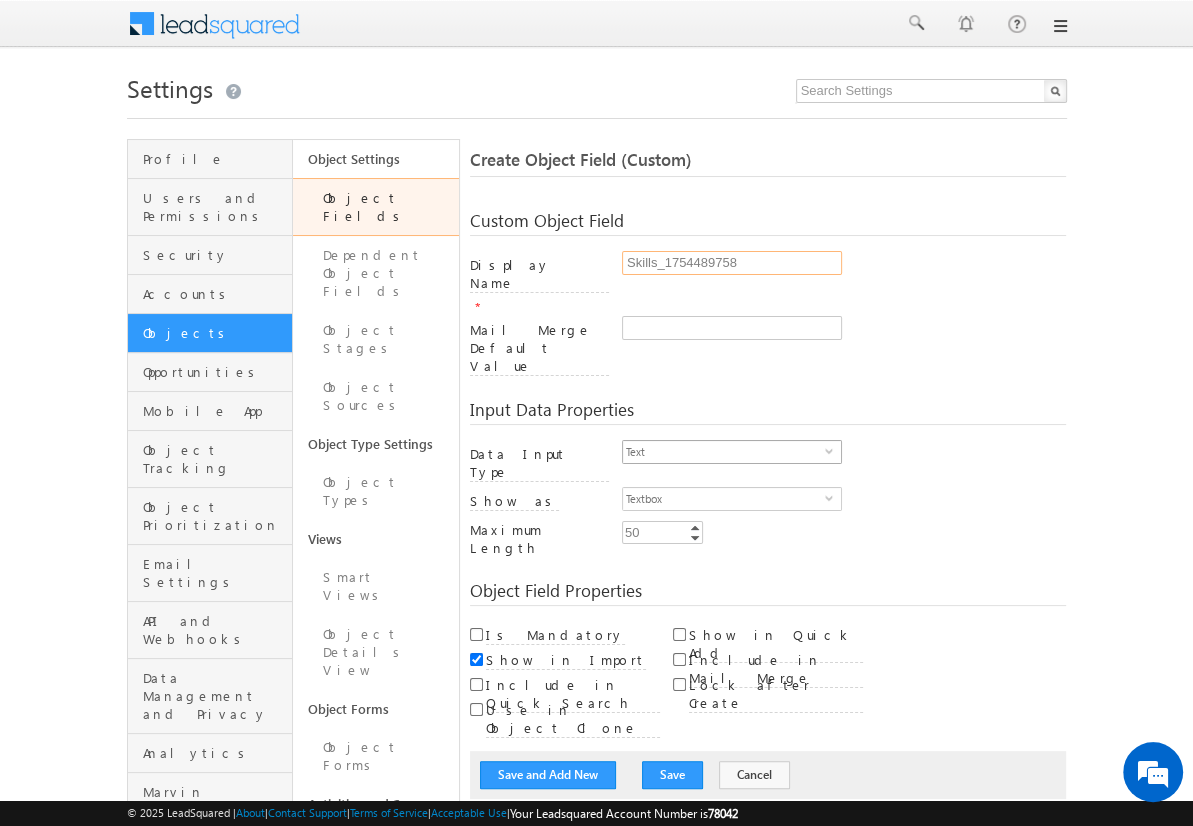 type on "Skills_1754489758" 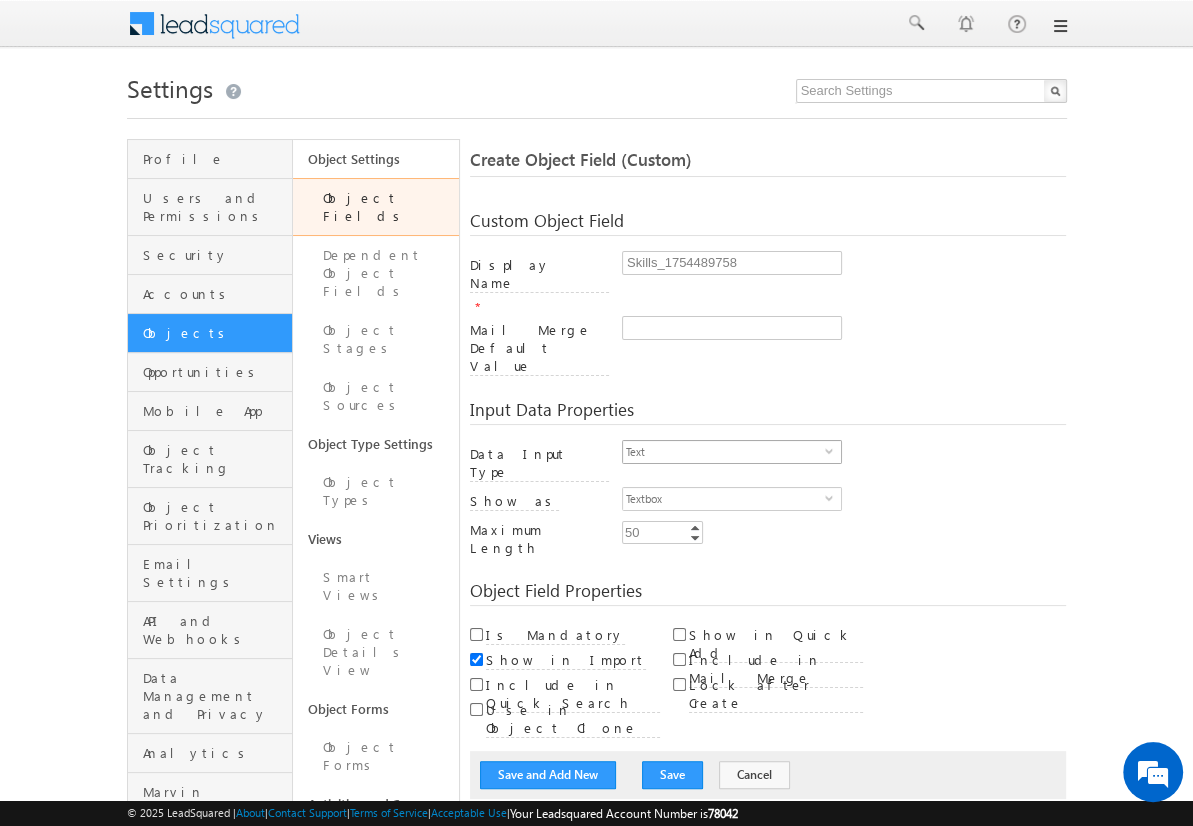 click on "Text" at bounding box center (724, 452) 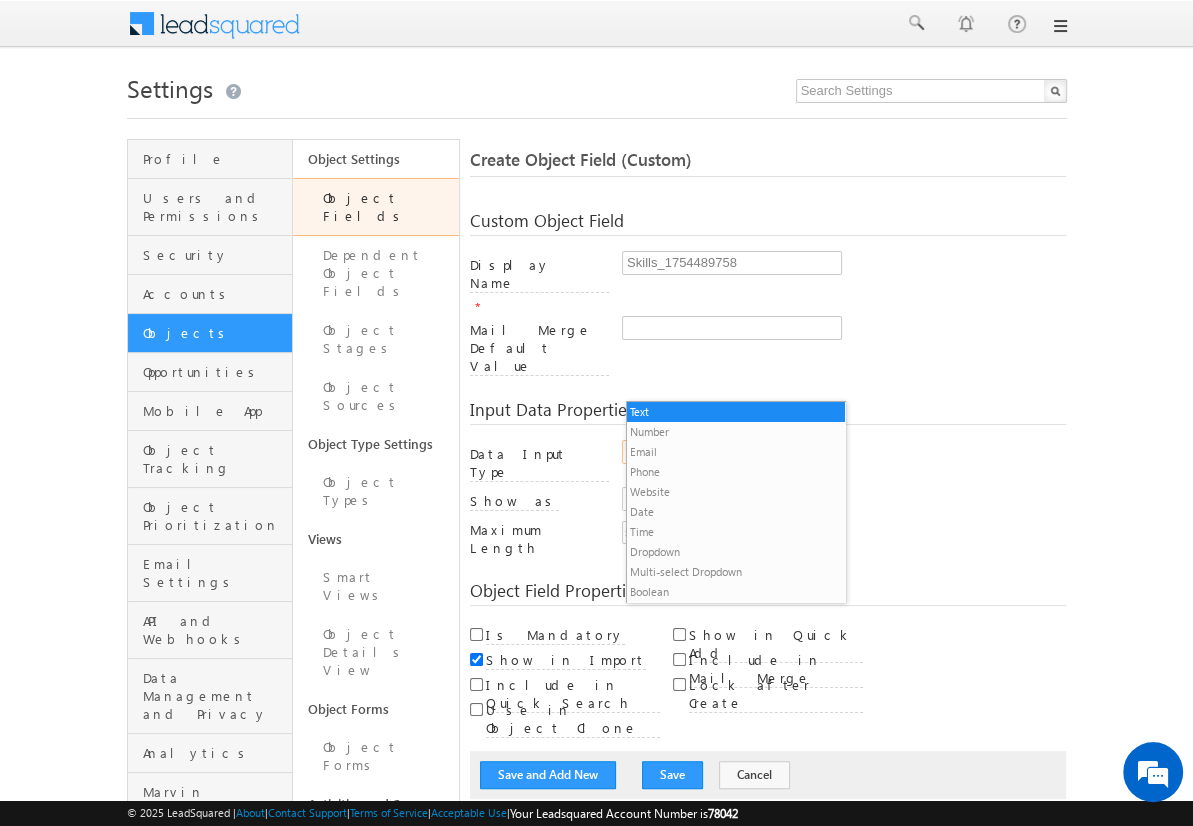 click on "Multi-select Dropdown" at bounding box center (736, 572) 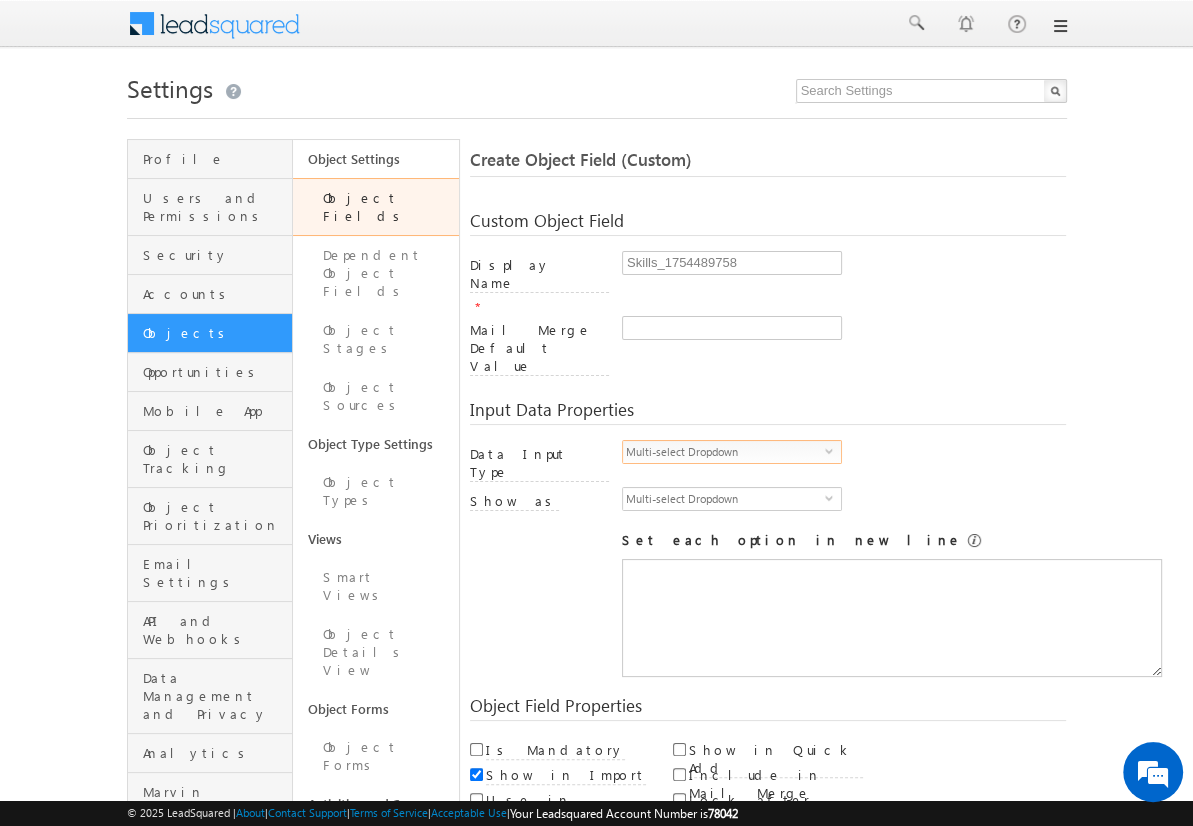 scroll, scrollTop: 0, scrollLeft: 0, axis: both 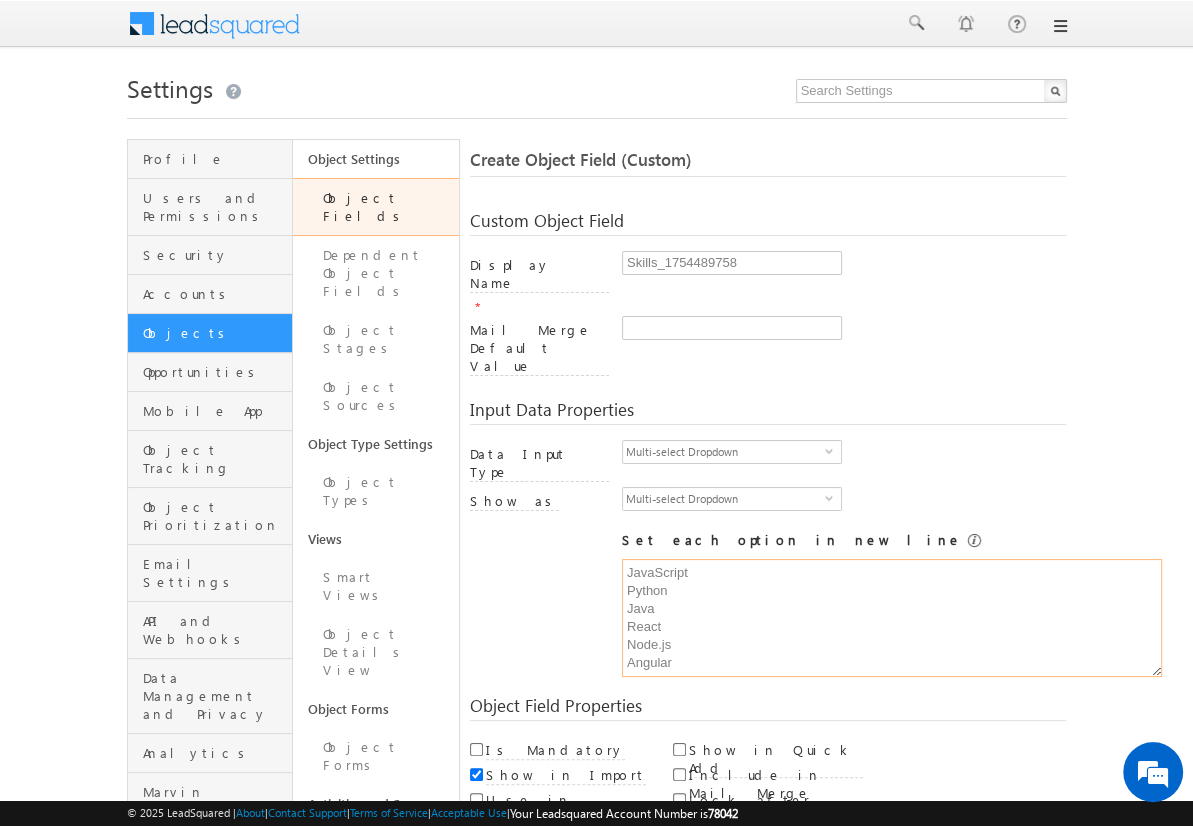 type on "JavaScript
Python
Java
React
Node.js
Angular" 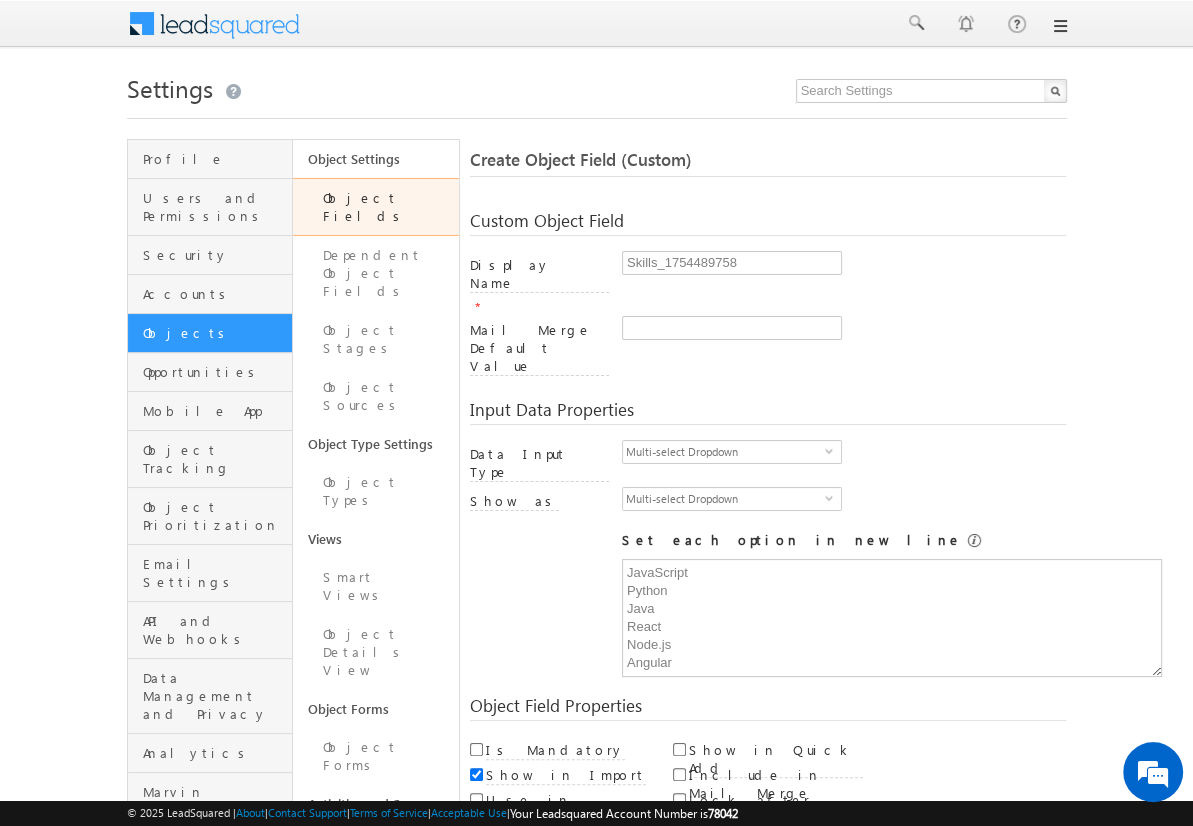 click on "Save and Add New" at bounding box center [548, 865] 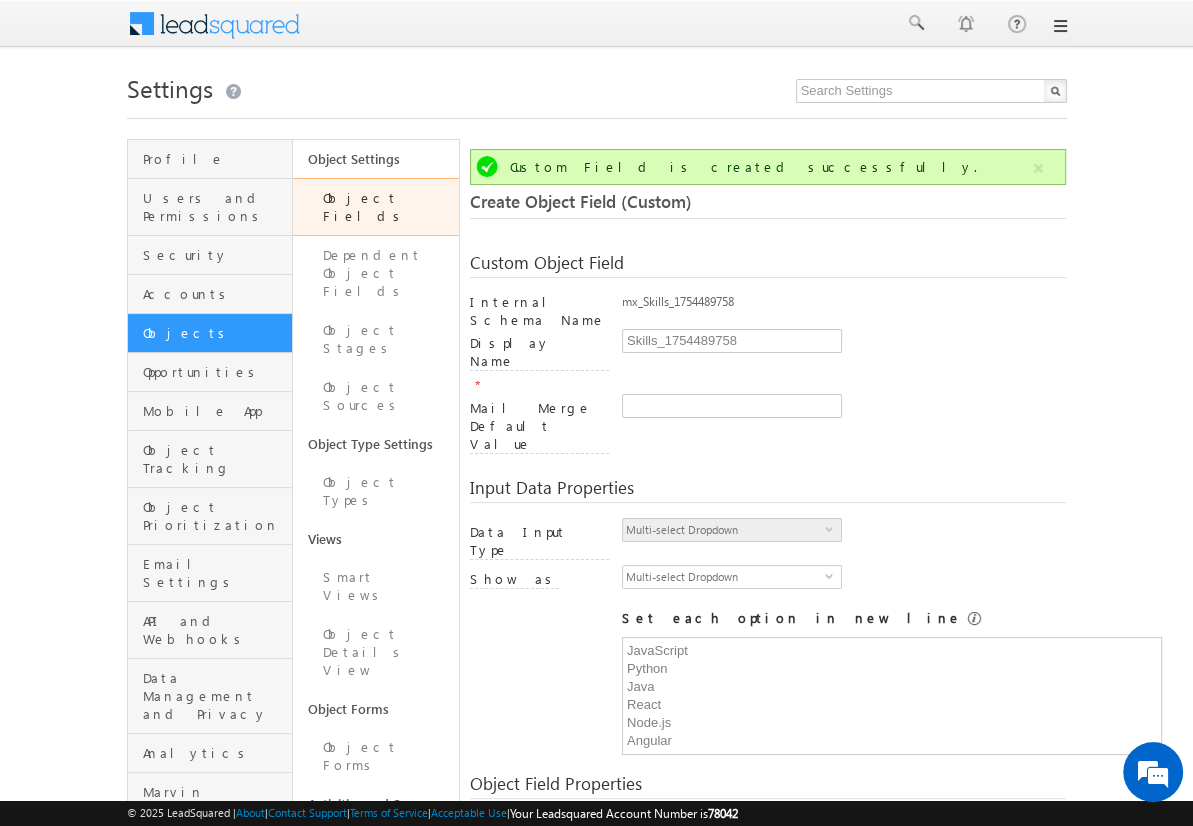 scroll, scrollTop: 149, scrollLeft: 0, axis: vertical 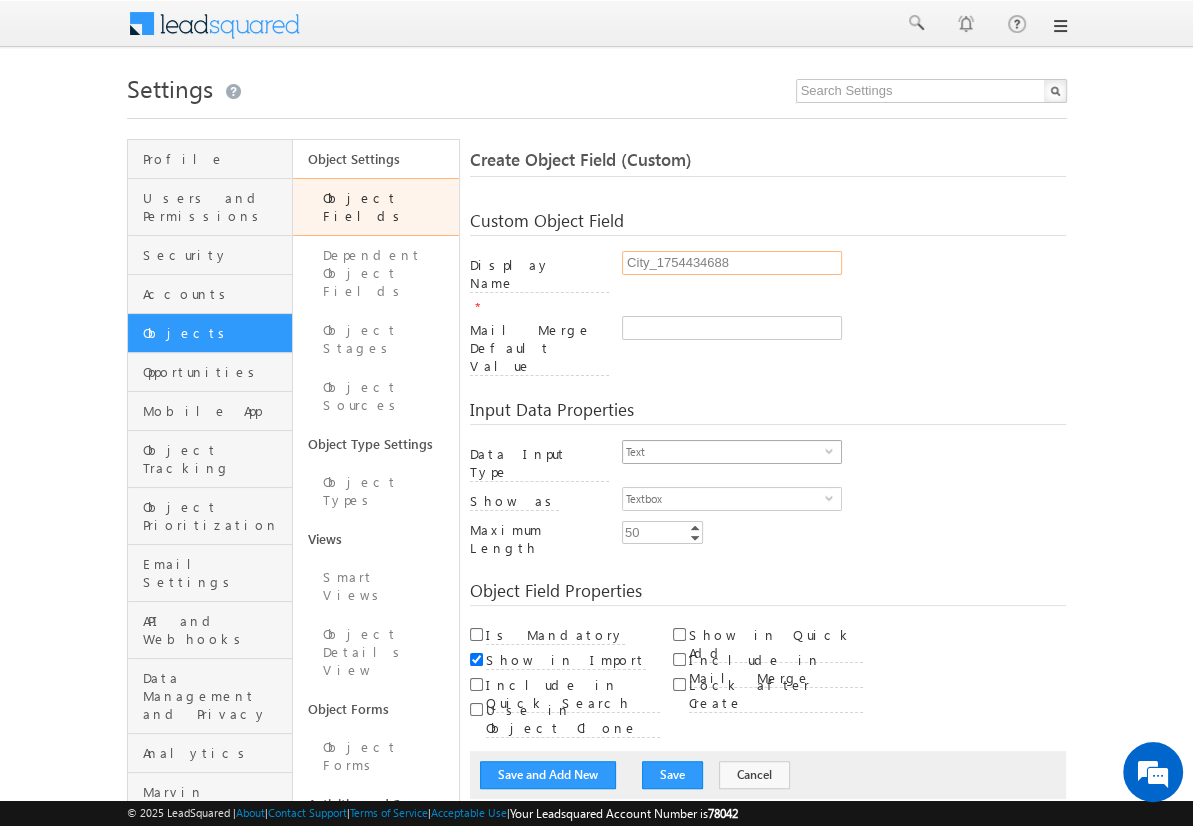 type on "City_1754434688" 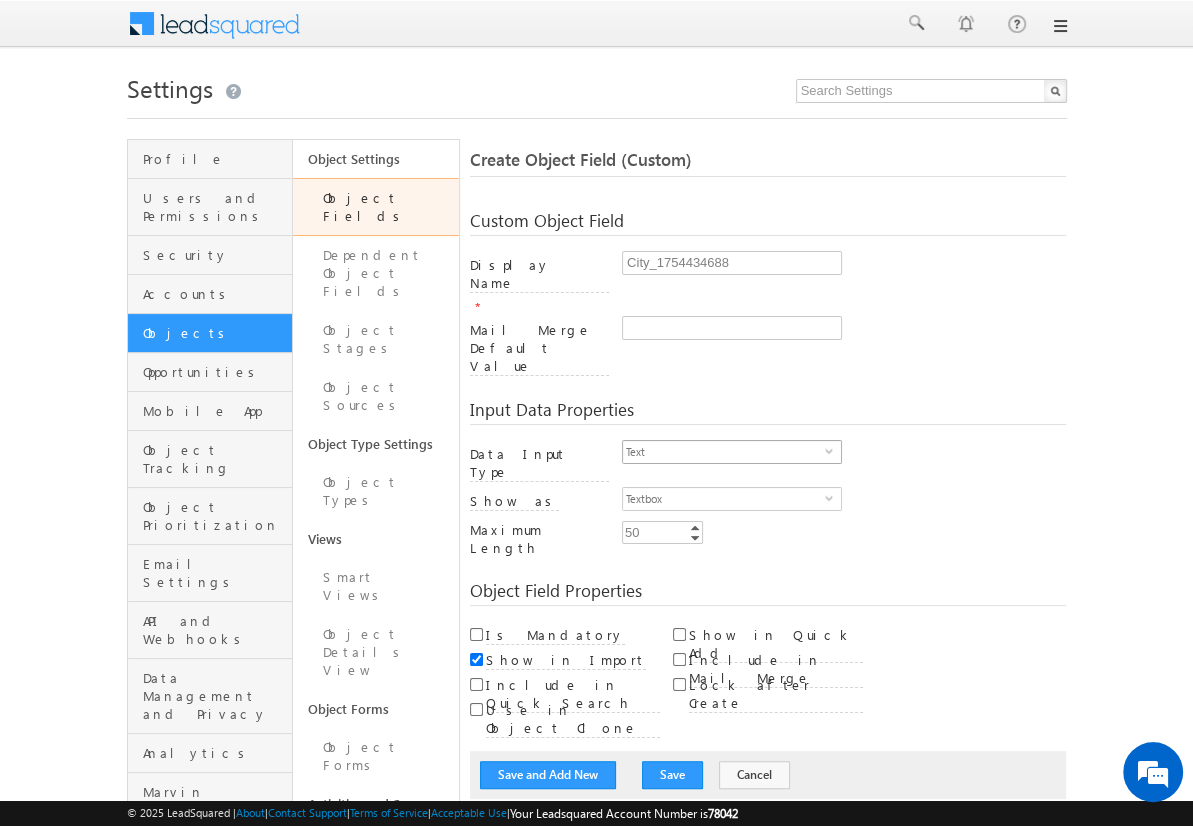 click on "Text" at bounding box center [724, 452] 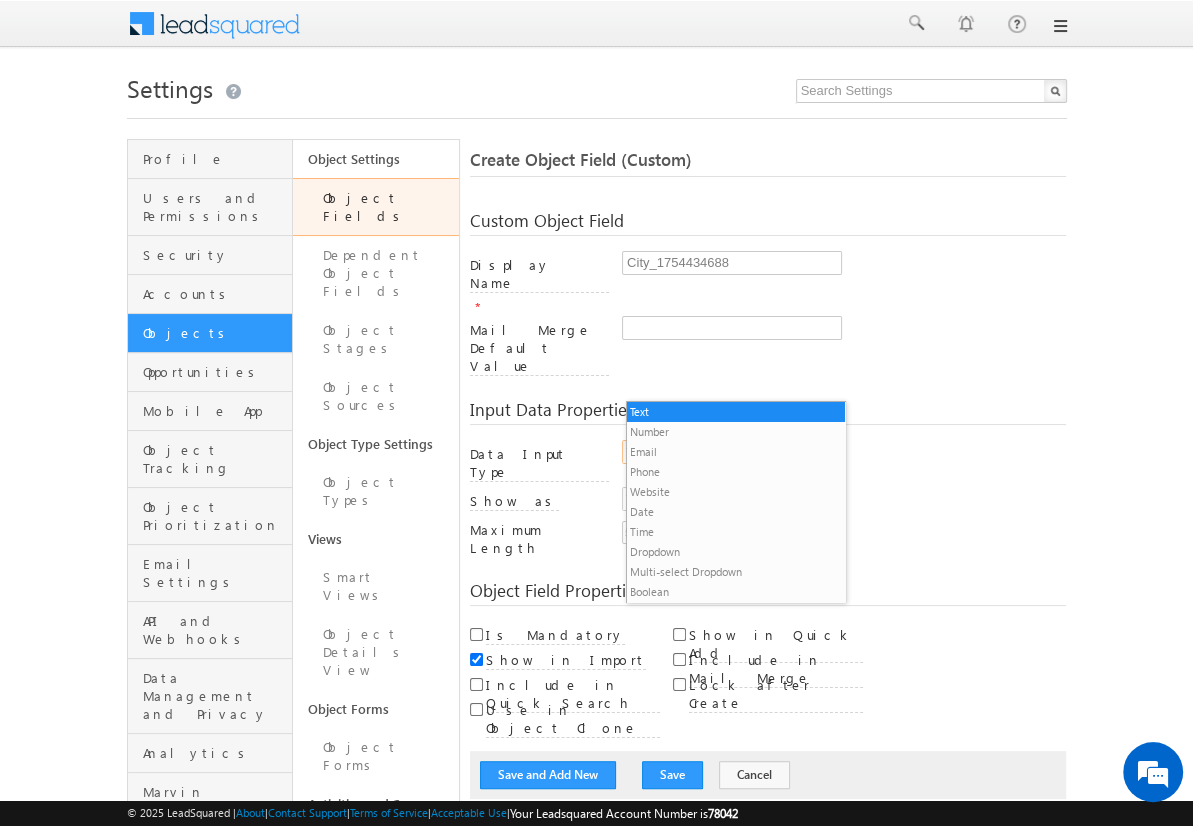 click on "Dropdown" at bounding box center [736, 552] 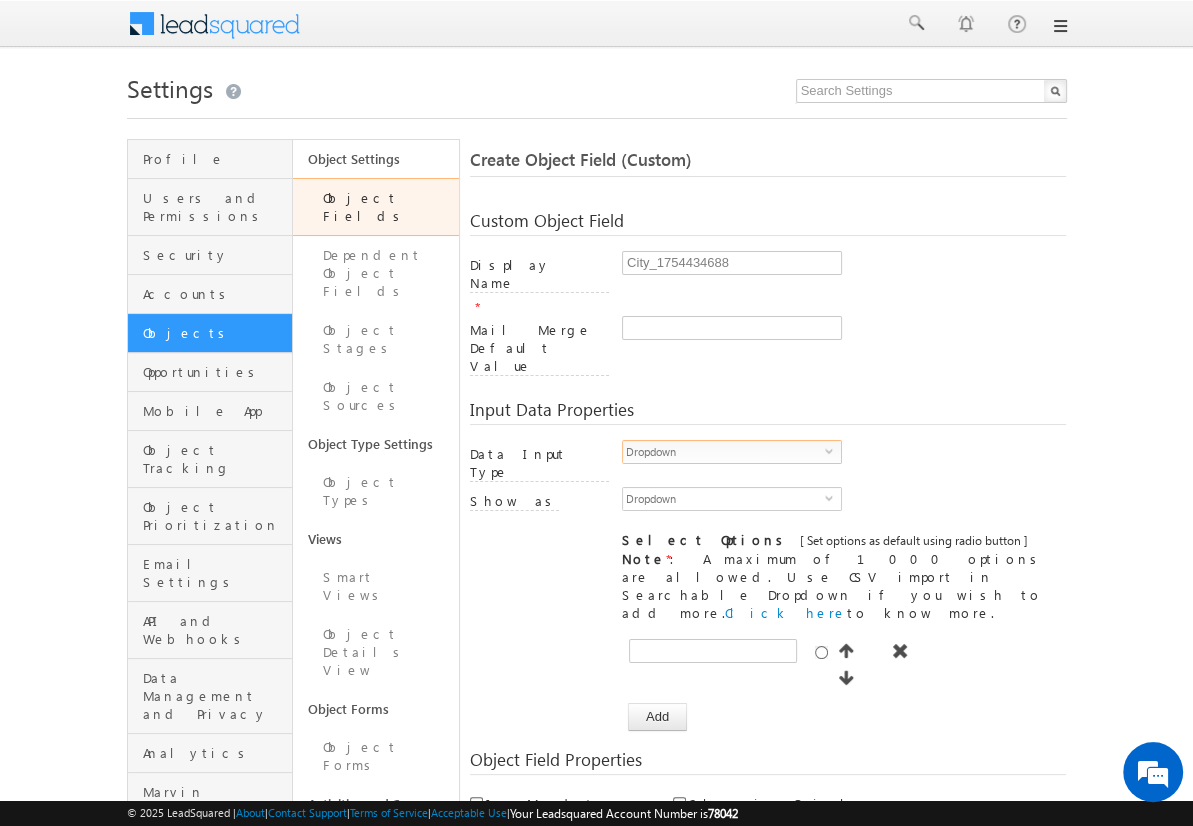 scroll, scrollTop: 0, scrollLeft: 0, axis: both 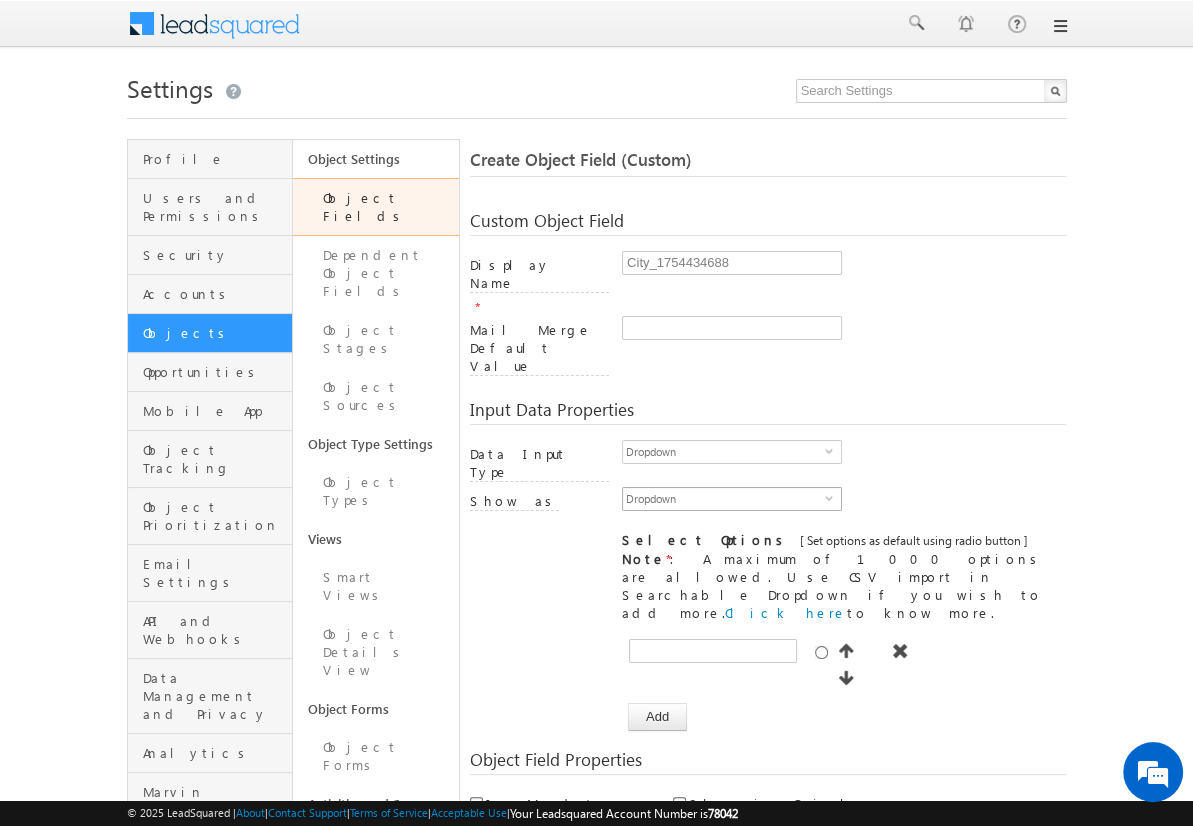 click on "Dropdown" at bounding box center [724, 499] 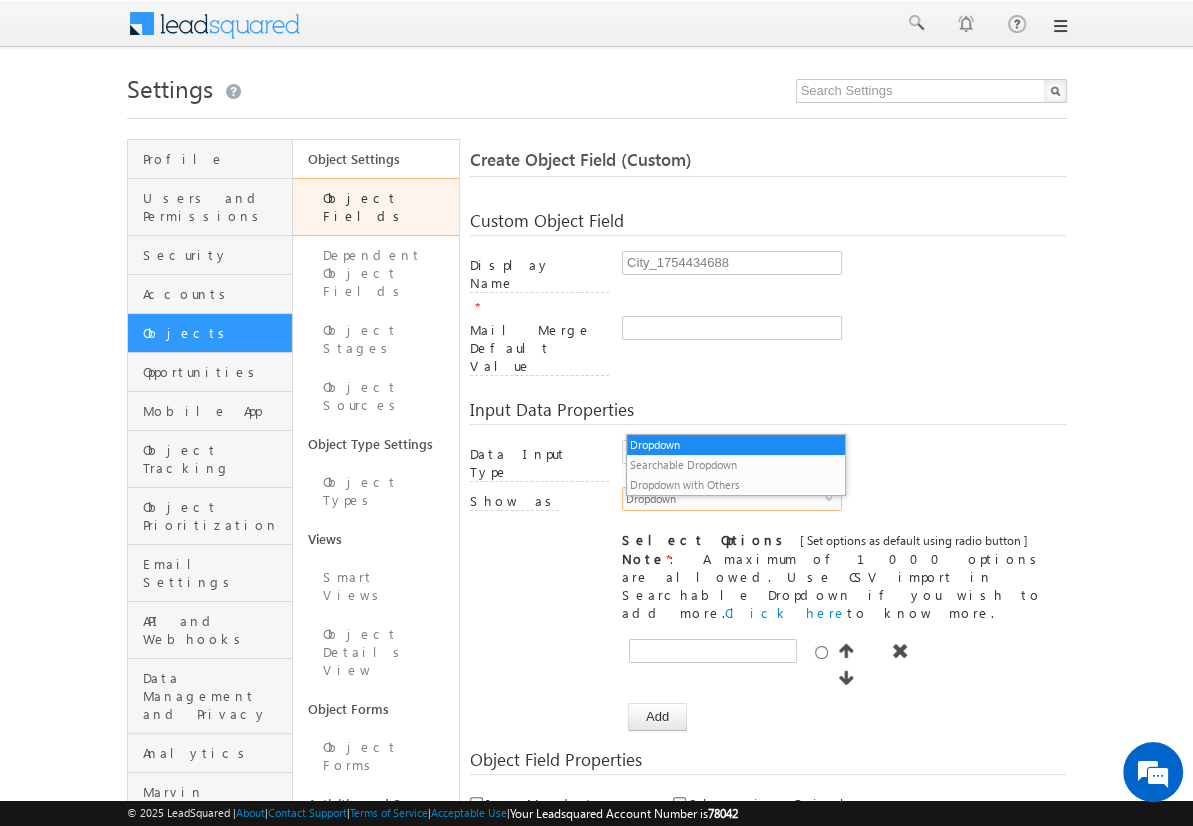 click on "Searchable Dropdown" at bounding box center (736, 465) 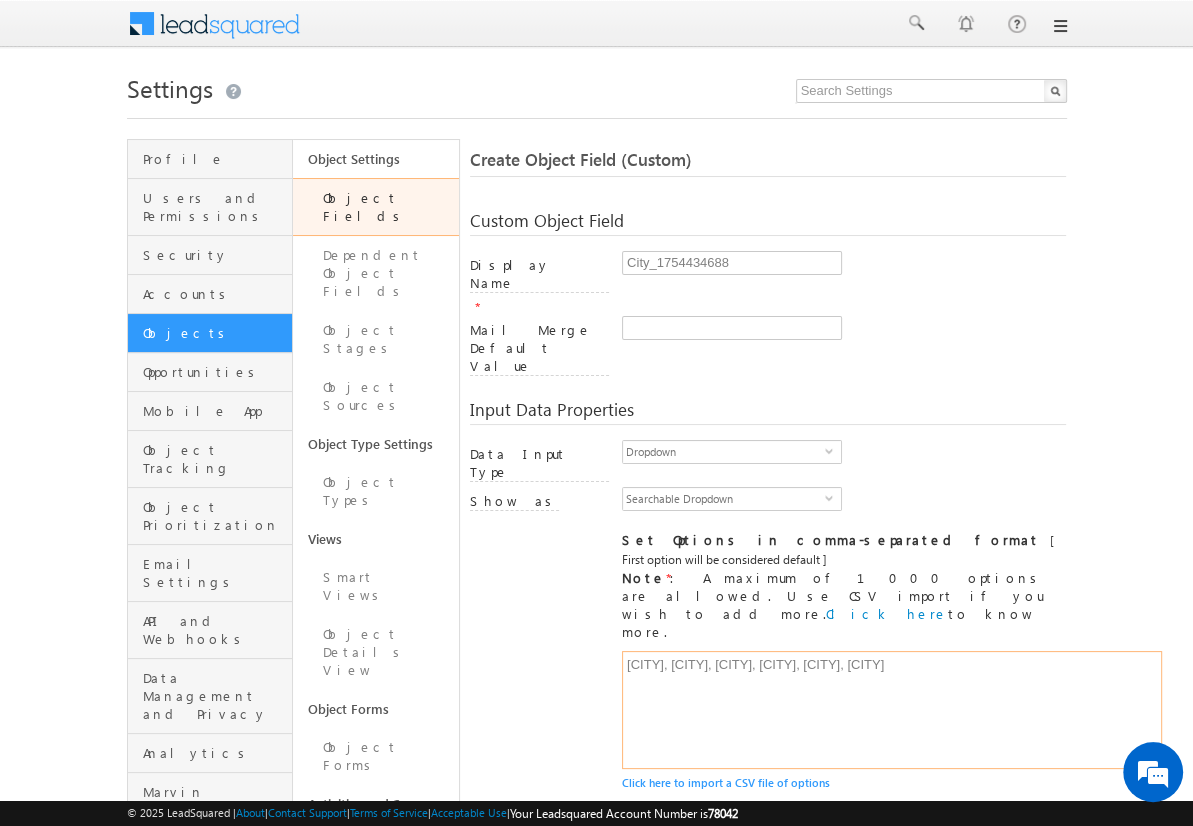 type on "[CITY], [CITY], [CITY], [CITY], [CITY], [CITY]" 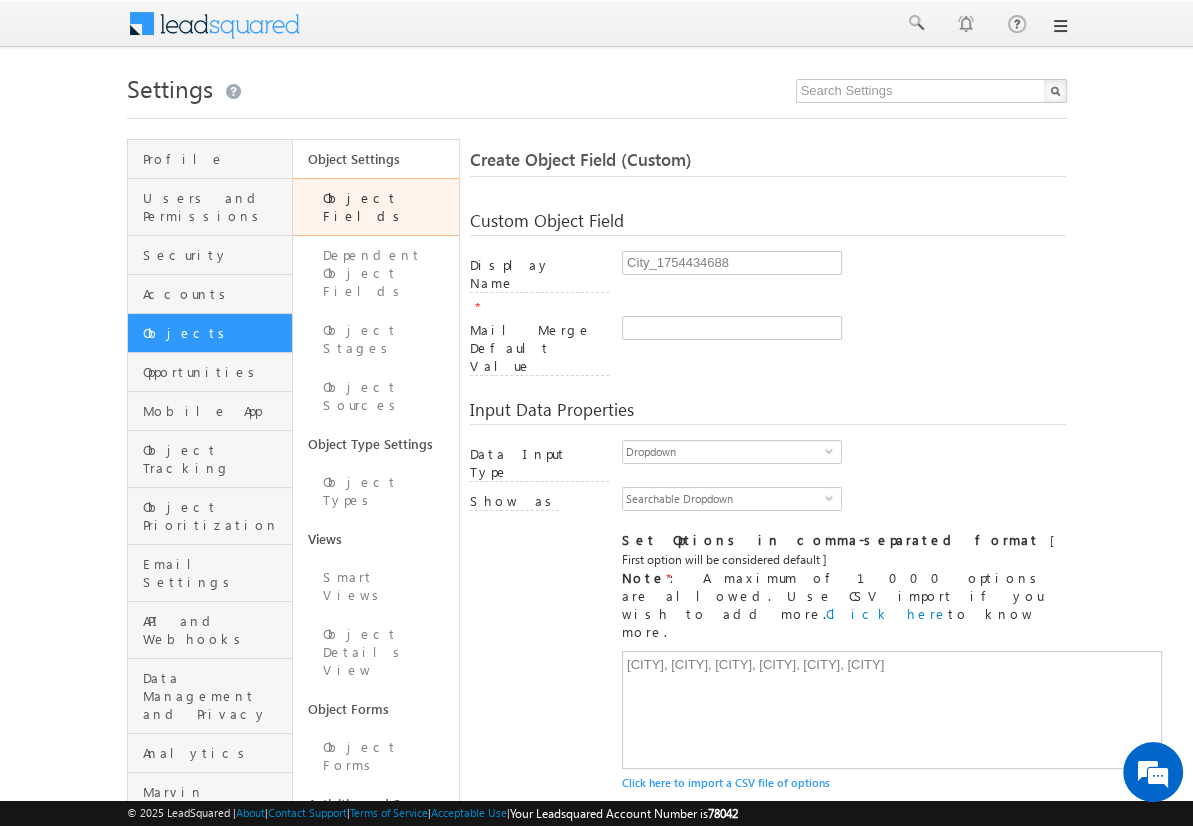 click on "Include in Mail Merge" at bounding box center (679, 899) 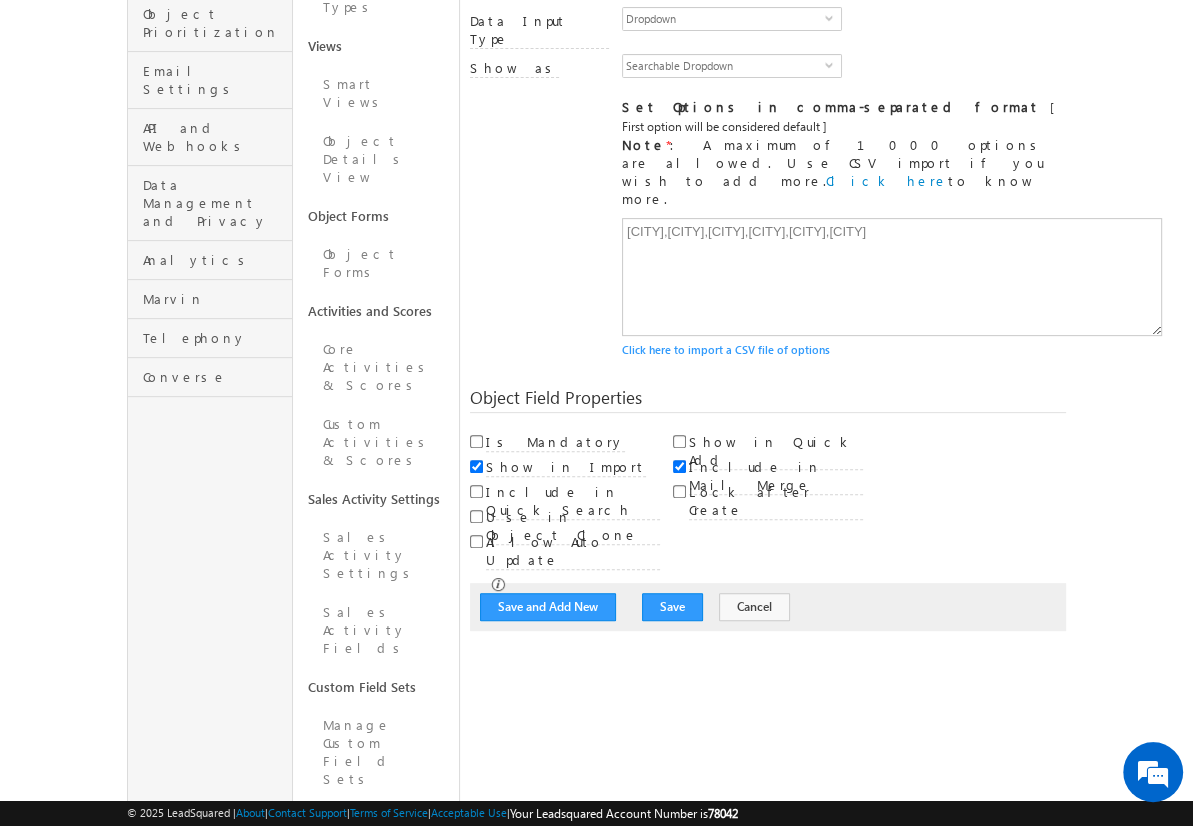 scroll, scrollTop: 149, scrollLeft: 0, axis: vertical 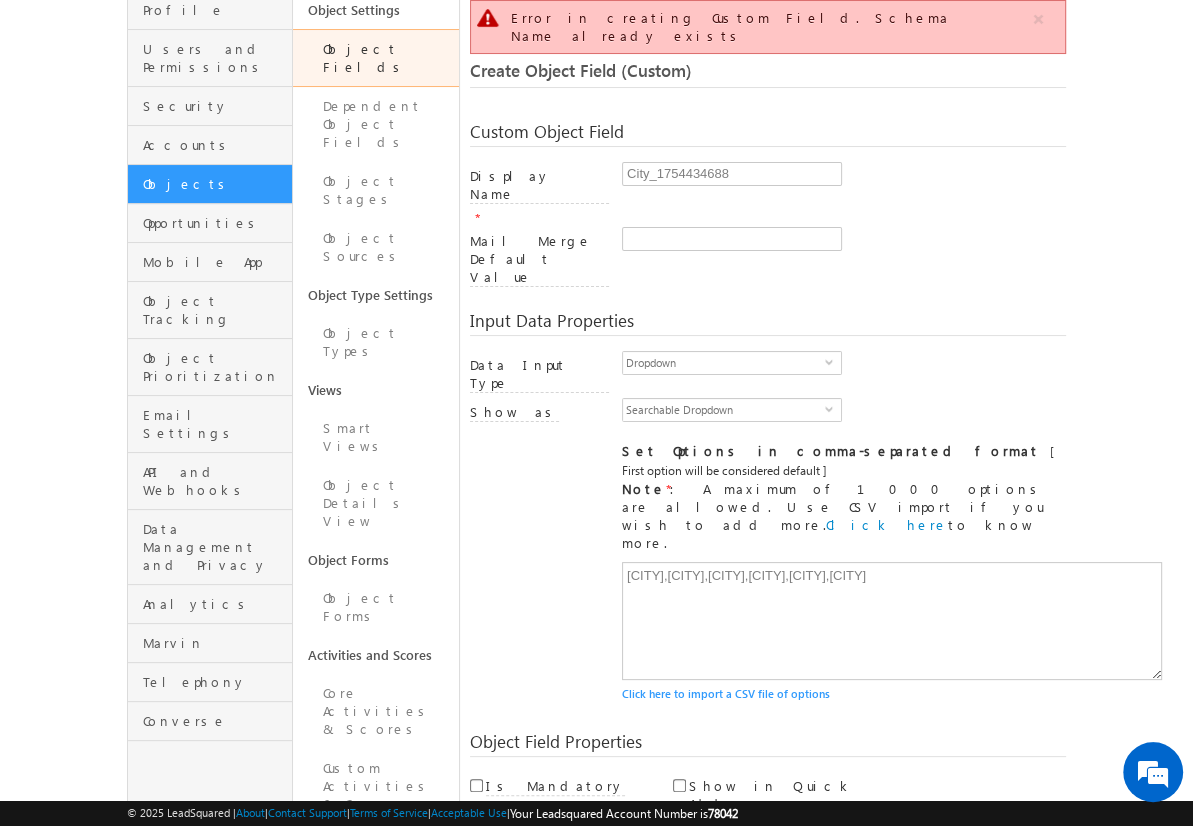 click on "Cancel" at bounding box center [754, 951] 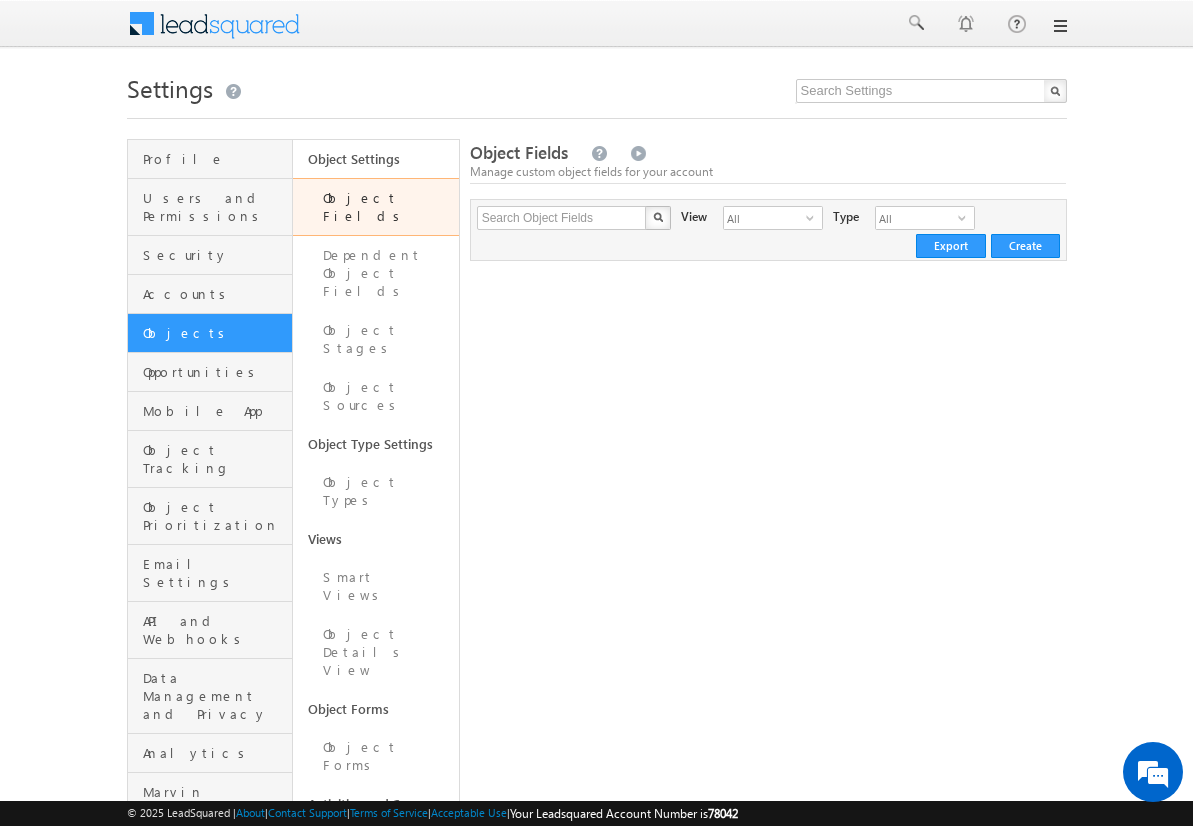 scroll, scrollTop: 0, scrollLeft: 0, axis: both 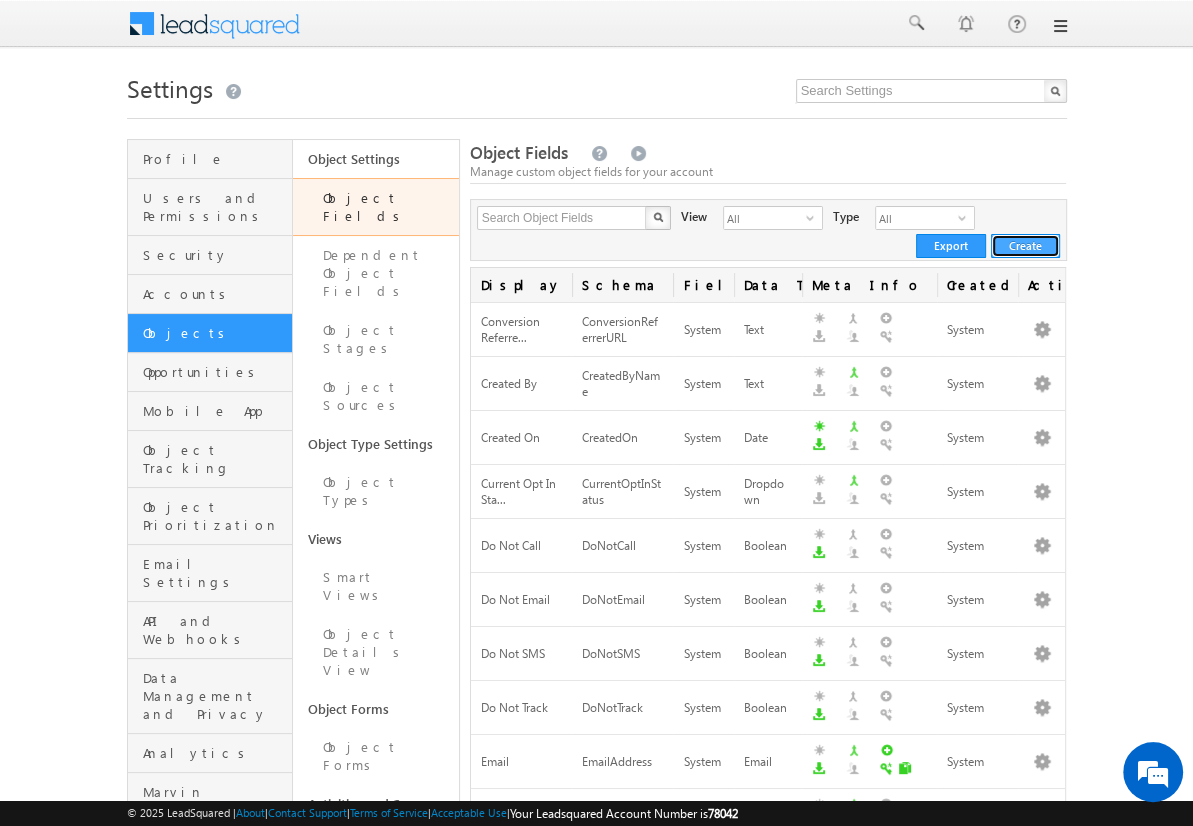 click on "Create" at bounding box center [1025, 246] 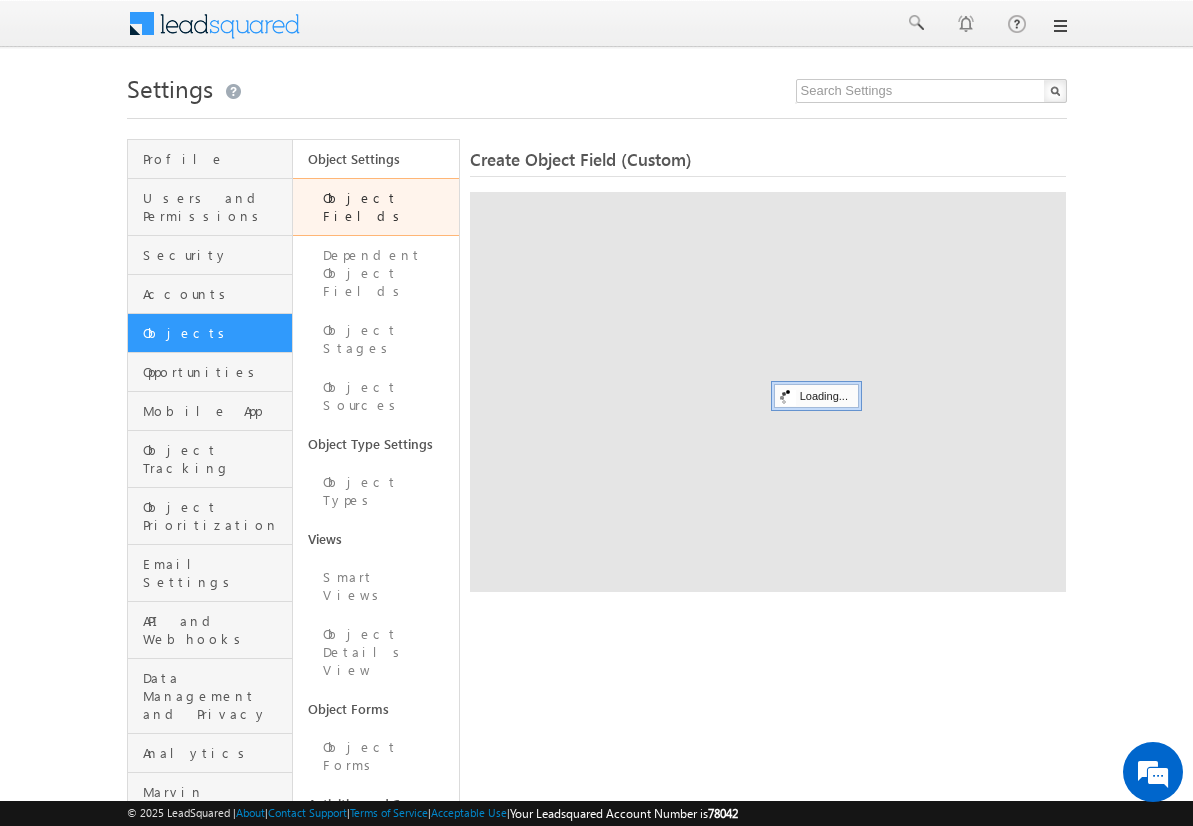 scroll, scrollTop: 0, scrollLeft: 0, axis: both 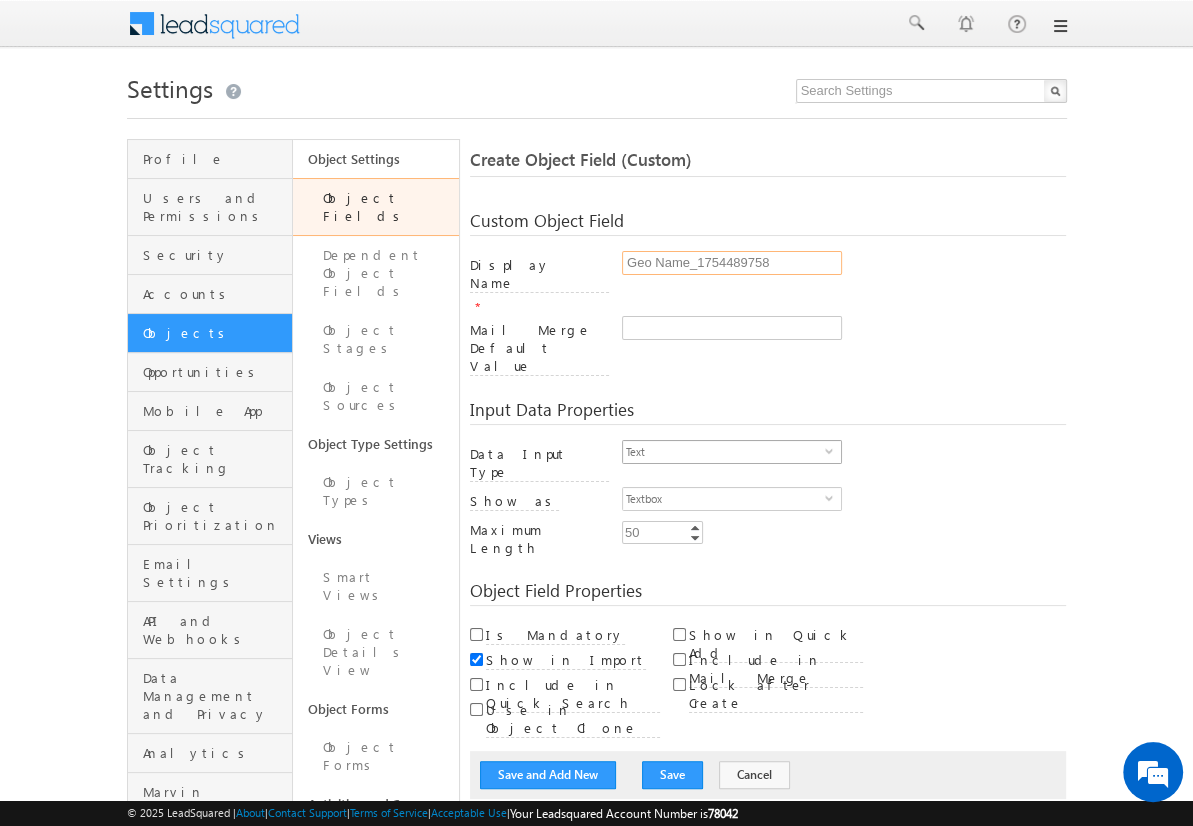 type on "Geo Name_1754489758" 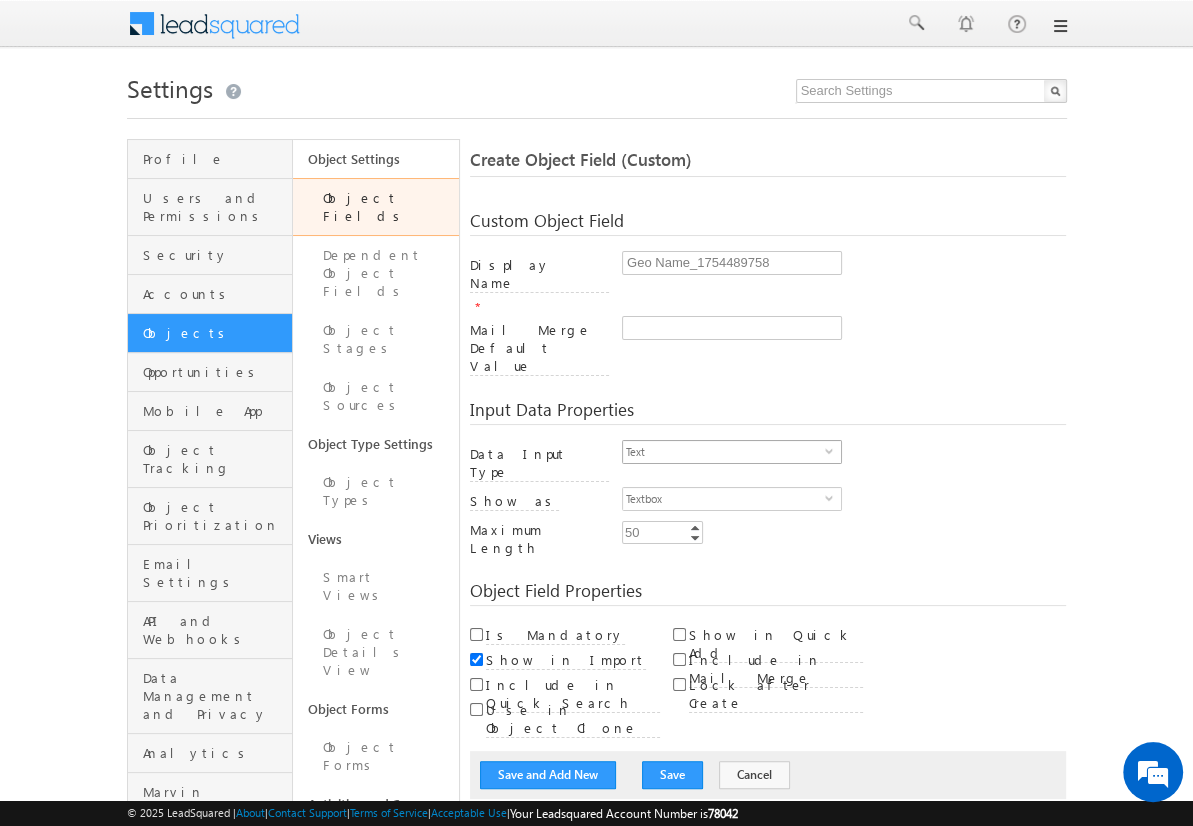 click on "Text" at bounding box center [724, 452] 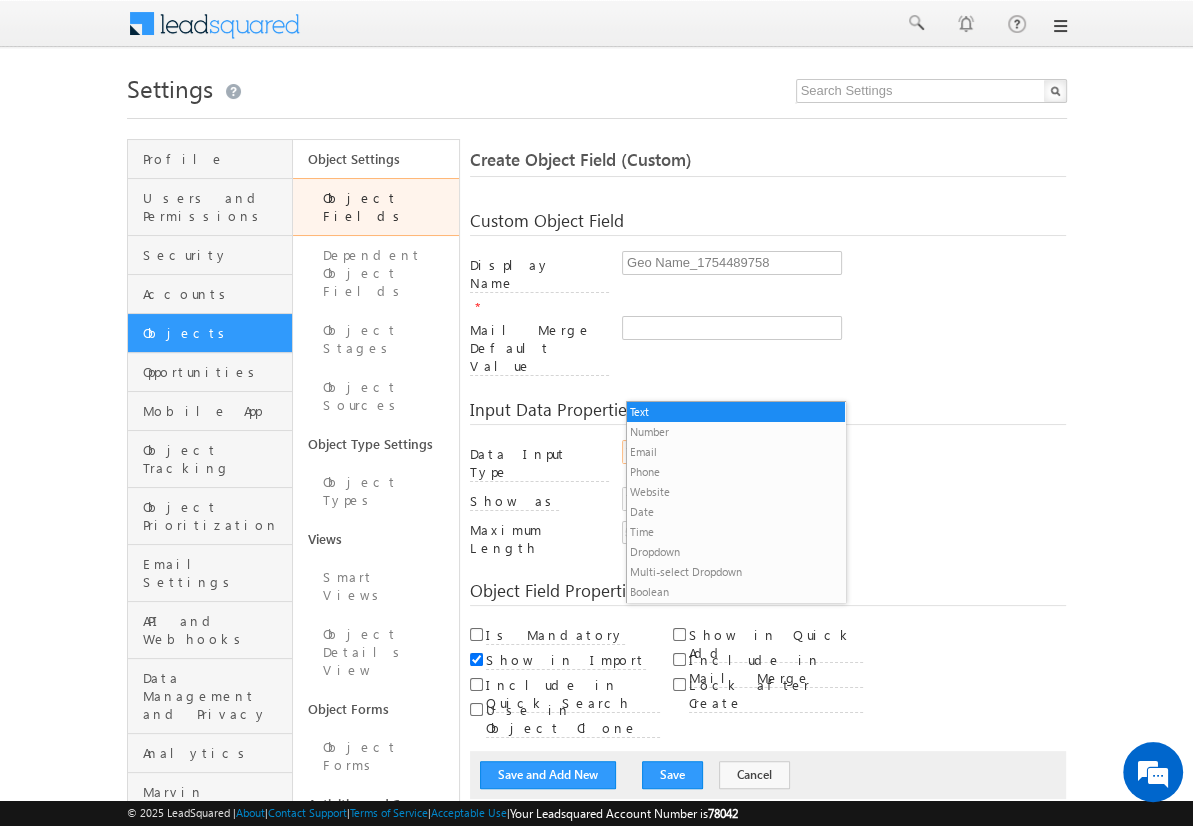 click on "Dropdown" at bounding box center [736, 552] 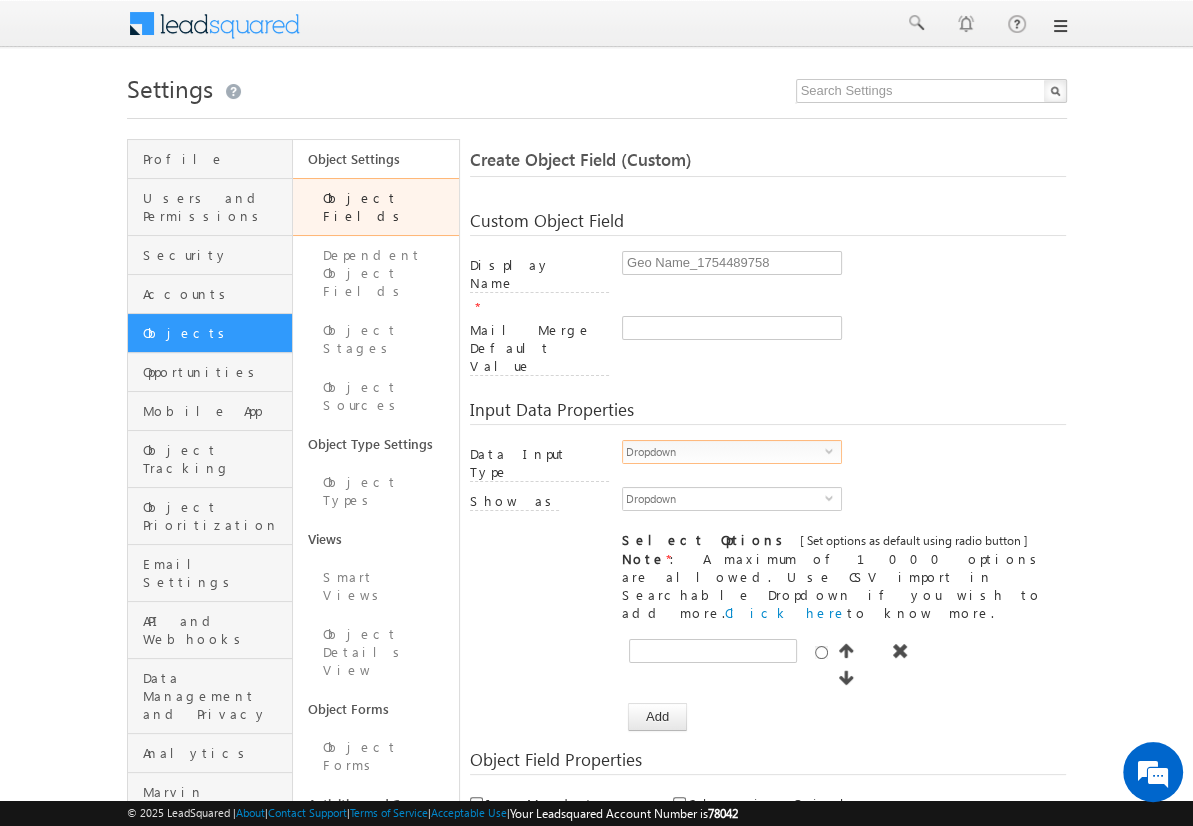 scroll, scrollTop: 0, scrollLeft: 0, axis: both 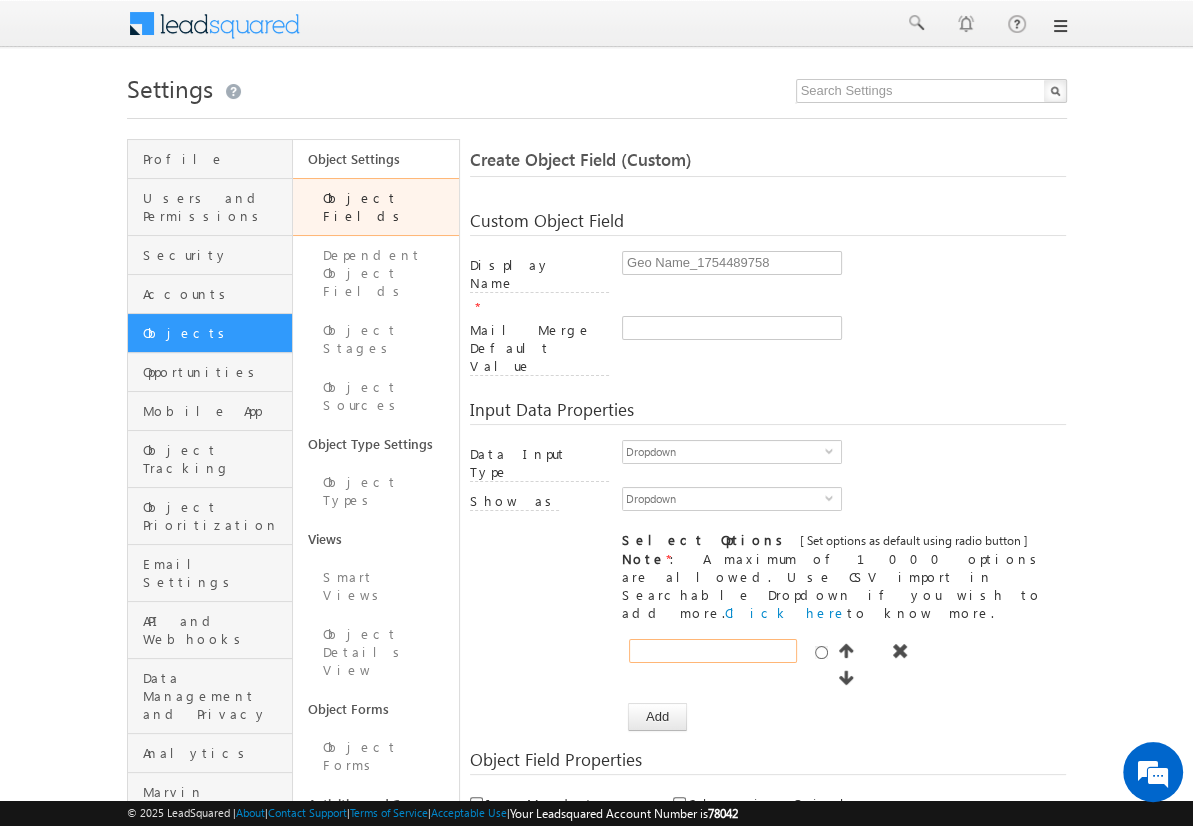 type on "Mumbai" 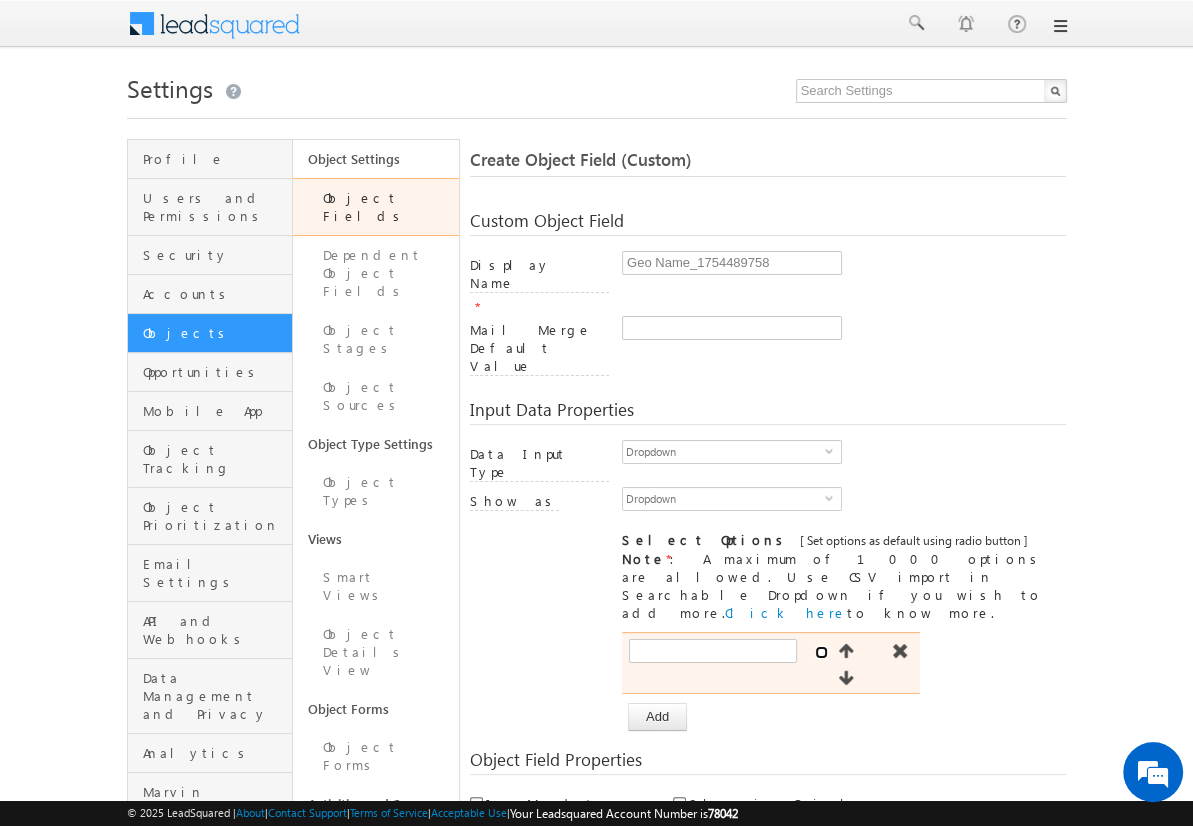 click at bounding box center [821, 652] 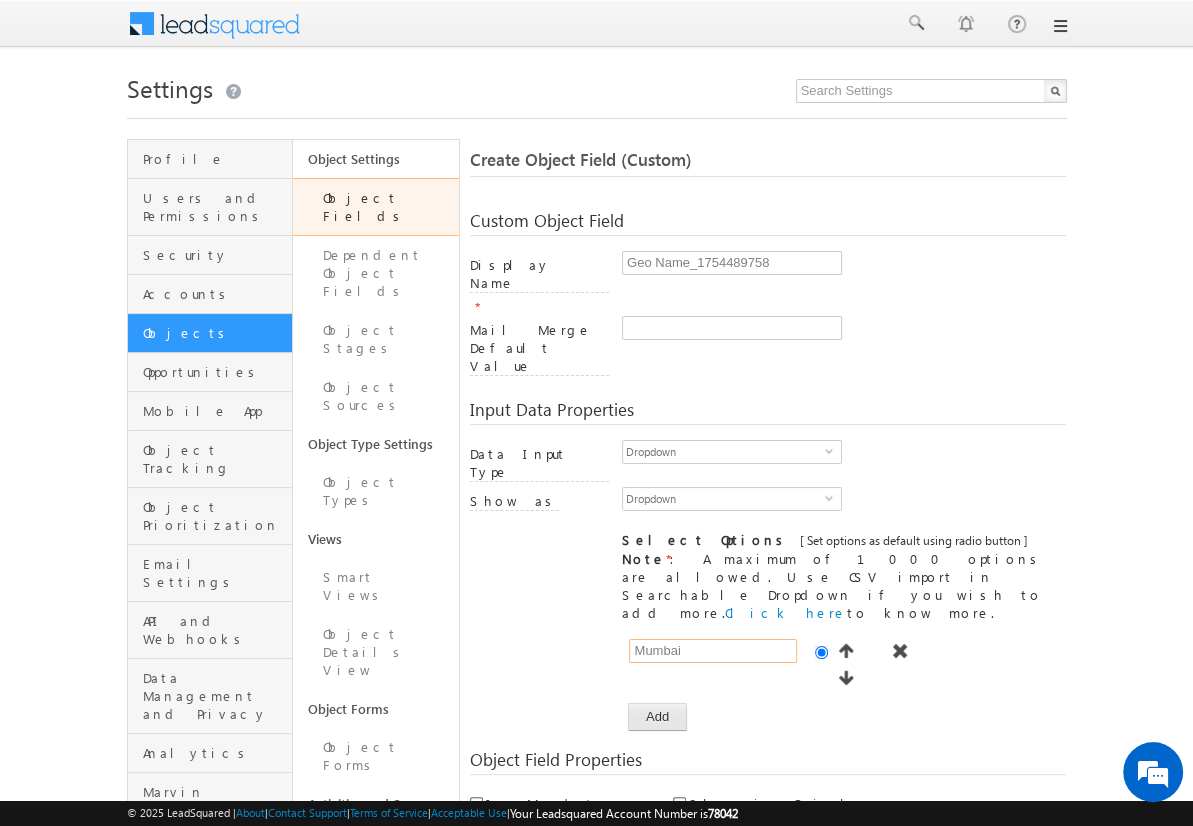 type on "Mumbai" 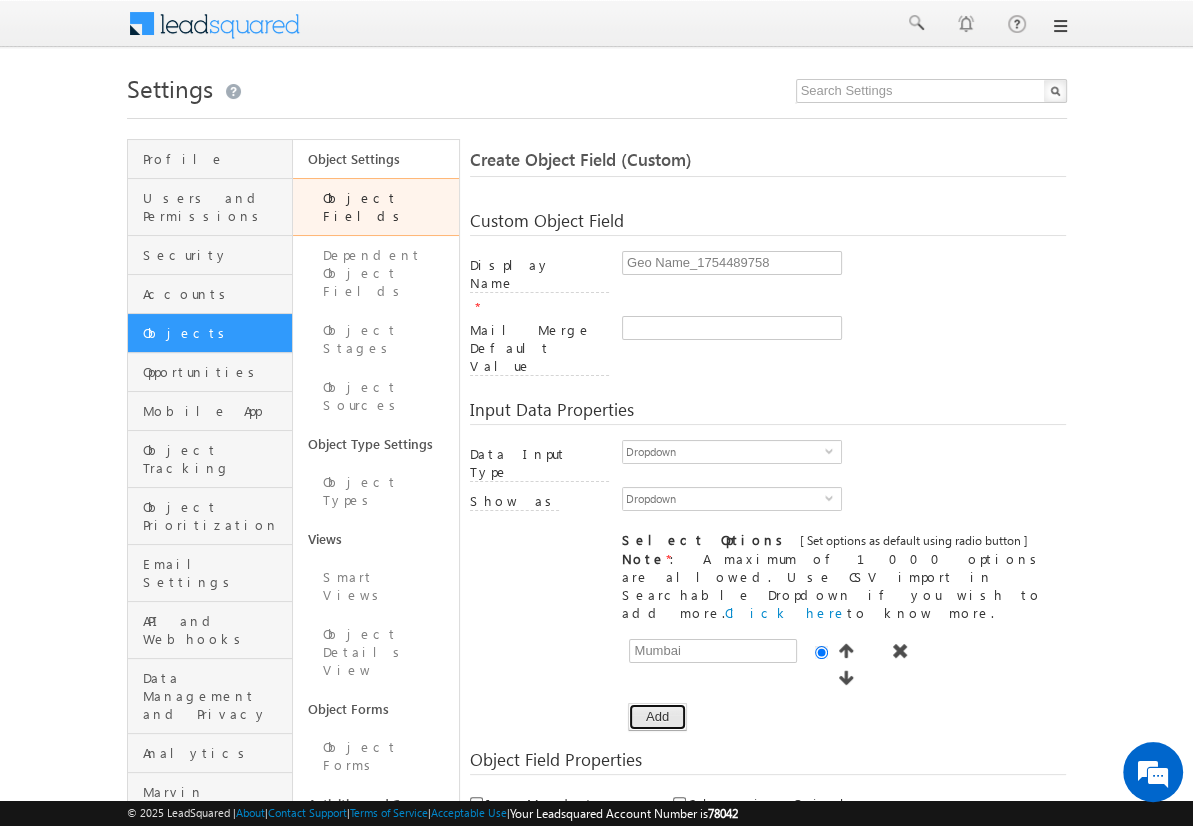 click on "Add" at bounding box center (657, 717) 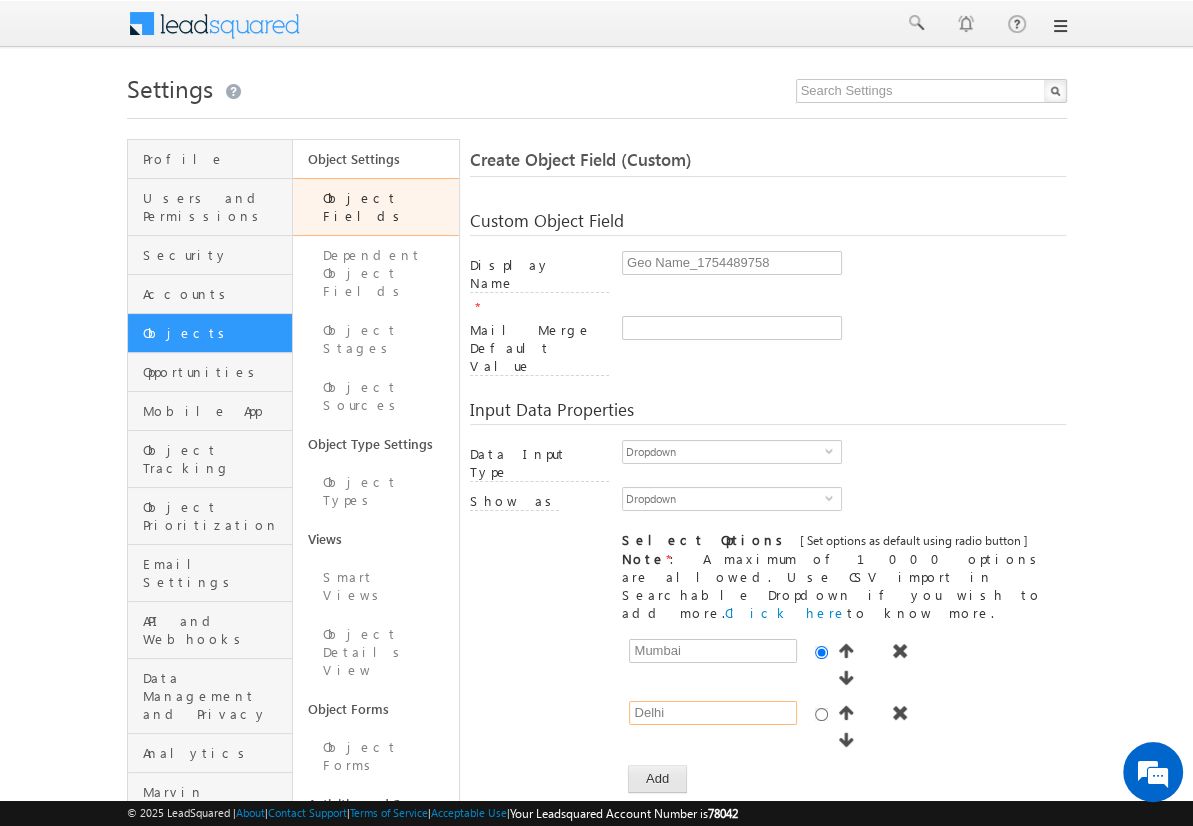 type on "Delhi" 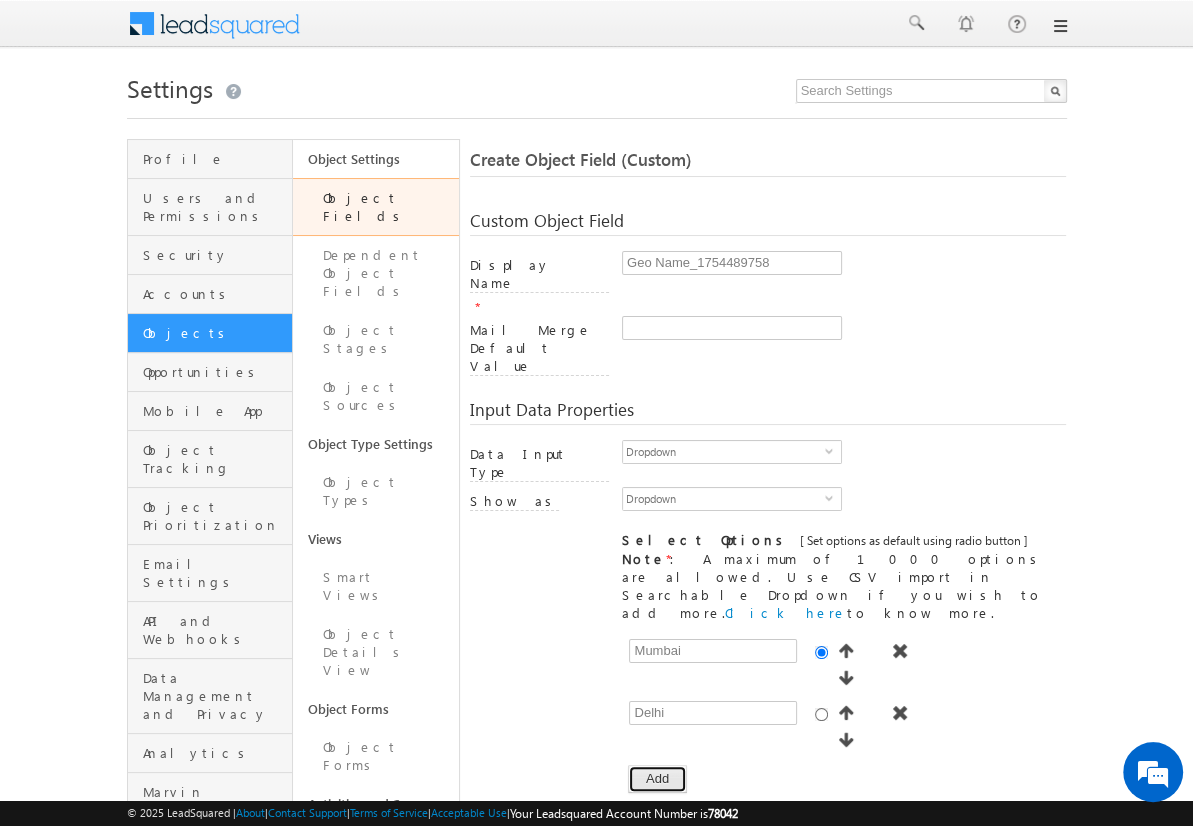 click on "Add" at bounding box center [657, 779] 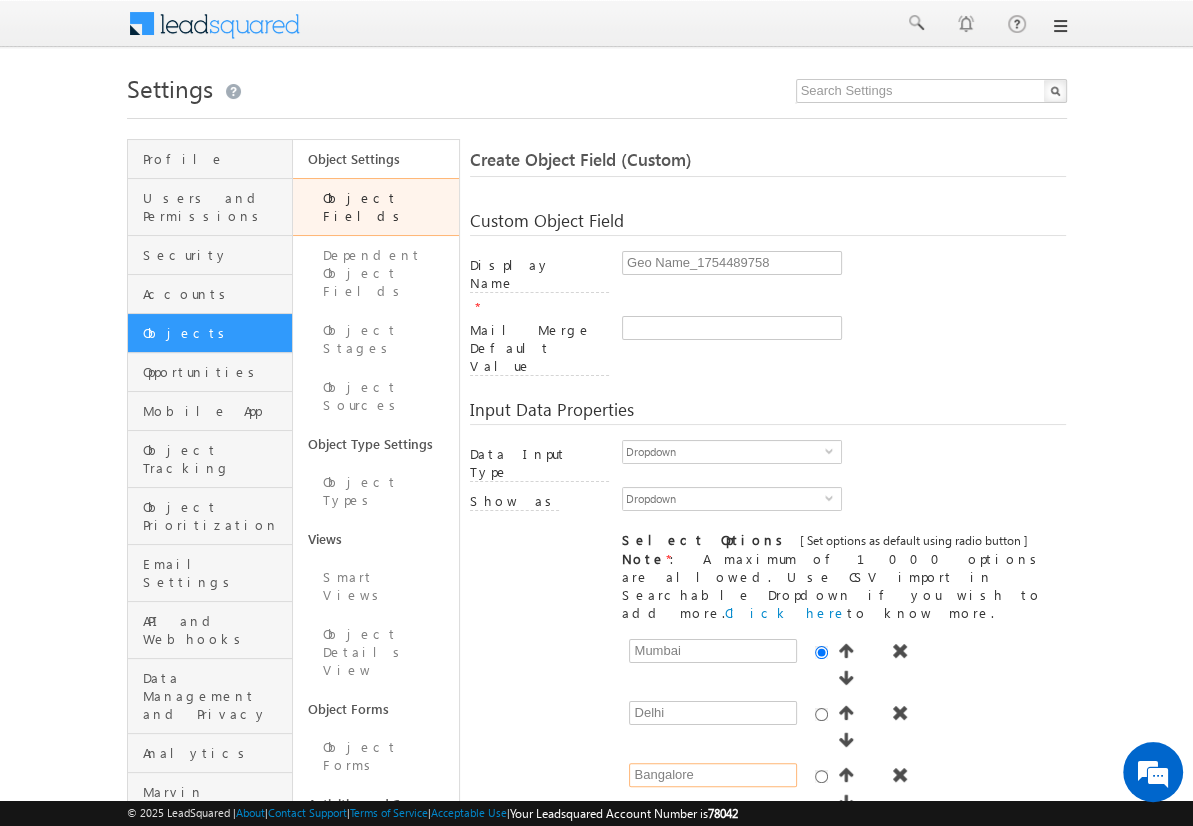 type on "Bangalore" 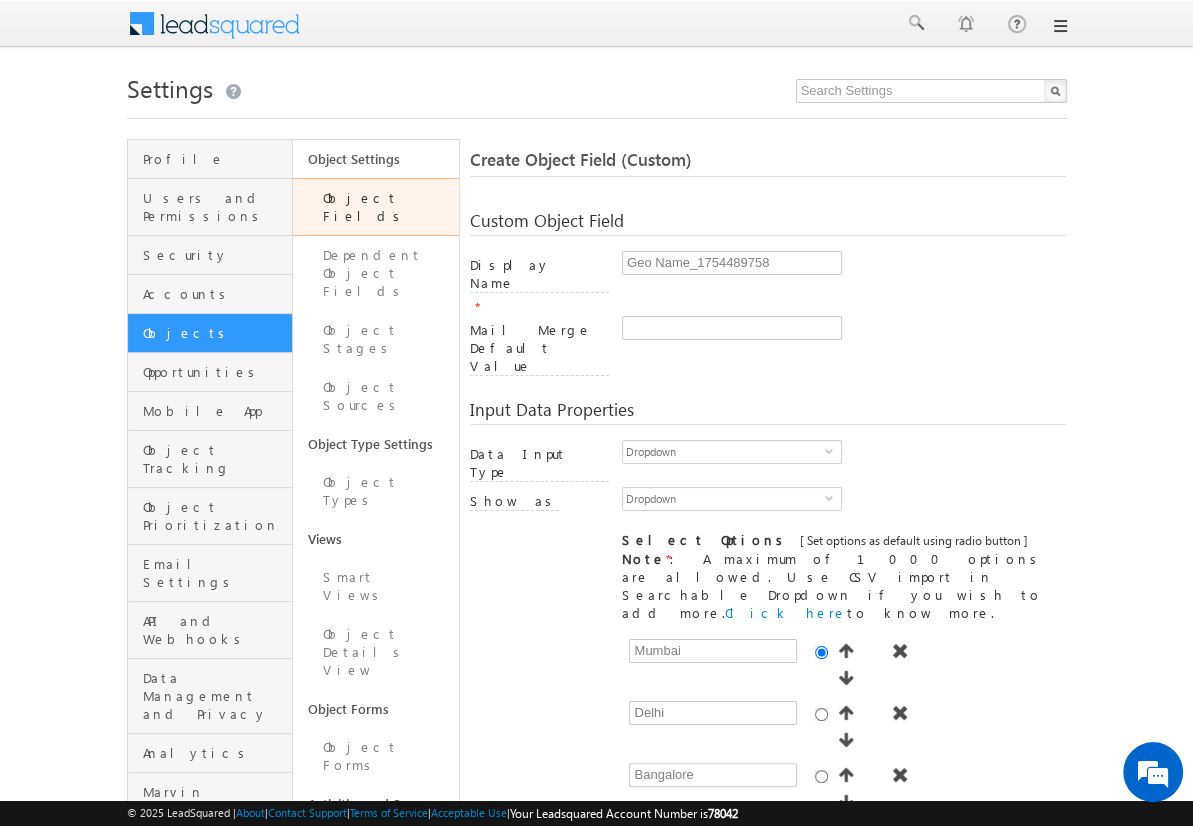 click on "Add" at bounding box center [657, 841] 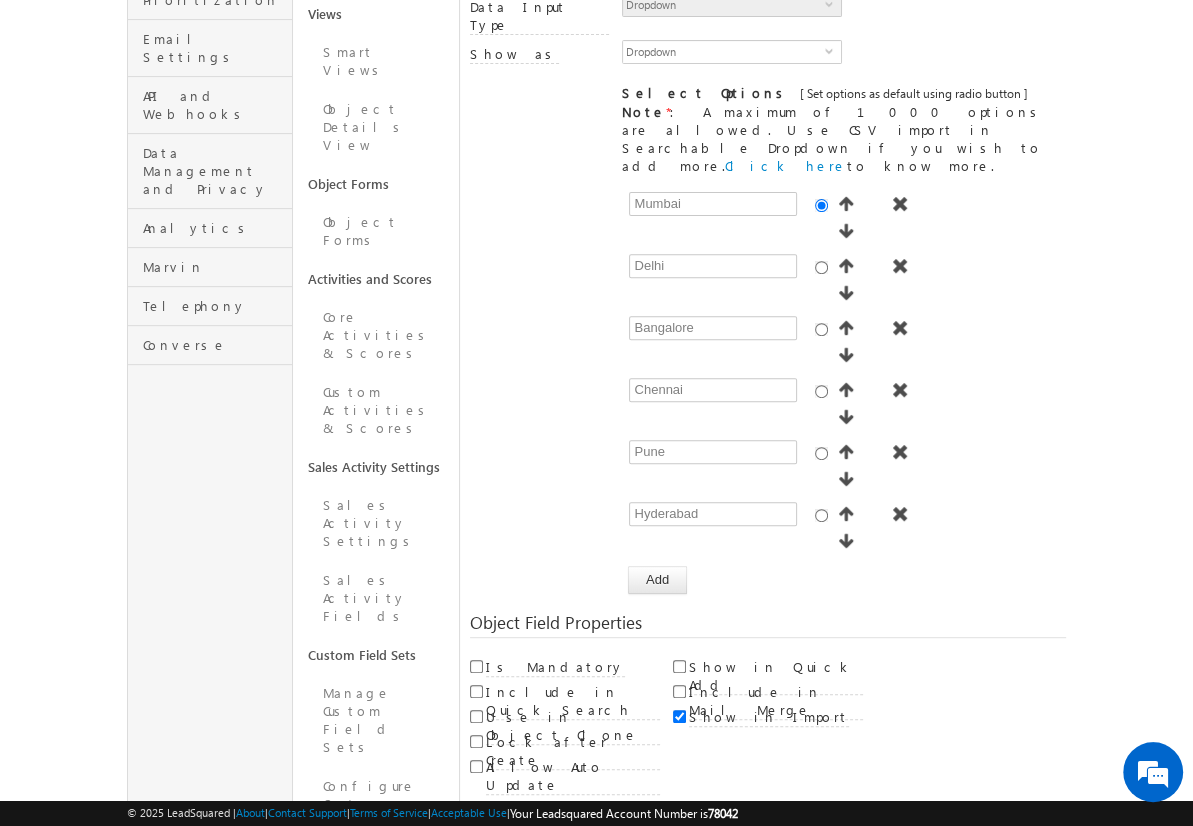 scroll, scrollTop: 149, scrollLeft: 0, axis: vertical 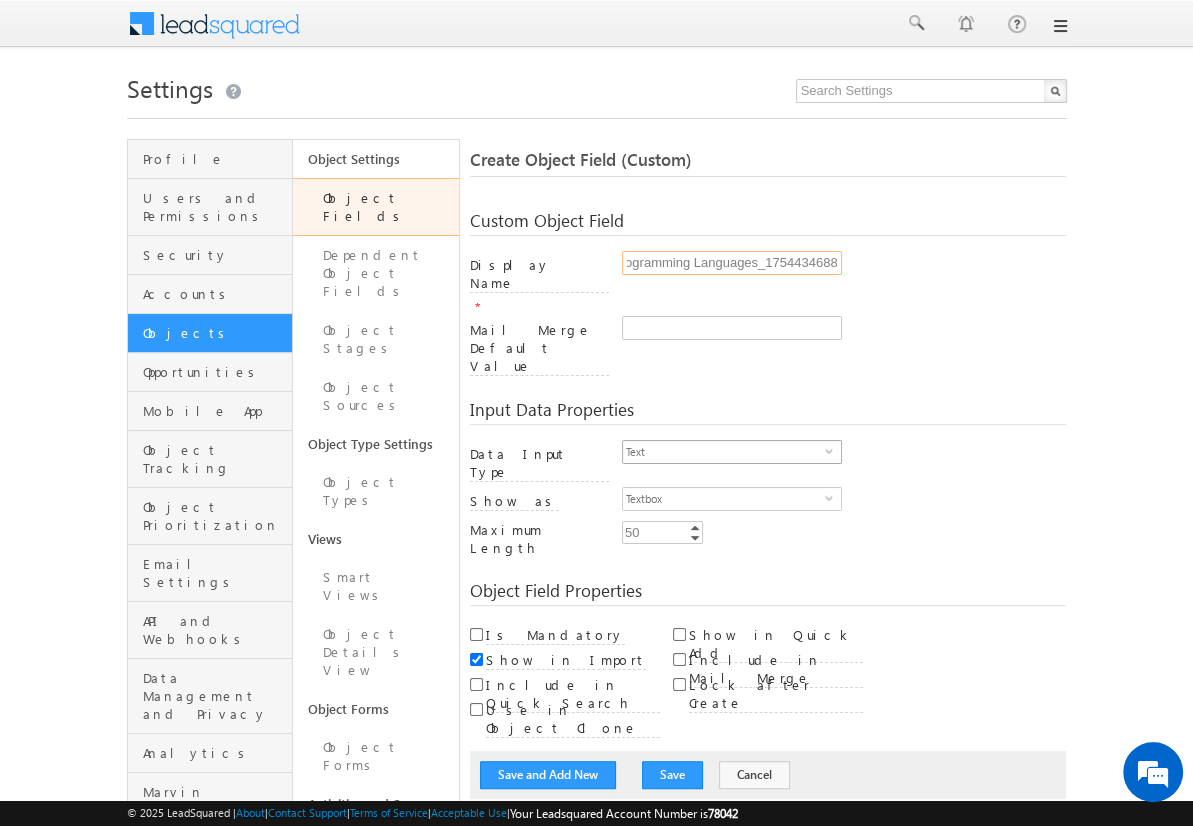 type on "Programming Languages_1754434688" 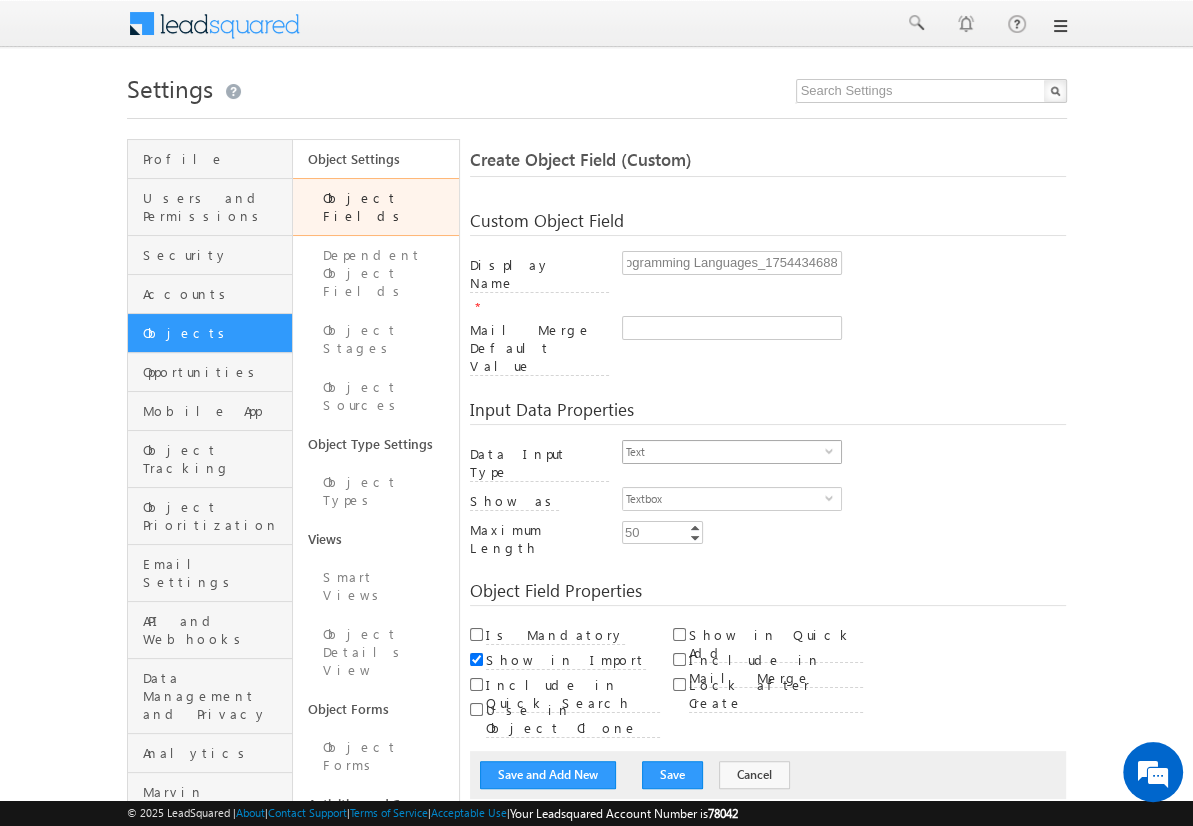 click on "Text" at bounding box center [724, 452] 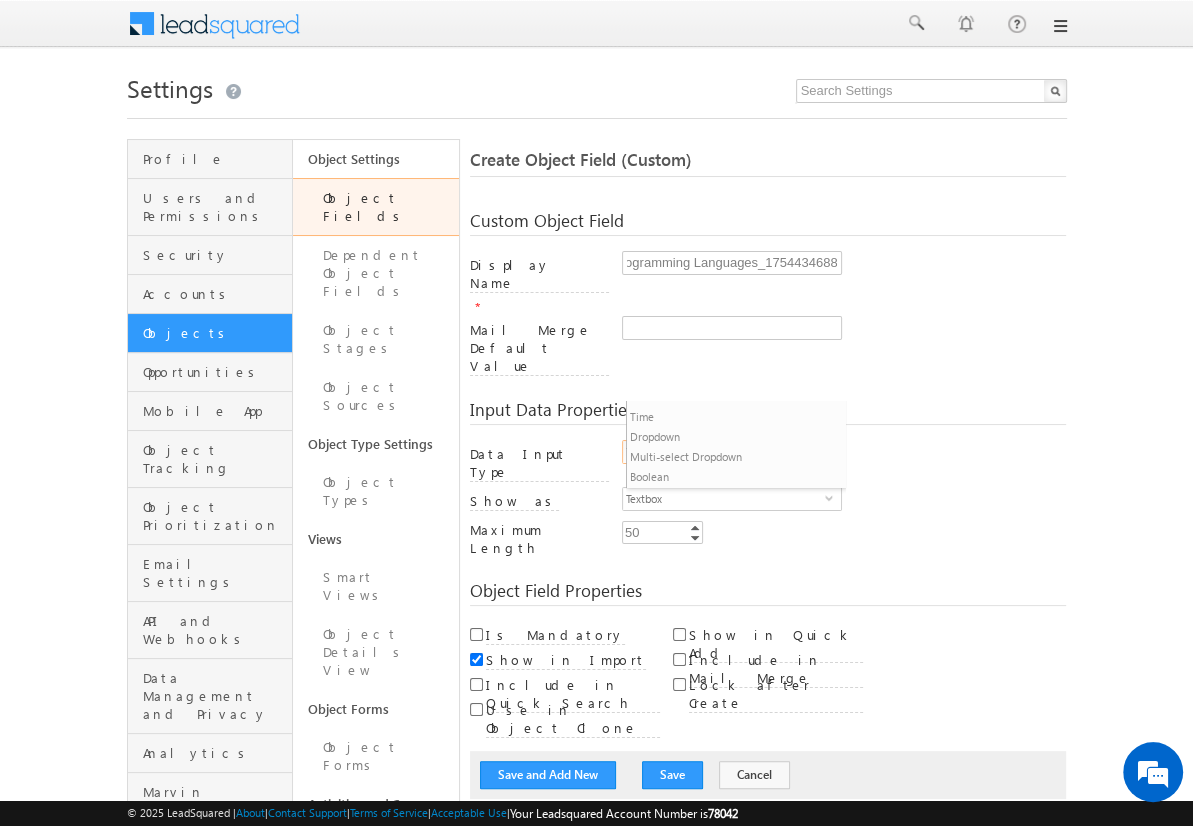 scroll, scrollTop: 0, scrollLeft: 0, axis: both 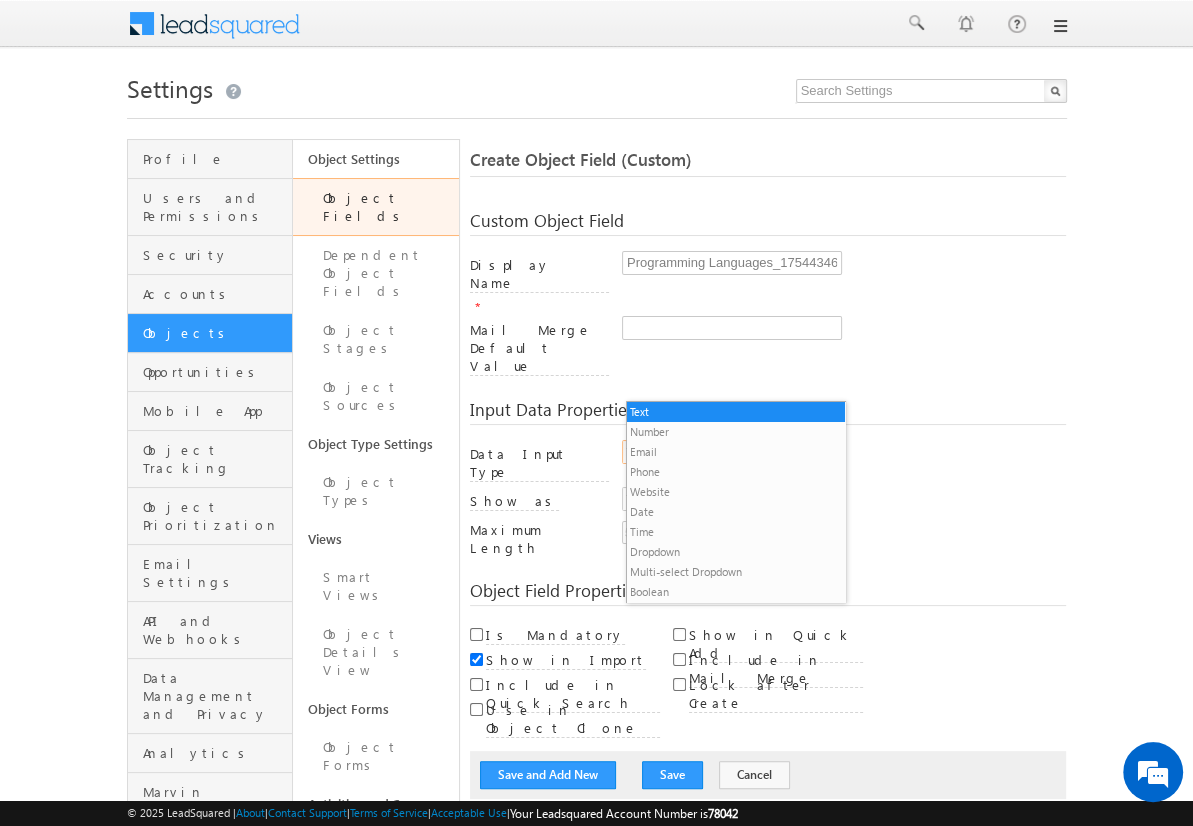 click on "Multi-select Dropdown" at bounding box center (736, 572) 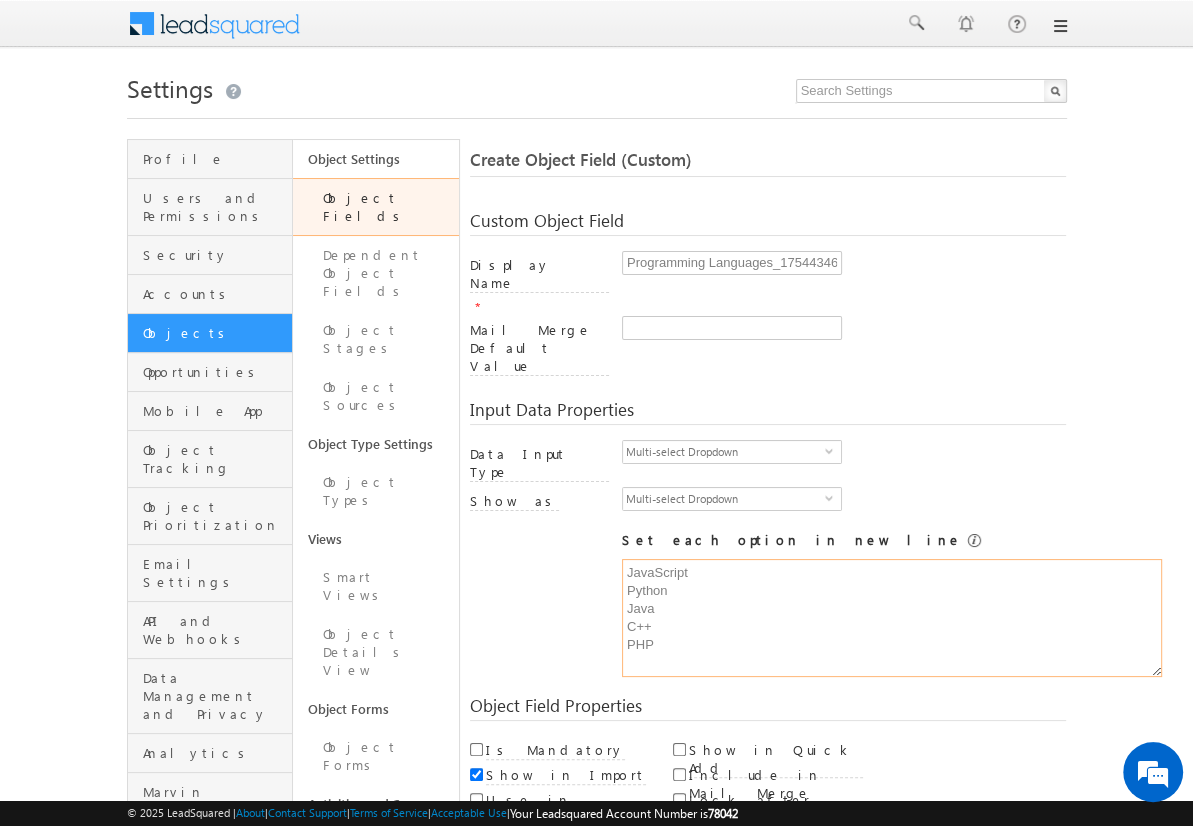 type on "JavaScript
Python
Java
C++
PHP" 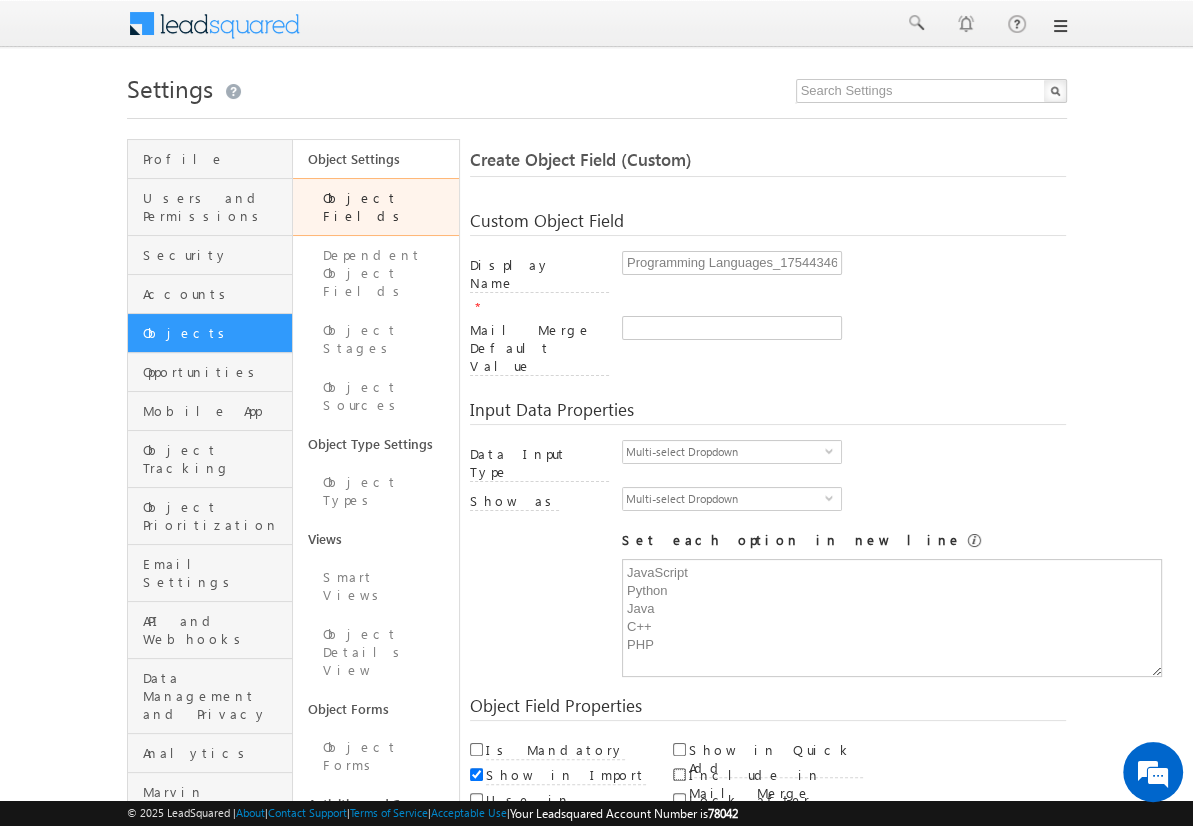 click on "Include in Mail Merge" at bounding box center [679, 774] 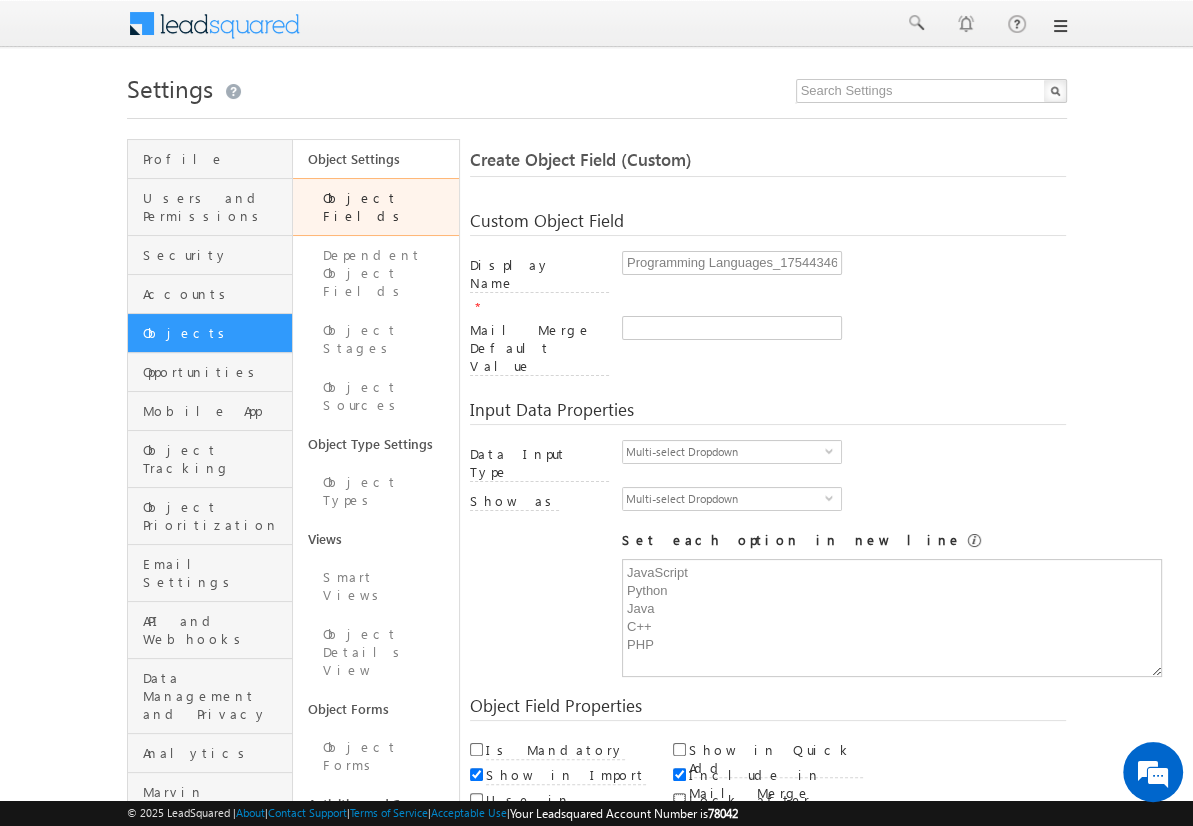click on "Lock after Create" at bounding box center (679, 799) 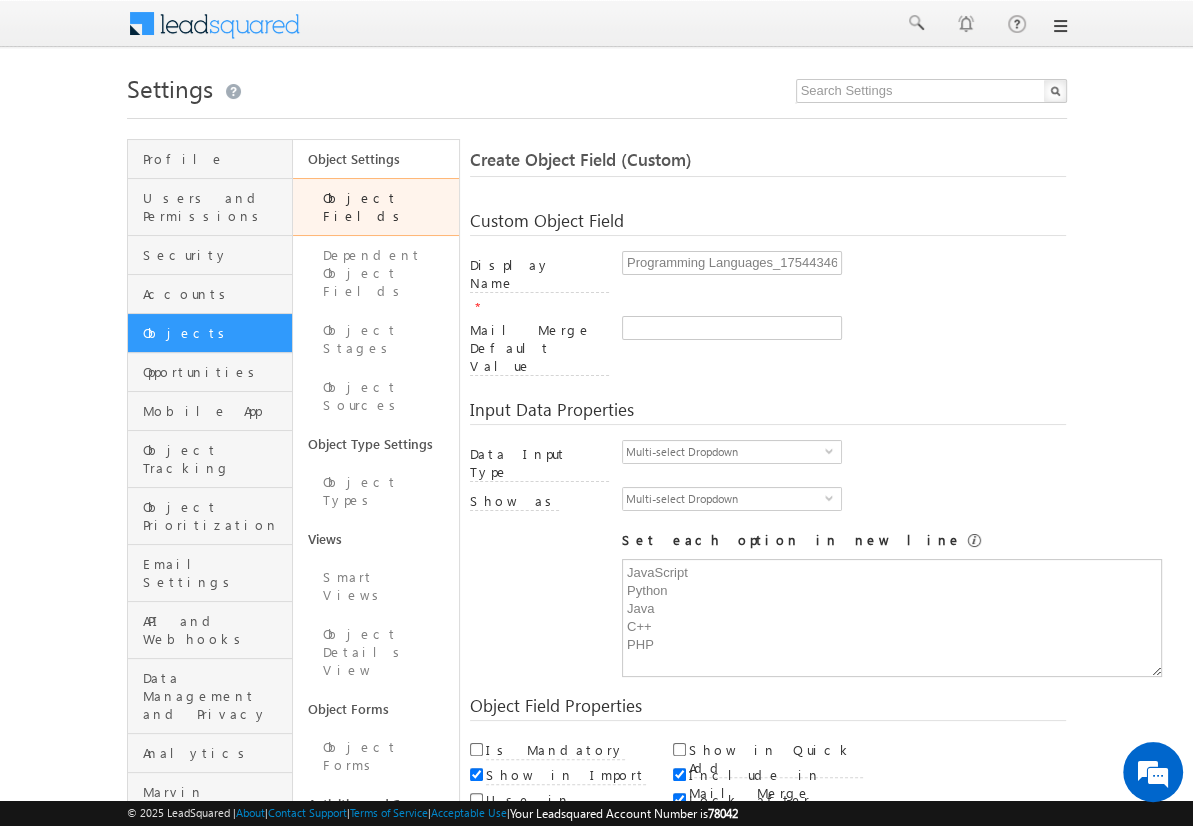 click on "Save and Add New" at bounding box center [548, 865] 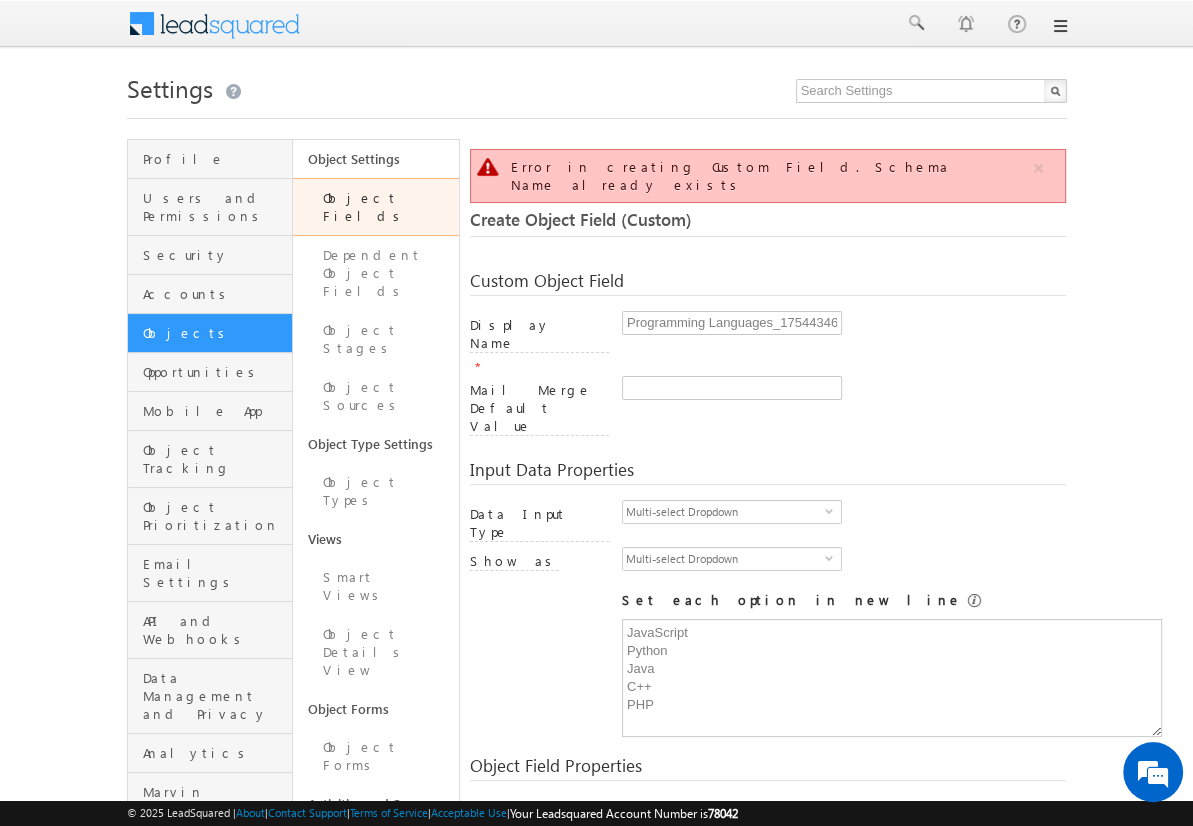 scroll, scrollTop: 149, scrollLeft: 0, axis: vertical 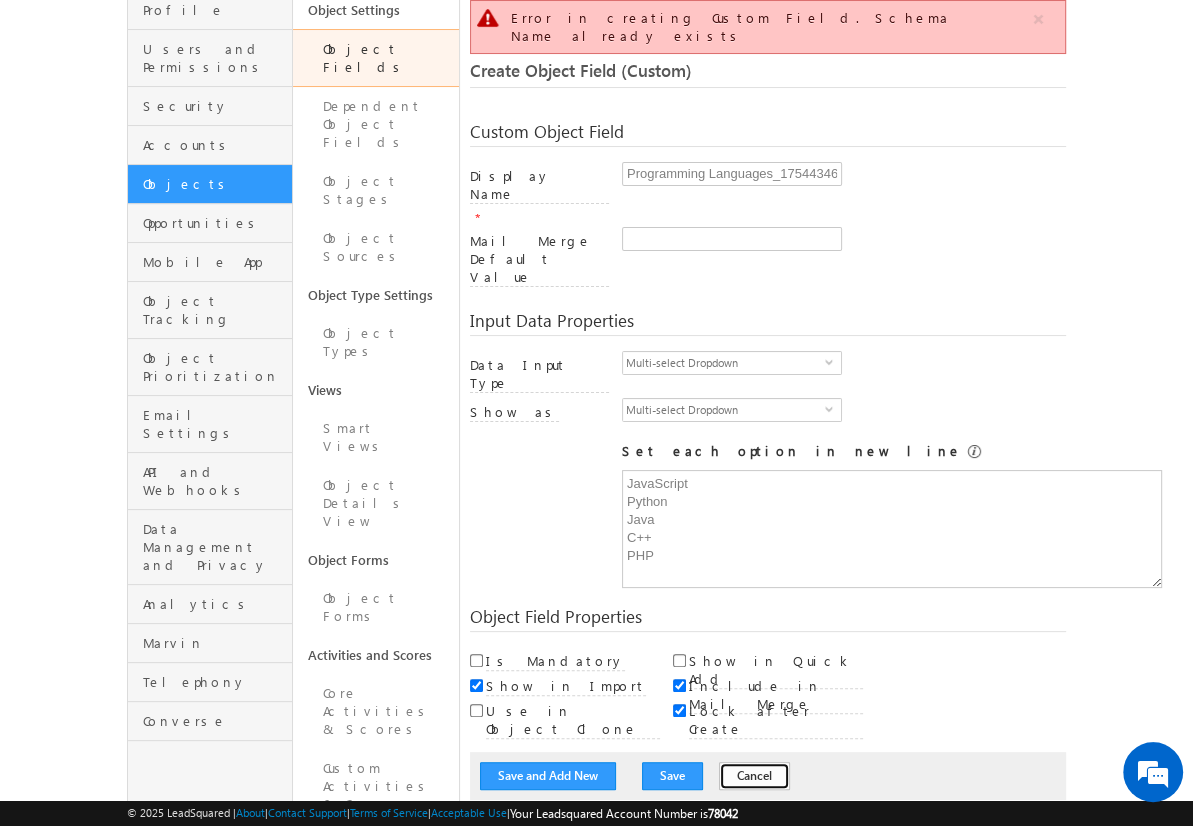 click on "Cancel" at bounding box center [754, 776] 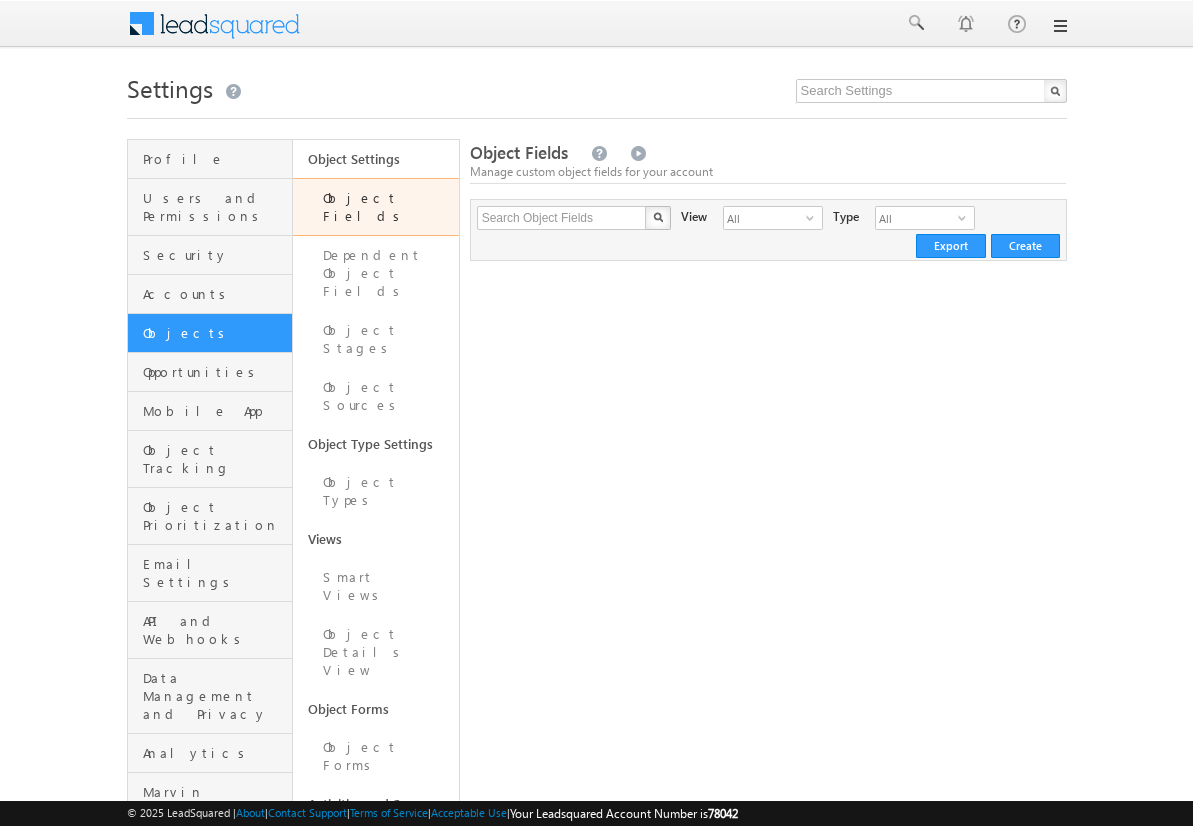 scroll, scrollTop: 0, scrollLeft: 0, axis: both 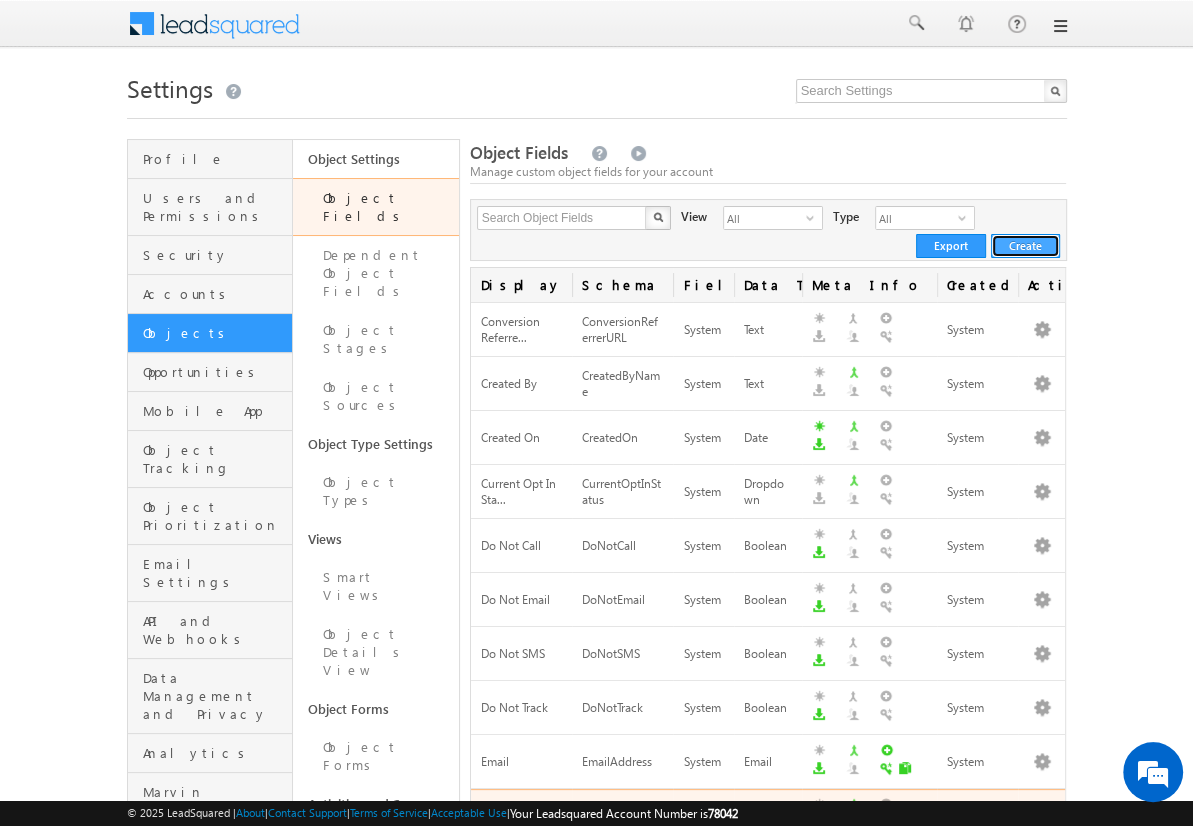 click on "Create" at bounding box center [1025, 246] 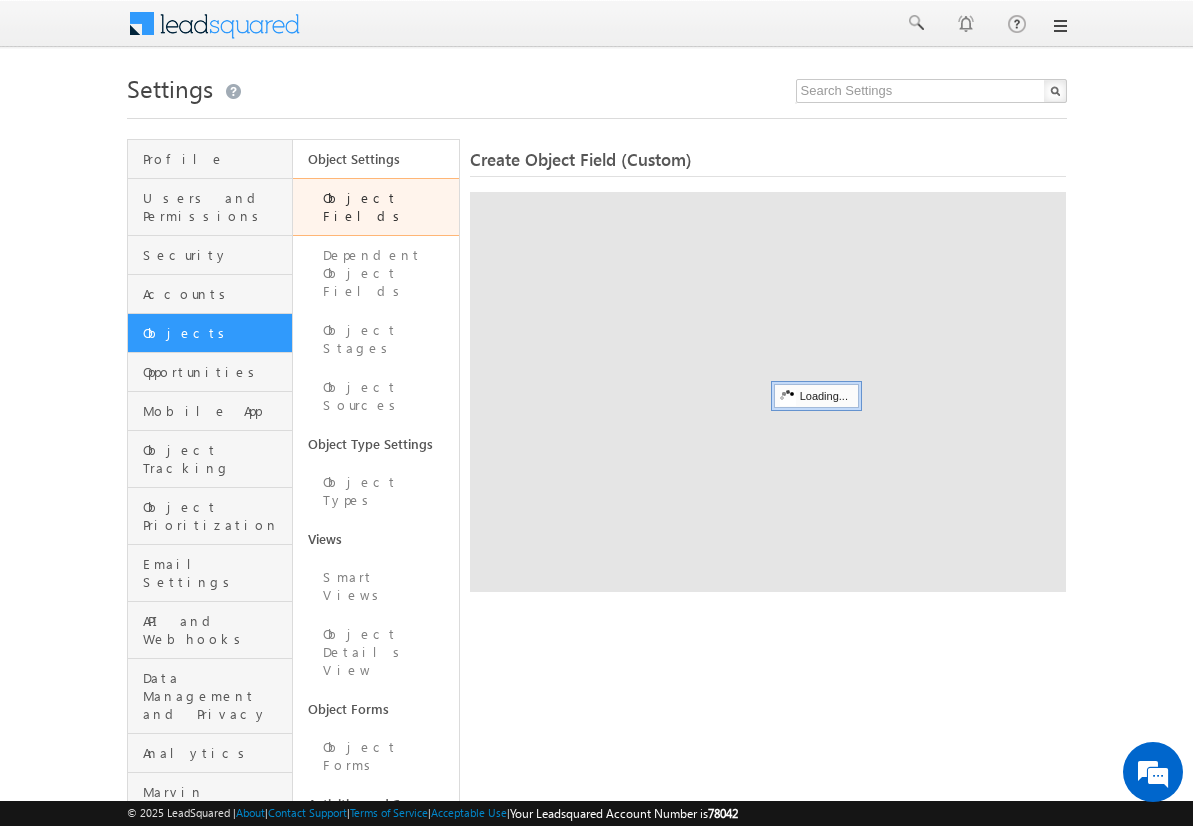 scroll, scrollTop: 0, scrollLeft: 0, axis: both 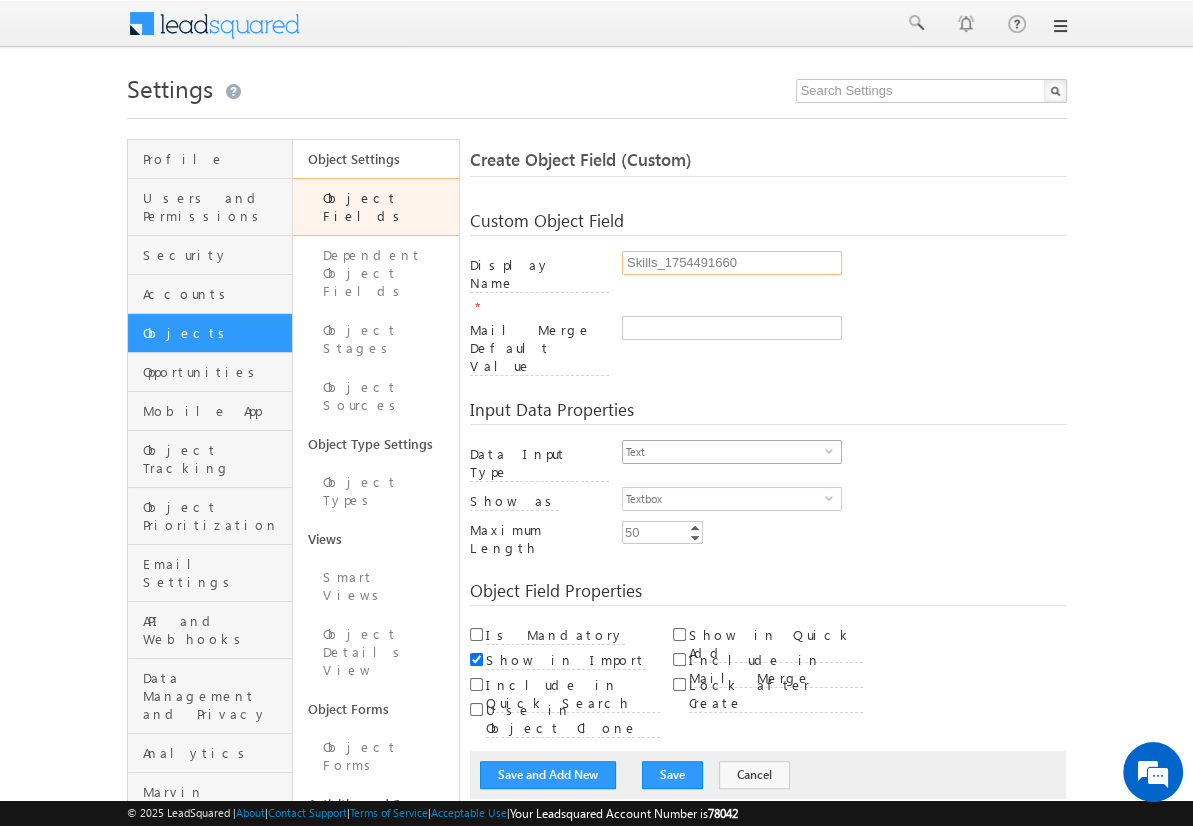 type on "Skills_1754491660" 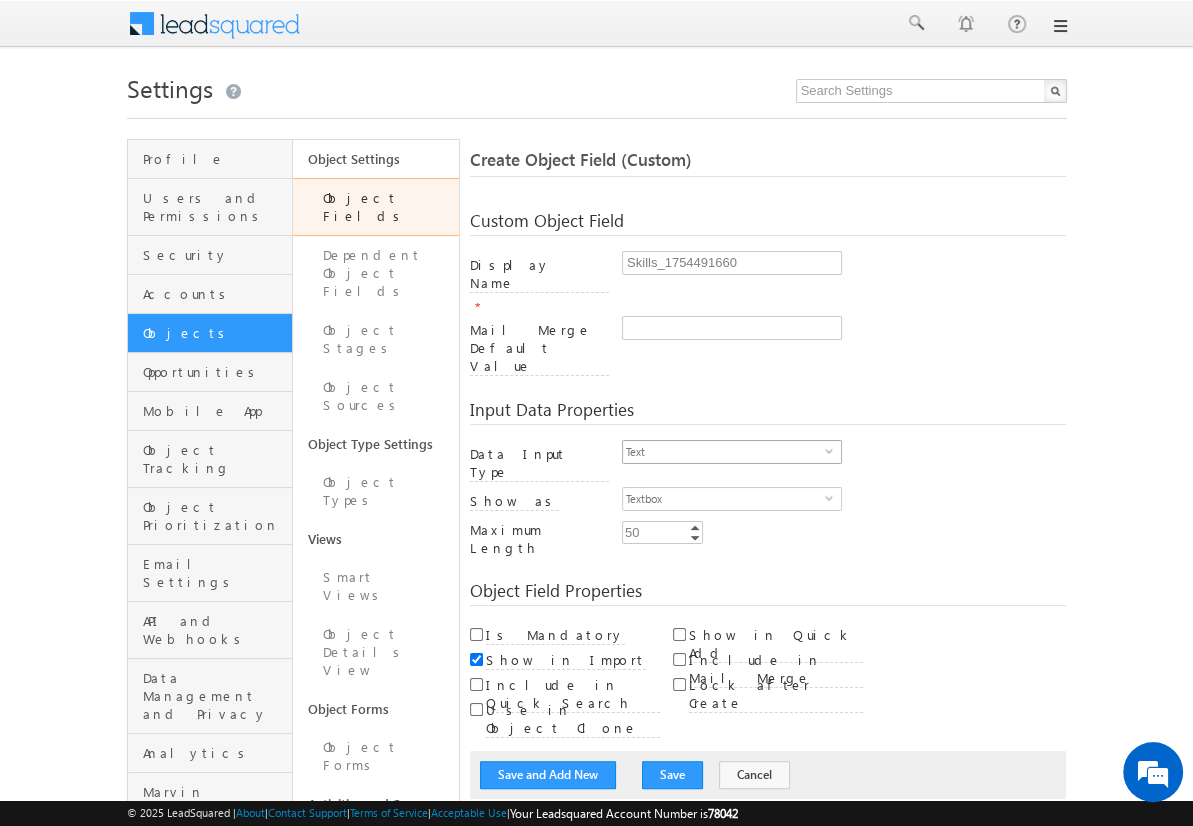 click on "Text" at bounding box center [724, 452] 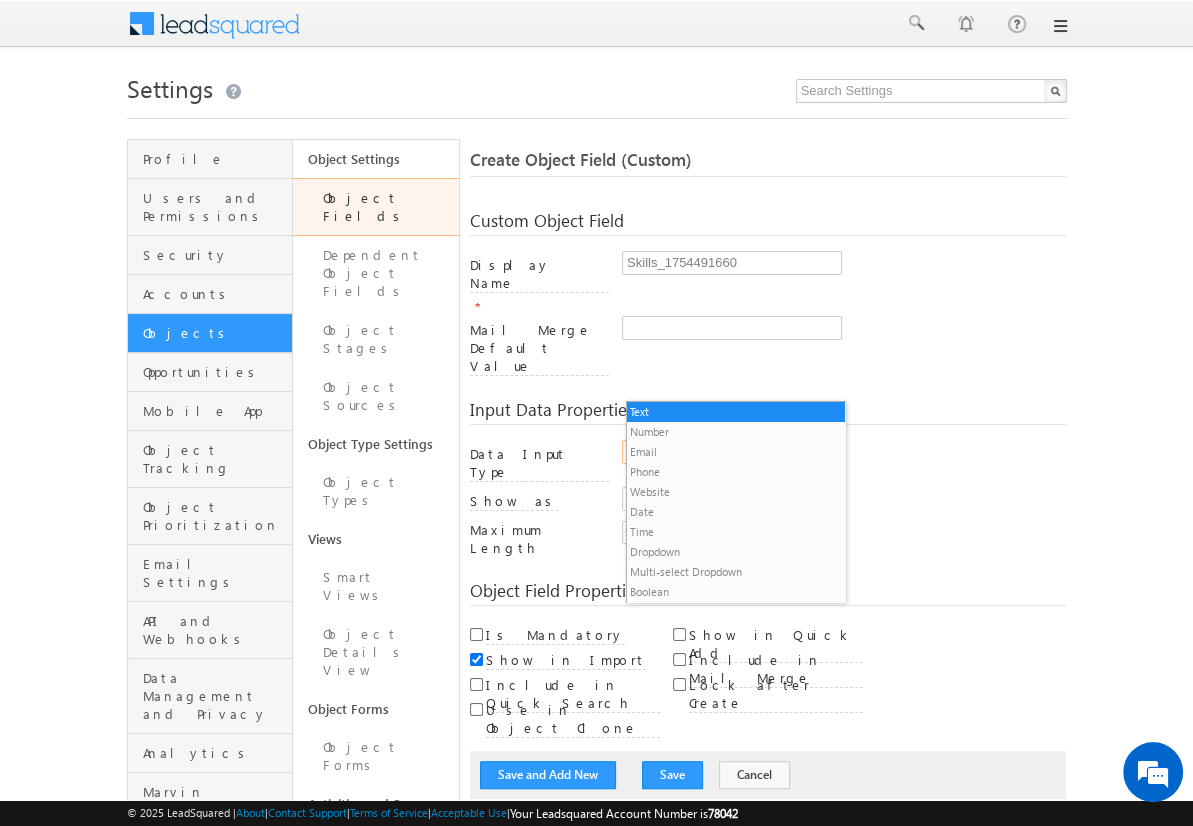 click on "Multi-select Dropdown" at bounding box center (736, 572) 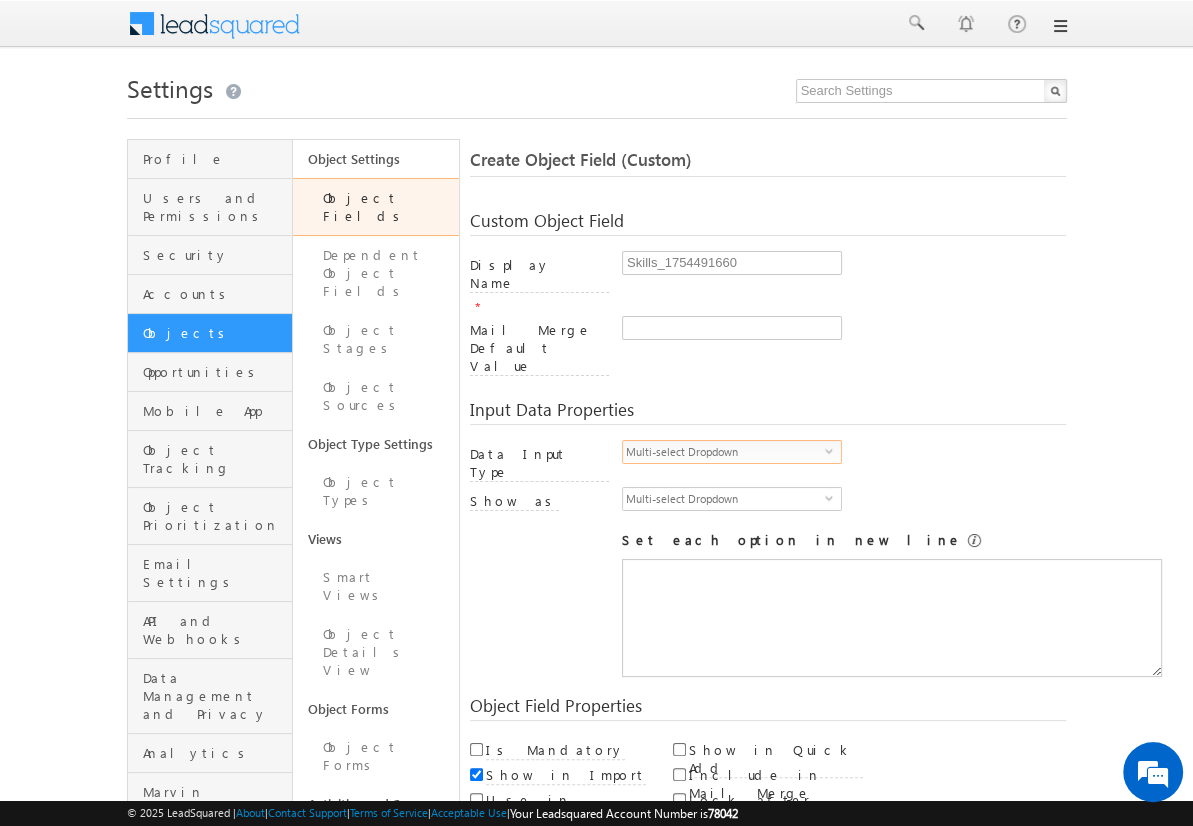 scroll, scrollTop: 0, scrollLeft: 0, axis: both 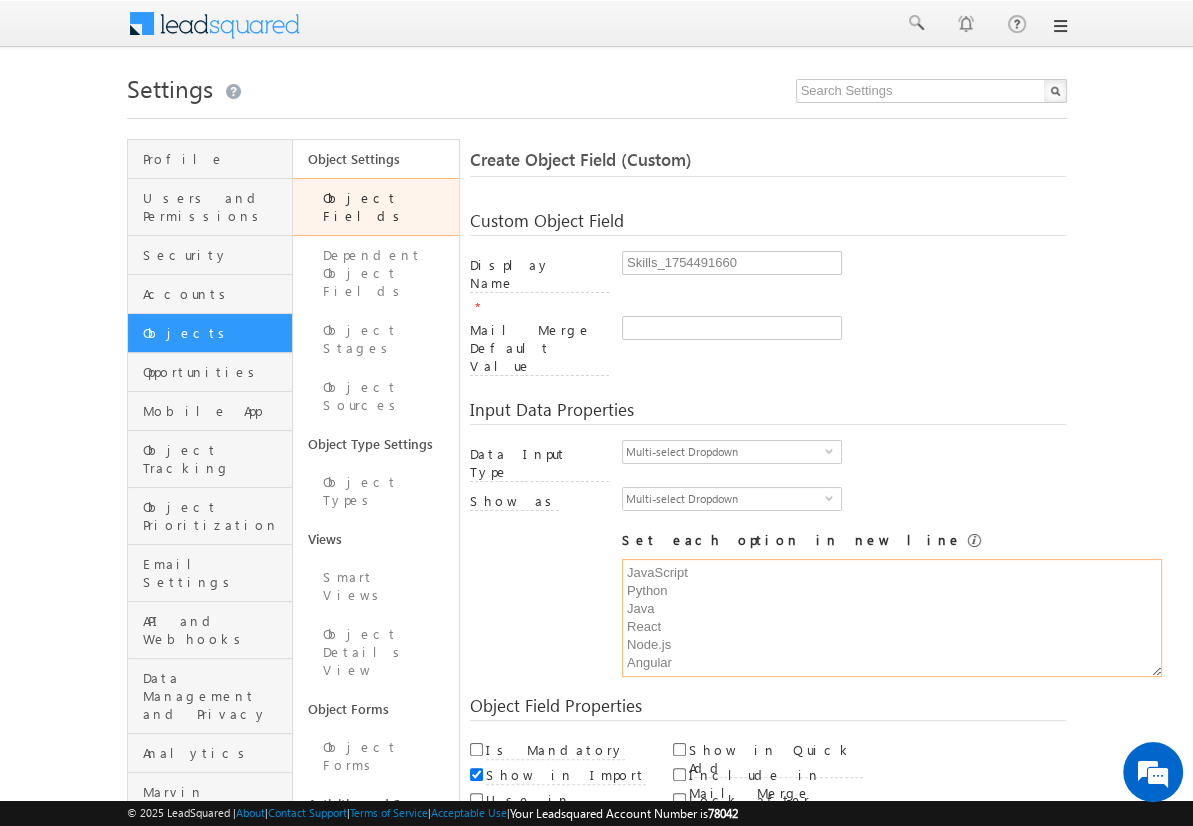 type on "JavaScript
Python
Java
React
Node.js
Angular" 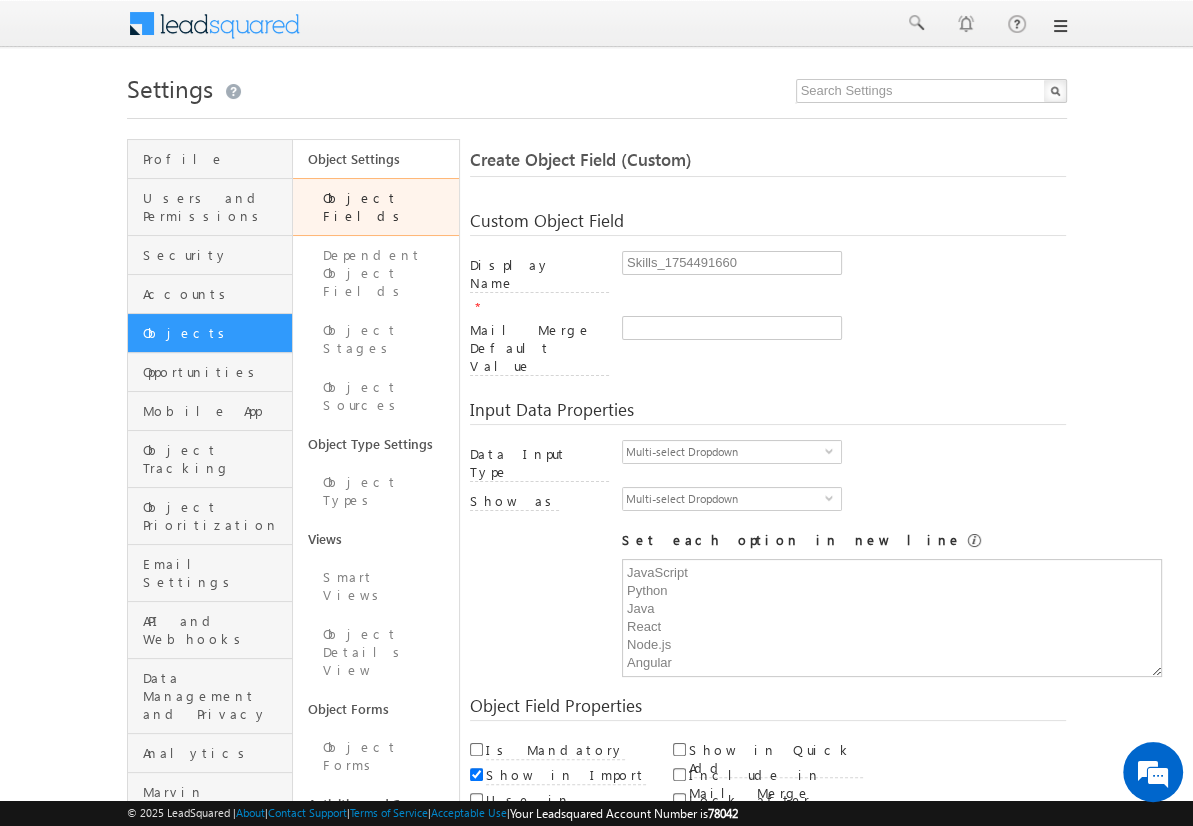 click on "Save and Add New" at bounding box center (548, 865) 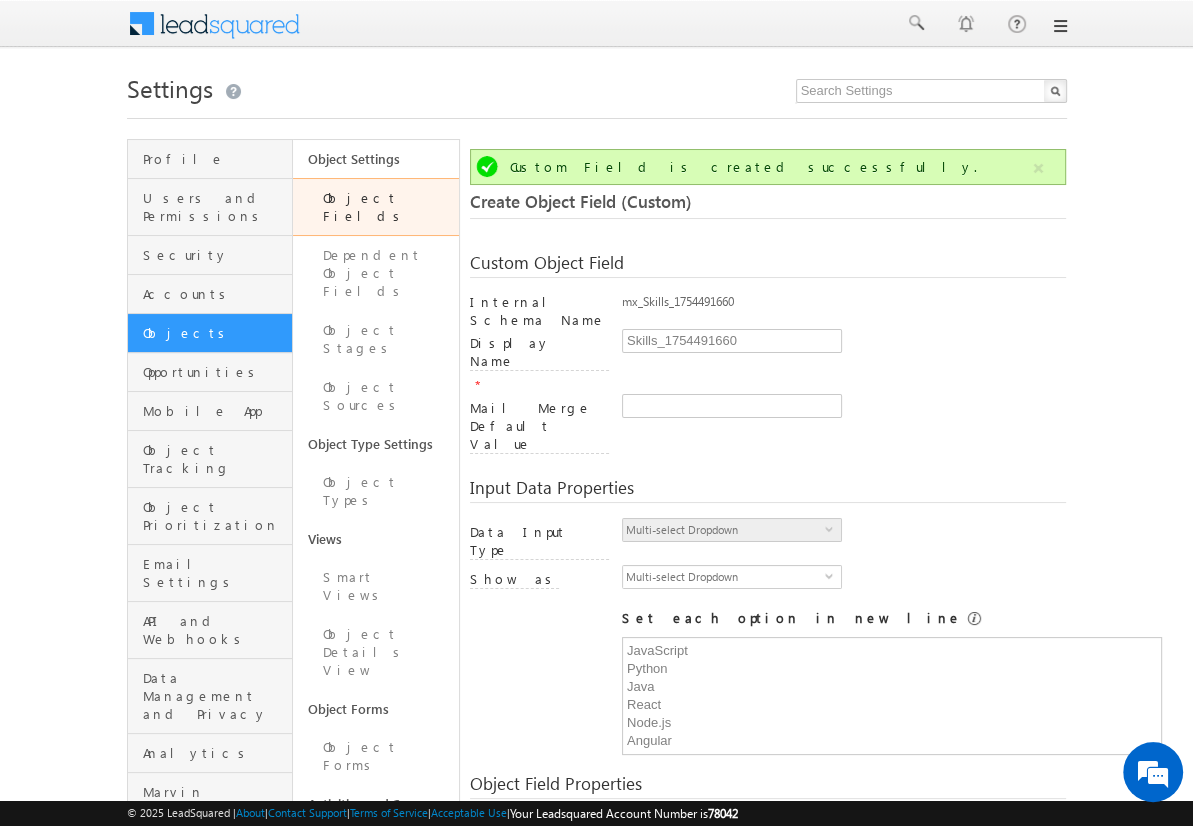 scroll, scrollTop: 149, scrollLeft: 0, axis: vertical 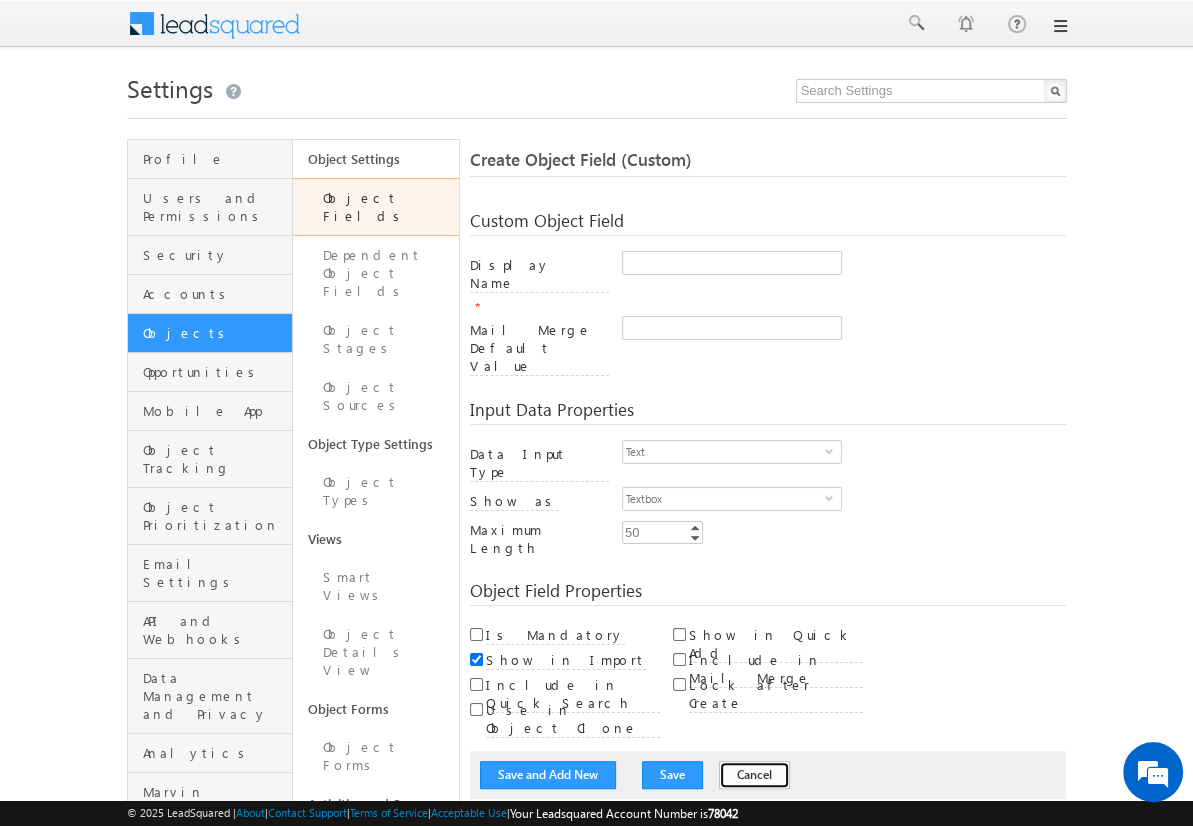 click on "Cancel" at bounding box center [754, 775] 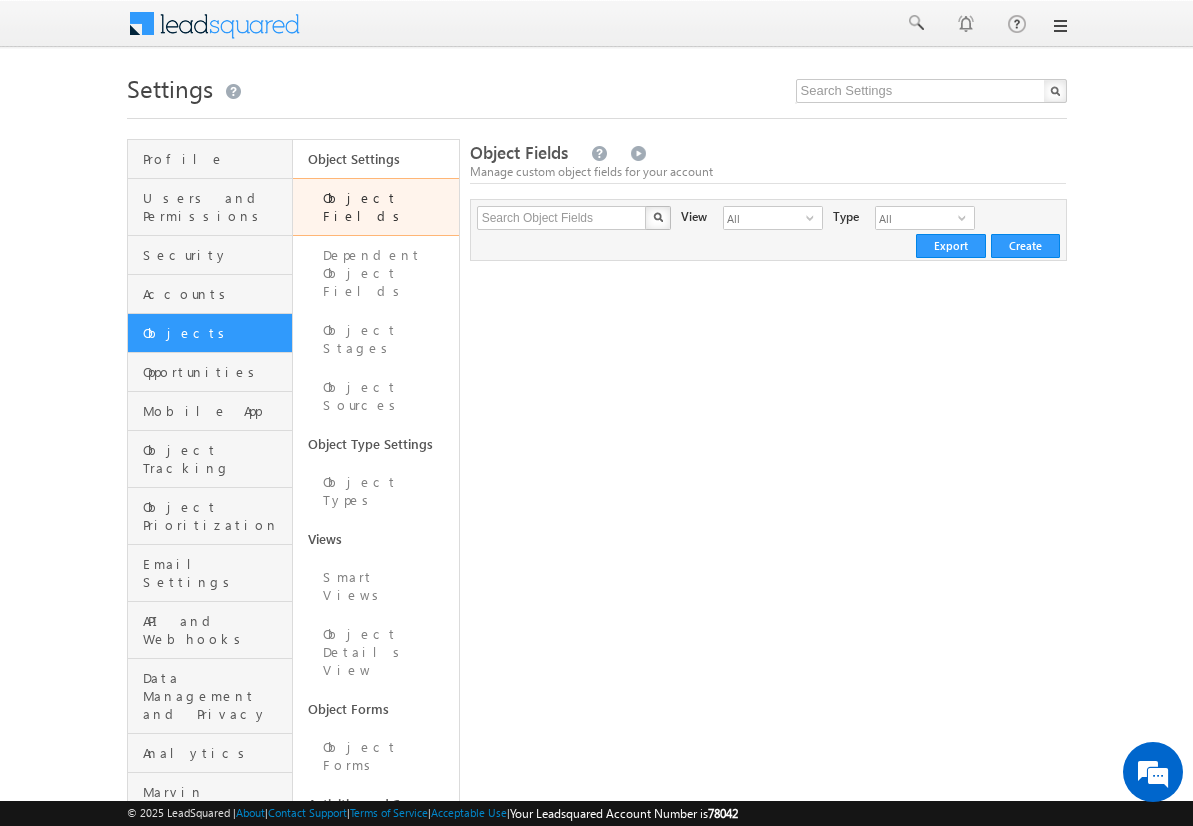 scroll, scrollTop: 0, scrollLeft: 0, axis: both 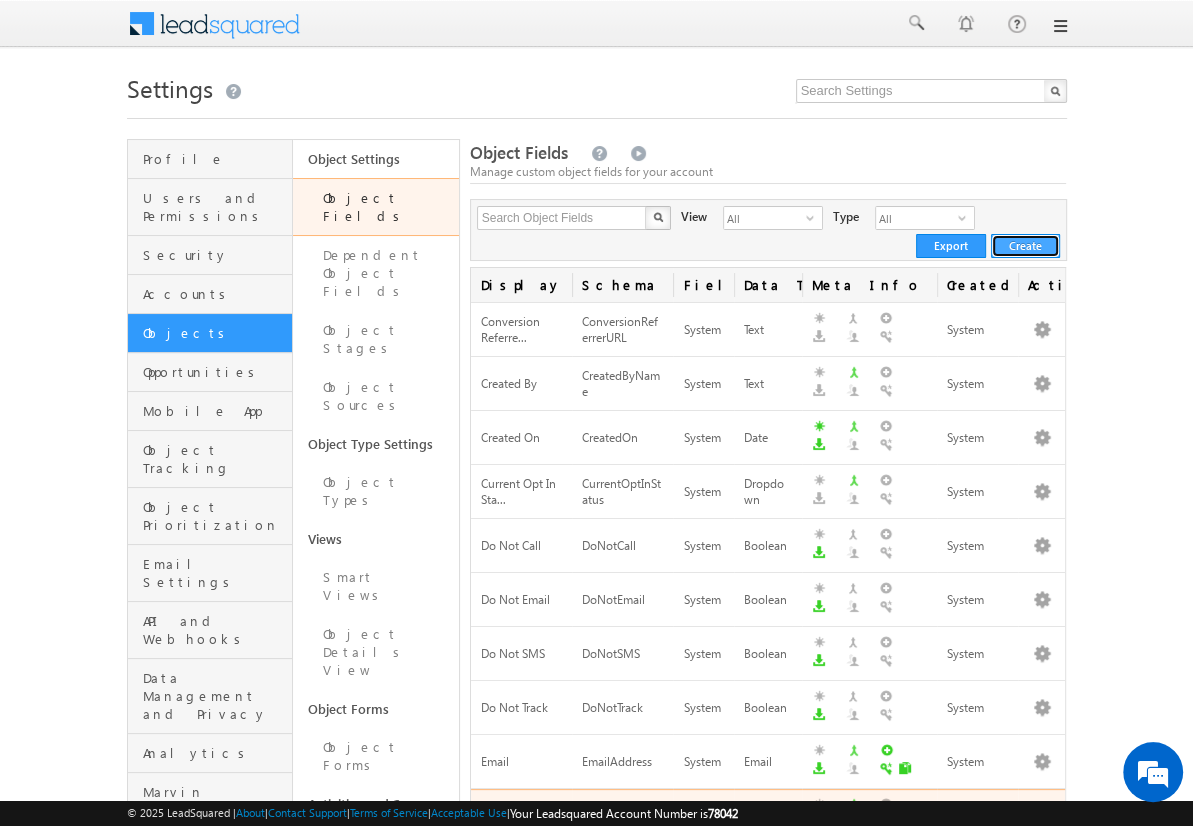 click on "Create" at bounding box center [1025, 246] 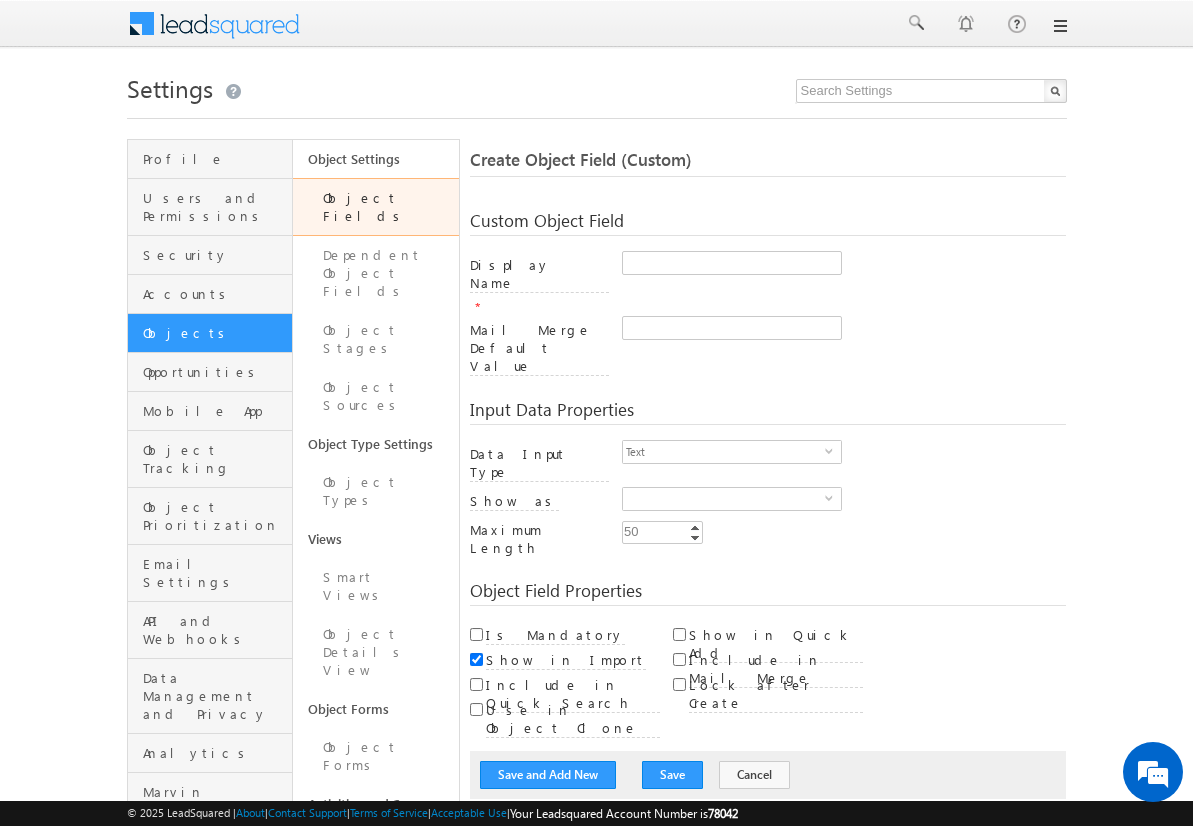 scroll, scrollTop: 0, scrollLeft: 0, axis: both 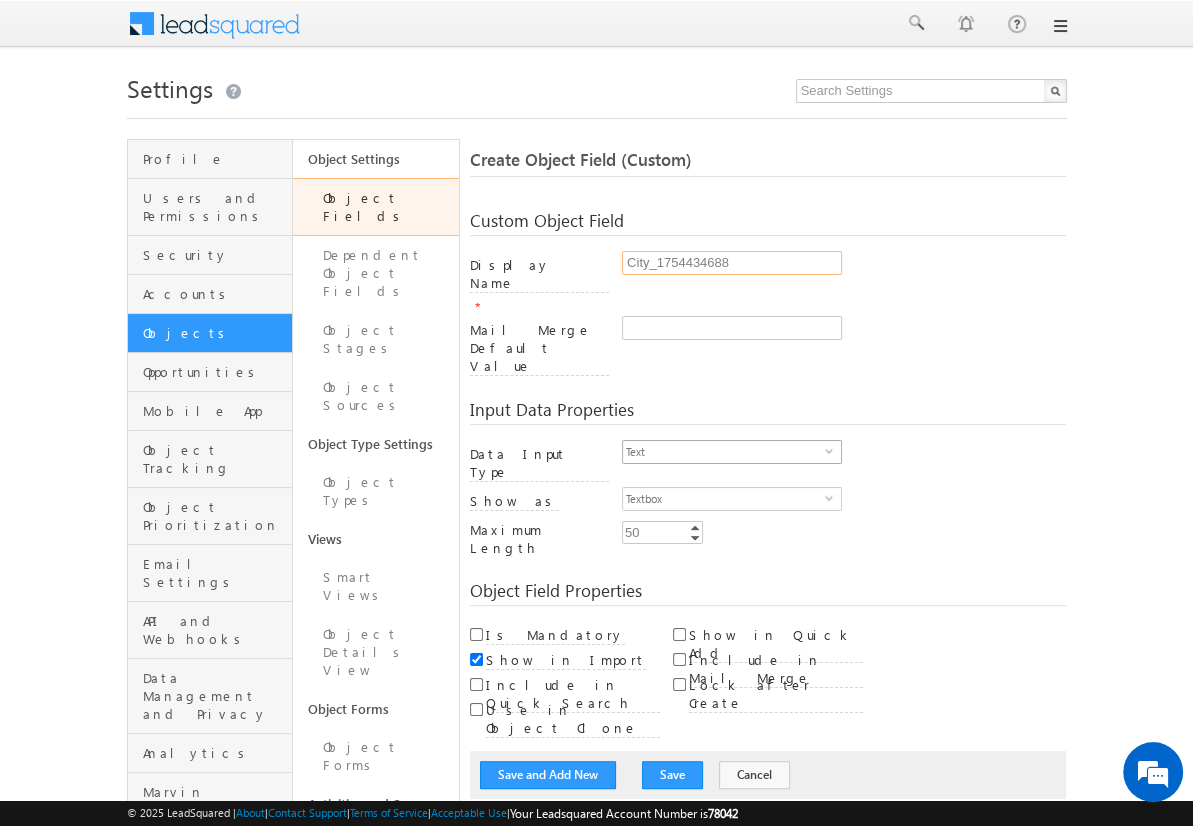 type on "City_1754434688" 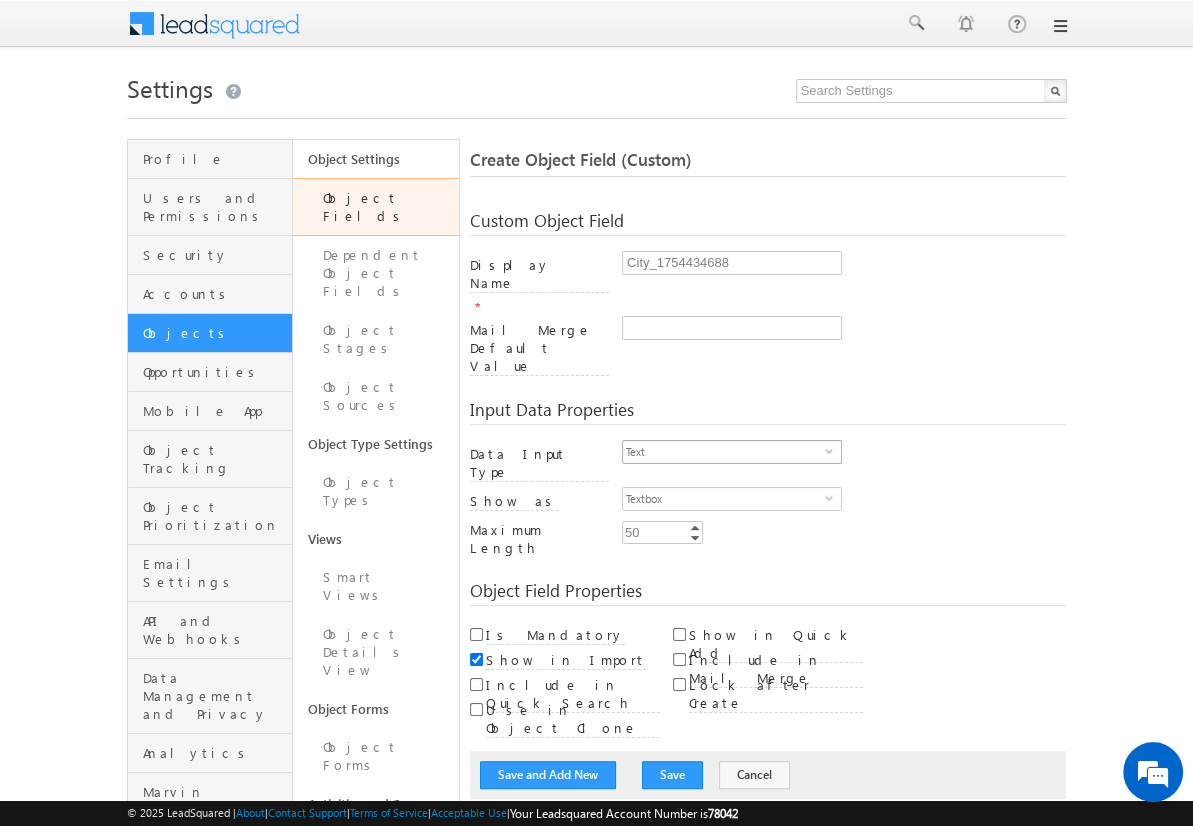 click on "Text" at bounding box center [724, 452] 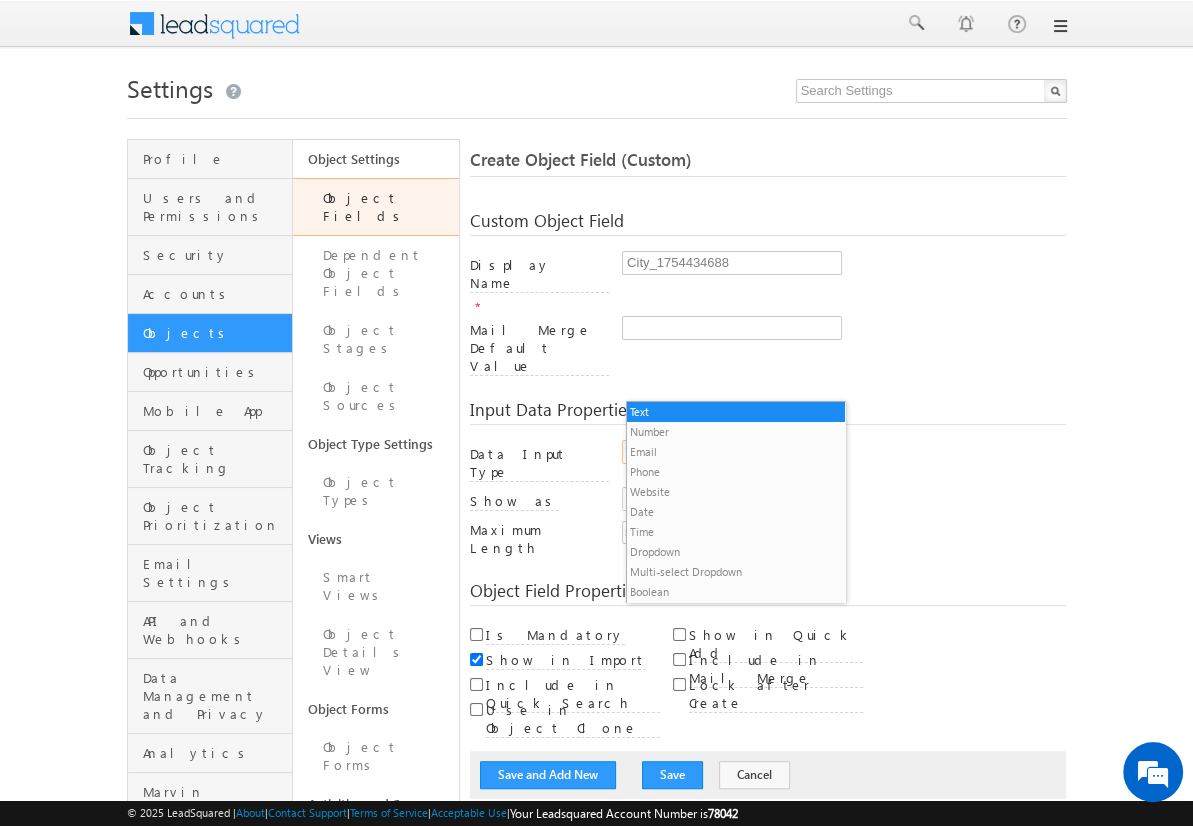 click on "Dropdown" at bounding box center [736, 552] 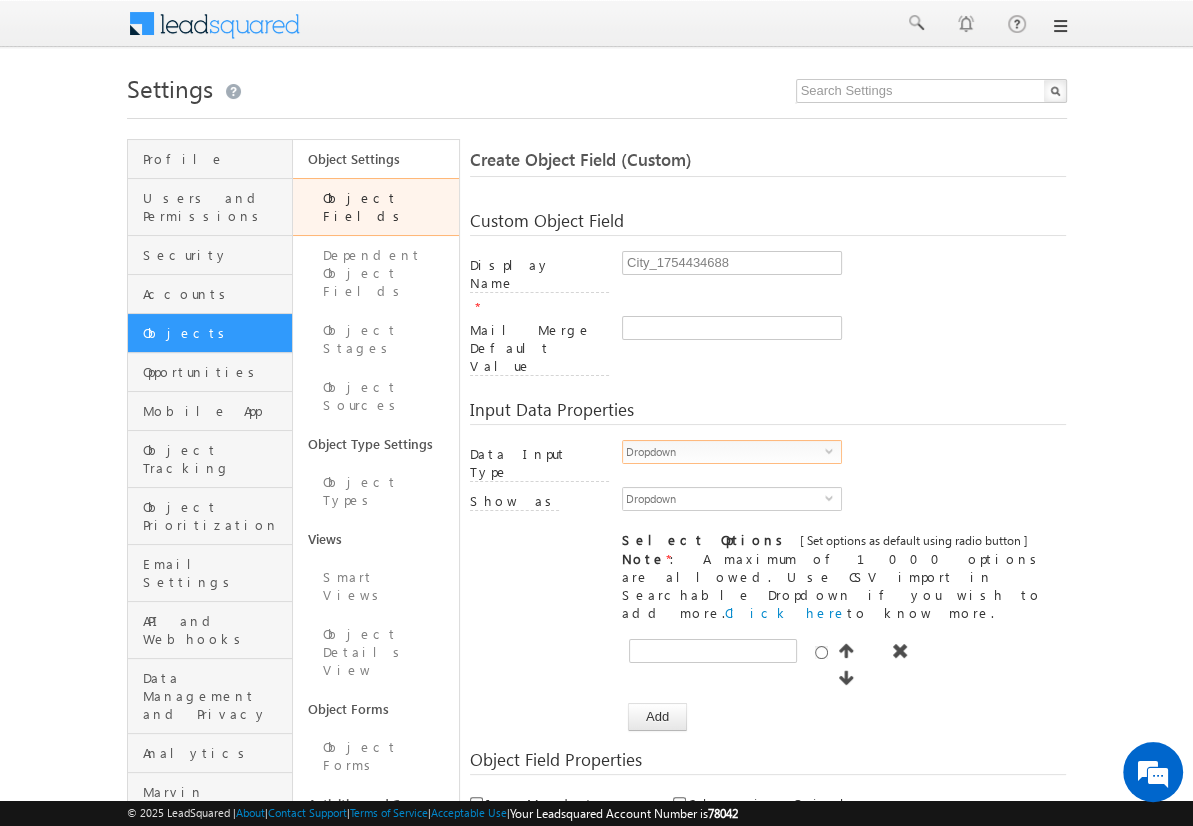 scroll, scrollTop: 0, scrollLeft: 0, axis: both 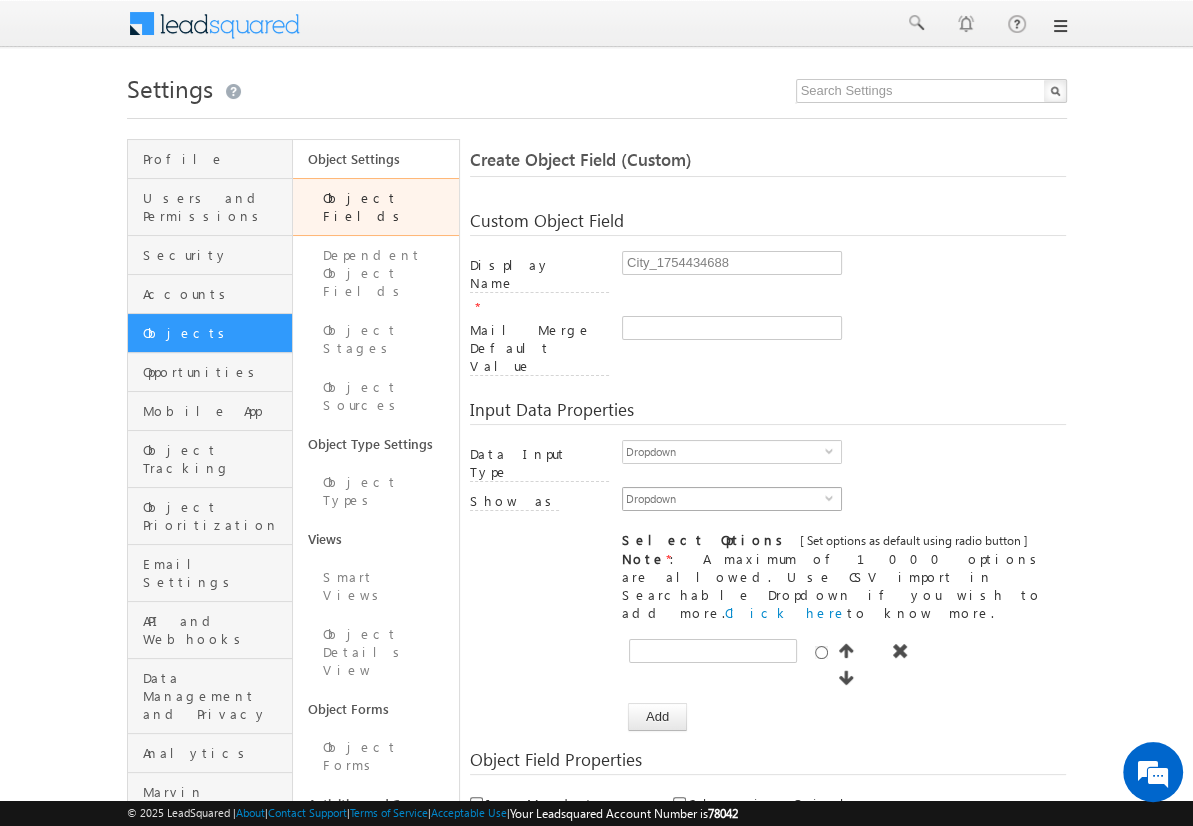 click on "Dropdown" at bounding box center [724, 499] 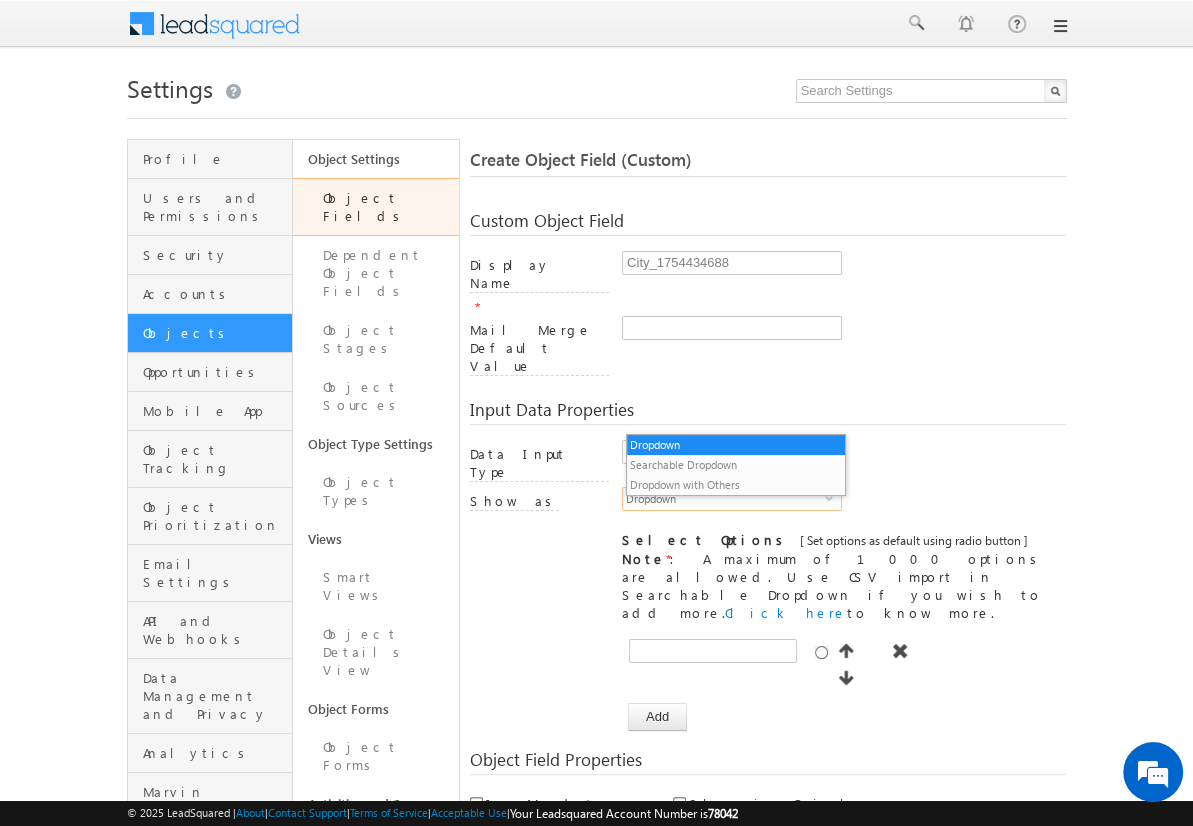 click on "Searchable Dropdown" at bounding box center (736, 465) 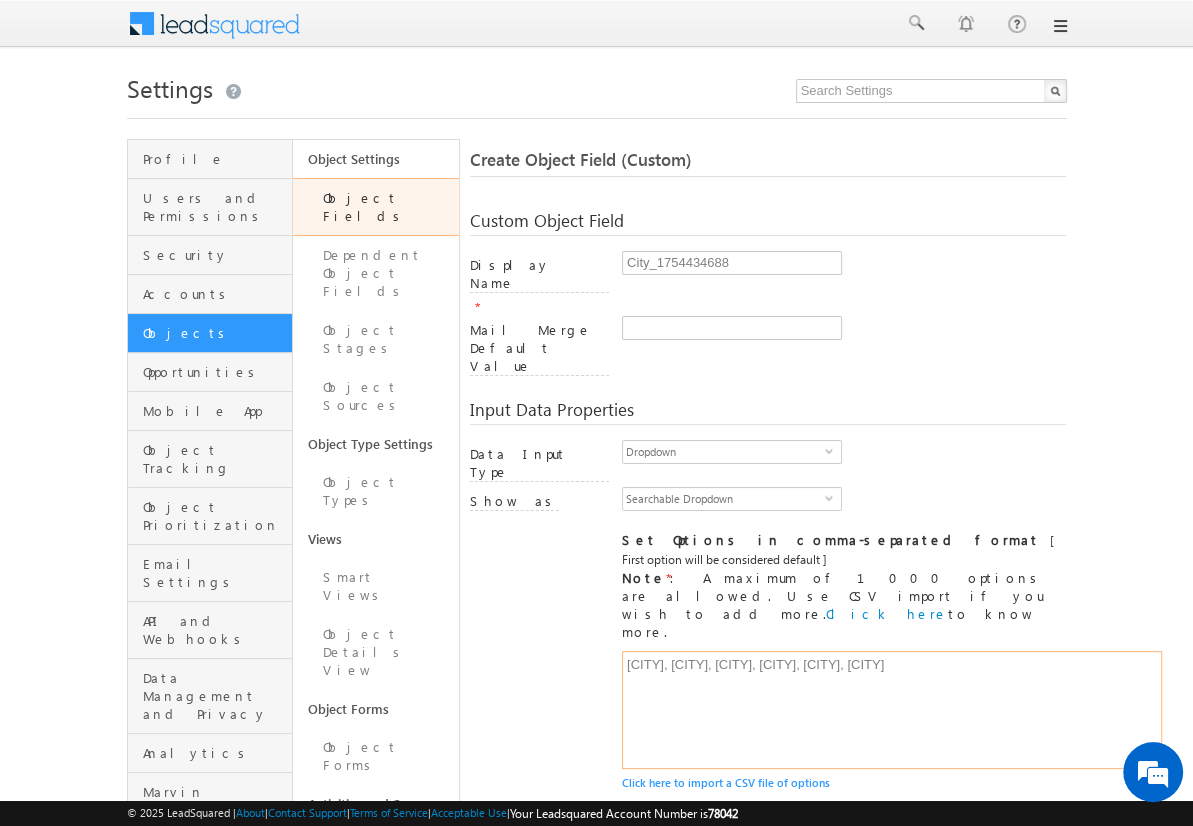 type on "[CITY], [CITY], [CITY], [CITY], [CITY], [CITY]" 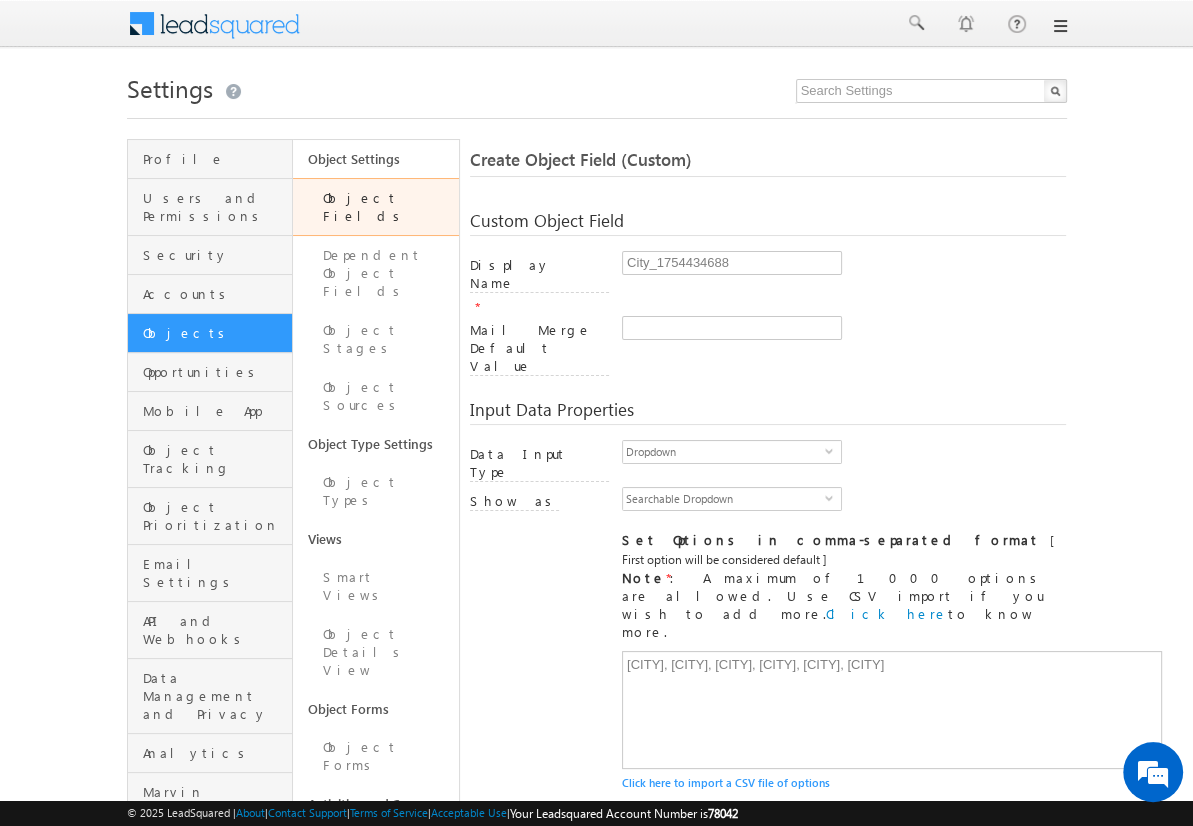 click on "Include in Mail Merge" at bounding box center (679, 899) 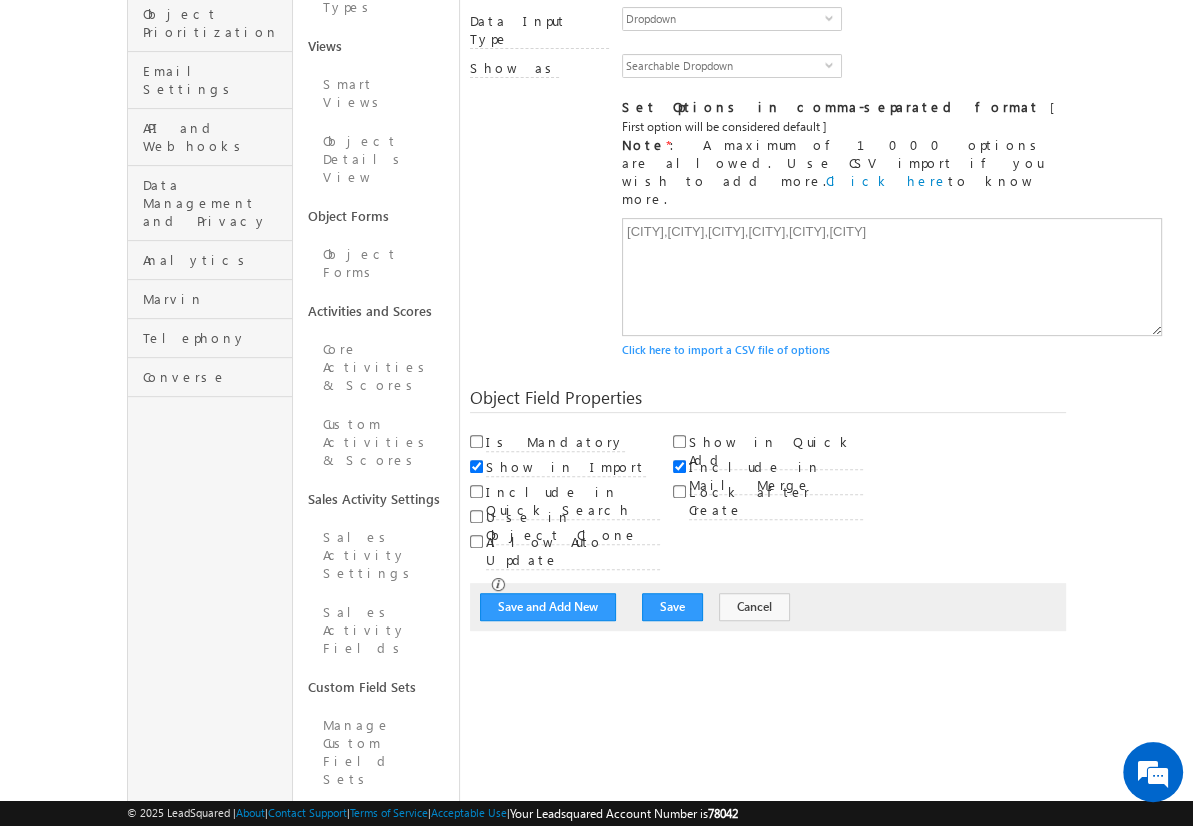 scroll, scrollTop: 149, scrollLeft: 0, axis: vertical 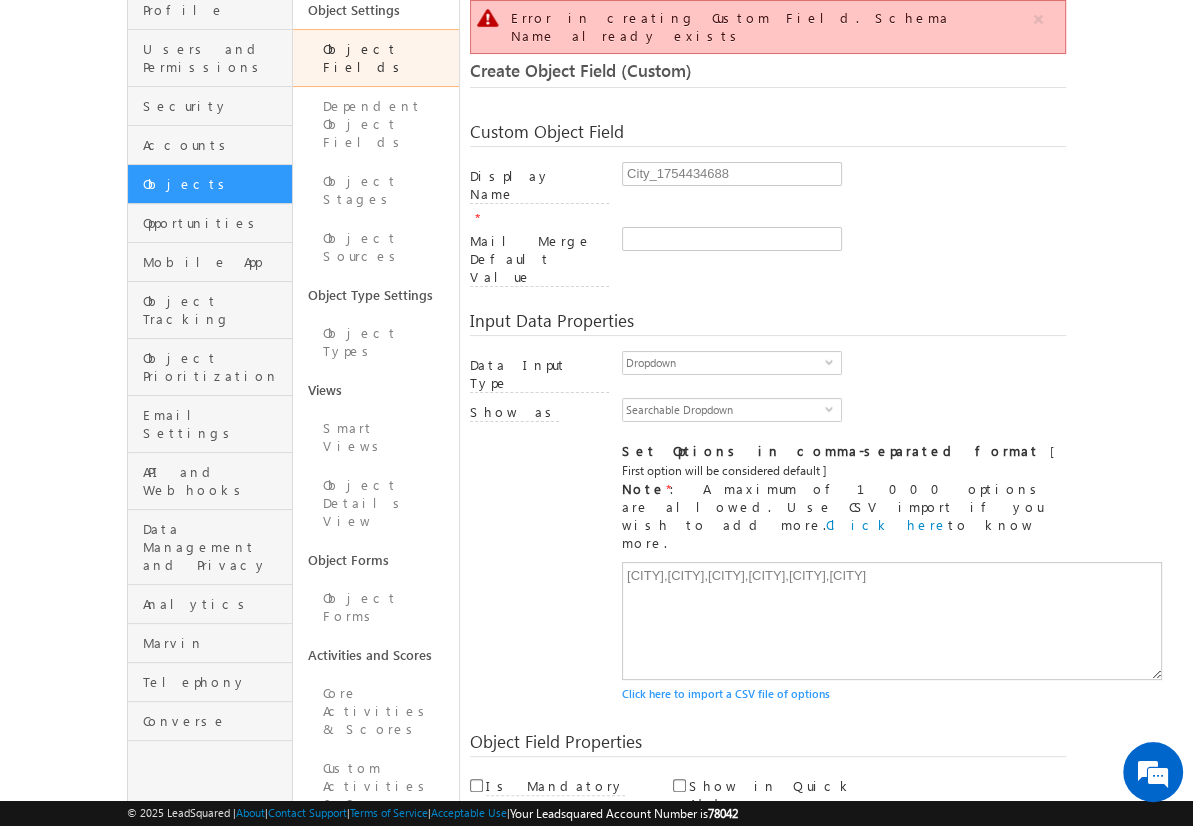 click on "Cancel" at bounding box center (754, 951) 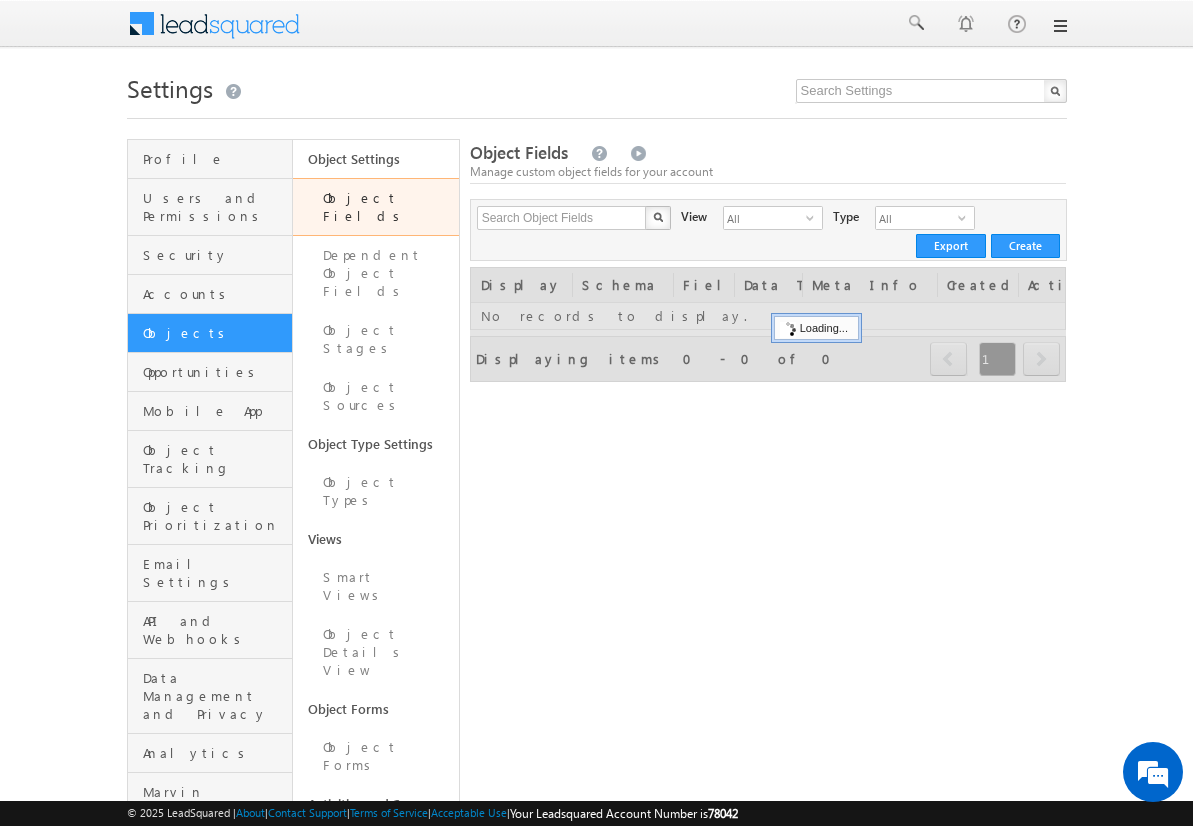 scroll, scrollTop: 0, scrollLeft: 0, axis: both 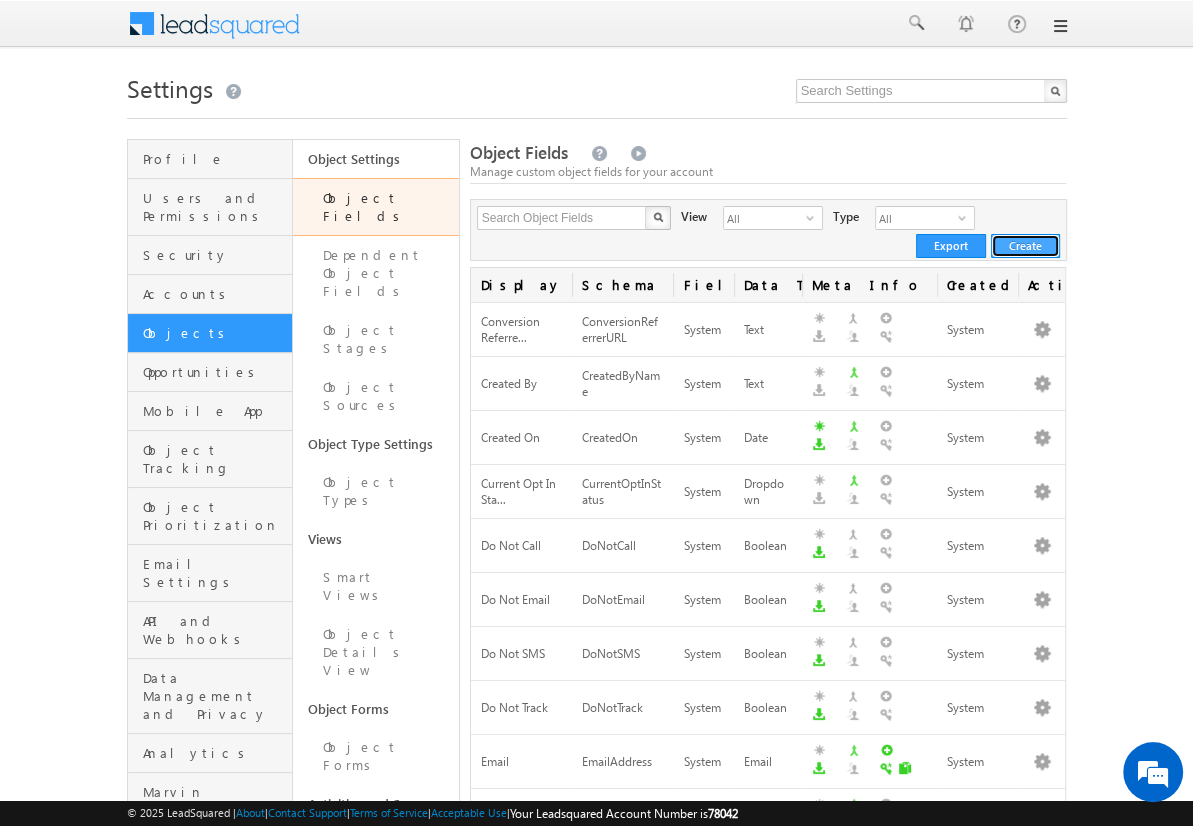 click on "Create" at bounding box center [1025, 246] 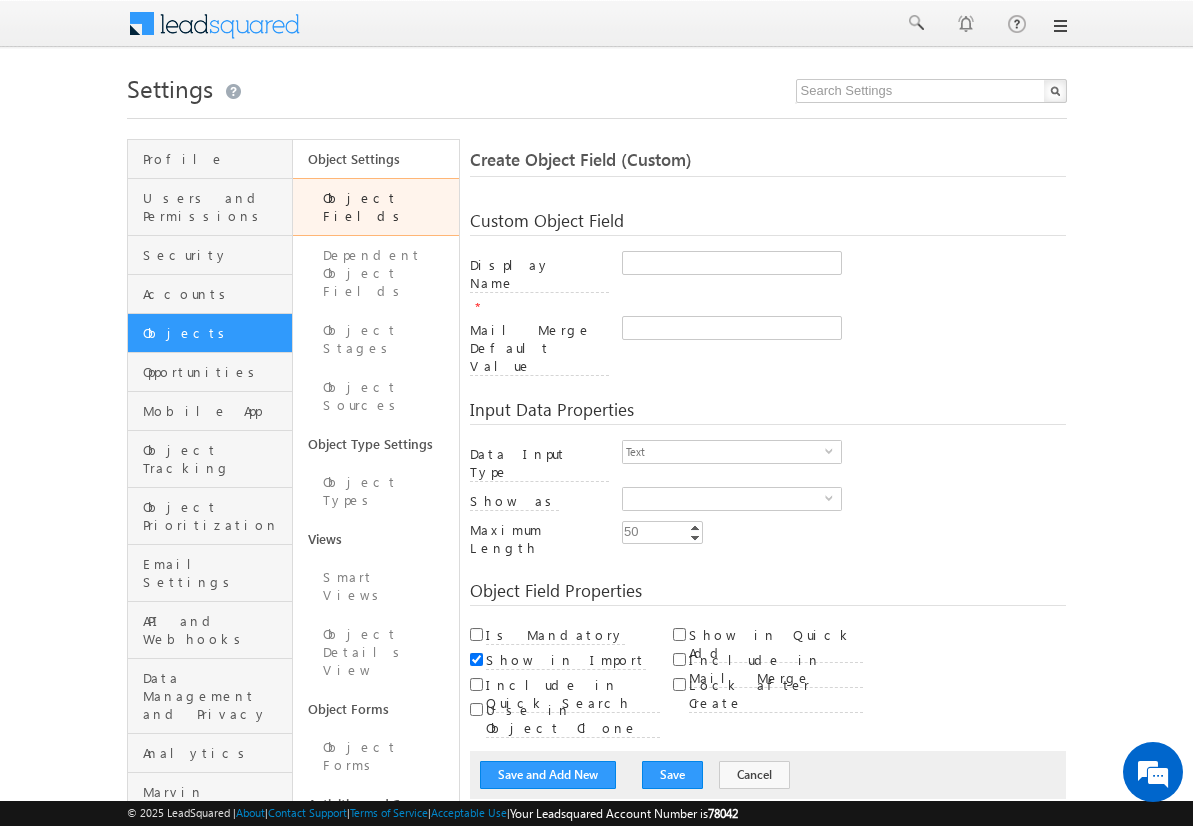 scroll, scrollTop: 0, scrollLeft: 0, axis: both 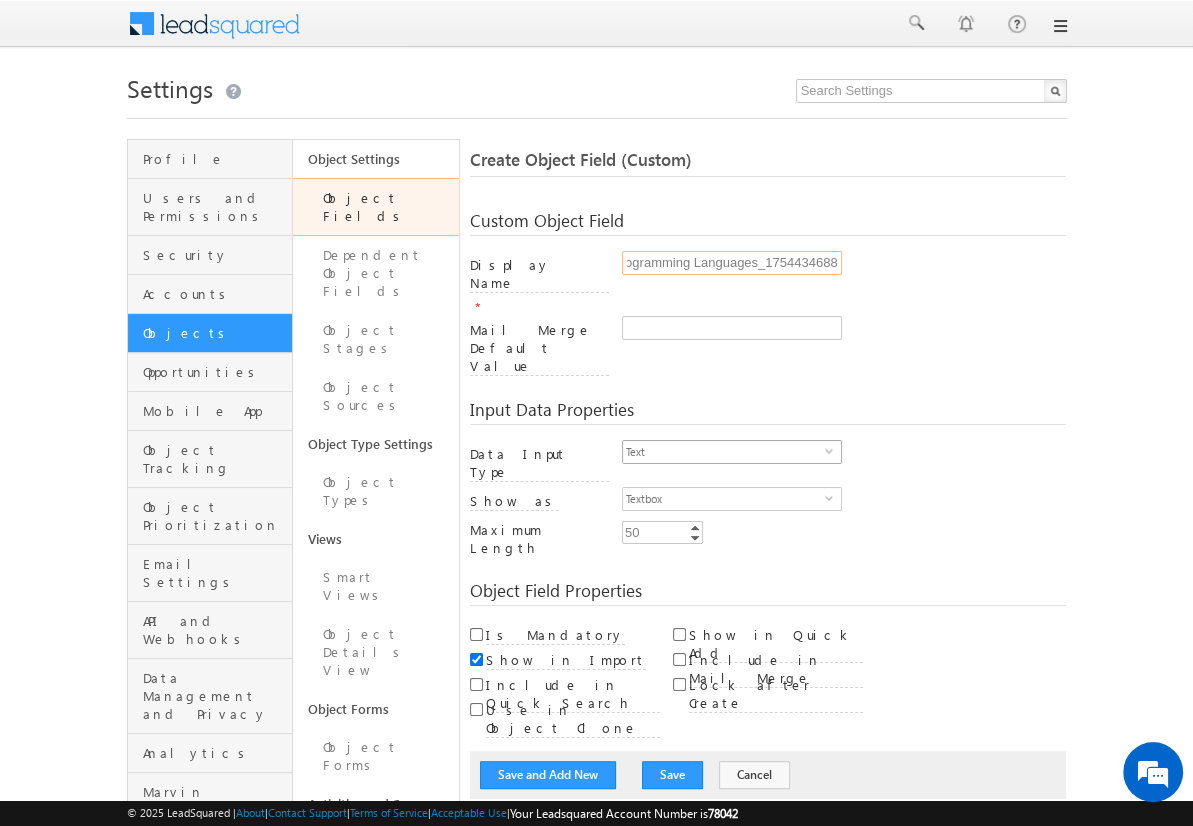 type on "Programming Languages_1754434688" 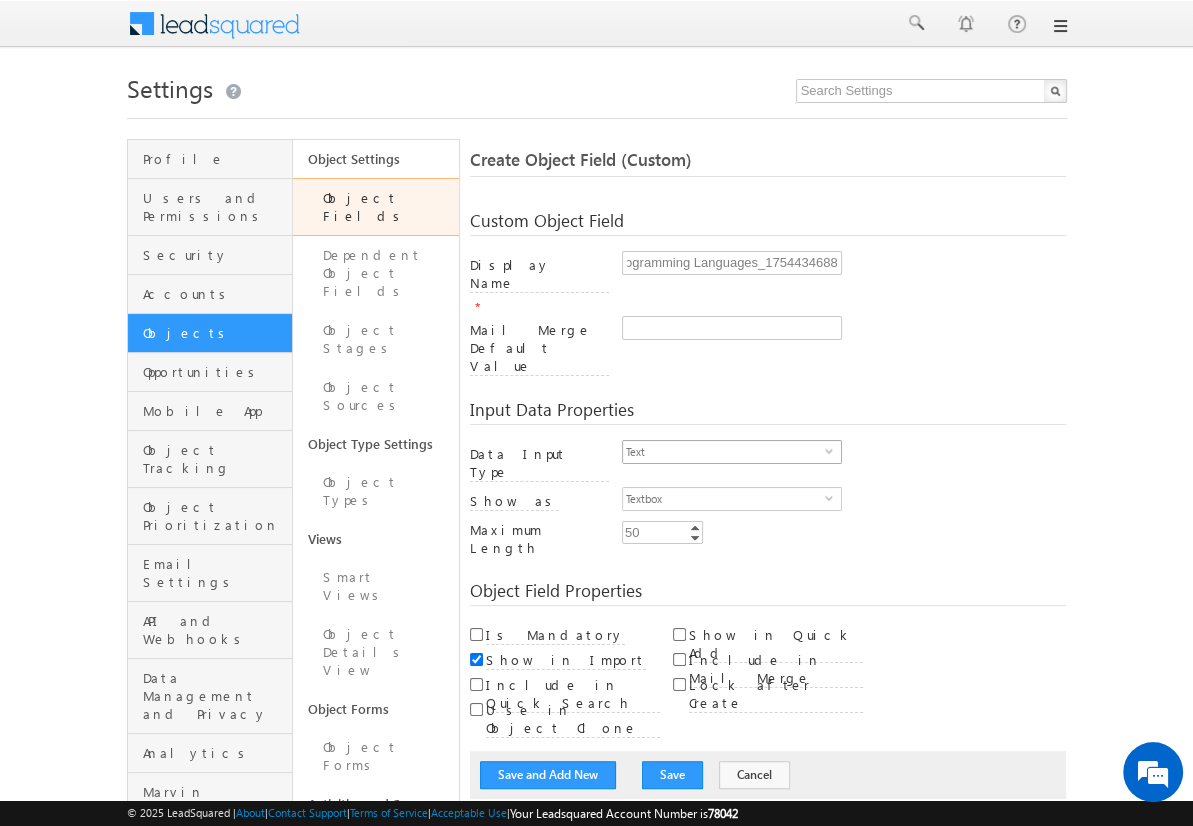 click on "Text" at bounding box center (724, 452) 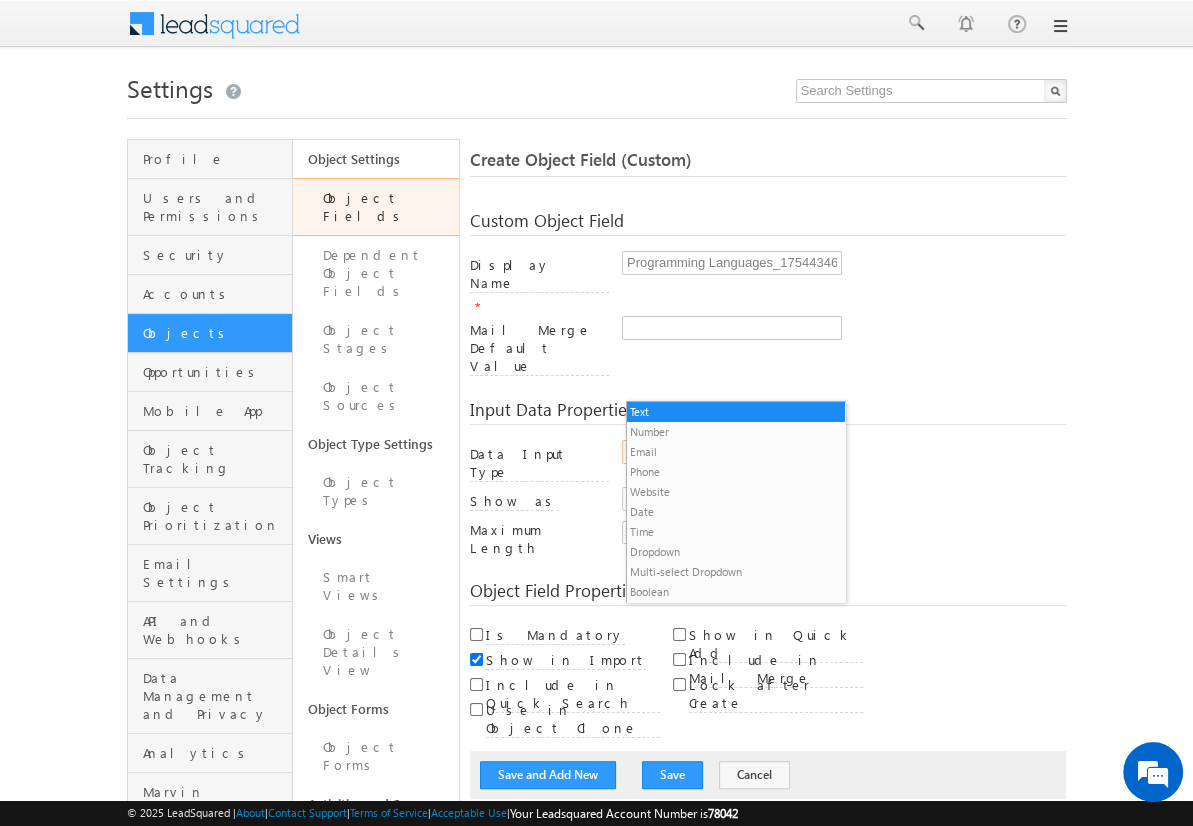click on "Multi-select Dropdown" at bounding box center [736, 572] 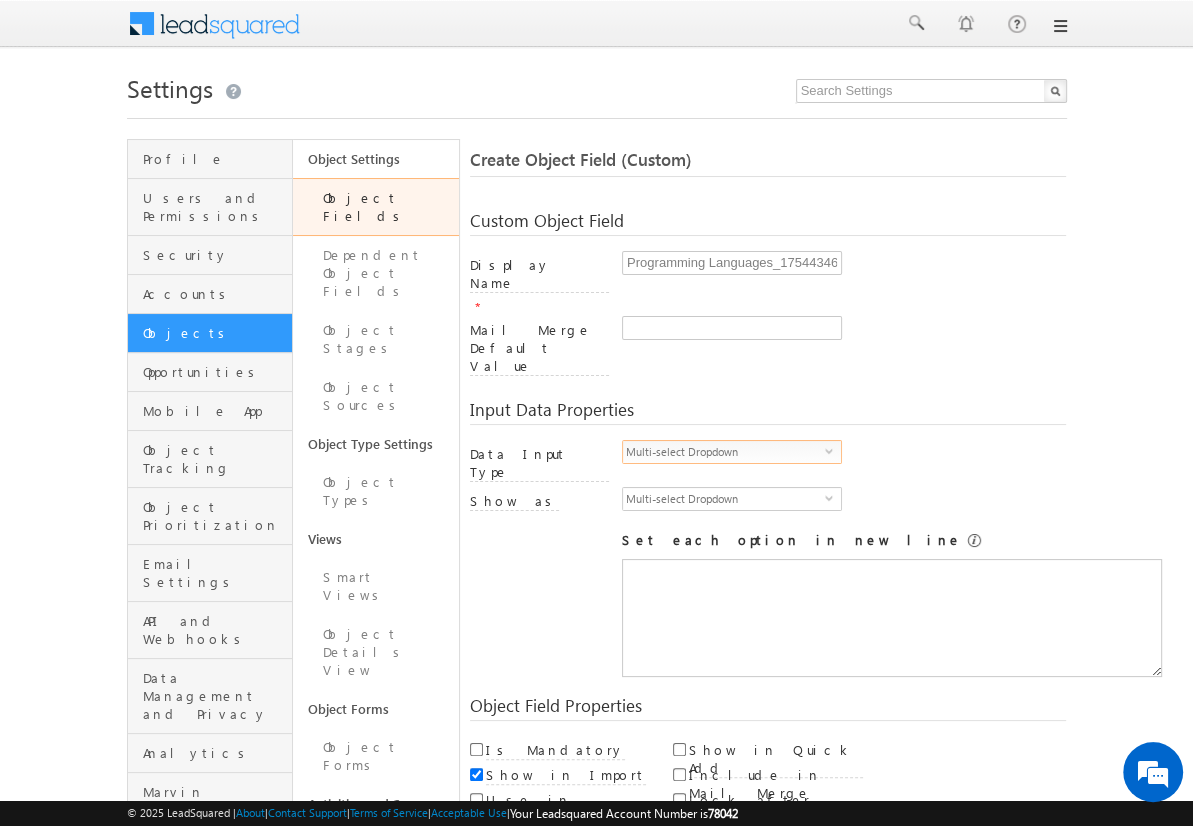 scroll, scrollTop: 0, scrollLeft: 0, axis: both 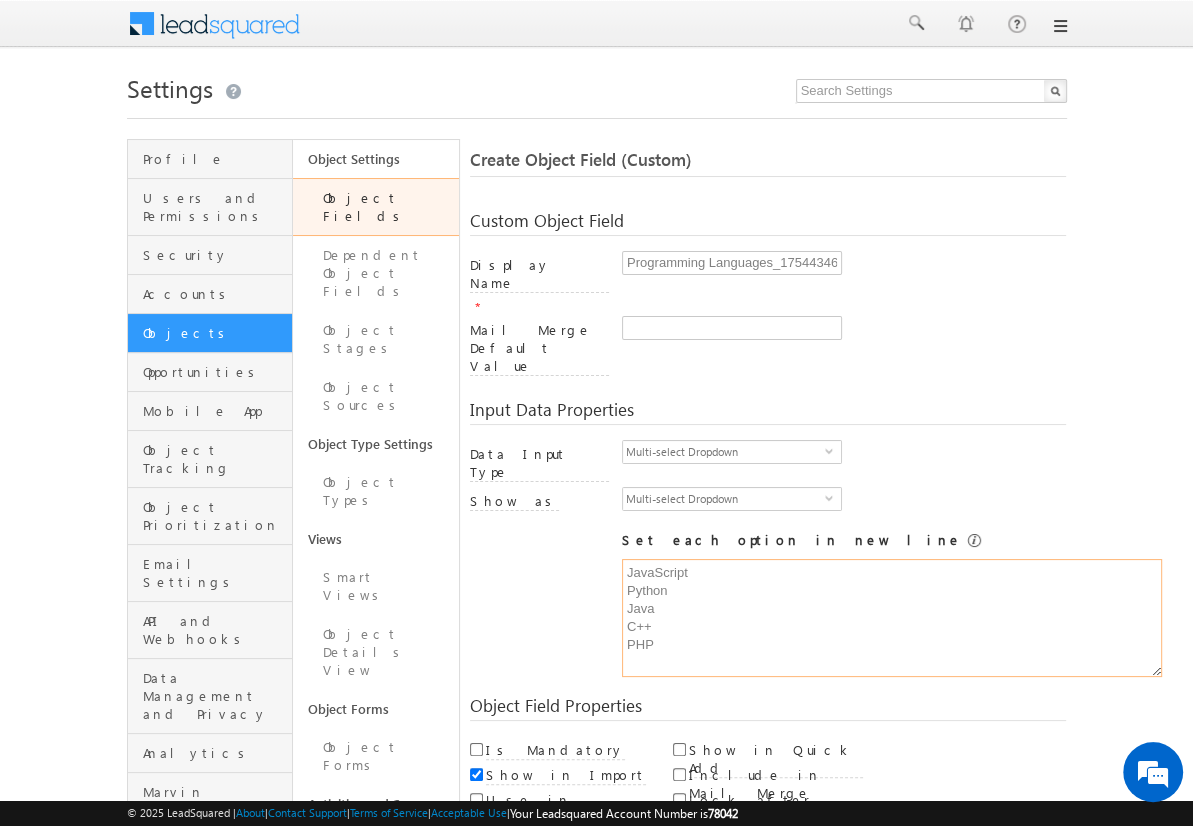 type on "JavaScript
Python
Java
C++
PHP" 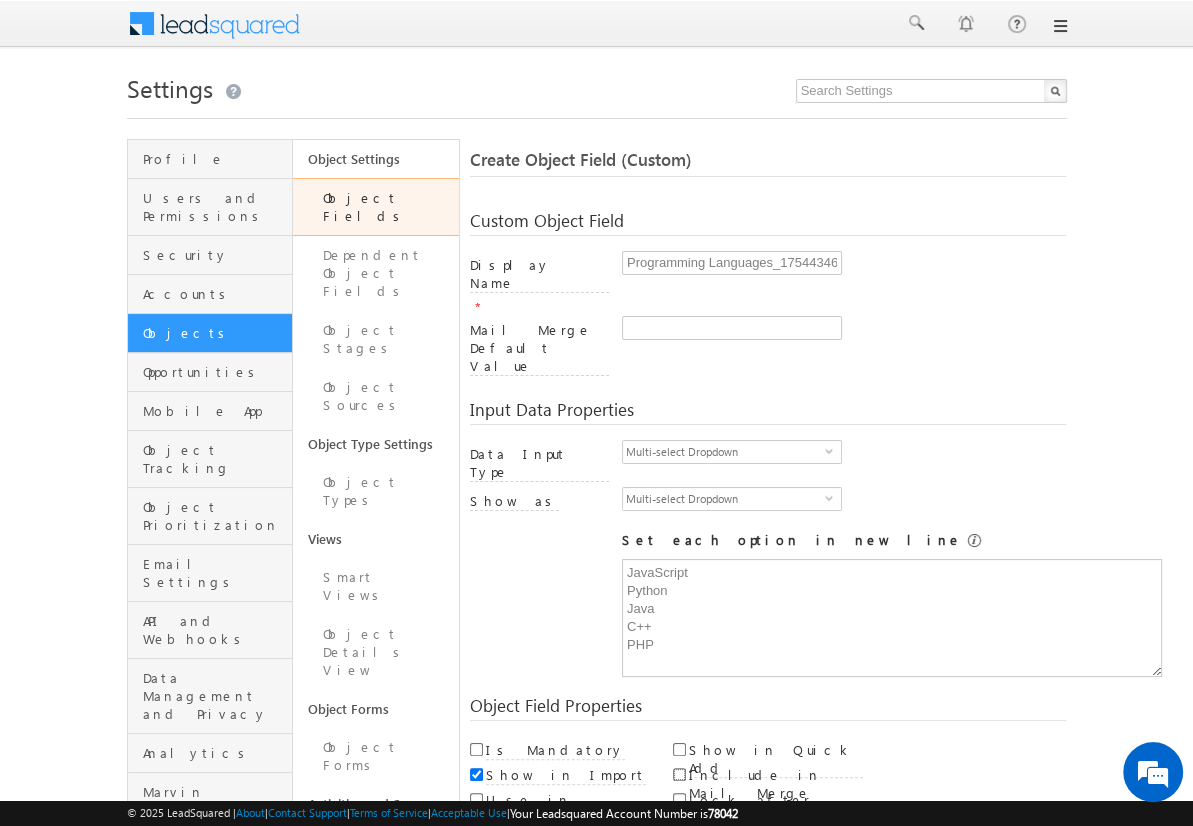 click on "Include in Mail Merge" at bounding box center [679, 774] 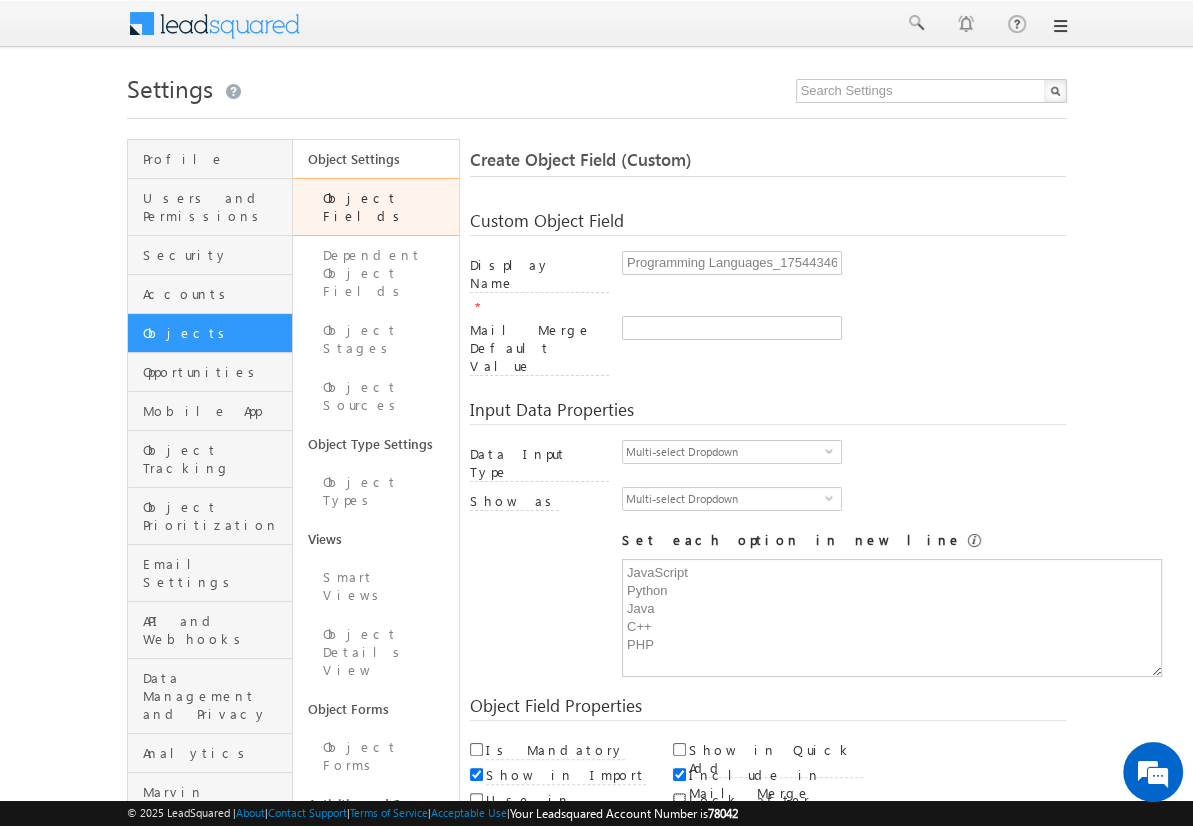 click on "Lock after Create" at bounding box center (679, 799) 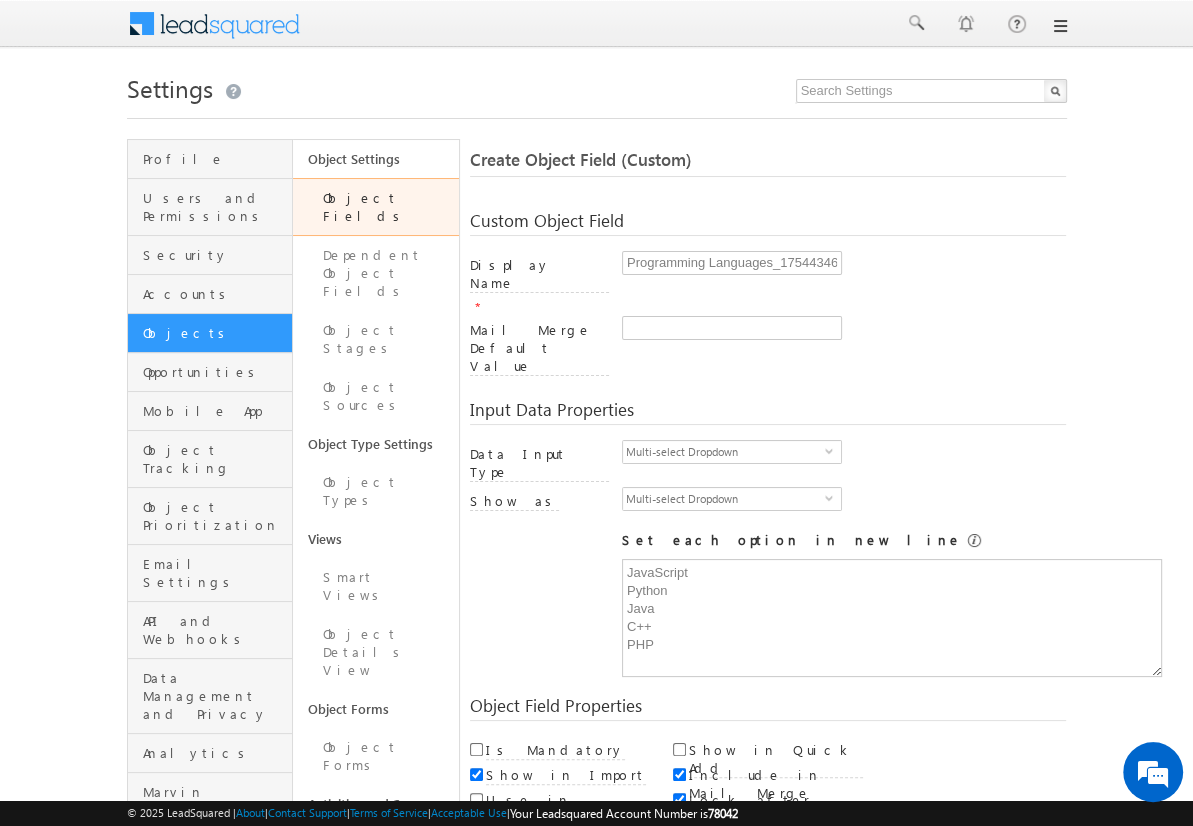 click on "Save and Add New" at bounding box center [548, 865] 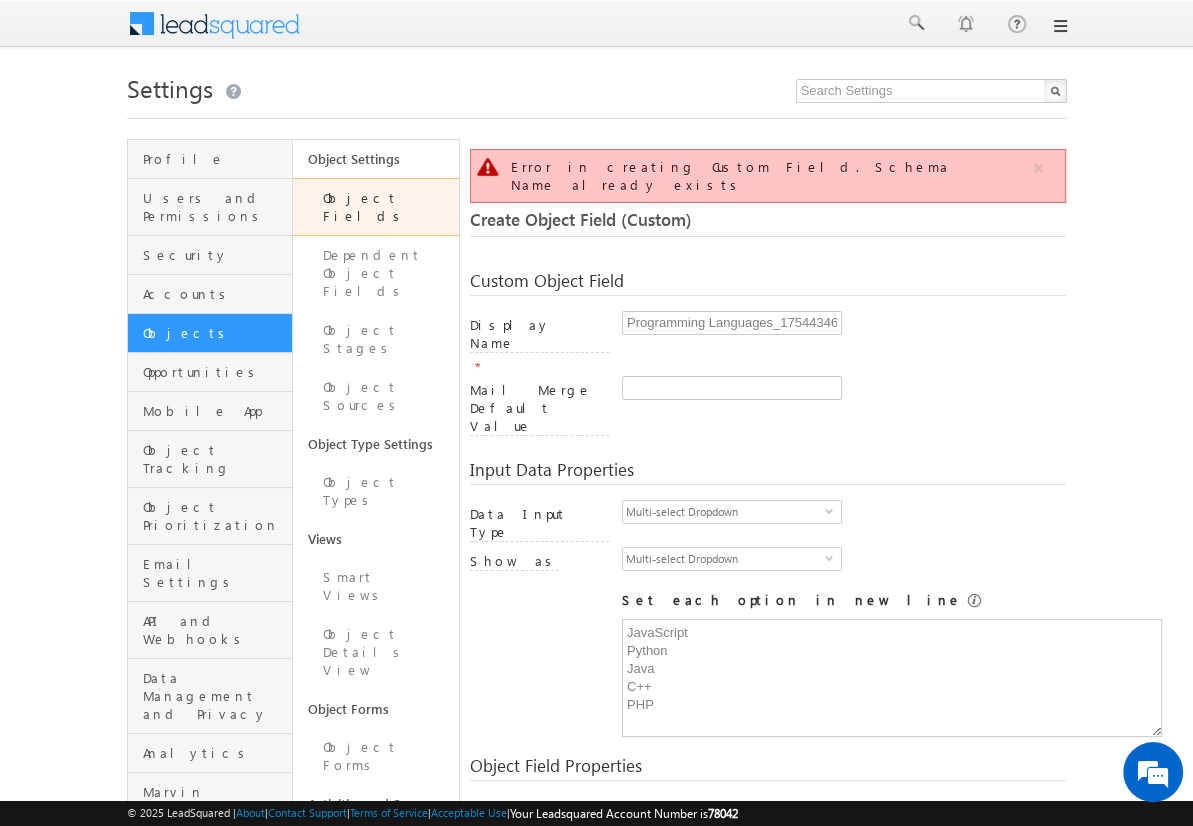 scroll, scrollTop: 149, scrollLeft: 0, axis: vertical 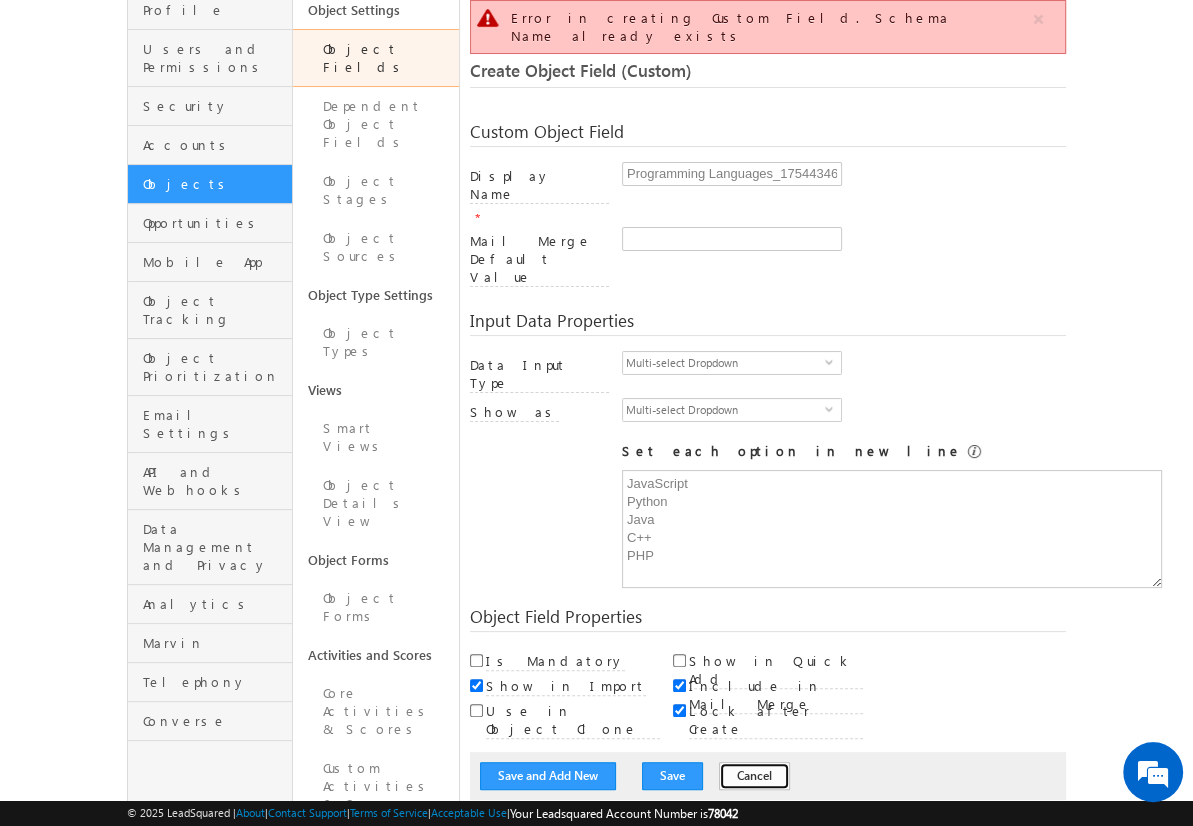click on "Cancel" at bounding box center [754, 776] 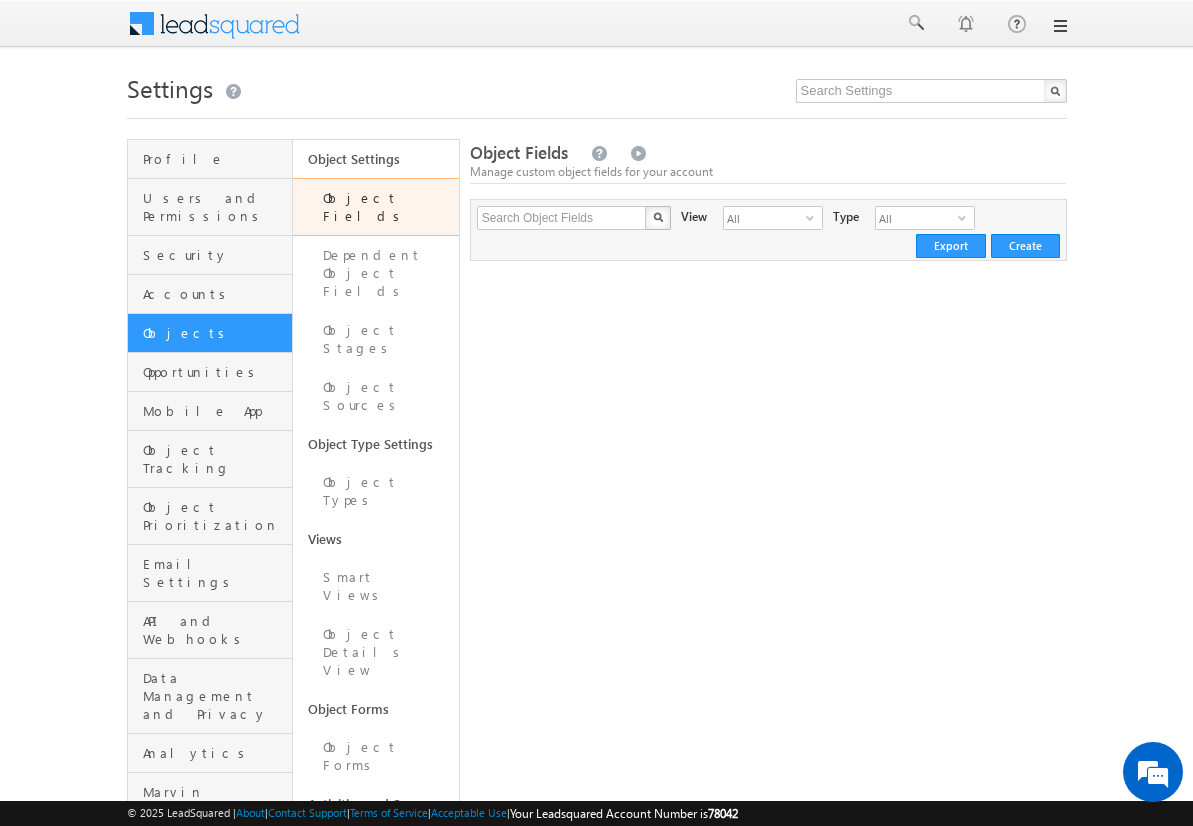 scroll, scrollTop: 0, scrollLeft: 0, axis: both 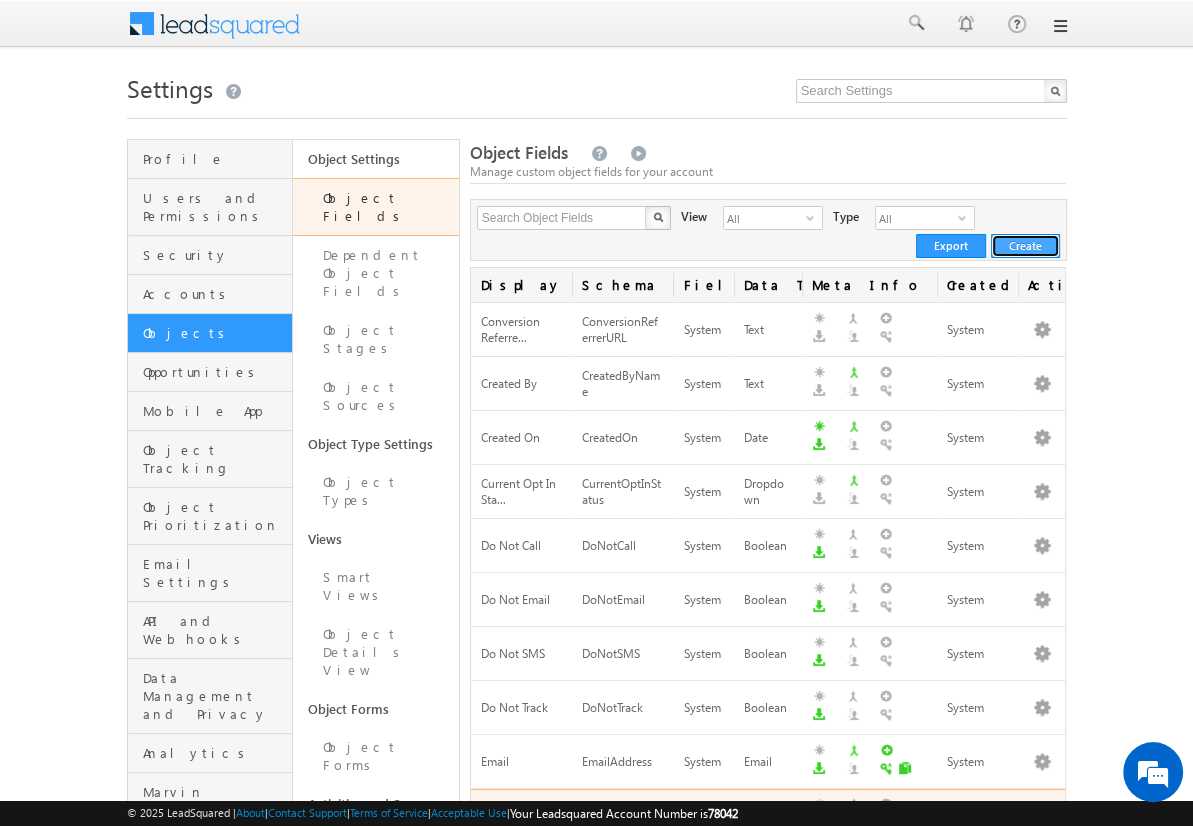 click on "Create" at bounding box center (1025, 246) 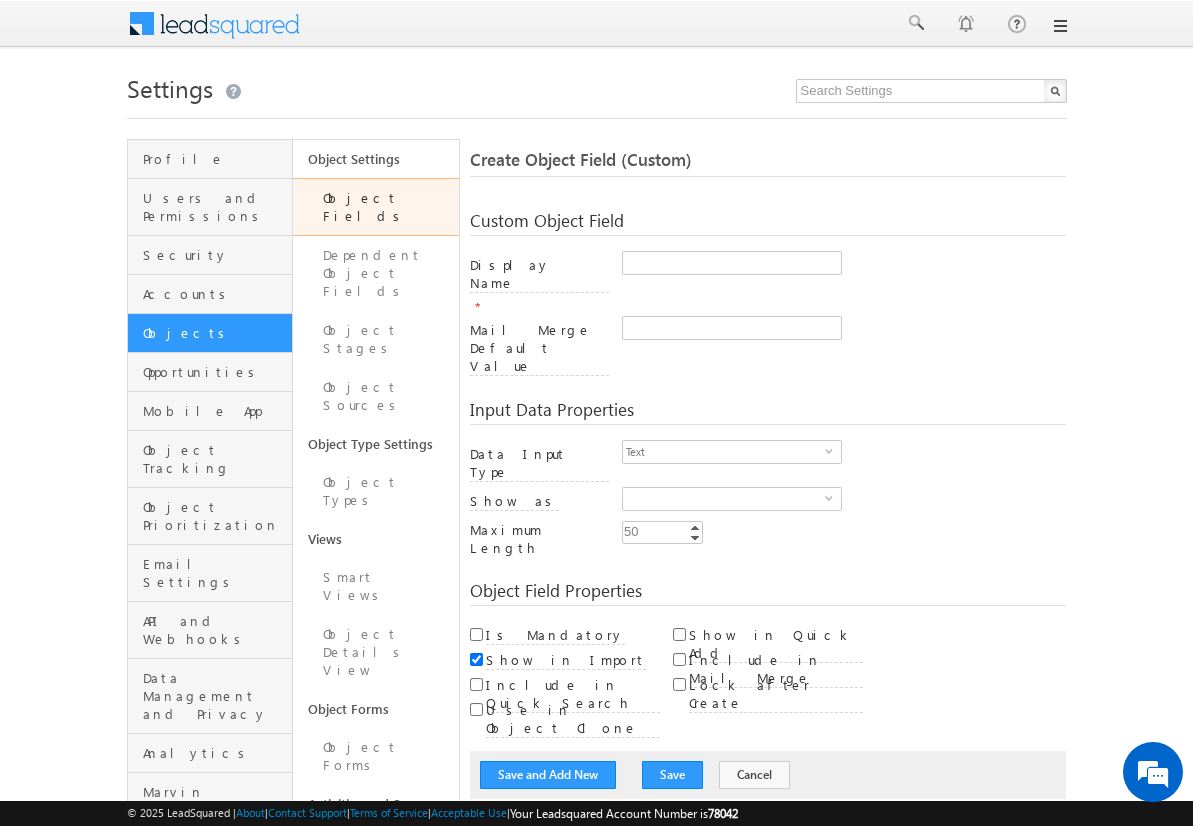 scroll, scrollTop: 0, scrollLeft: 0, axis: both 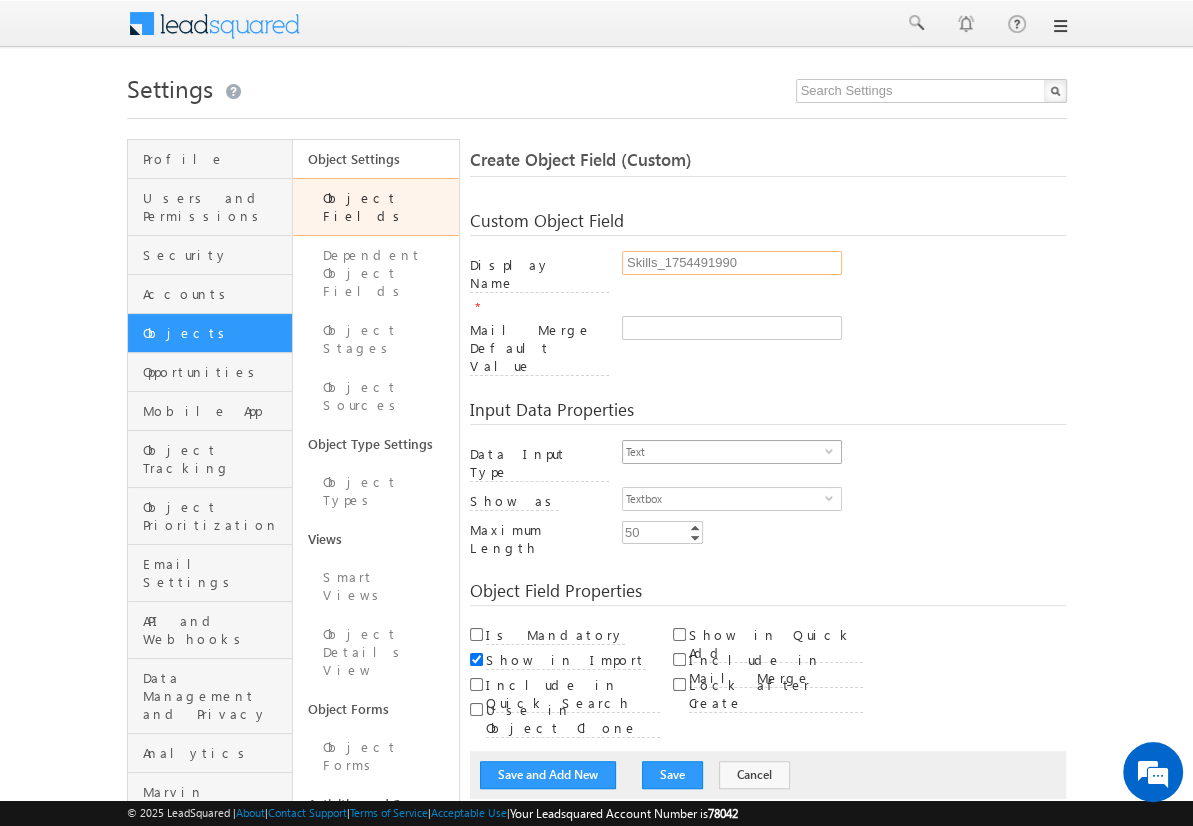 type on "Skills_1754491990" 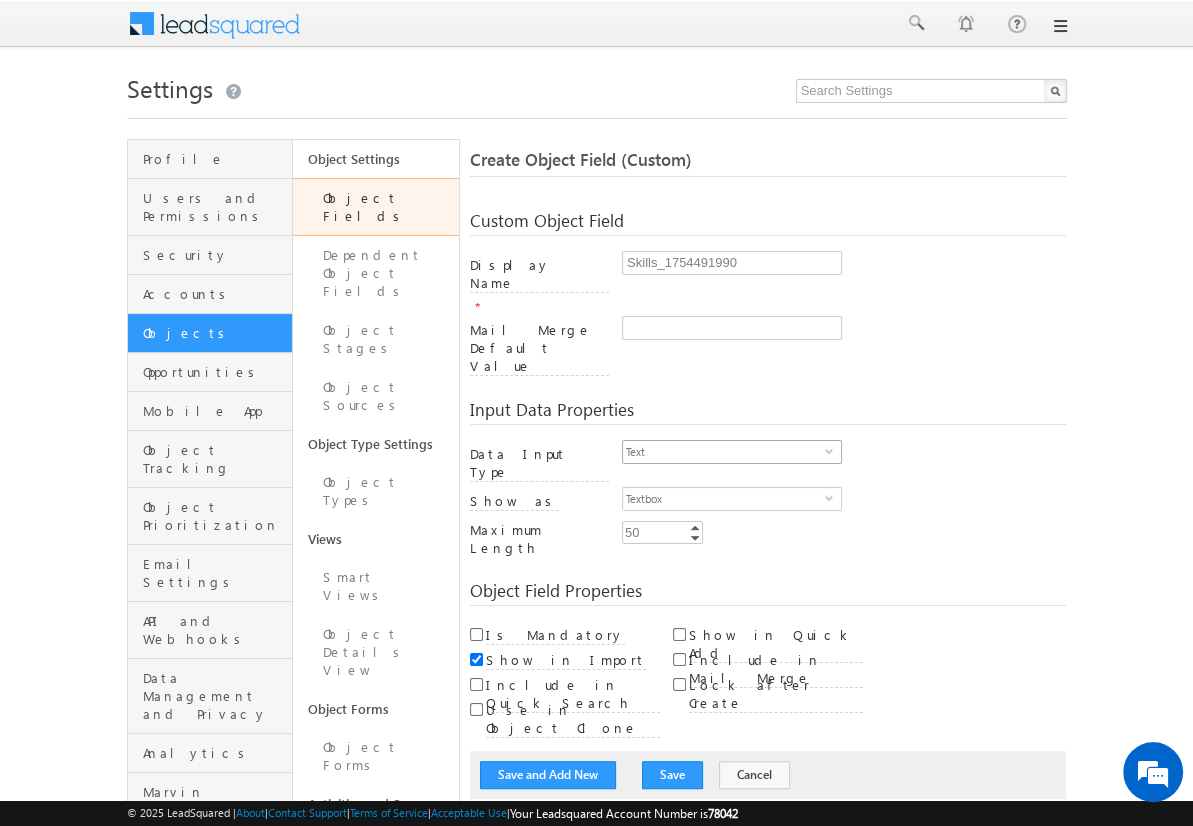 click on "Text" at bounding box center [724, 452] 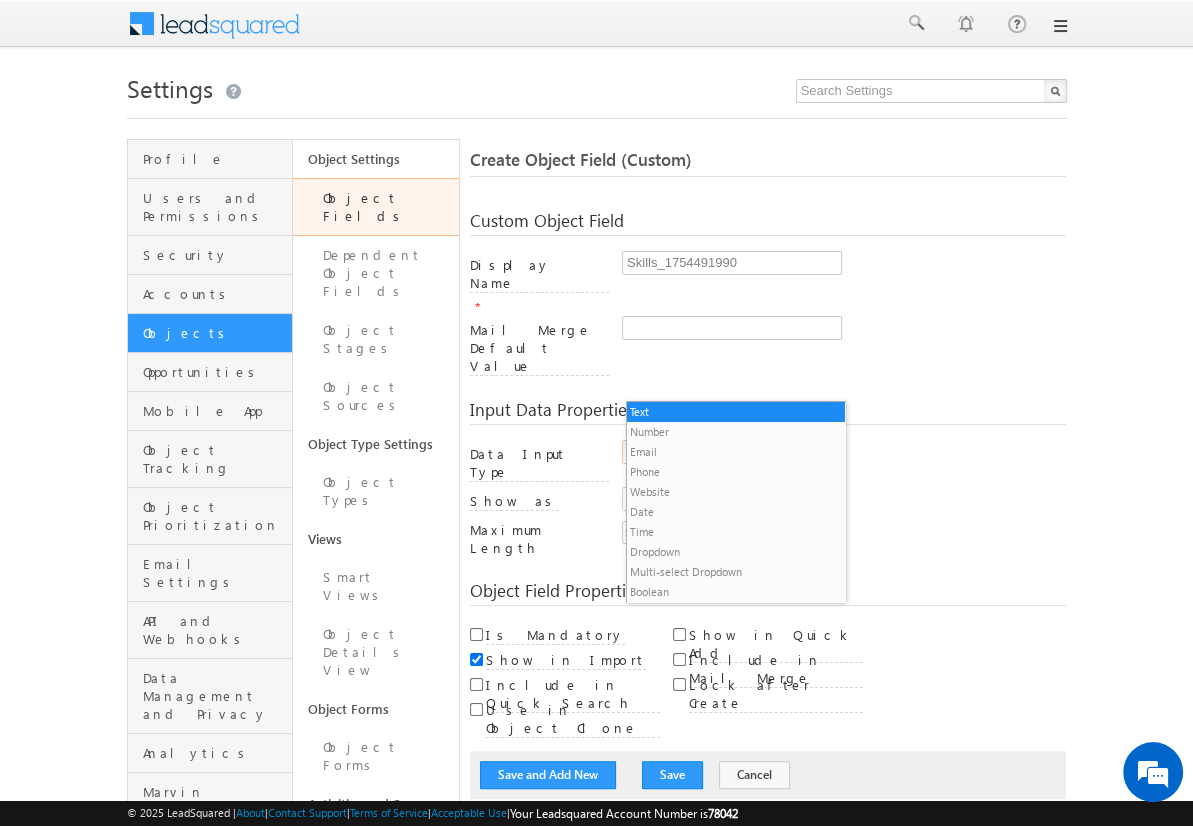 click on "Multi-select Dropdown" at bounding box center [736, 572] 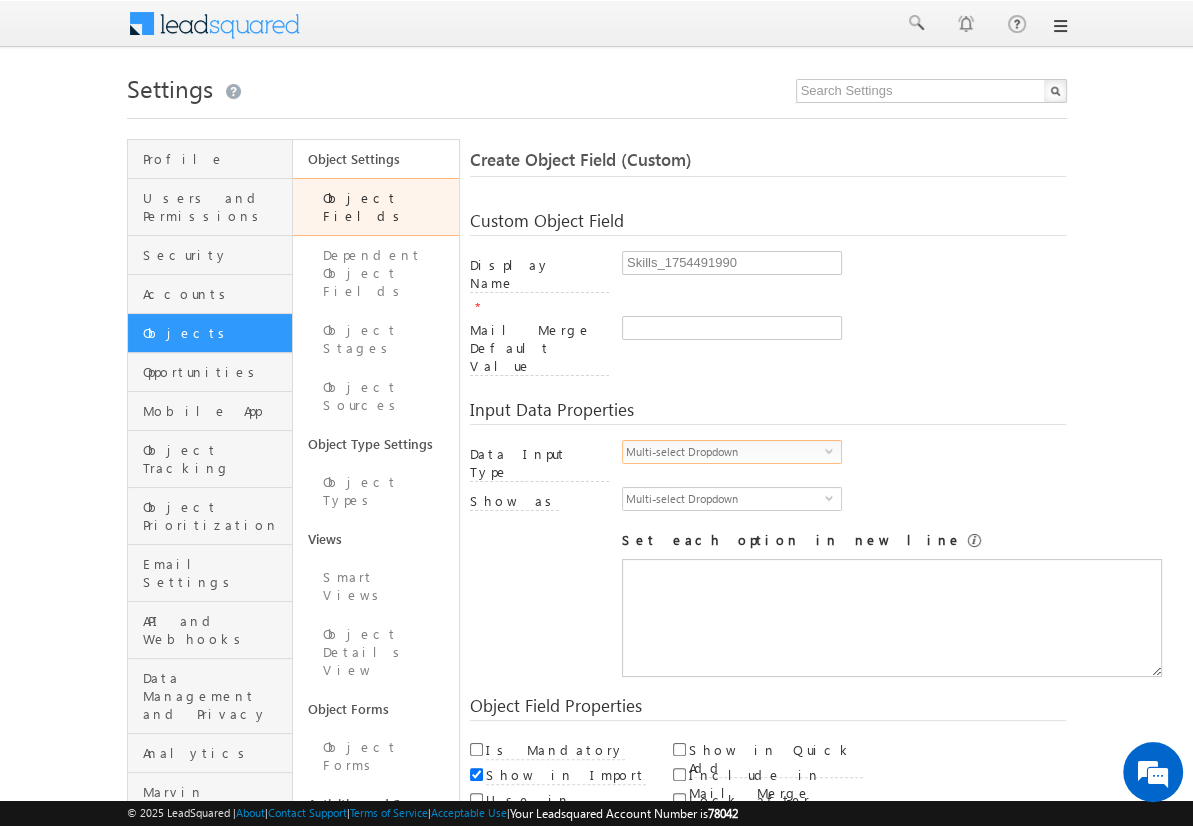 scroll, scrollTop: 0, scrollLeft: 0, axis: both 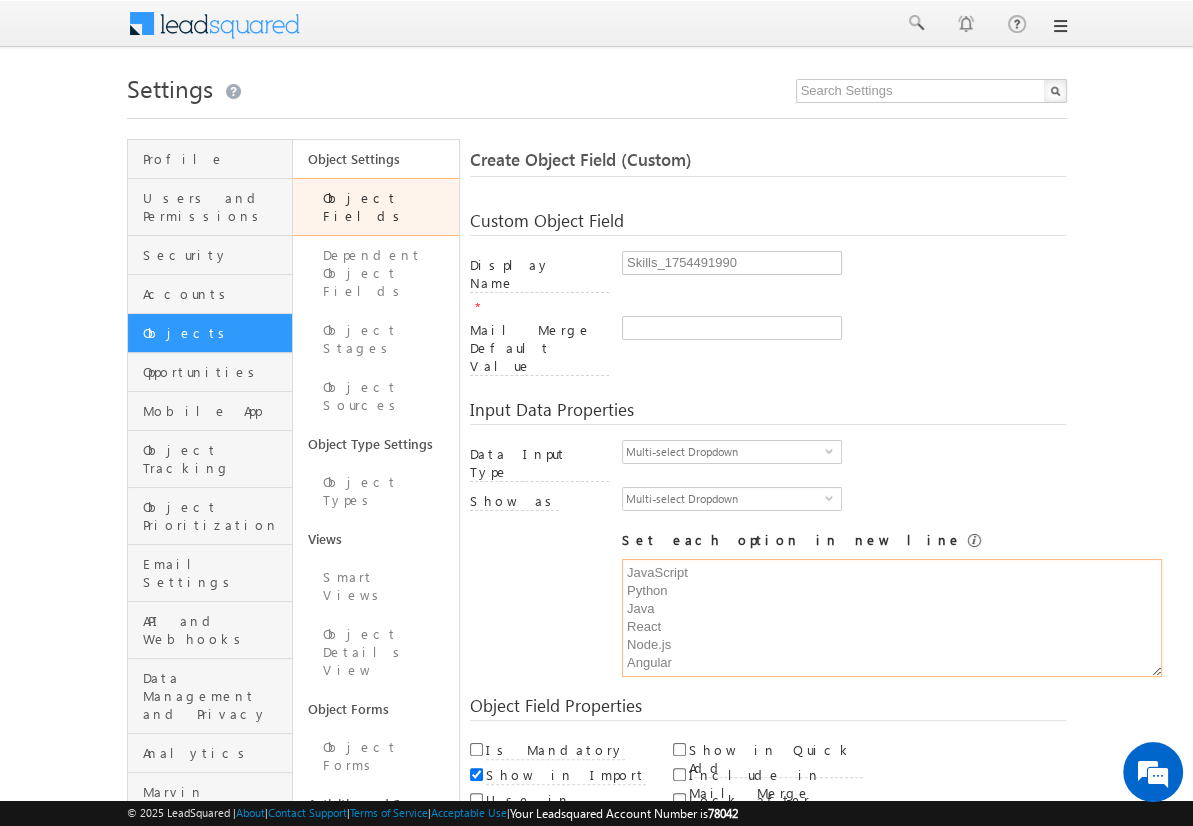 type on "JavaScript
Python
Java
React
Node.js
Angular" 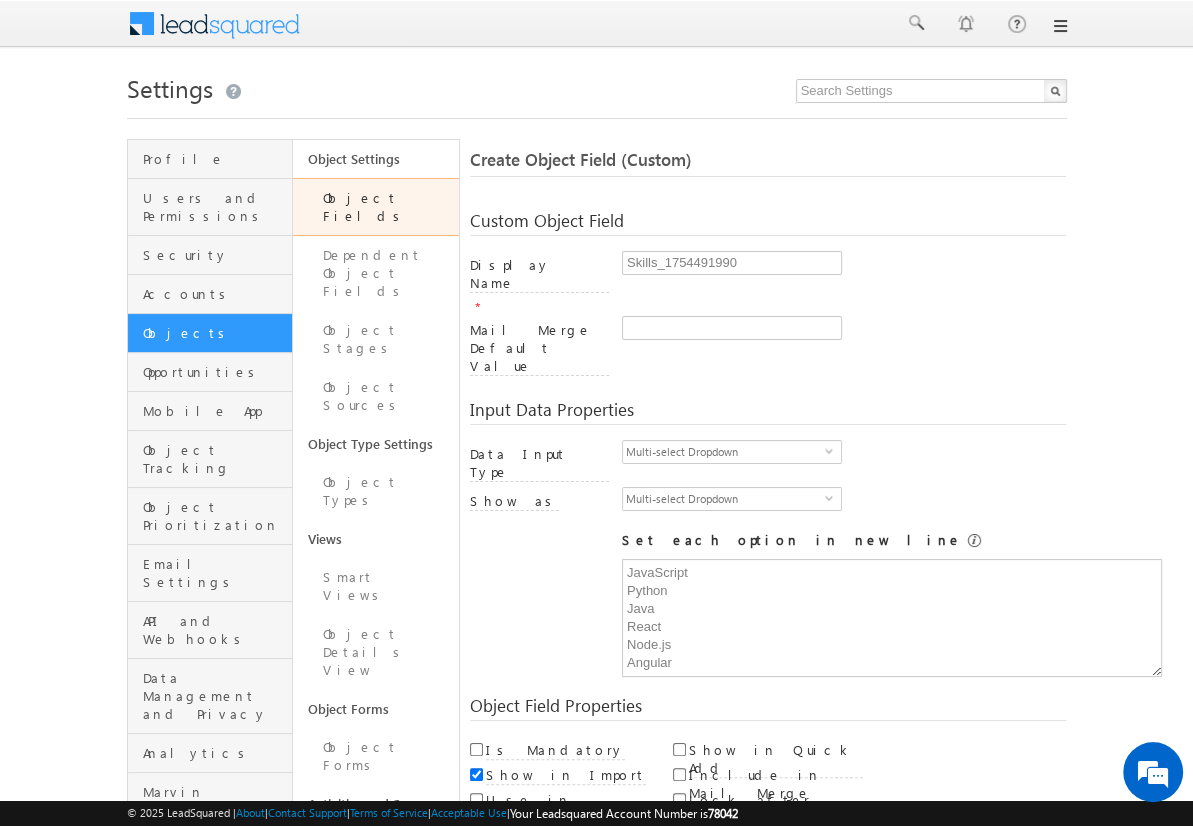 click on "Save and Add New" at bounding box center [548, 865] 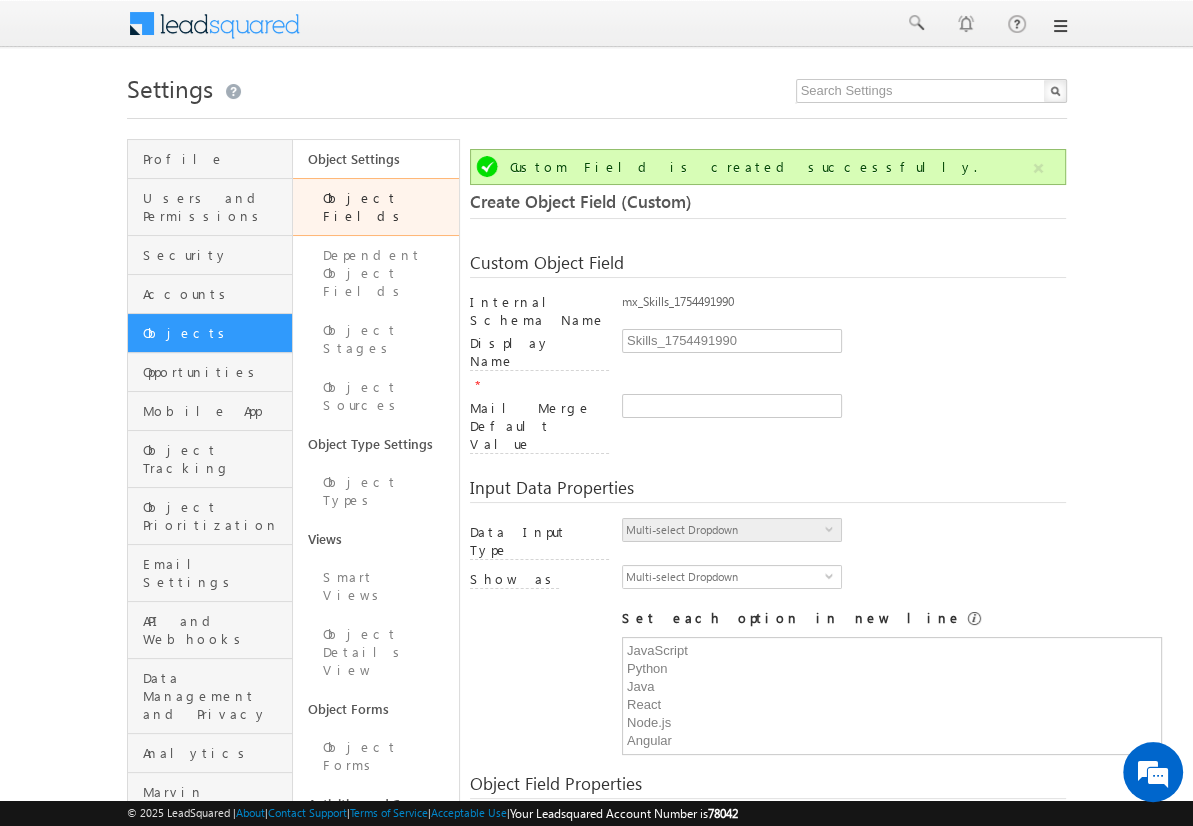 scroll, scrollTop: 149, scrollLeft: 0, axis: vertical 